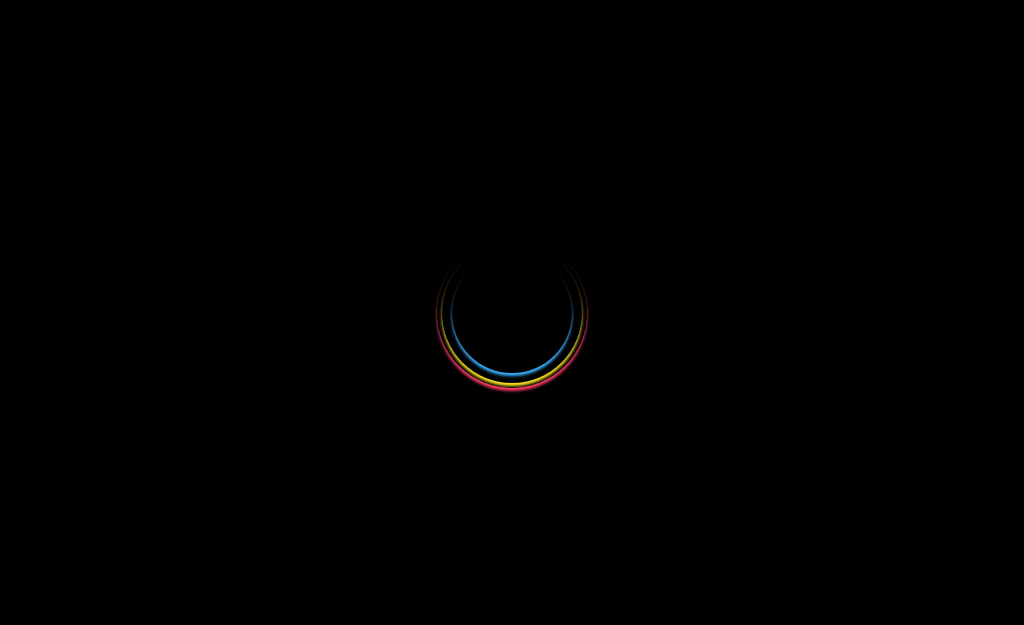 scroll, scrollTop: 0, scrollLeft: 0, axis: both 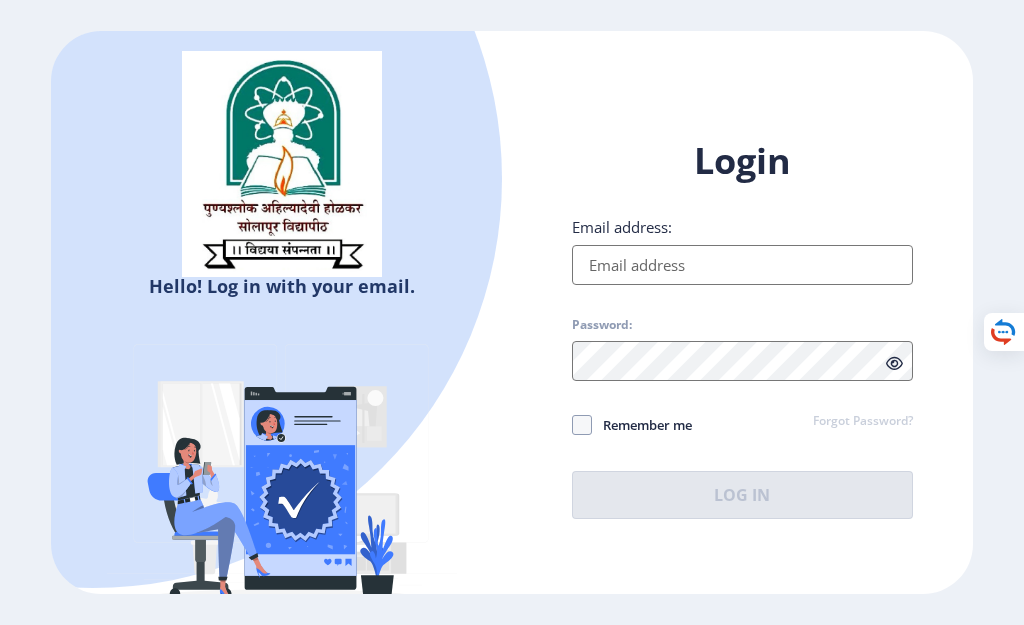 click on "Email address:" at bounding box center [742, 265] 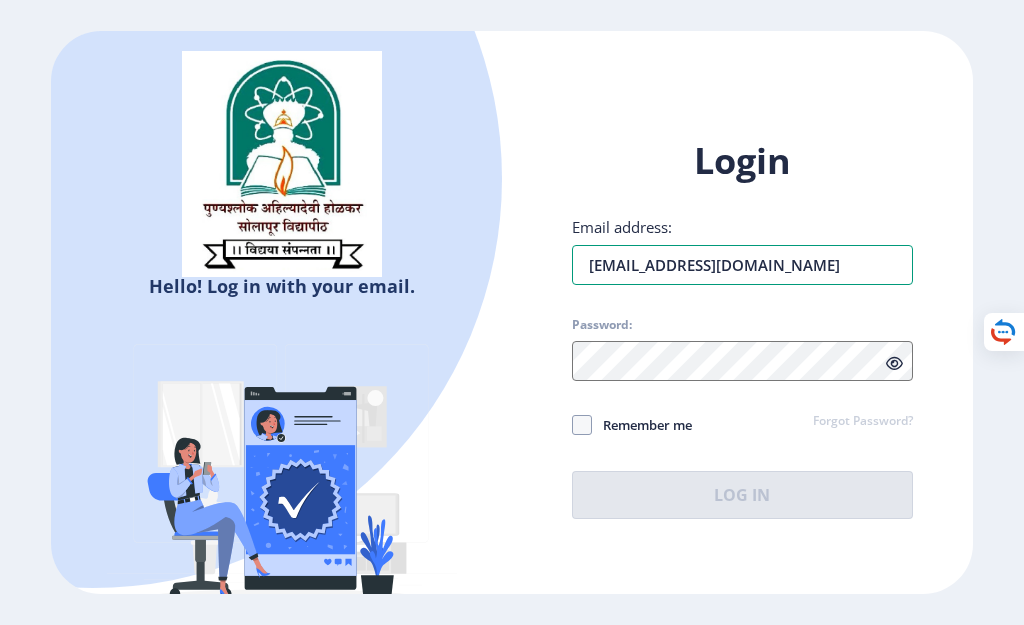 type on "[EMAIL_ADDRESS][DOMAIN_NAME]" 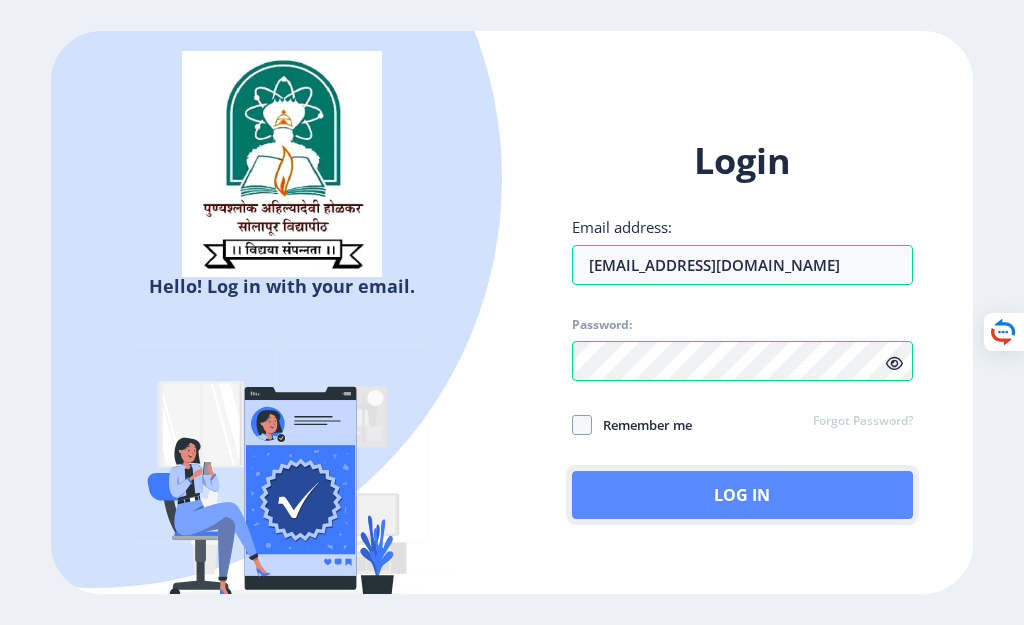 click on "Log In" 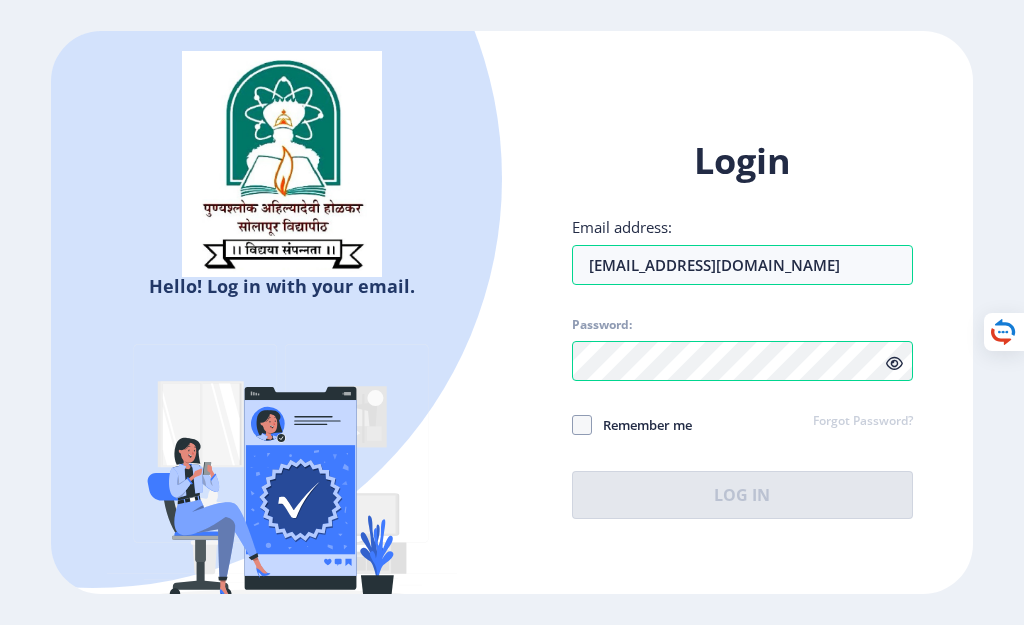 click 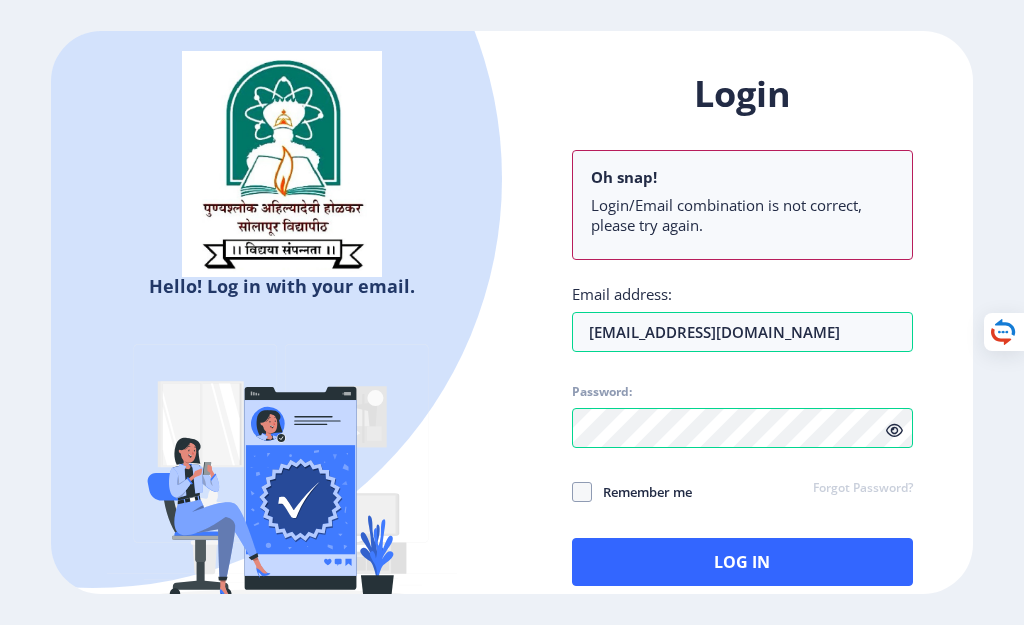 click on "Remember me" 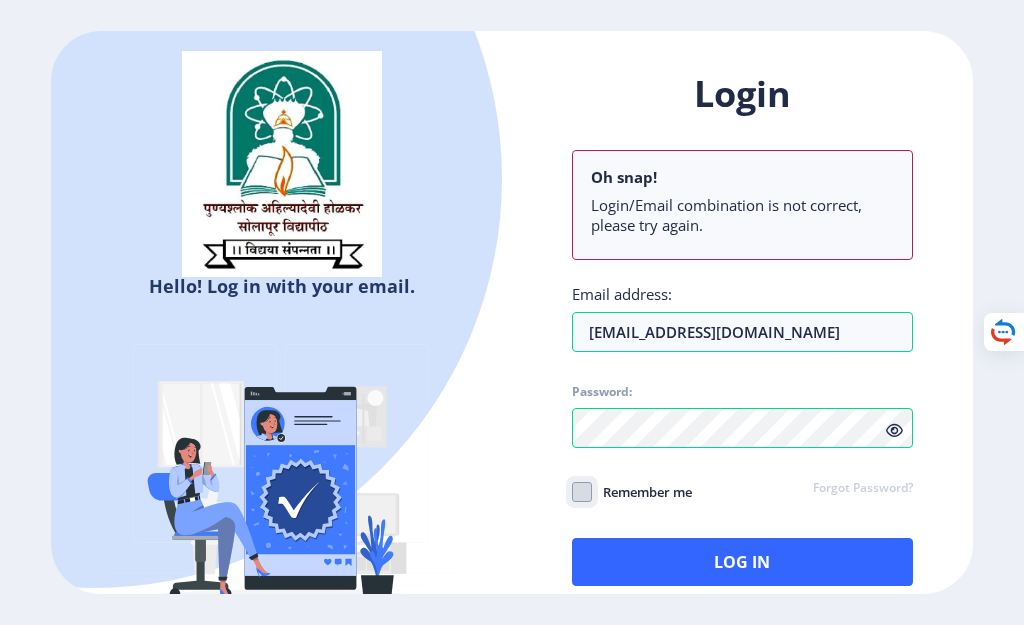 click on "Remember me" 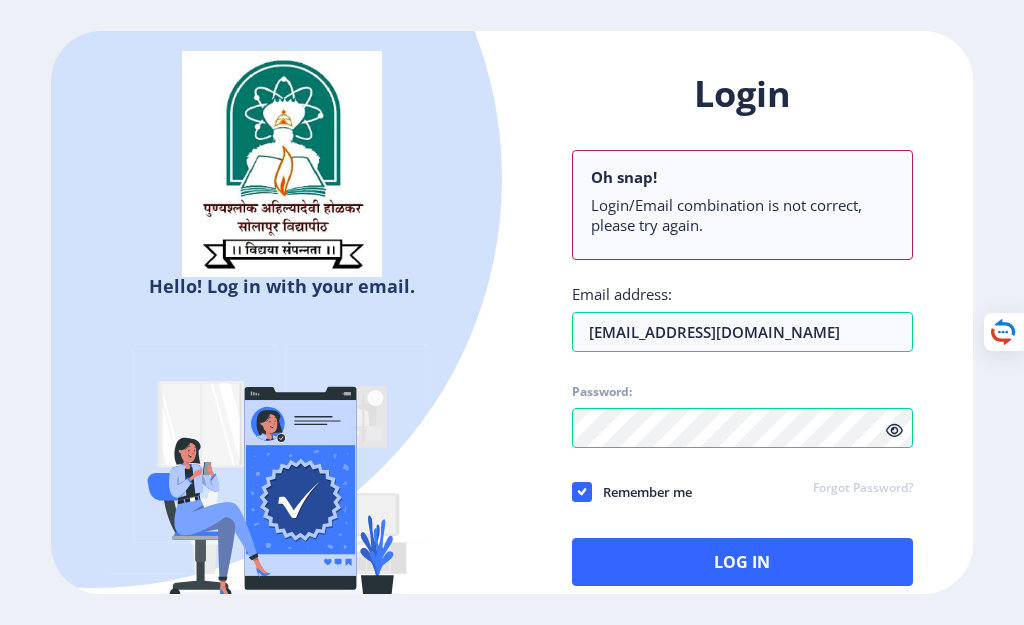 click on "Forgot Password?" 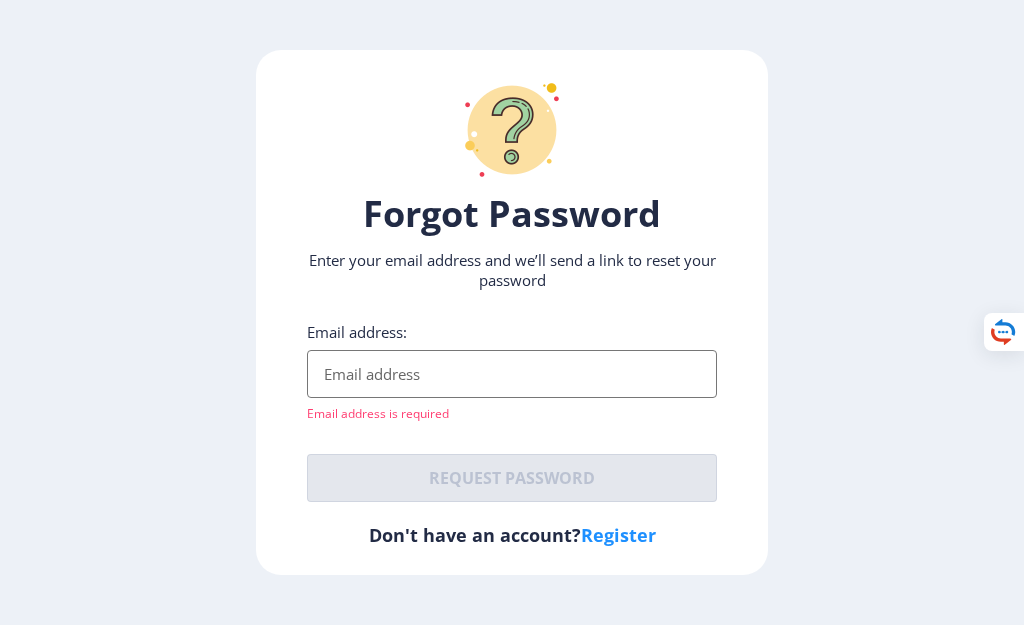 click on "Email address:" at bounding box center (512, 374) 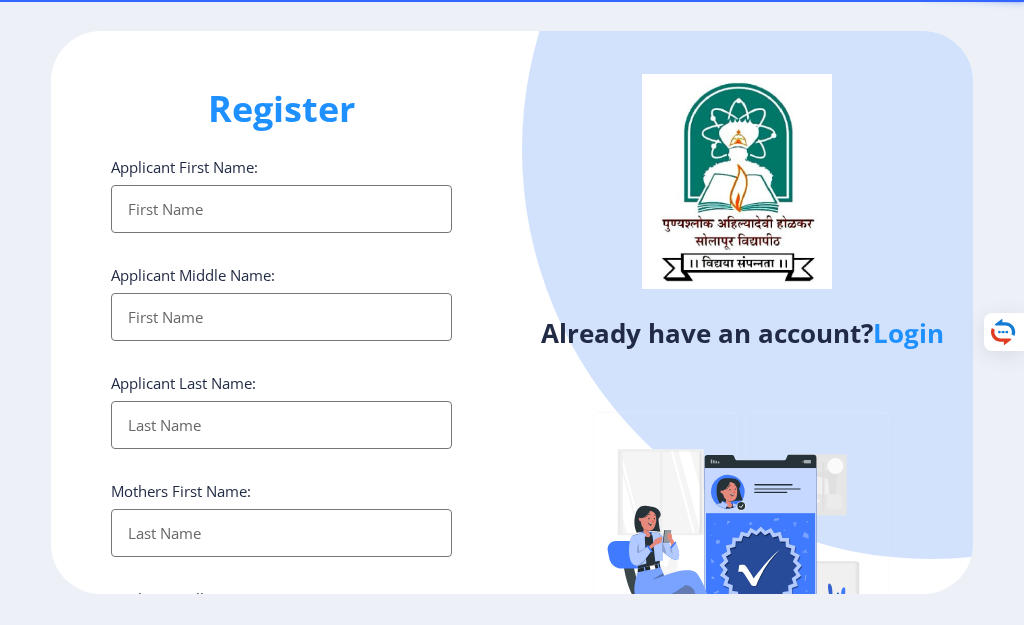 click on "Applicant First Name:" at bounding box center [281, 209] 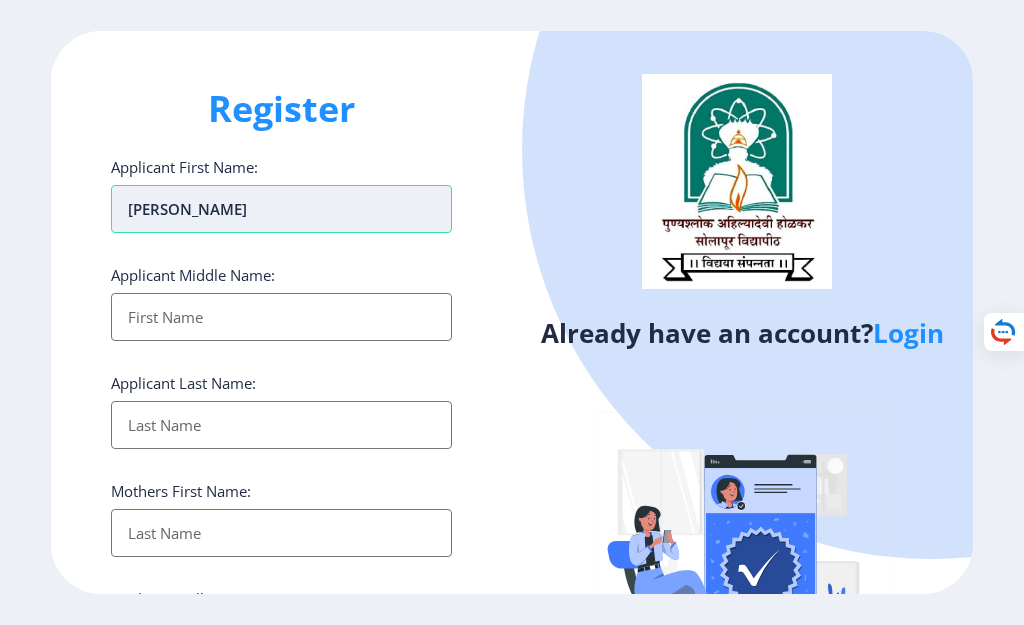 type on "[PERSON_NAME]" 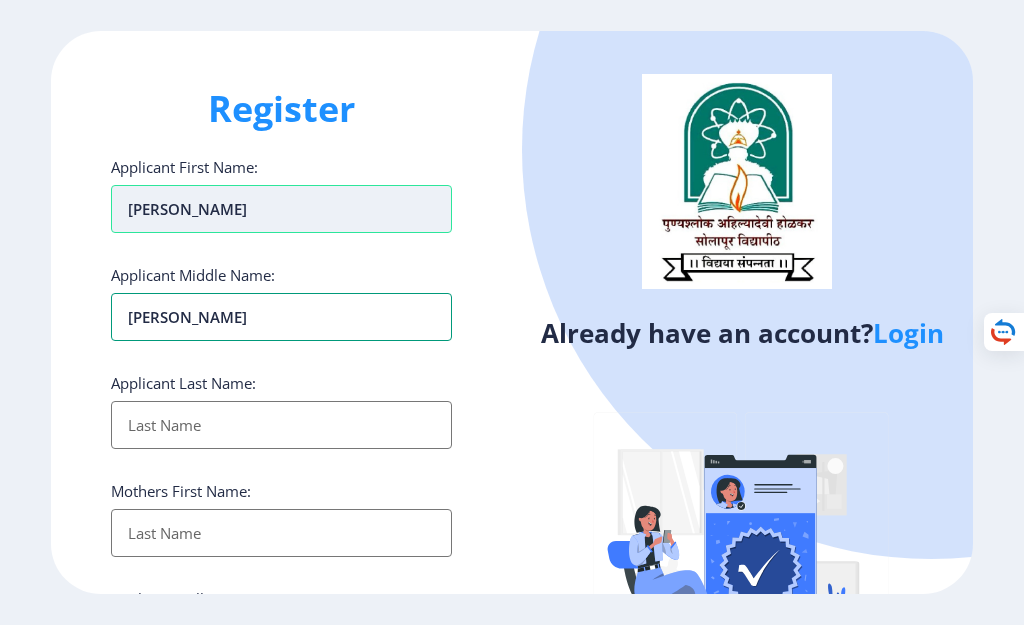 type on "[PERSON_NAME]" 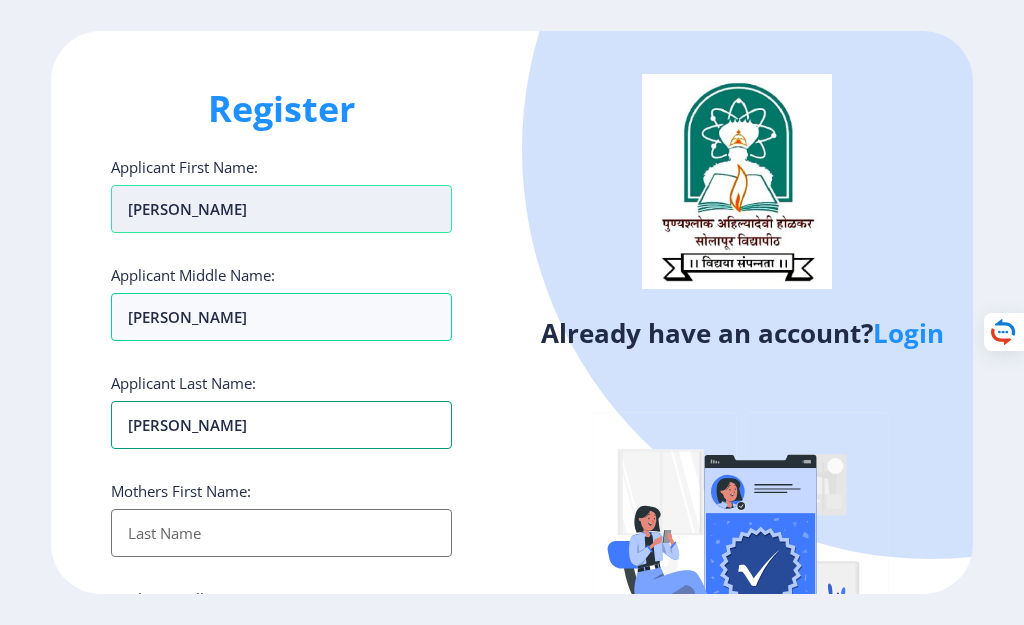 type on "[PERSON_NAME]" 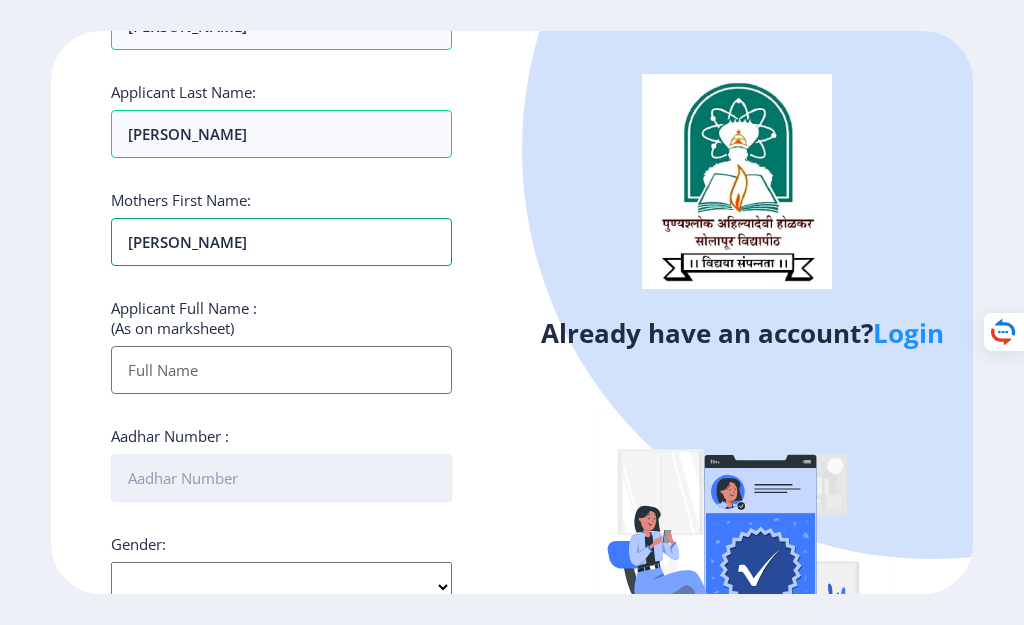 scroll, scrollTop: 300, scrollLeft: 0, axis: vertical 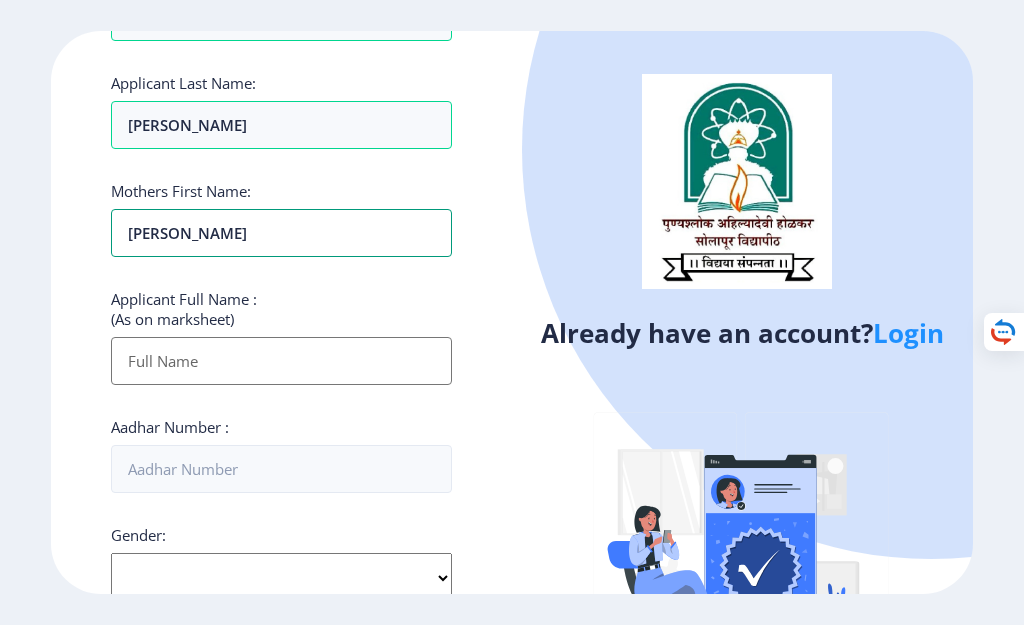 type on "[PERSON_NAME]" 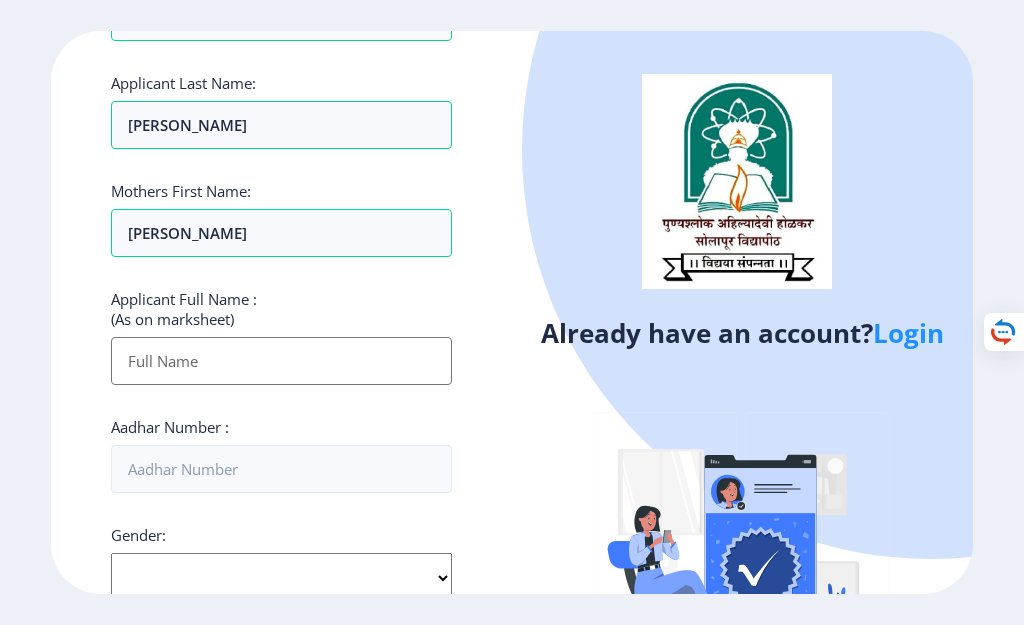 click on "Applicant First Name:" at bounding box center [281, 361] 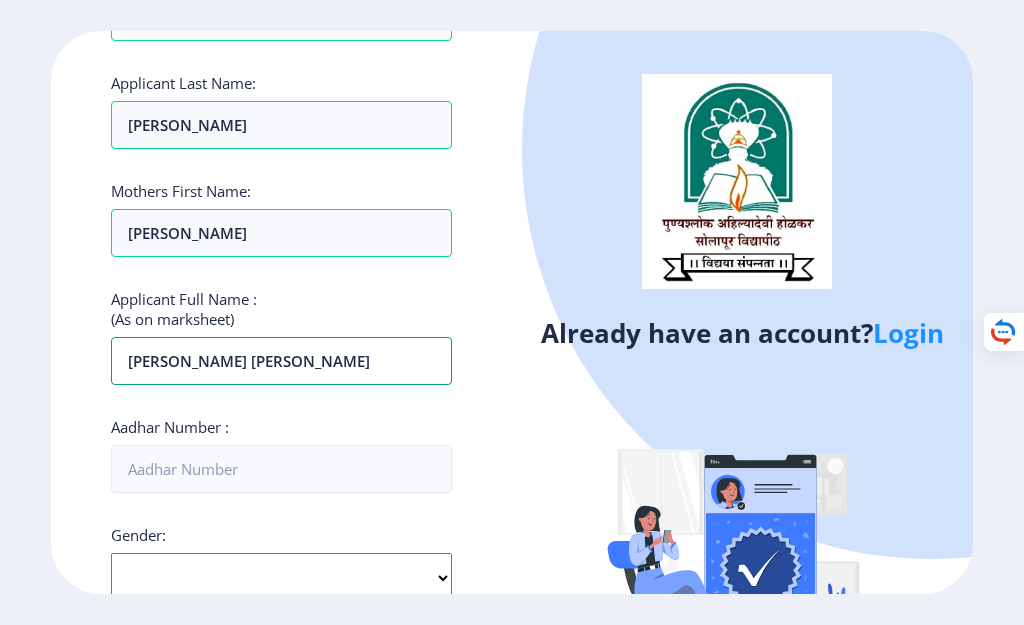 type on "[PERSON_NAME] [PERSON_NAME]" 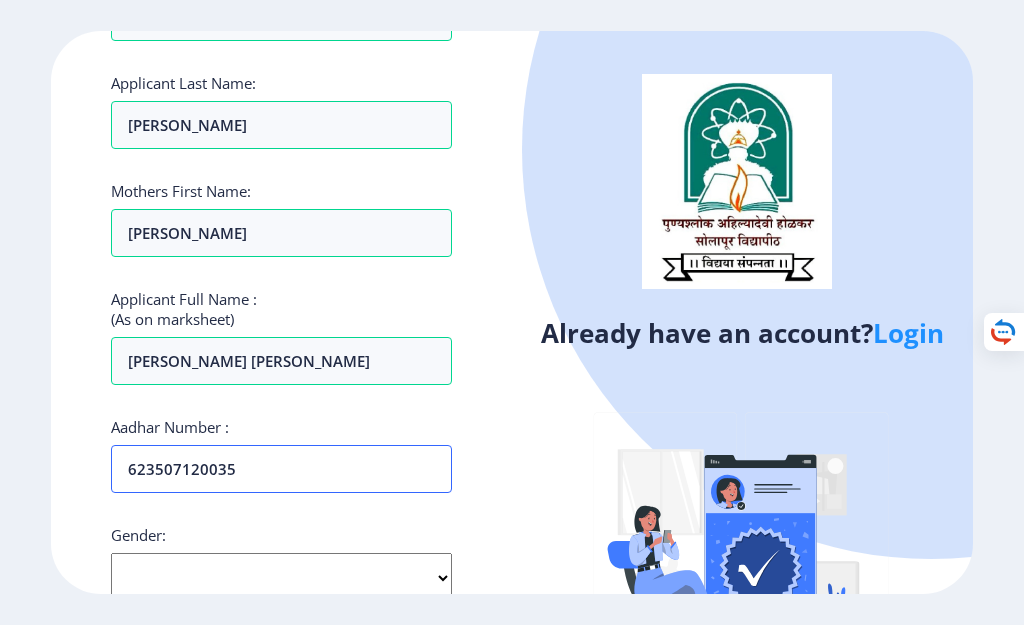 type on "623507120035" 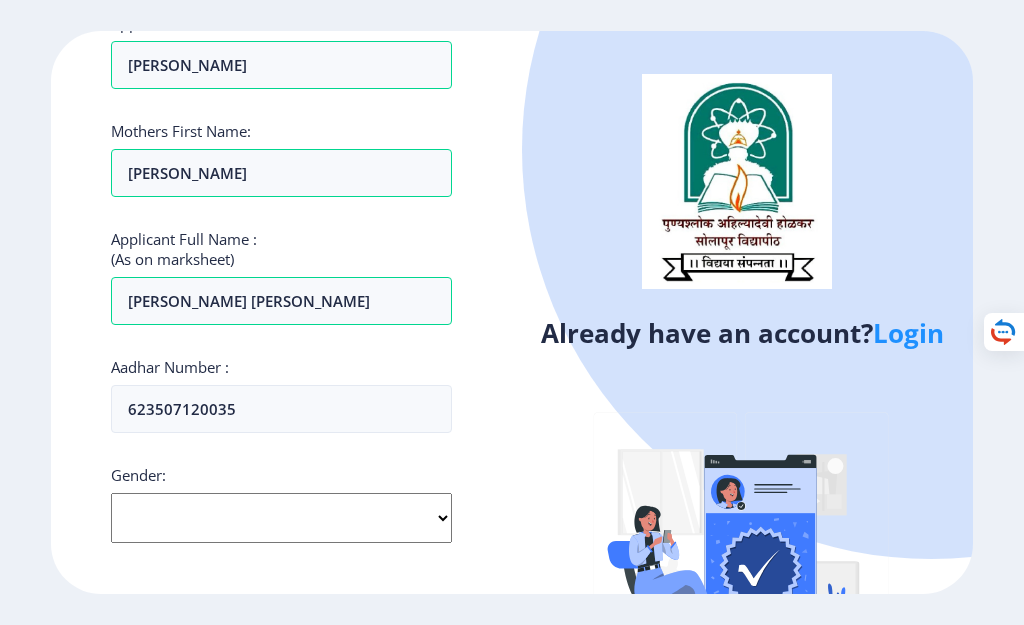 scroll, scrollTop: 410, scrollLeft: 0, axis: vertical 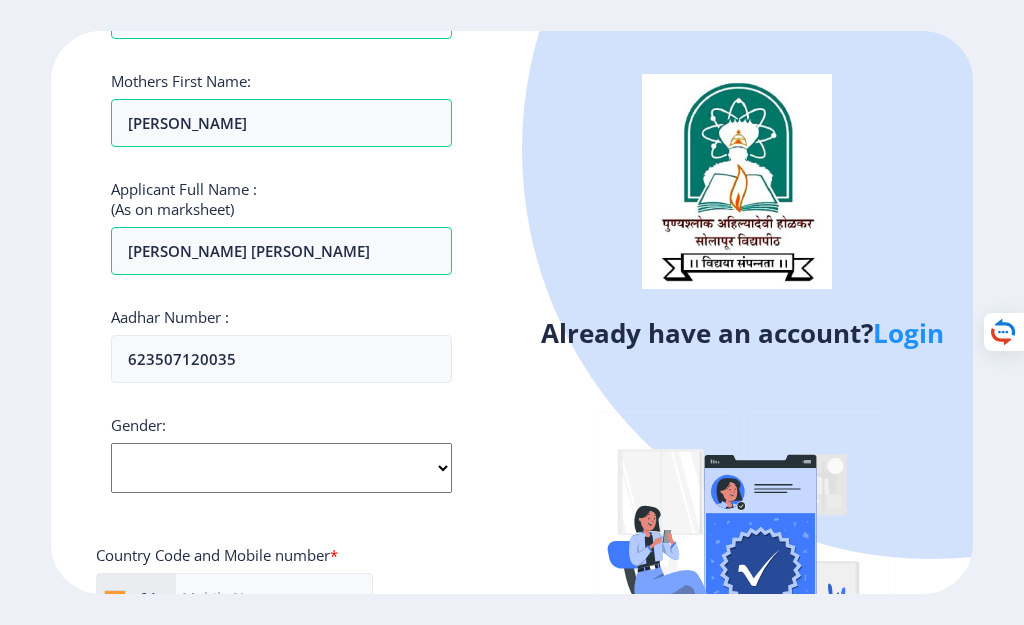 click on "Select Gender [DEMOGRAPHIC_DATA] [DEMOGRAPHIC_DATA] Other" 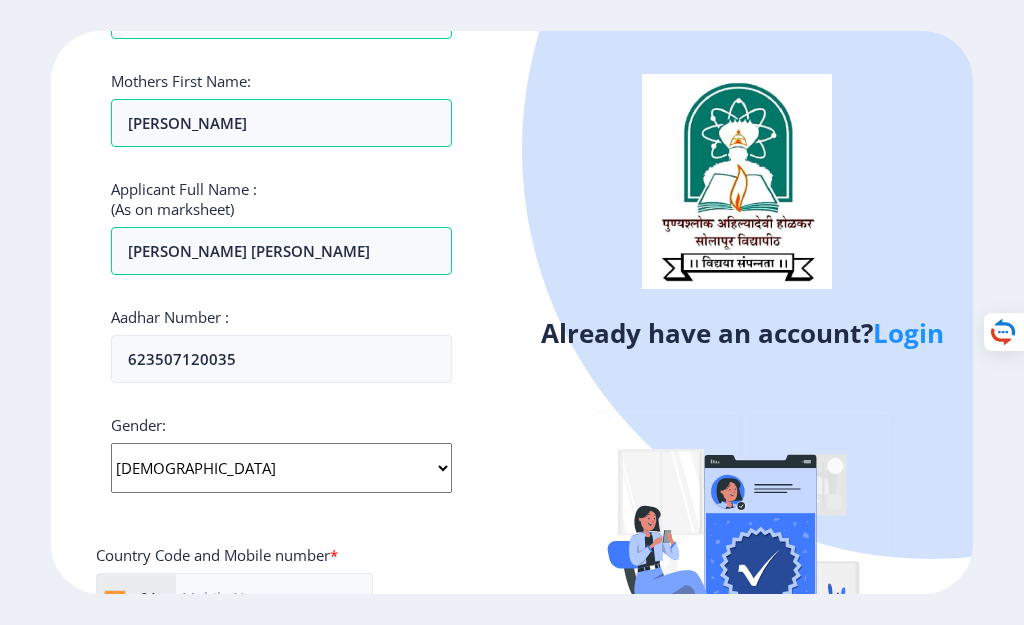 click on "Select Gender [DEMOGRAPHIC_DATA] [DEMOGRAPHIC_DATA] Other" 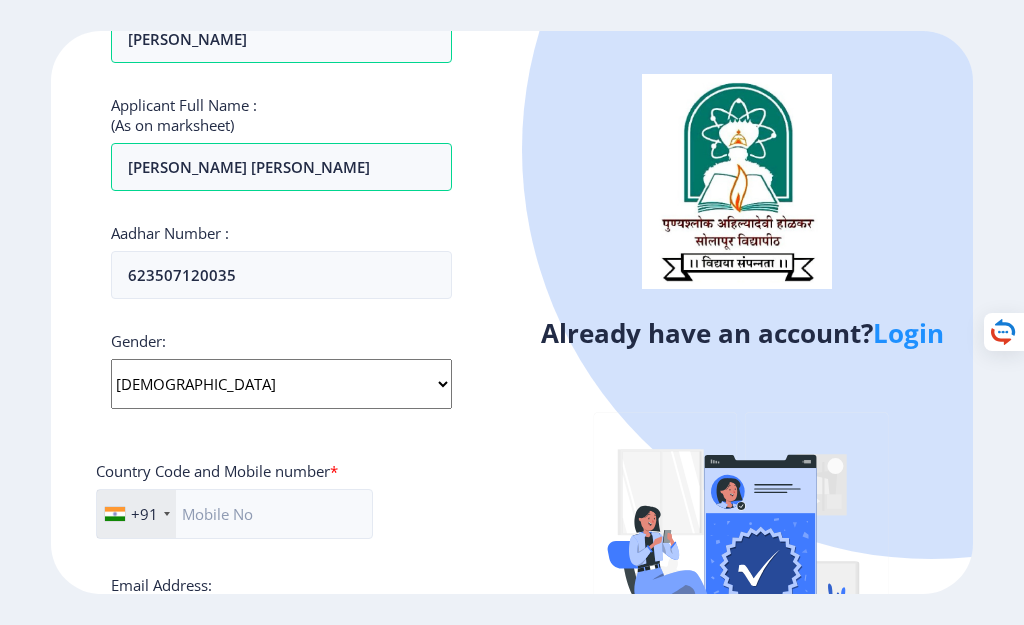 scroll, scrollTop: 610, scrollLeft: 0, axis: vertical 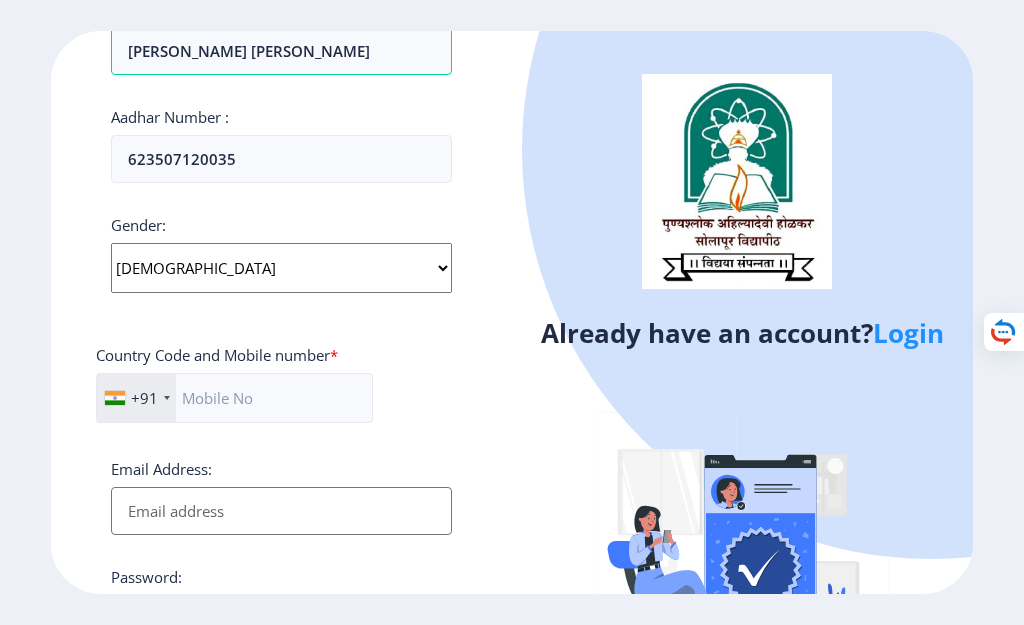 click on "Email Address:" 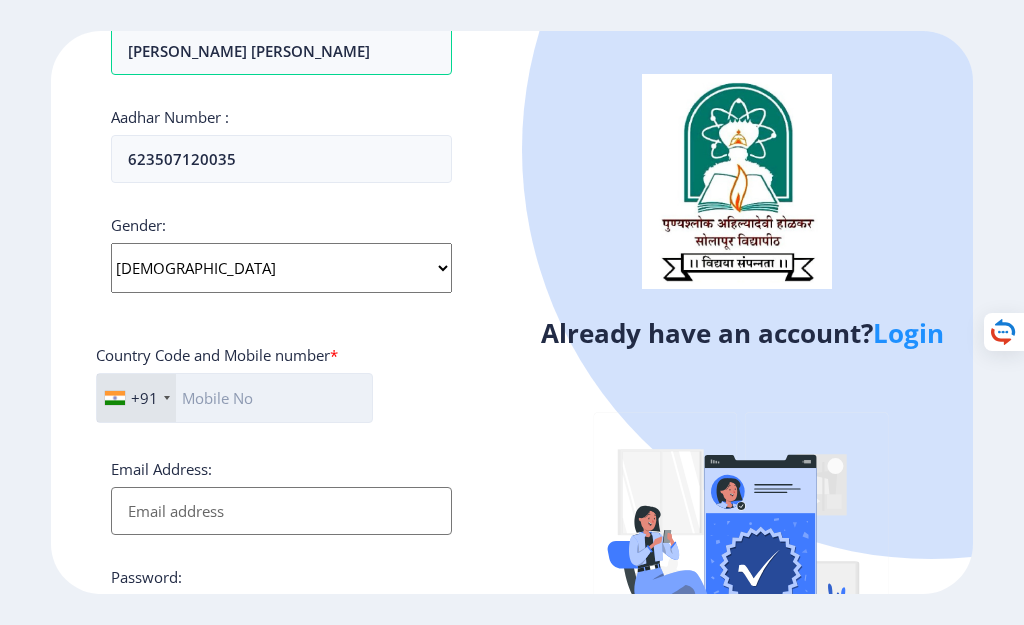 click 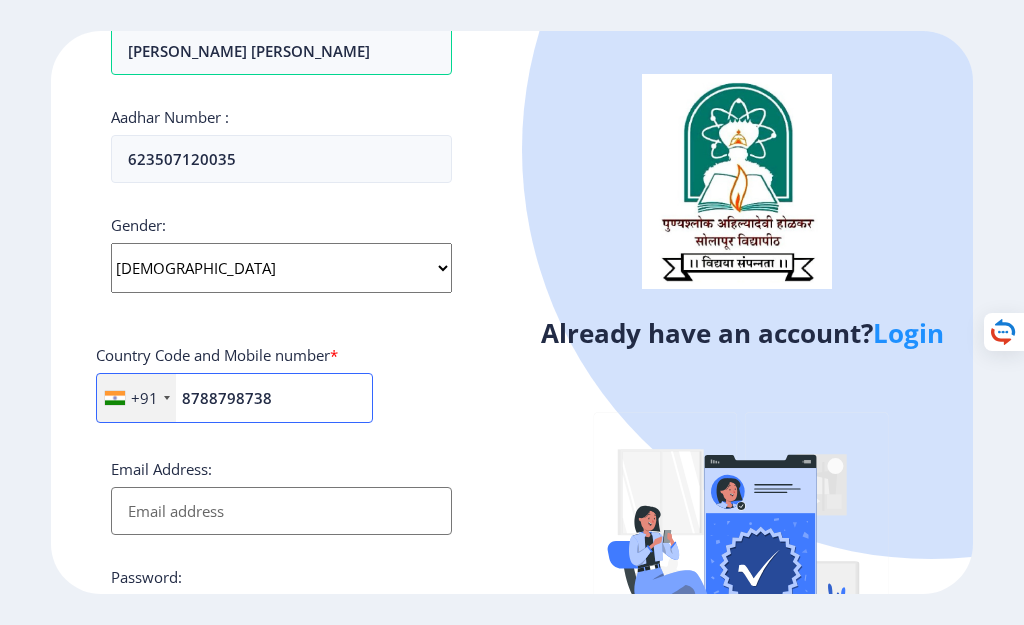 type on "8788798738" 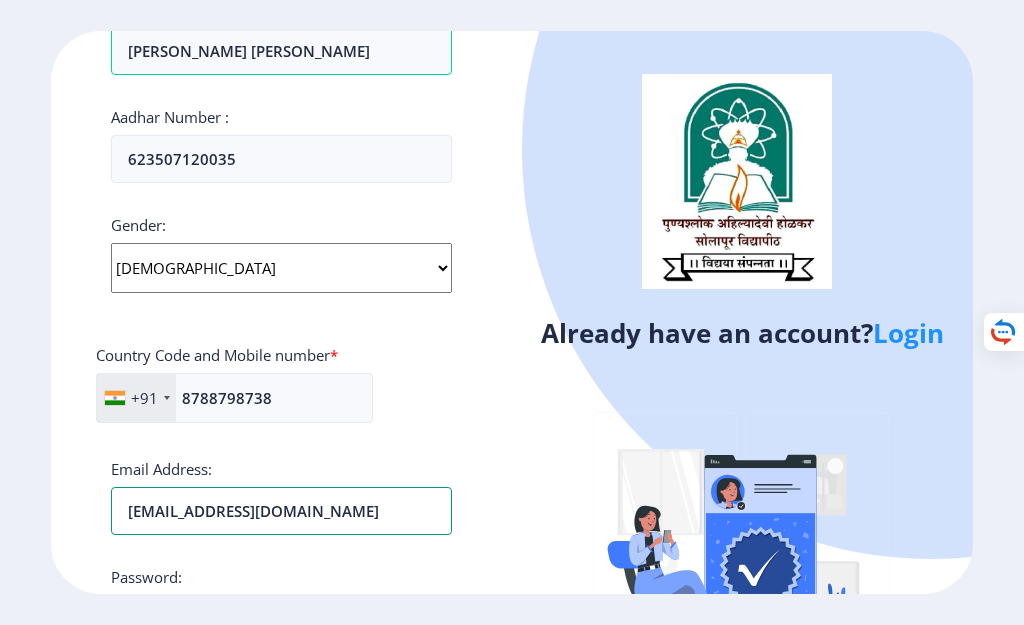 type on "[EMAIL_ADDRESS][DOMAIN_NAME]" 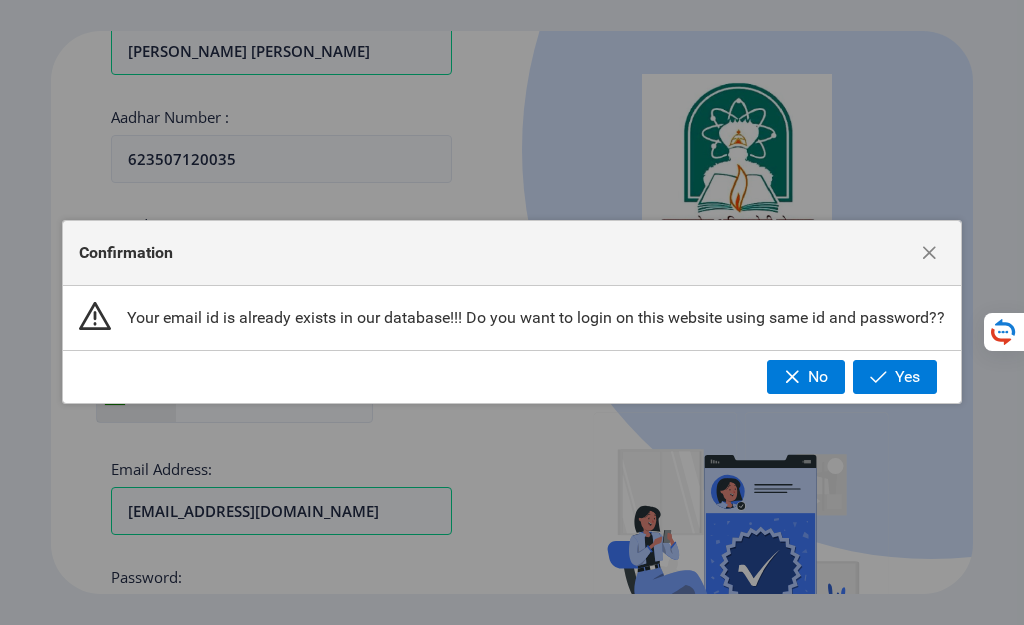 type 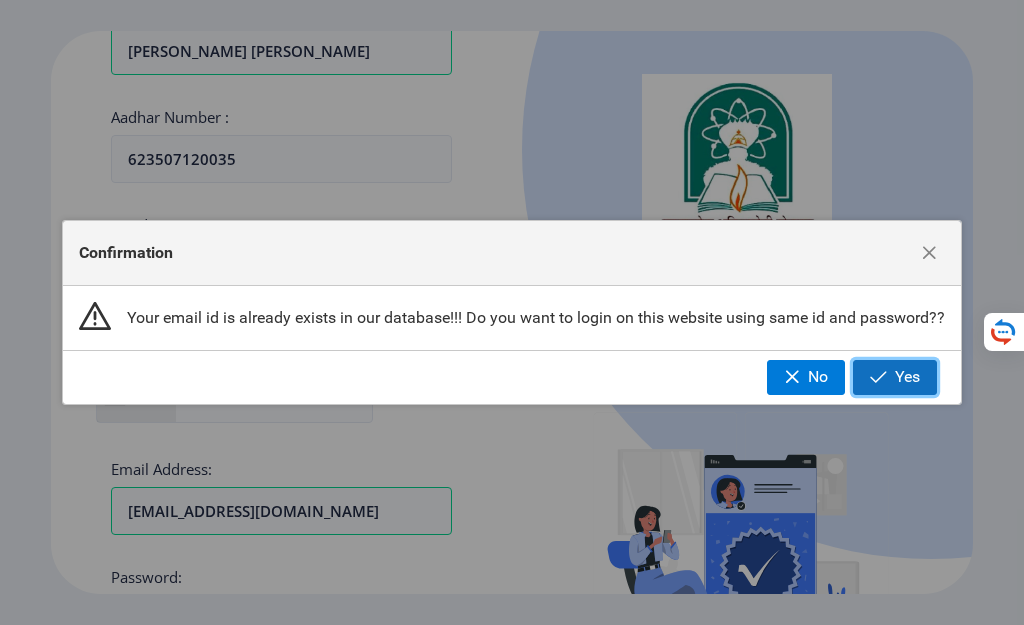 click on "Yes" 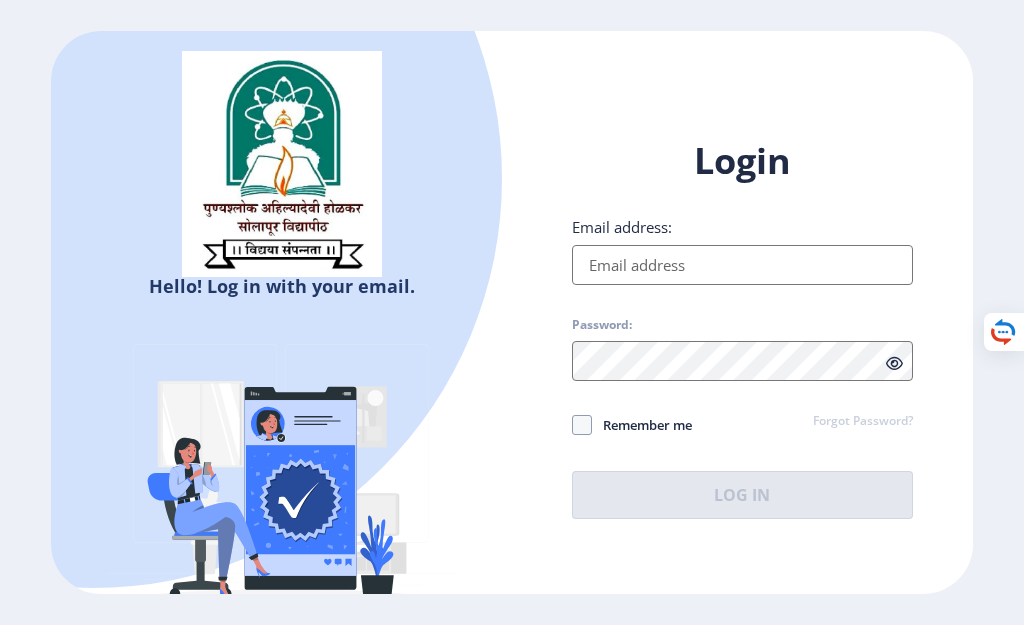 click on "Email address:" at bounding box center [742, 265] 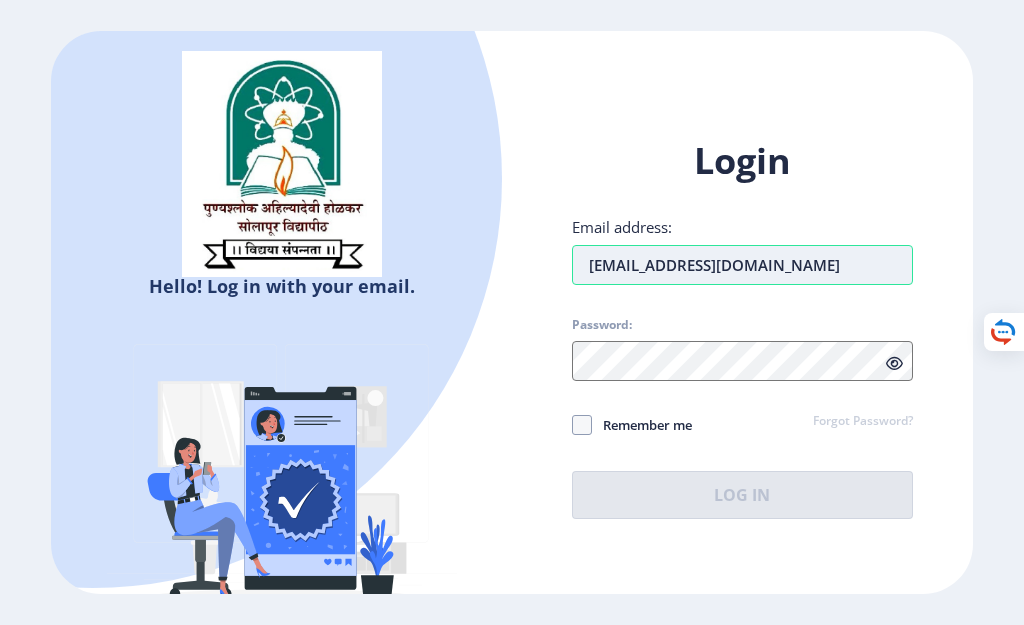 type on "[EMAIL_ADDRESS][DOMAIN_NAME]" 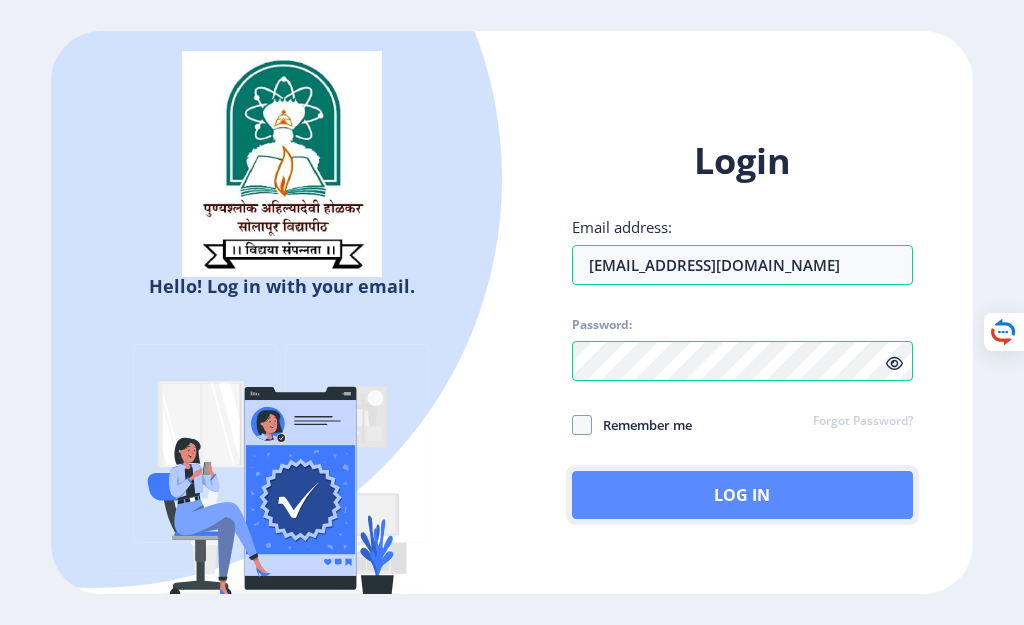 click on "Log In" 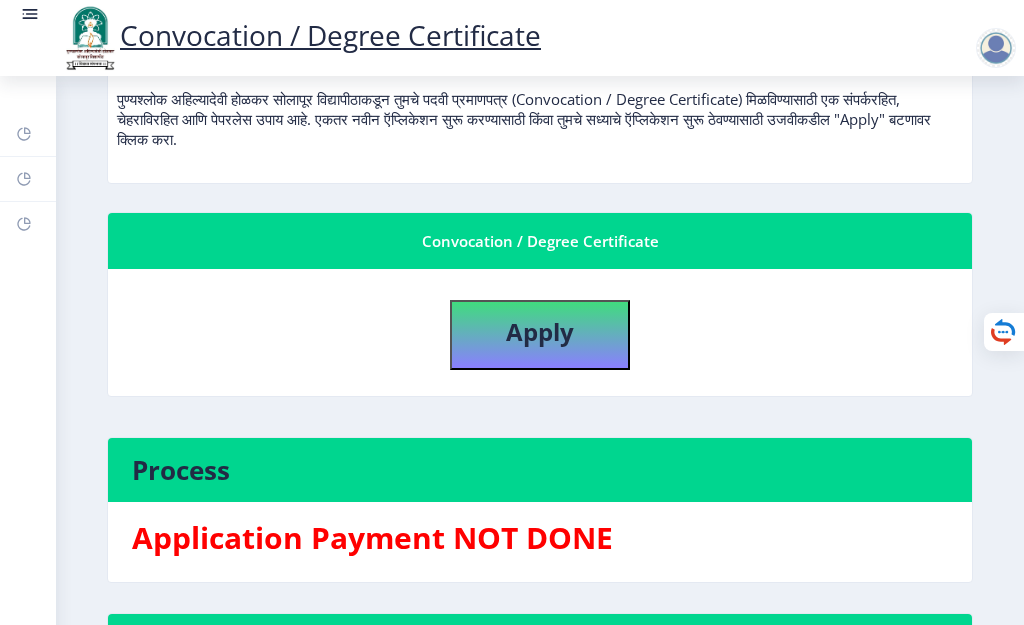scroll, scrollTop: 100, scrollLeft: 0, axis: vertical 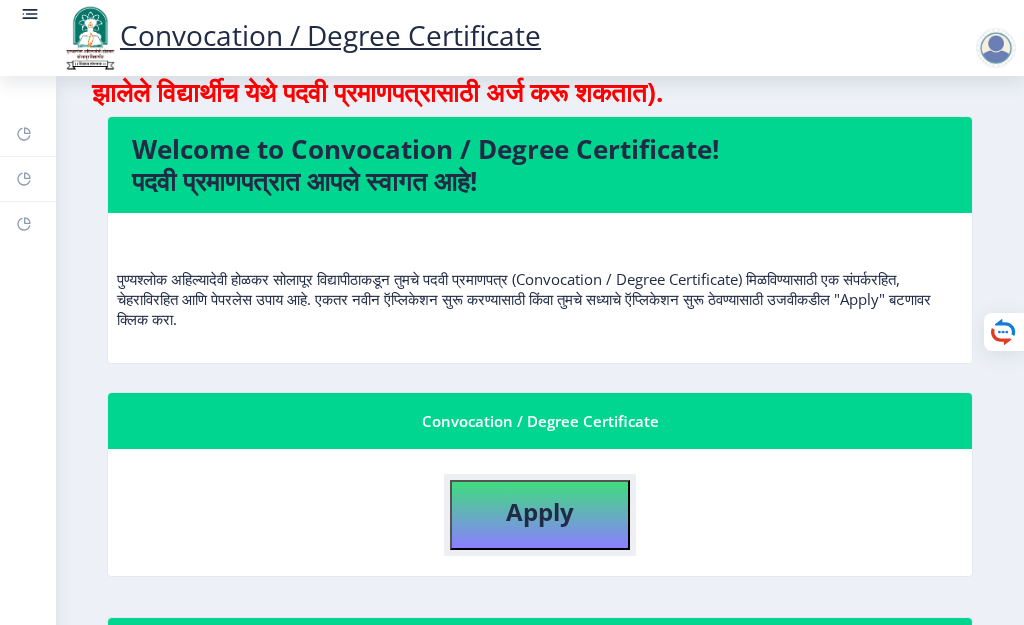 click on "Apply" 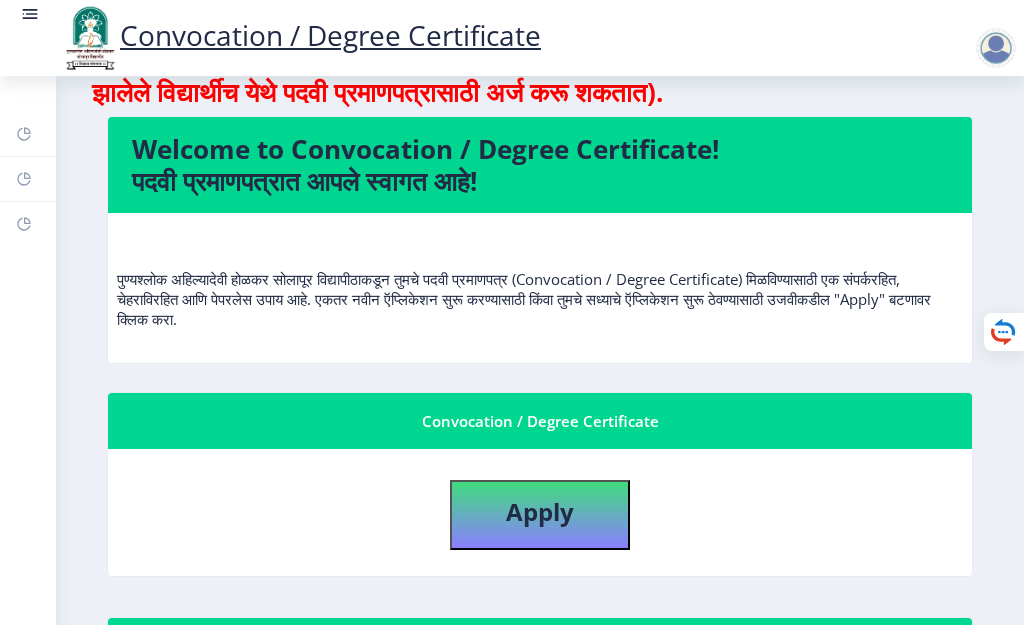select 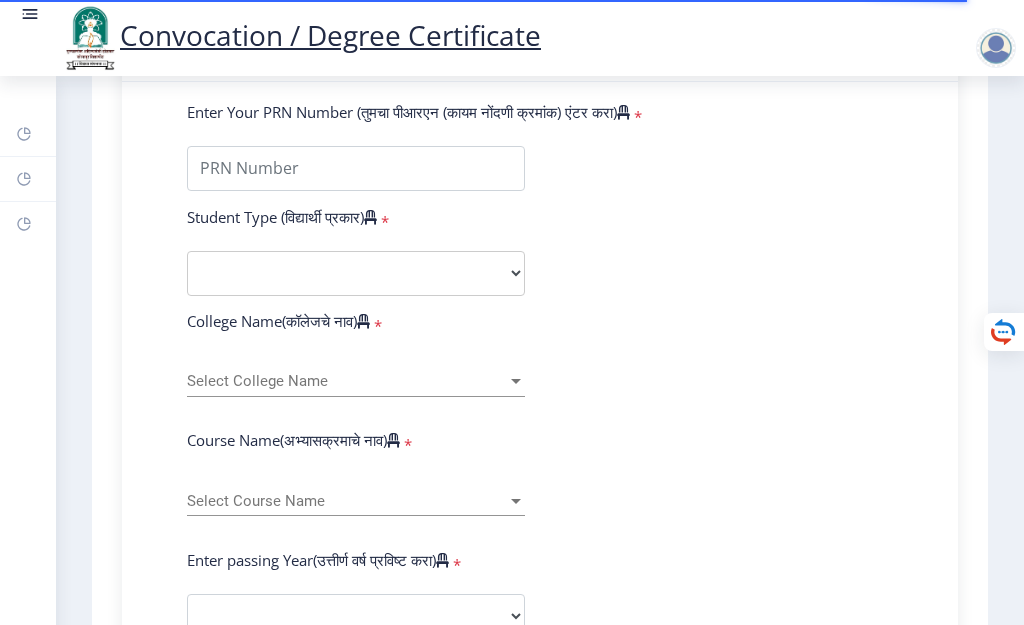 scroll, scrollTop: 500, scrollLeft: 0, axis: vertical 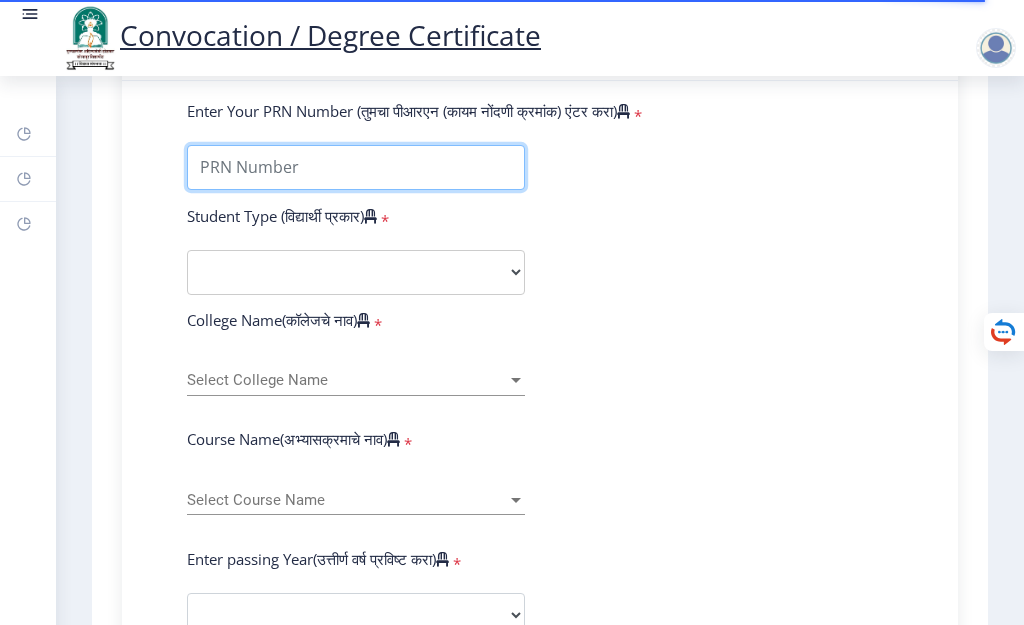 click on "Enter Your PRN Number (तुमचा पीआरएन (कायम नोंदणी क्रमांक) एंटर करा)" at bounding box center [356, 167] 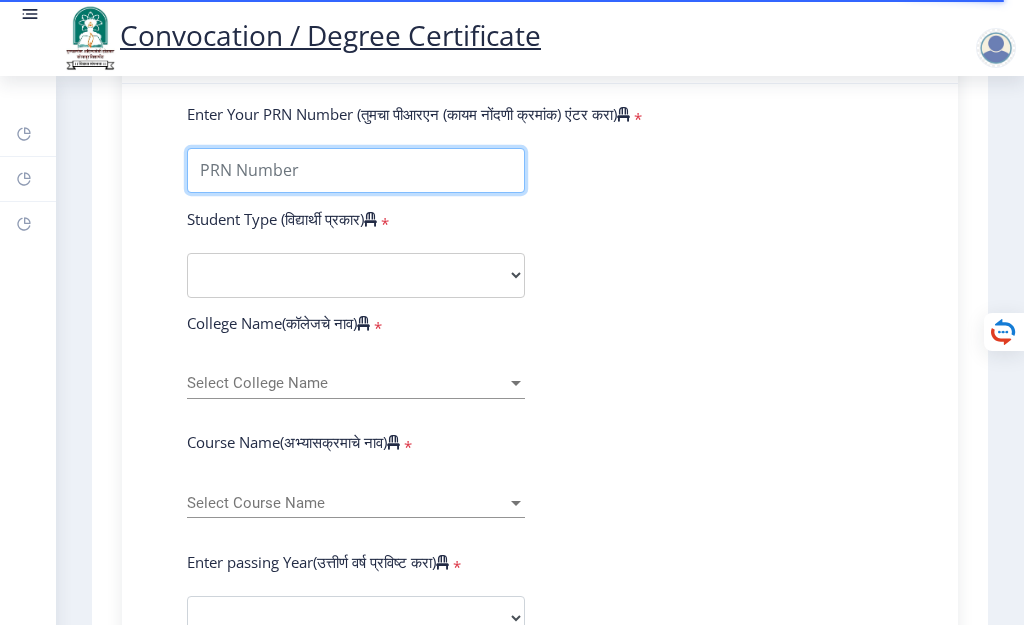 scroll, scrollTop: 400, scrollLeft: 0, axis: vertical 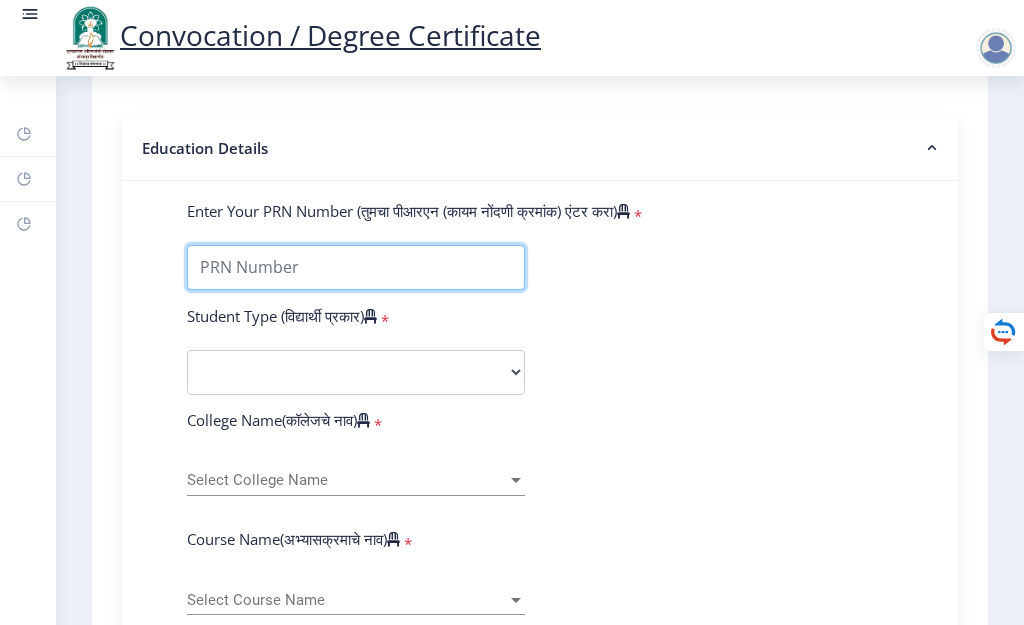 paste on "2011032500106323" 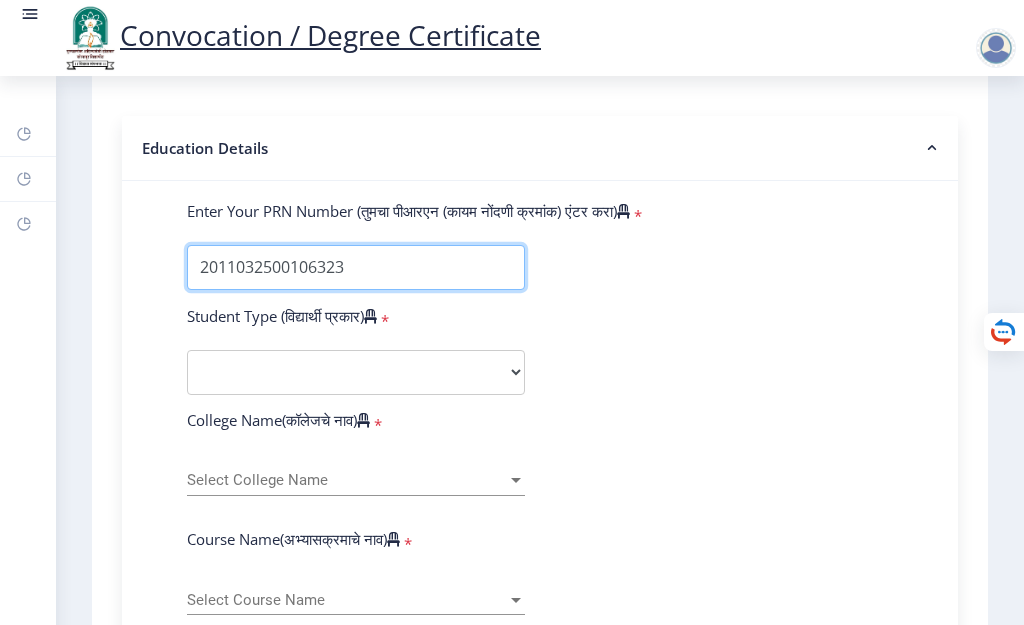type on "2011032500106323" 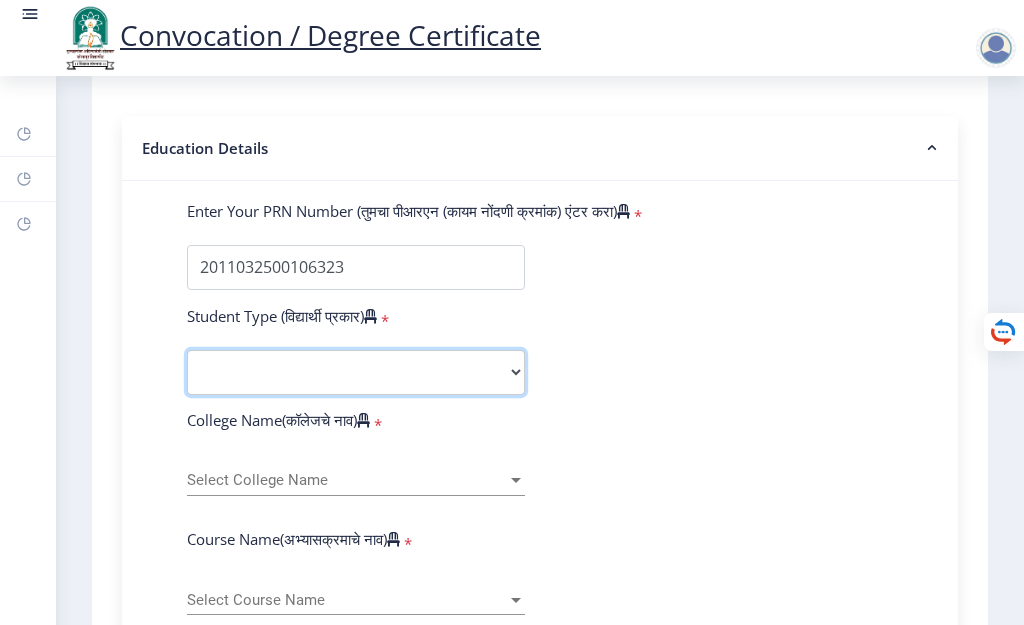 click on "Select Student Type Regular External" at bounding box center [356, 372] 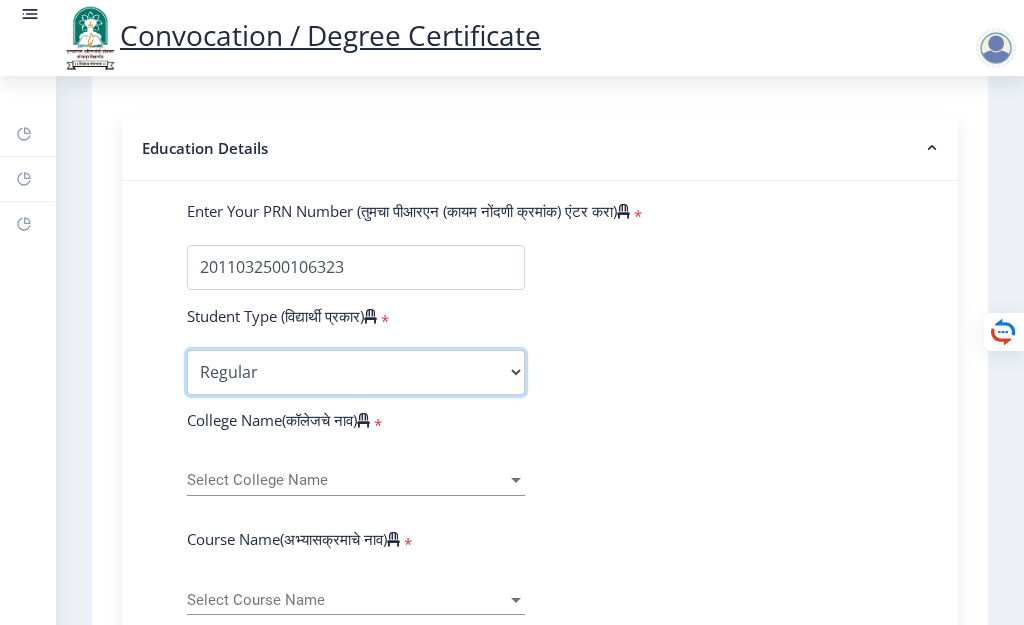 click on "Select Student Type Regular External" at bounding box center [356, 372] 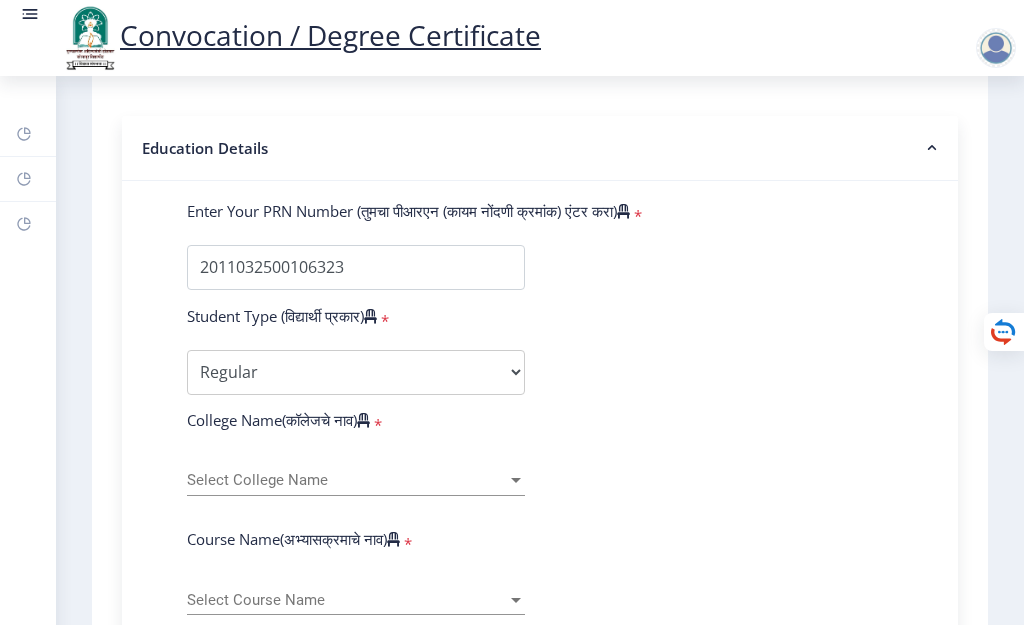 click on "Select College Name" at bounding box center (347, 480) 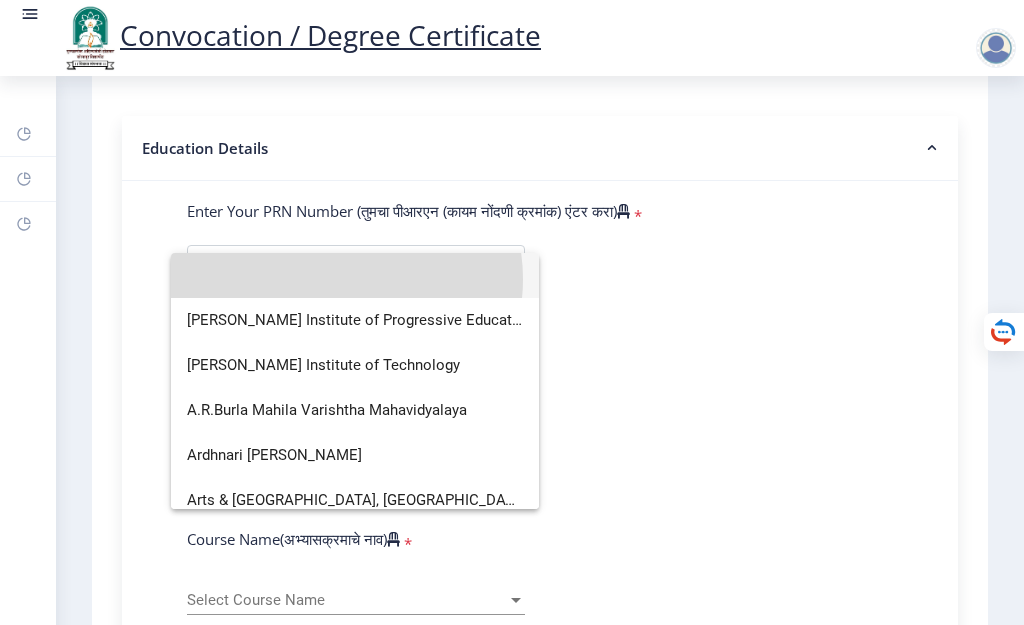click at bounding box center (355, 275) 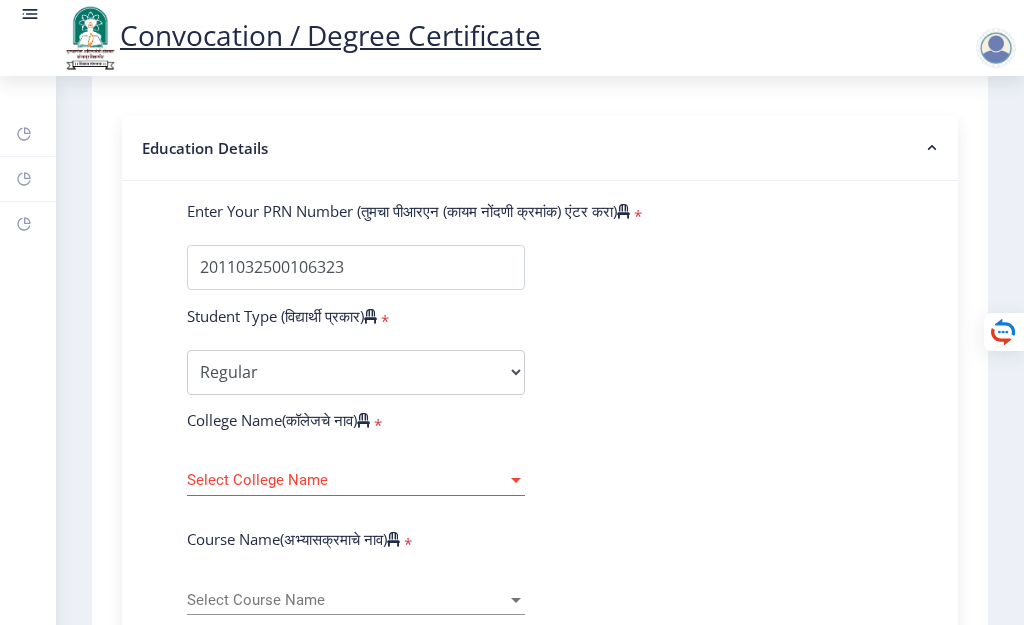 click on "Select College Name" at bounding box center (347, 480) 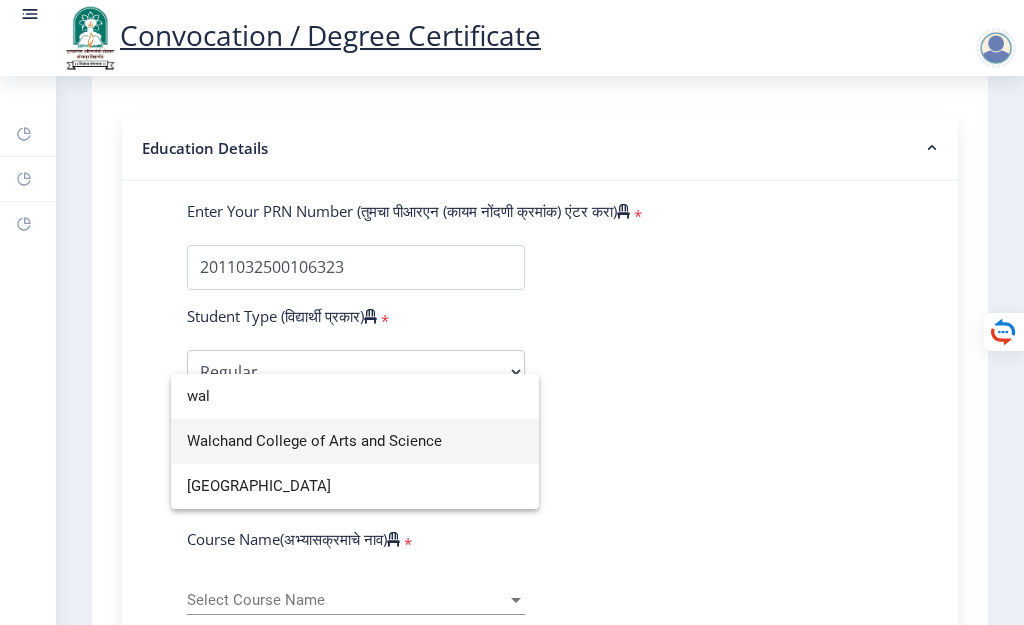 scroll, scrollTop: 0, scrollLeft: 0, axis: both 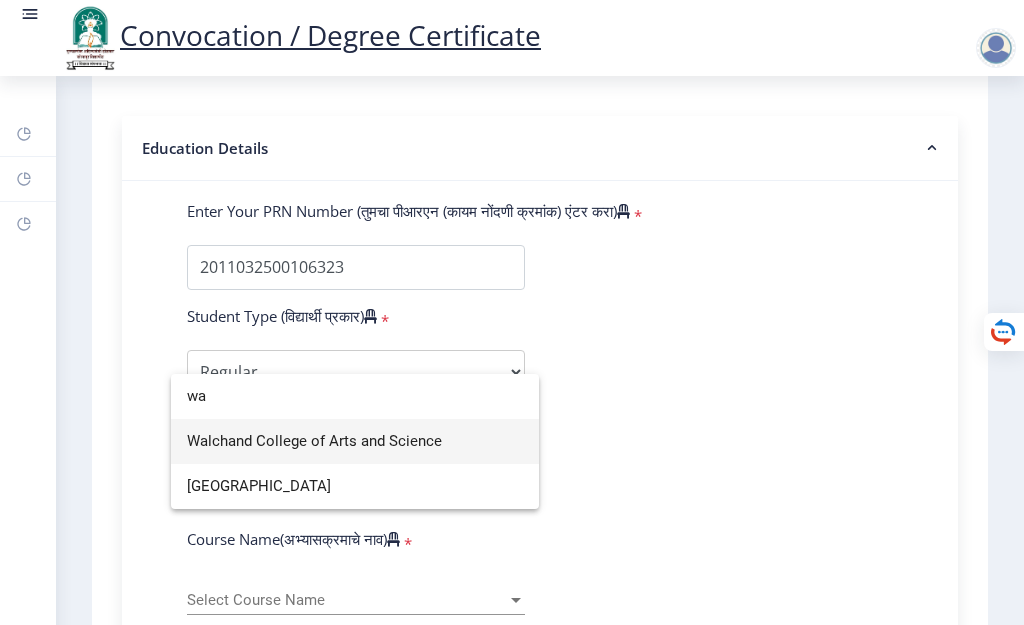 type on "w" 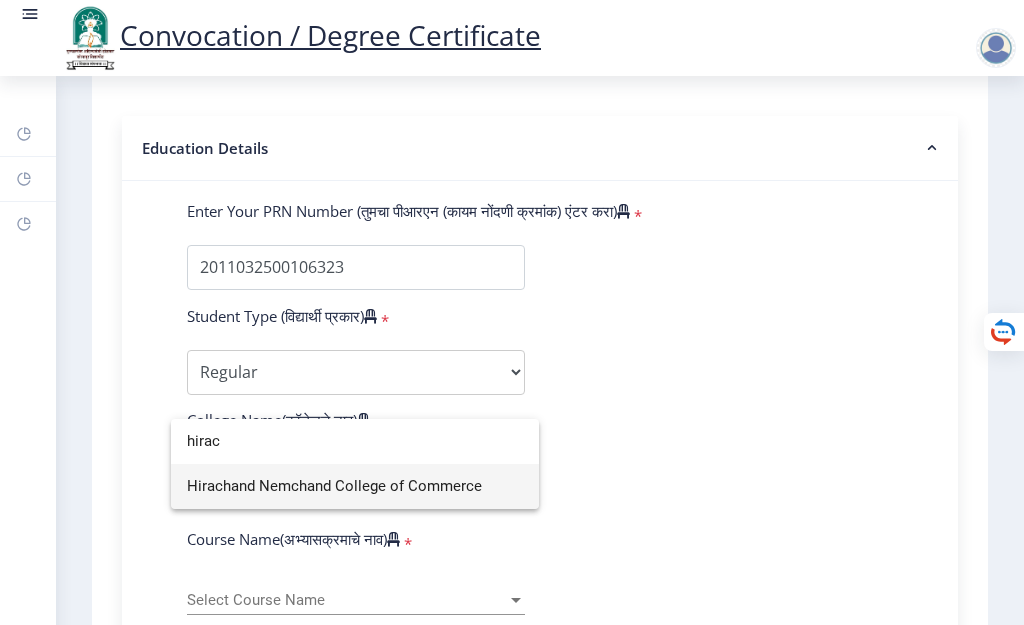 type on "hirac" 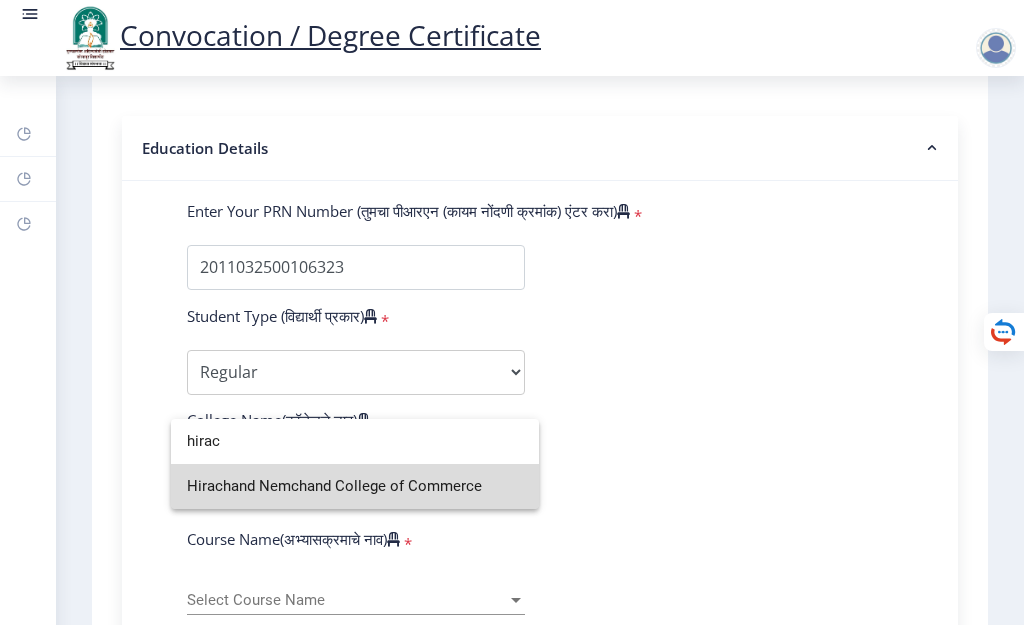 click on "Hirachand Nemchand College of Commerce" at bounding box center [355, 486] 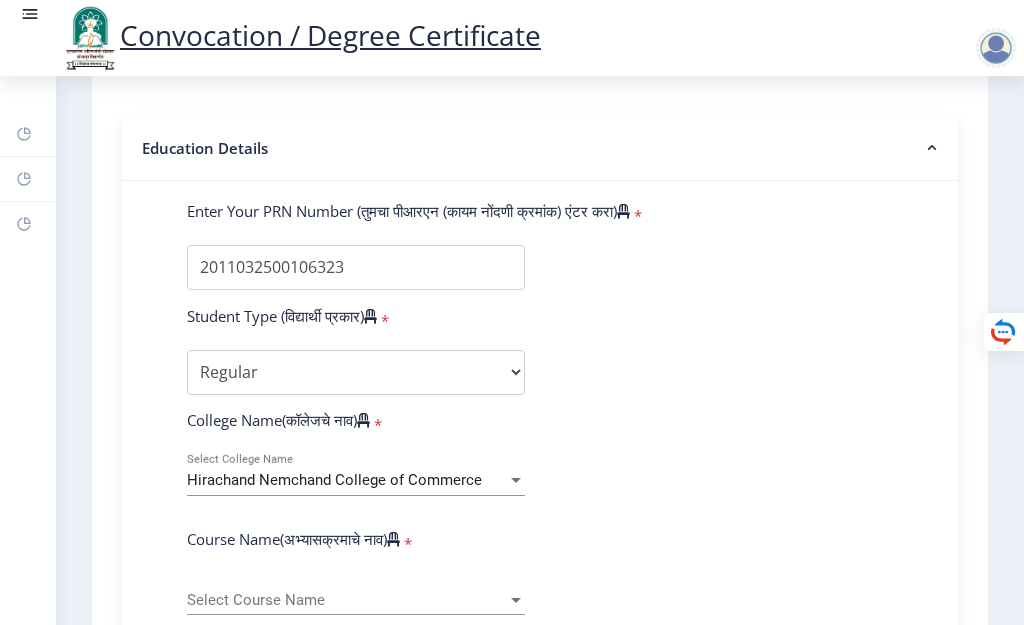 click on "Enter Your PRN Number (तुमचा पीआरएन (कायम नोंदणी क्रमांक) एंटर करा)   * Student Type (विद्यार्थी प्रकार)    * Select Student Type Regular External College Name(कॉलेजचे नाव)   * [PERSON_NAME] College of Commerce Select College Name Course Name(अभ्यासक्रमाचे नाव)   * Select Course Name Select Course Name Enter passing Year(उत्तीर्ण वर्ष प्रविष्ट करा)   *  2025   2024   2023   2022   2021   2020   2019   2018   2017   2016   2015   2014   2013   2012   2011   2010   2009   2008   2007   2006   2005   2004   2003   2002   2001   2000   1999   1998   1997   1996   1995   1994   1993   1992   1991   1990   1989   1988   1987   1986   1985   1984   1983   1982   1981   1980   1979   1978   1977   1976  Enter Passing Month(उत्तीर्ण महिना प्रविष्ट करा)   *" 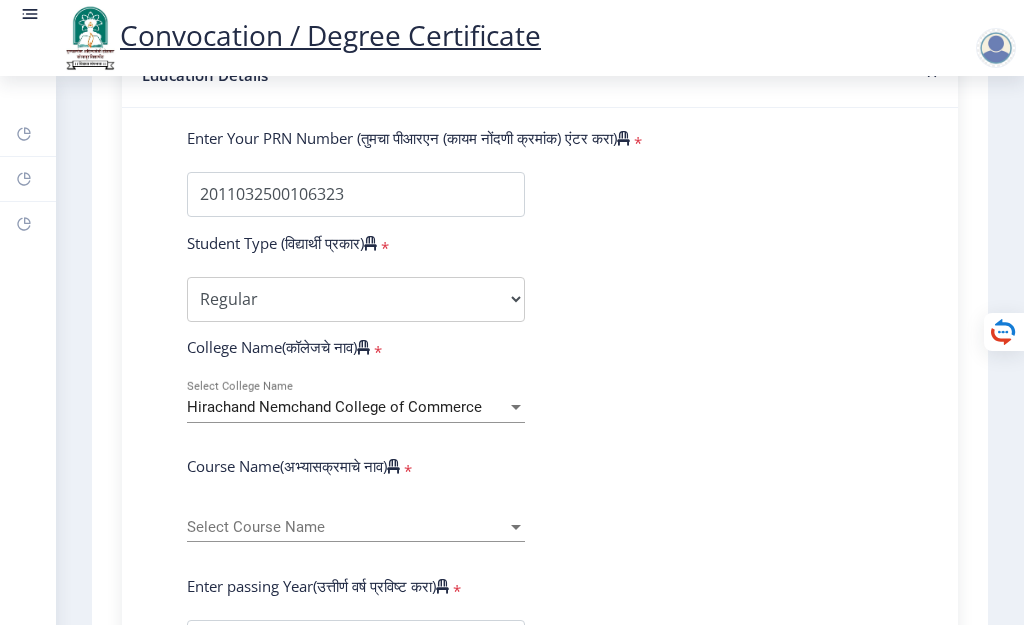scroll, scrollTop: 800, scrollLeft: 0, axis: vertical 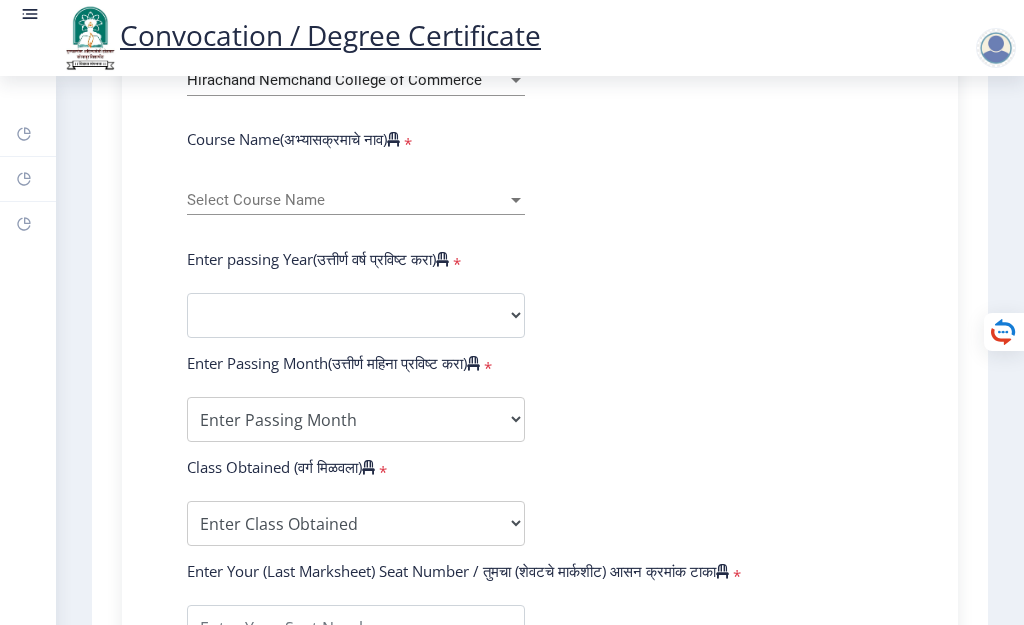 click on "Select Course Name" at bounding box center (347, 200) 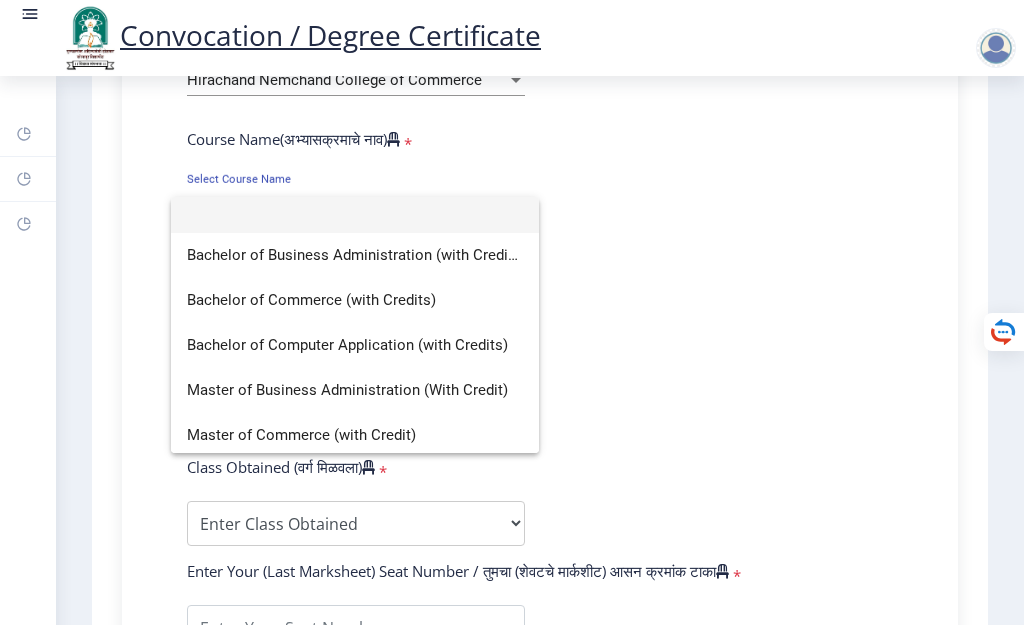 scroll, scrollTop: 14, scrollLeft: 0, axis: vertical 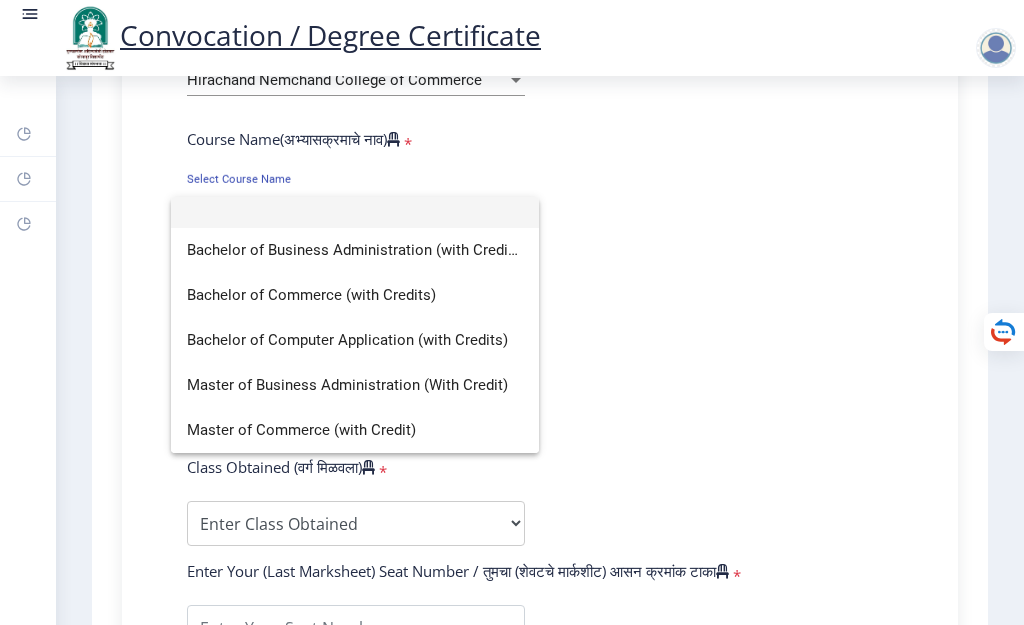 click 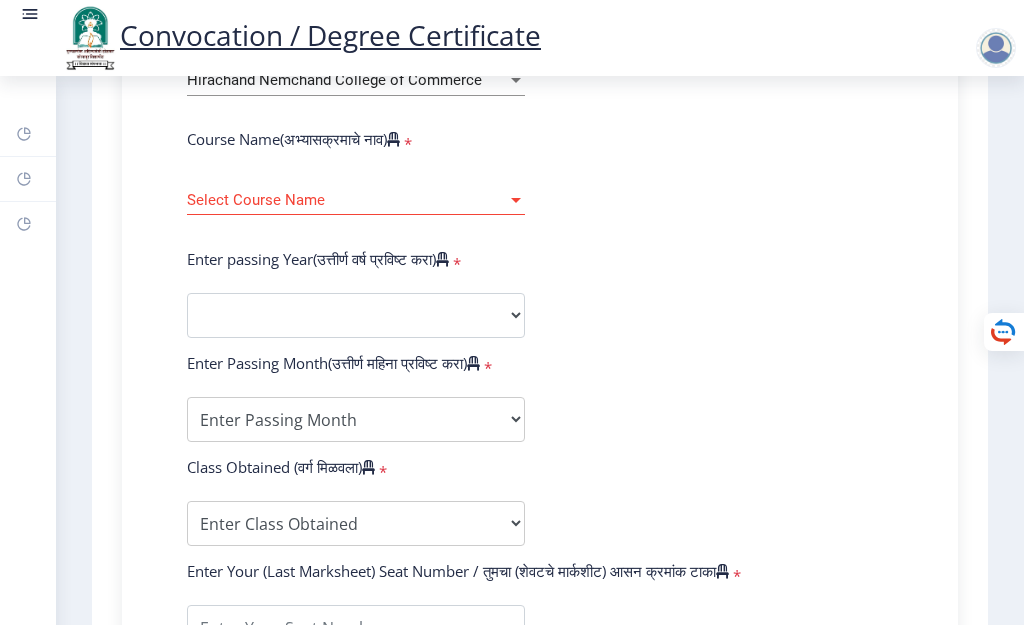 click on "Select Course Name" at bounding box center [347, 200] 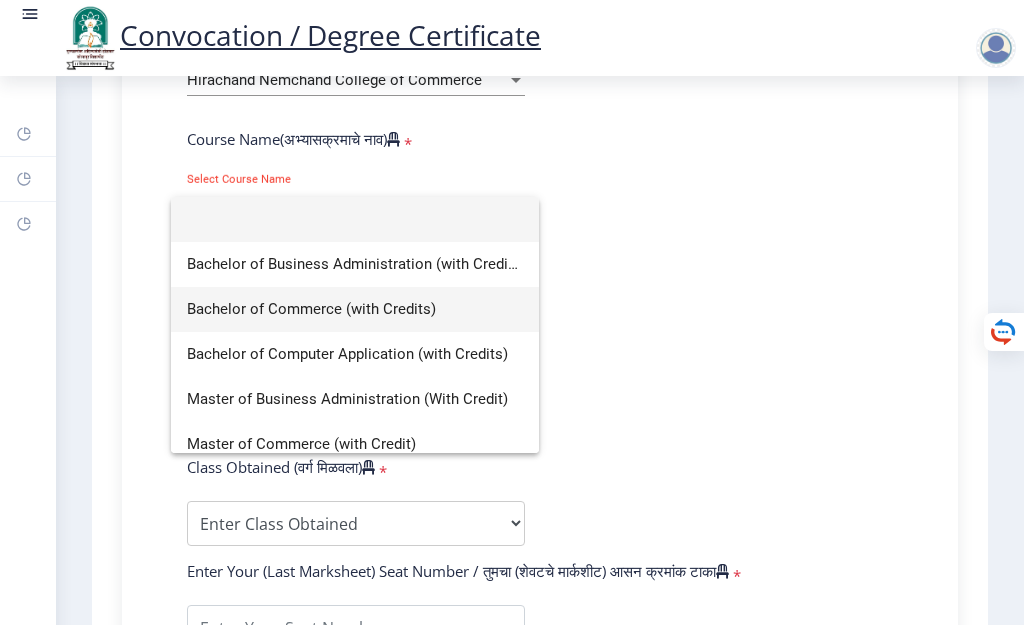 scroll, scrollTop: 14, scrollLeft: 0, axis: vertical 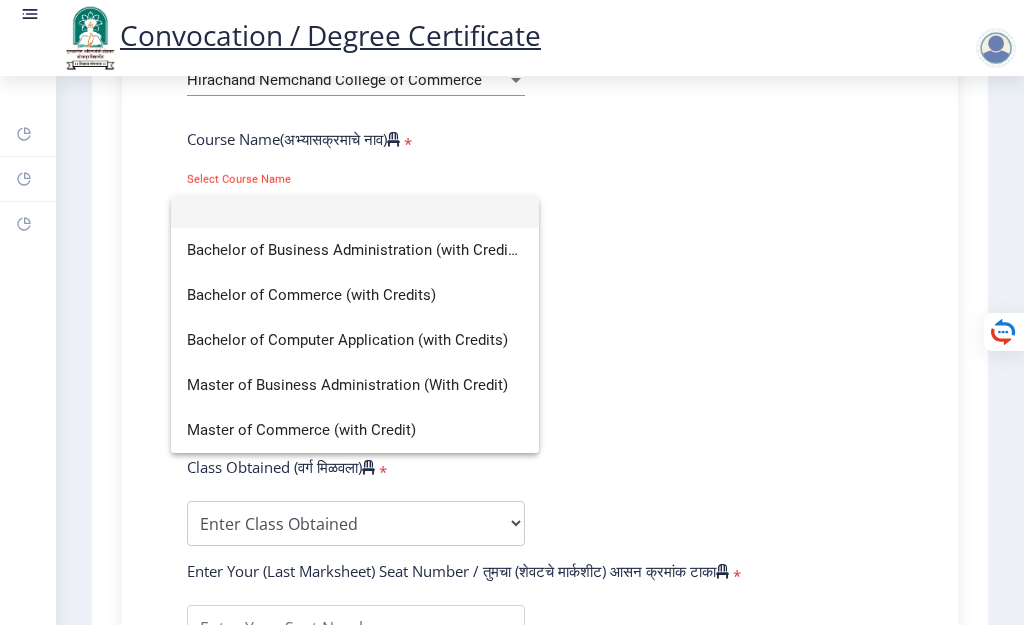 click 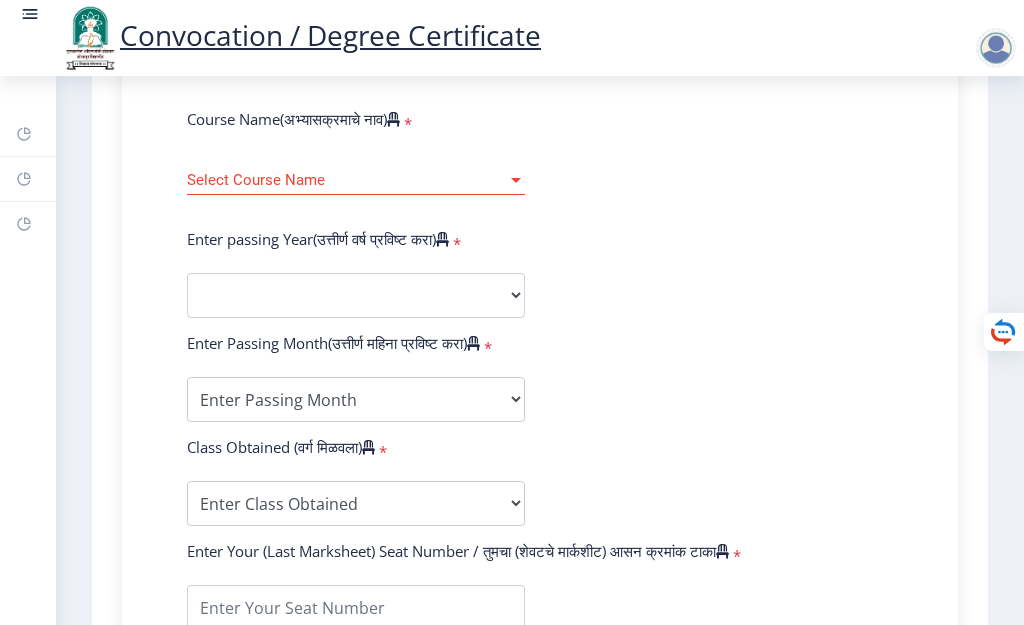 scroll, scrollTop: 732, scrollLeft: 0, axis: vertical 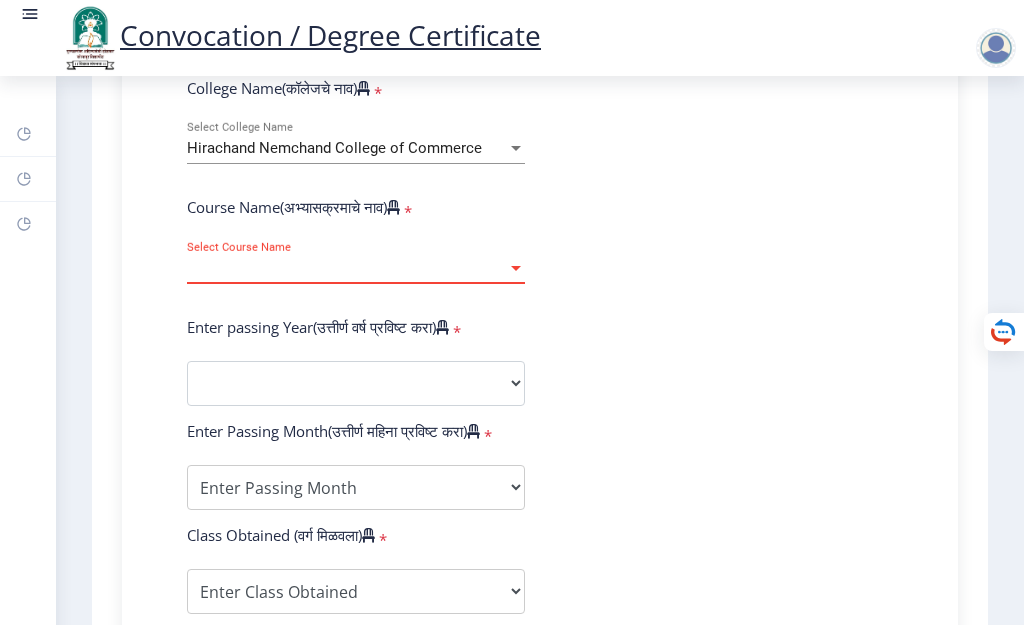 click on "Select Course Name" at bounding box center (347, 268) 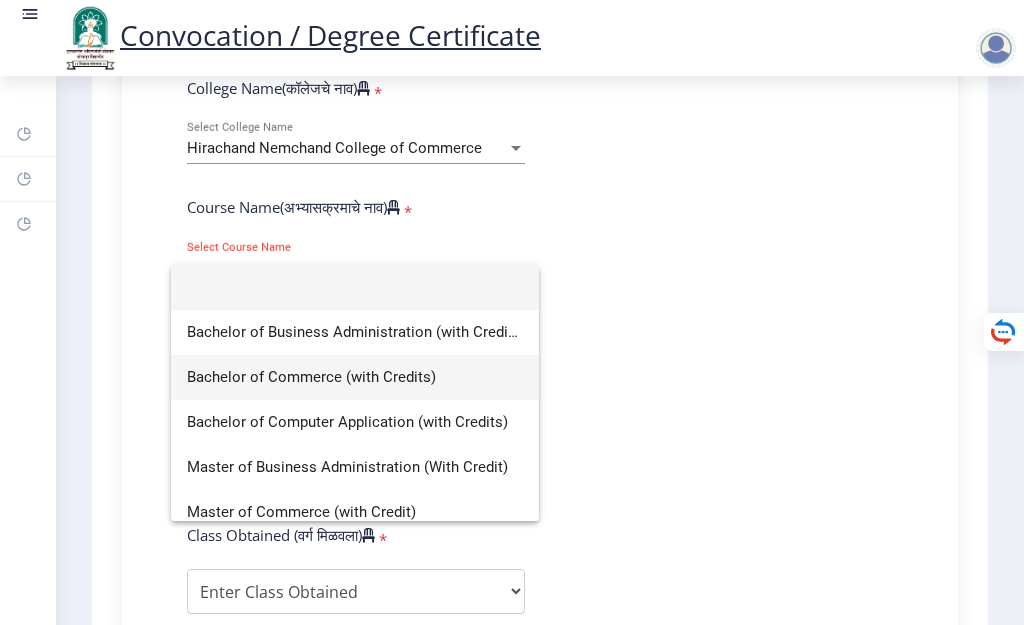 click on "Bachelor of Commerce (with Credits)" at bounding box center [355, 377] 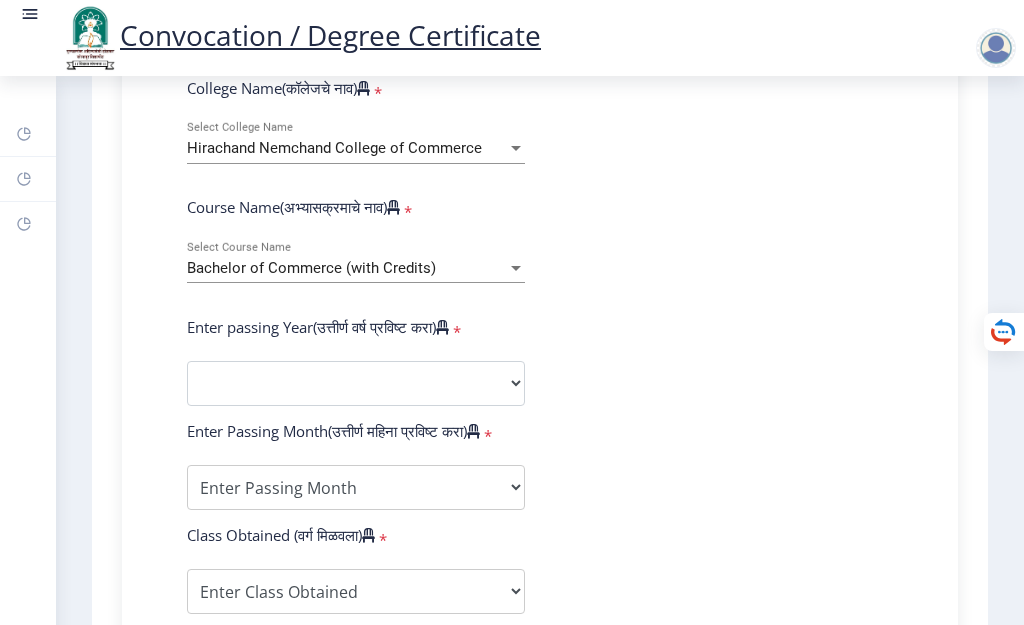 select 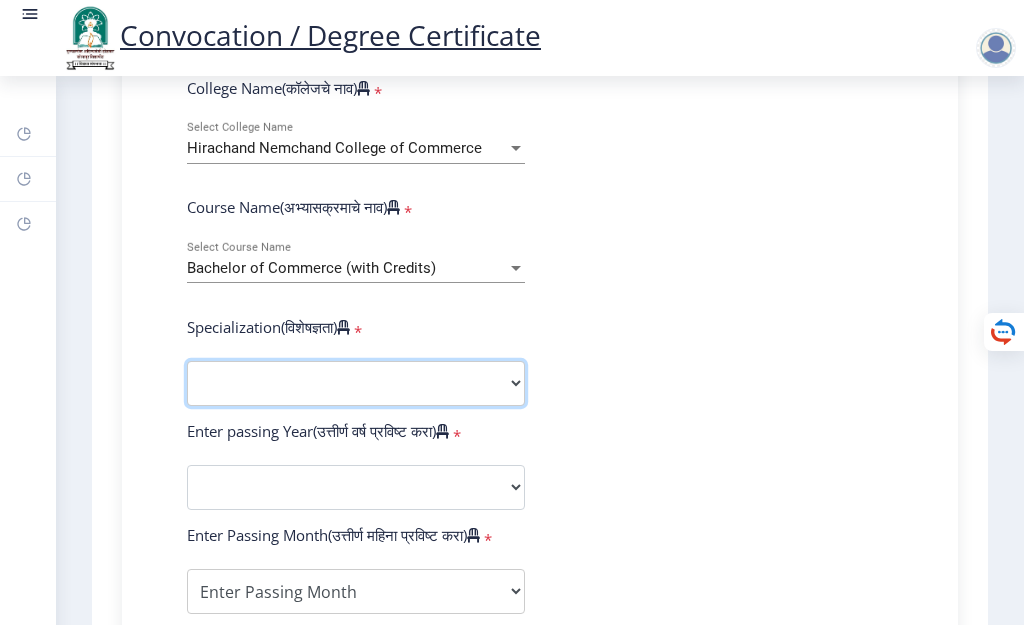 click on "Specialization Banking Advanced Accountancy Advanced Banking Advanced Cost Accounting Advanced Costing Industrial Management Insurance Advanced Insurance Advanced Statistics Other" at bounding box center [356, 383] 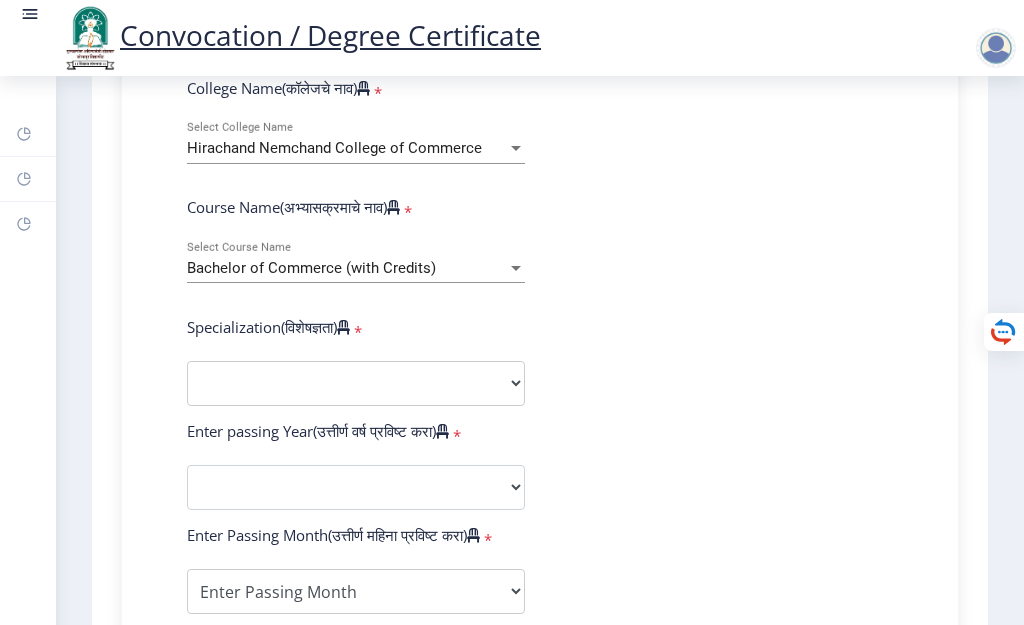 click on "Enter Your PRN Number (तुमचा पीआरएन (कायम नोंदणी क्रमांक) एंटर करा)   * Student Type (विद्यार्थी प्रकार)    * Select Student Type Regular External College Name(कॉलेजचे नाव)   * [PERSON_NAME] College of Commerce Select College Name Course Name(अभ्यासक्रमाचे नाव)   * Bachelor of Commerce (with Credits) Select Course Name  Specialization(विशेषज्ञता)   * Specialization Banking Advanced Accountancy Advanced Banking Advanced Cost Accounting Advanced Costing Industrial Management Insurance Advanced Insurance Advanced Statistics Other Enter passing Year(उत्तीर्ण वर्ष प्रविष्ट करा)   *  2025   2024   2023   2022   2021   2020   2019   2018   2017   2016   2015   2014   2013   2012   2011   2010   2009   2008   2007   2006   2005   2004   2003   2002   2001   2000   1999   1998   1997" 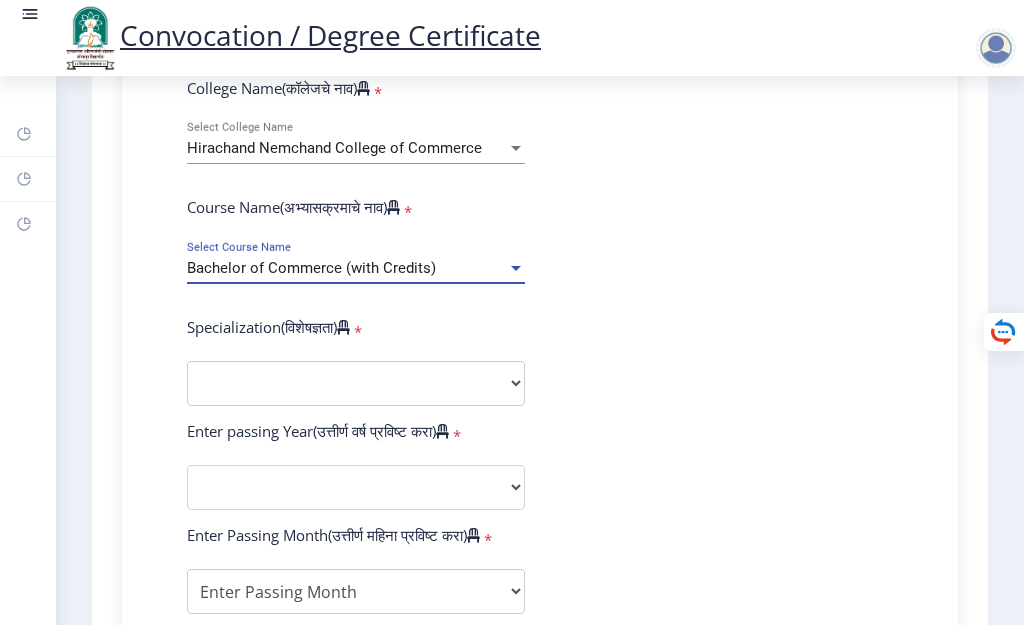 click on "Bachelor of Commerce (with Credits)" at bounding box center [347, 268] 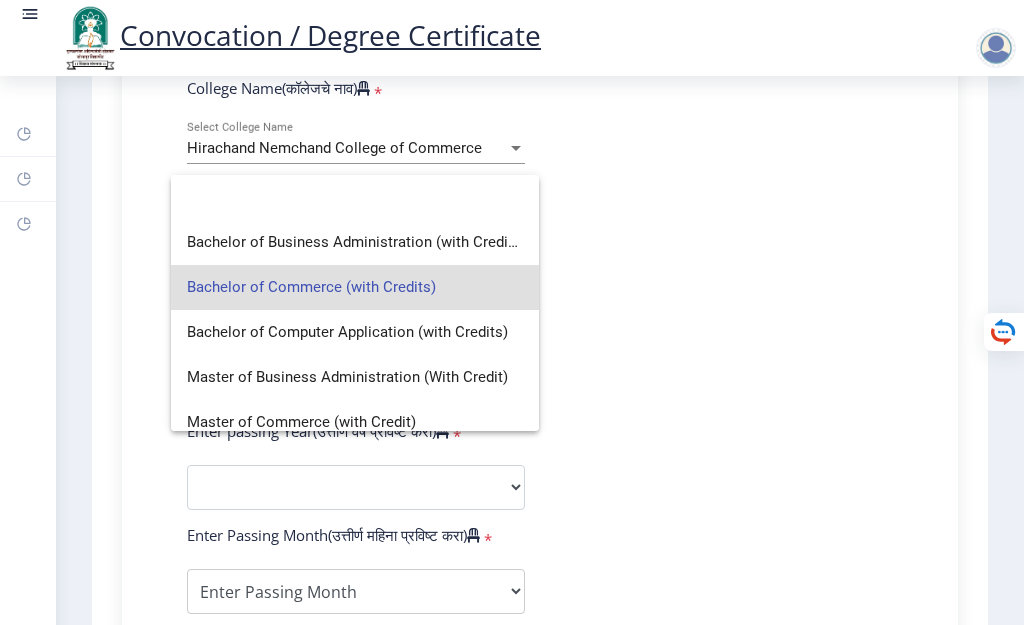 click on "Bachelor of Commerce (with Credits)" at bounding box center (355, 287) 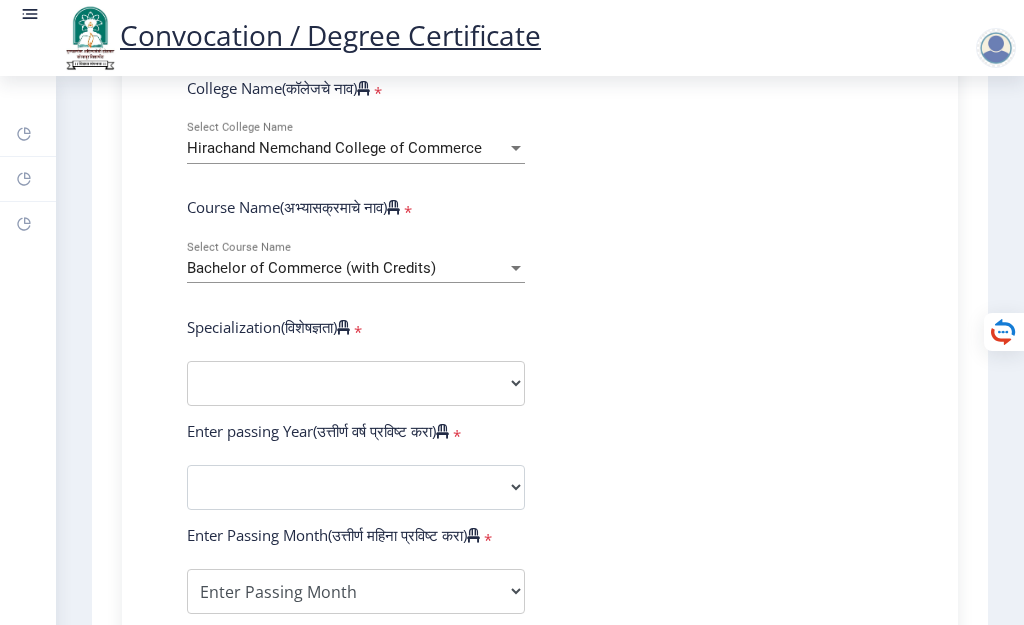 click on "Enter Your PRN Number (तुमचा पीआरएन (कायम नोंदणी क्रमांक) एंटर करा)   * Student Type (विद्यार्थी प्रकार)    * Select Student Type Regular External College Name(कॉलेजचे नाव)   * [PERSON_NAME] College of Commerce Select College Name Course Name(अभ्यासक्रमाचे नाव)   * Bachelor of Commerce (with Credits) Select Course Name  Specialization(विशेषज्ञता)   * Specialization Banking Advanced Accountancy Advanced Banking Advanced Cost Accounting Advanced Costing Industrial Management Insurance Advanced Insurance Advanced Statistics Other Enter passing Year(उत्तीर्ण वर्ष प्रविष्ट करा)   *  2025   2024   2023   2022   2021   2020   2019   2018   2017   2016   2015   2014   2013   2012   2011   2010   2009   2008   2007   2006   2005   2004   2003   2002   2001   2000   1999   1998   1997" 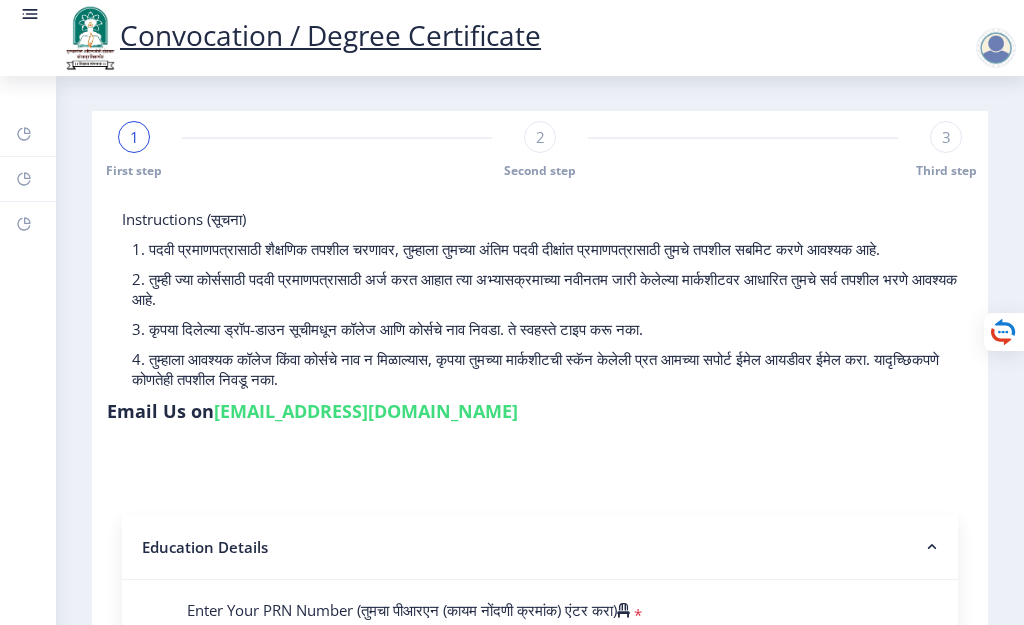 scroll, scrollTop: 0, scrollLeft: 0, axis: both 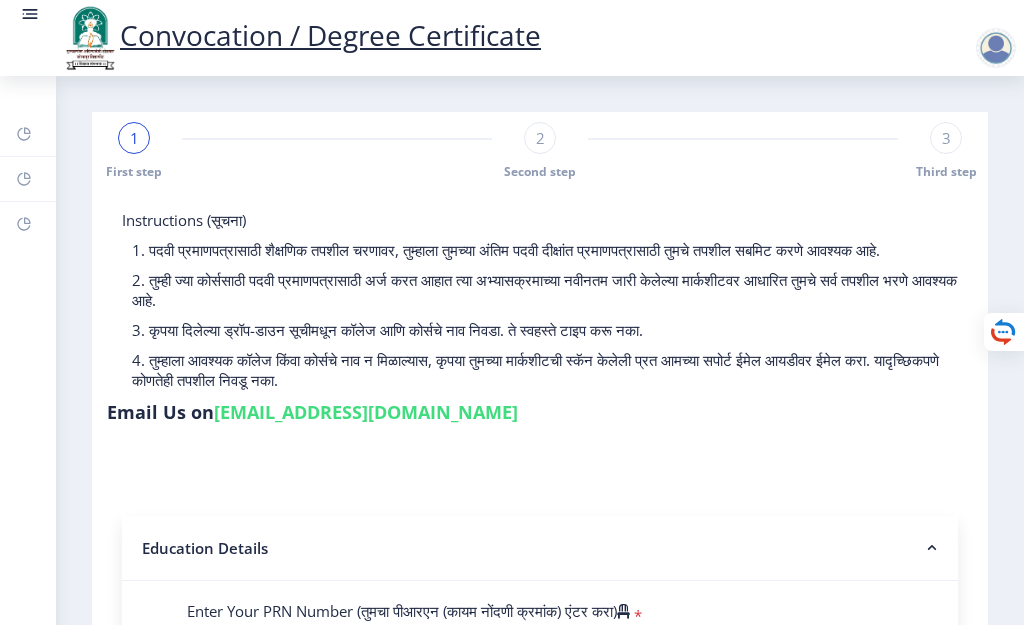 click 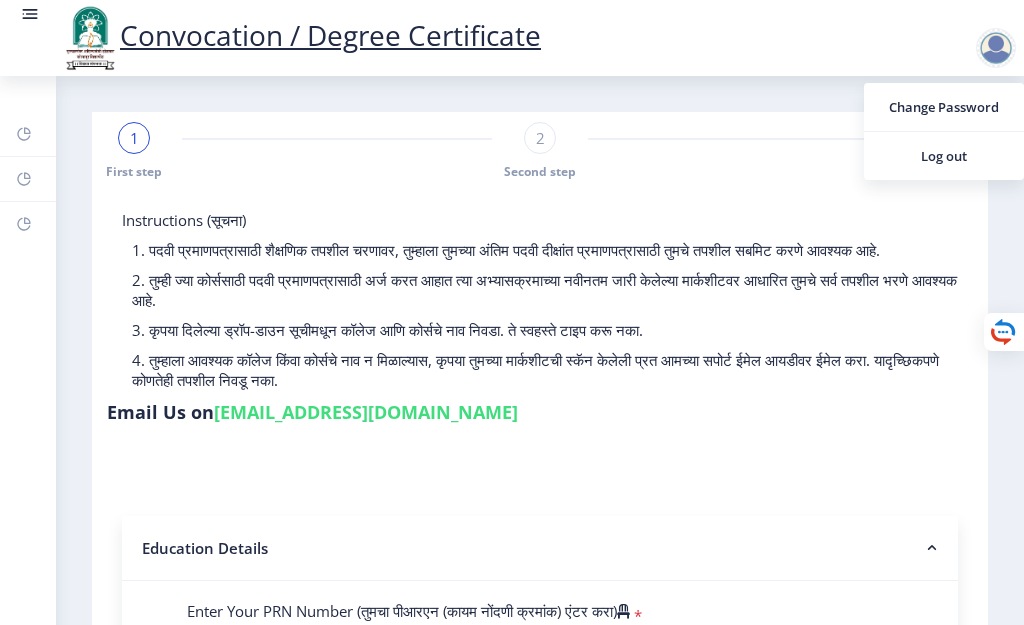 click 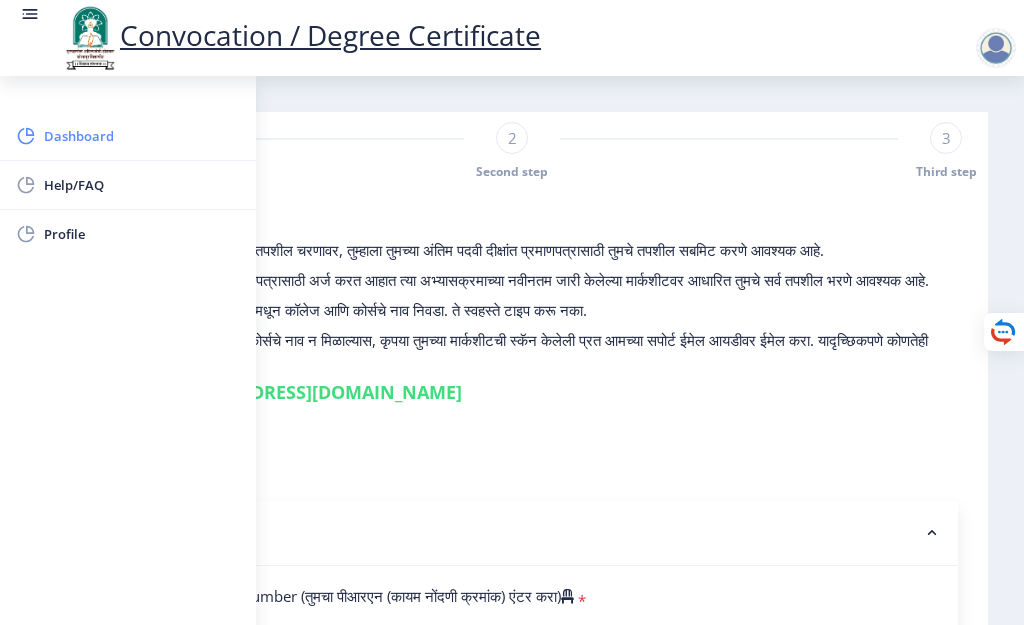 click on "Dashboard" 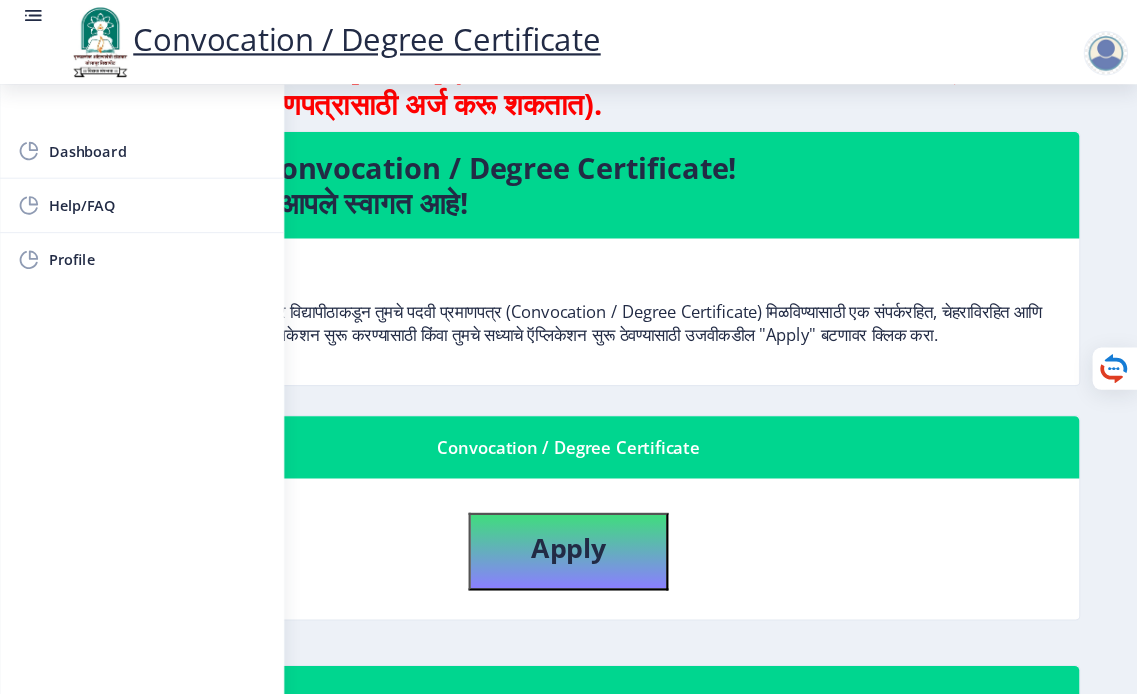 scroll, scrollTop: 0, scrollLeft: 0, axis: both 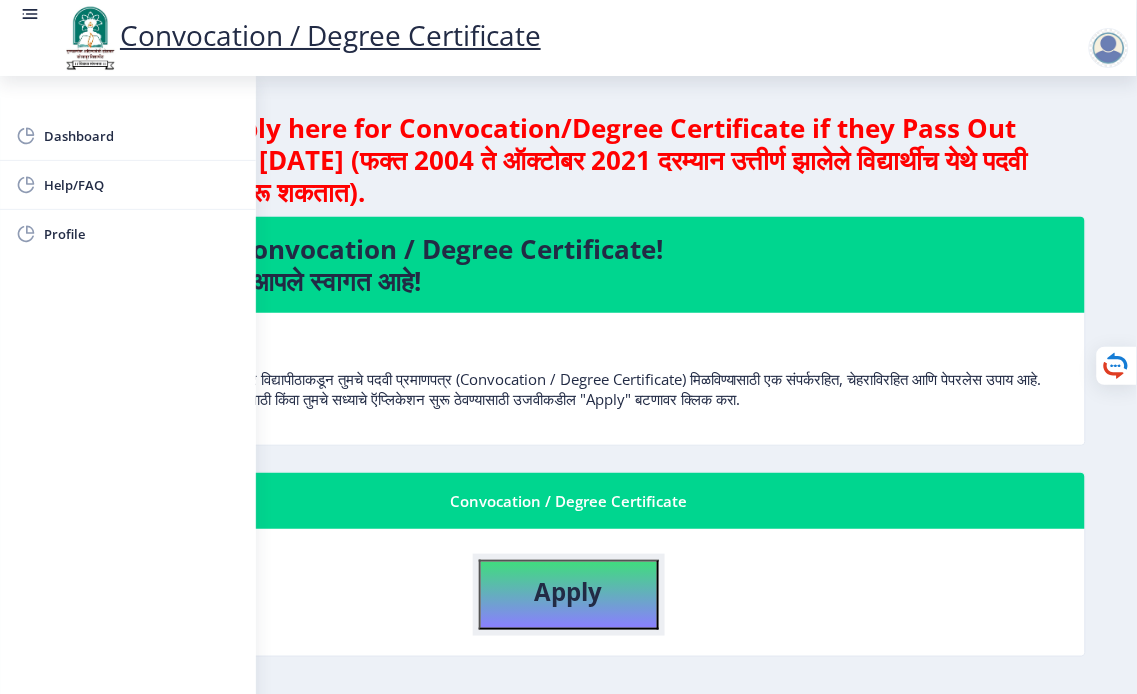 click on "Apply" 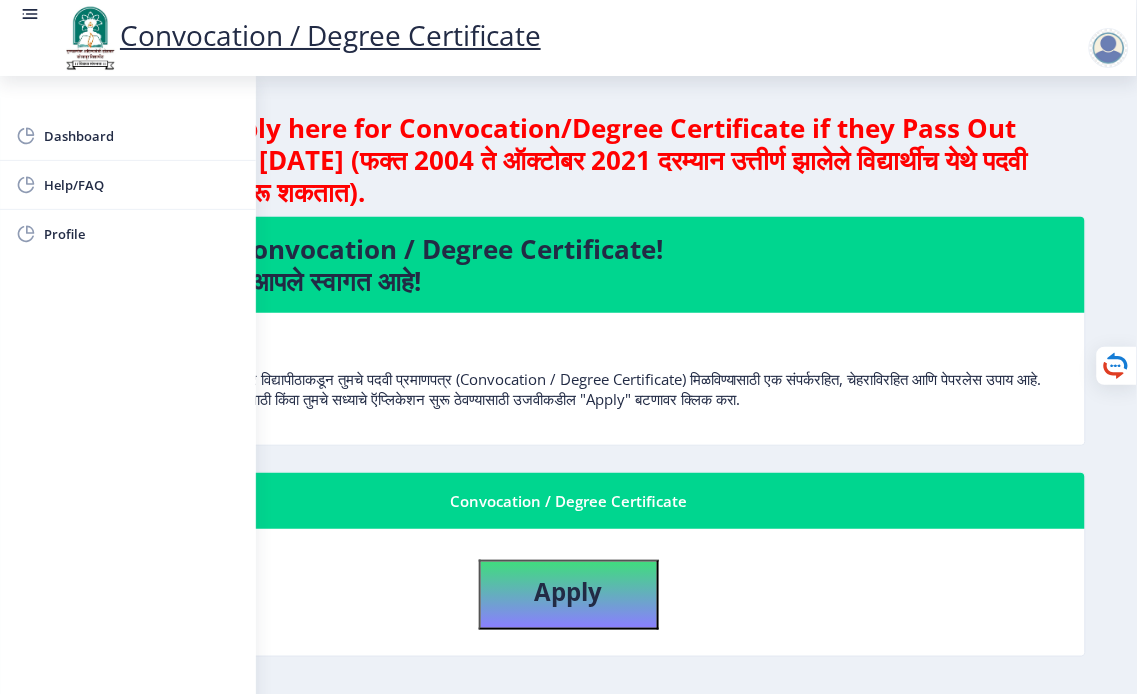 select 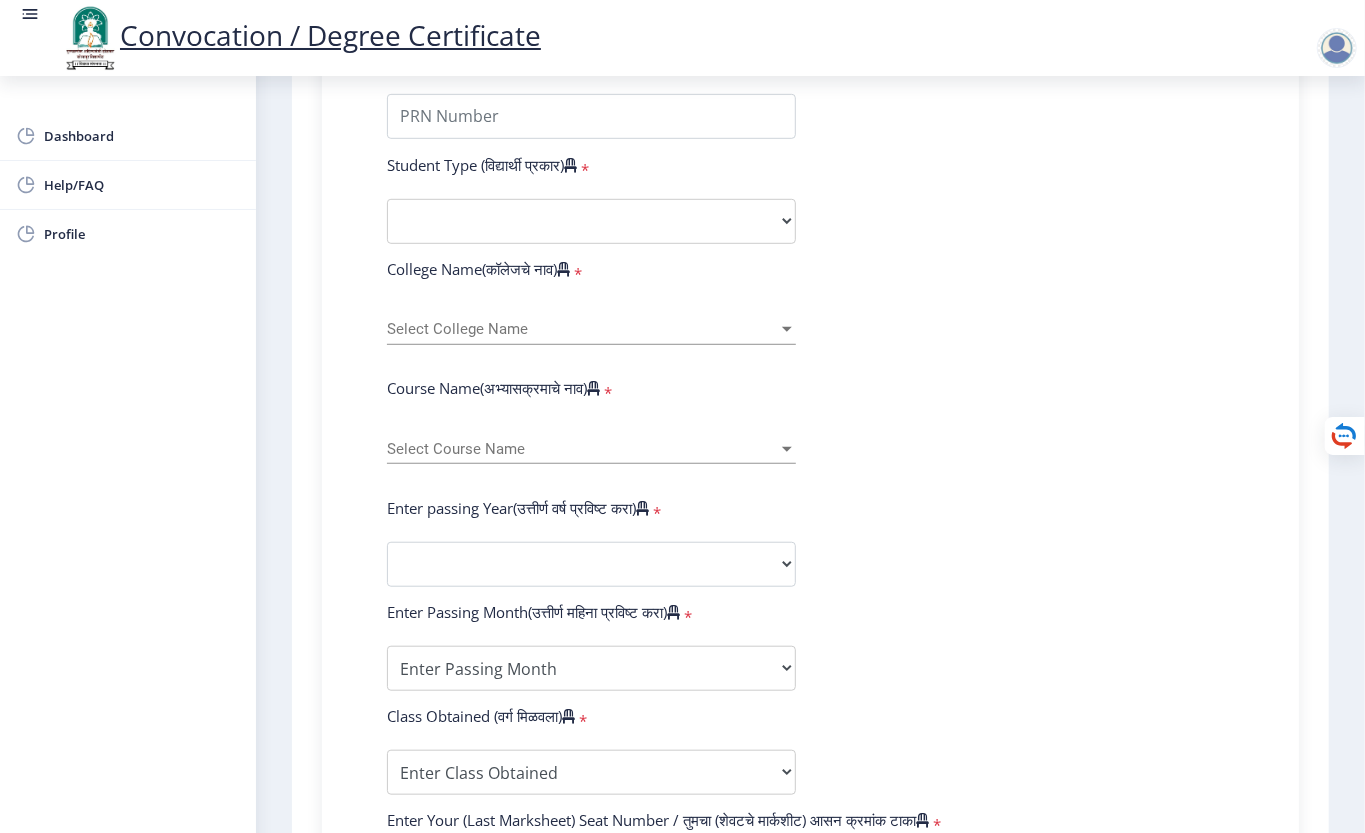 scroll, scrollTop: 0, scrollLeft: 0, axis: both 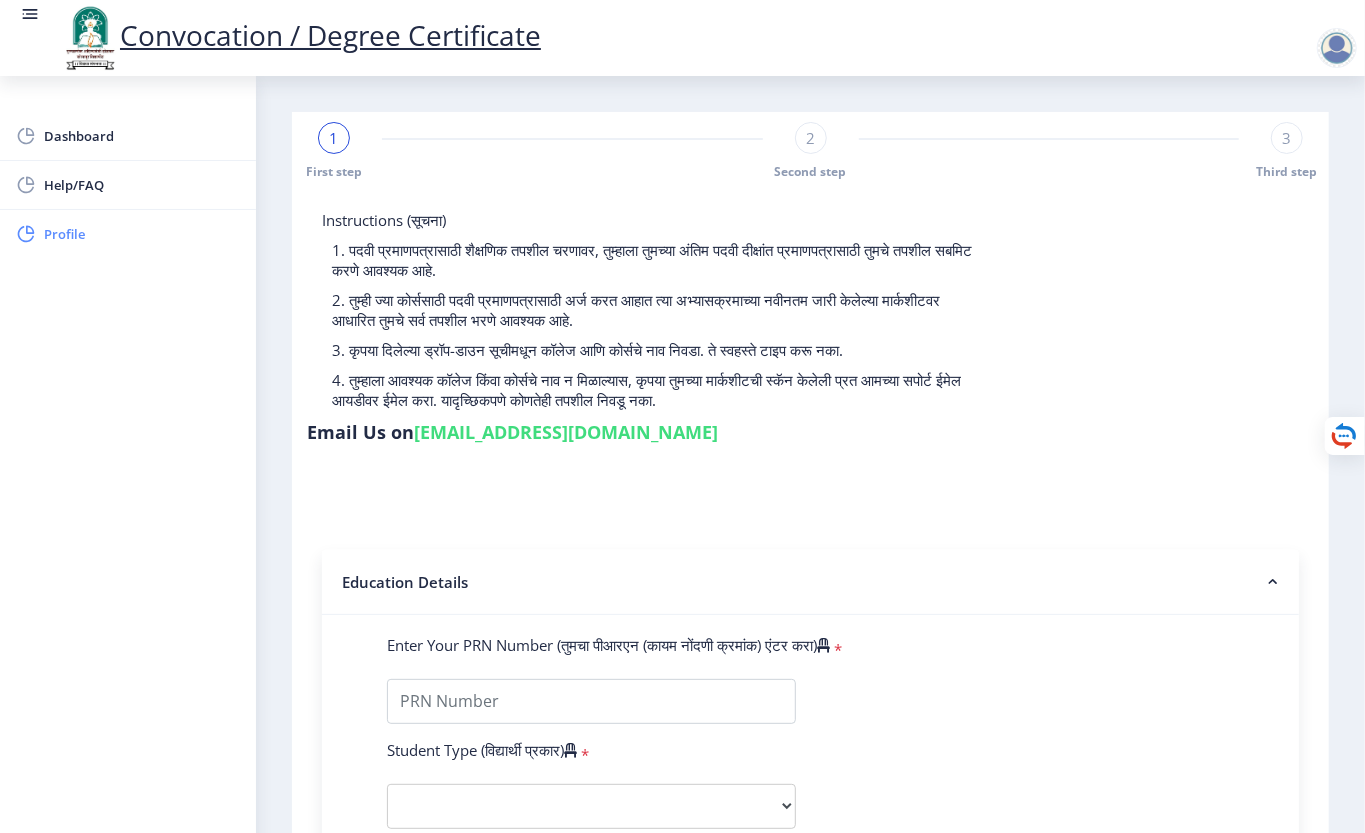 click on "Profile" 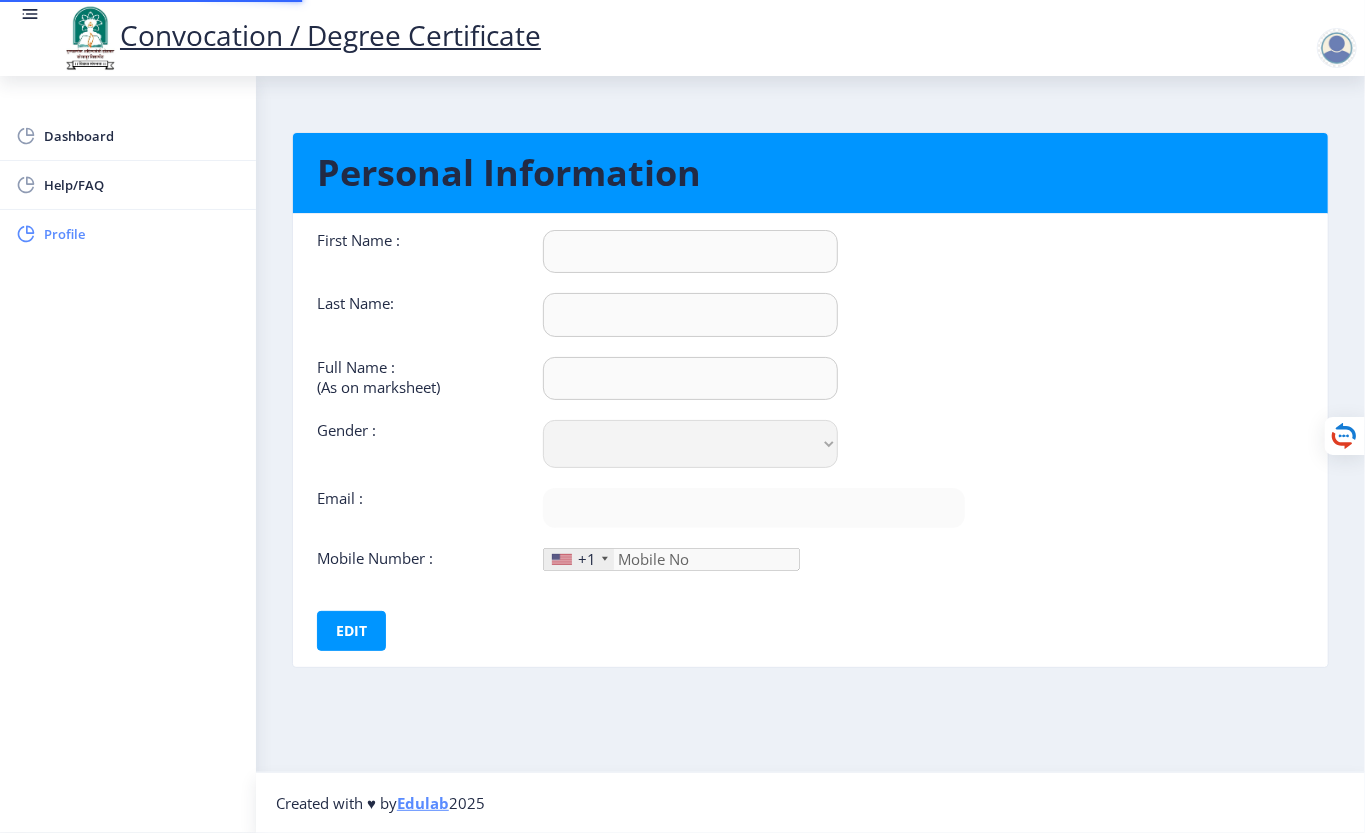 type on "[PERSON_NAME]" 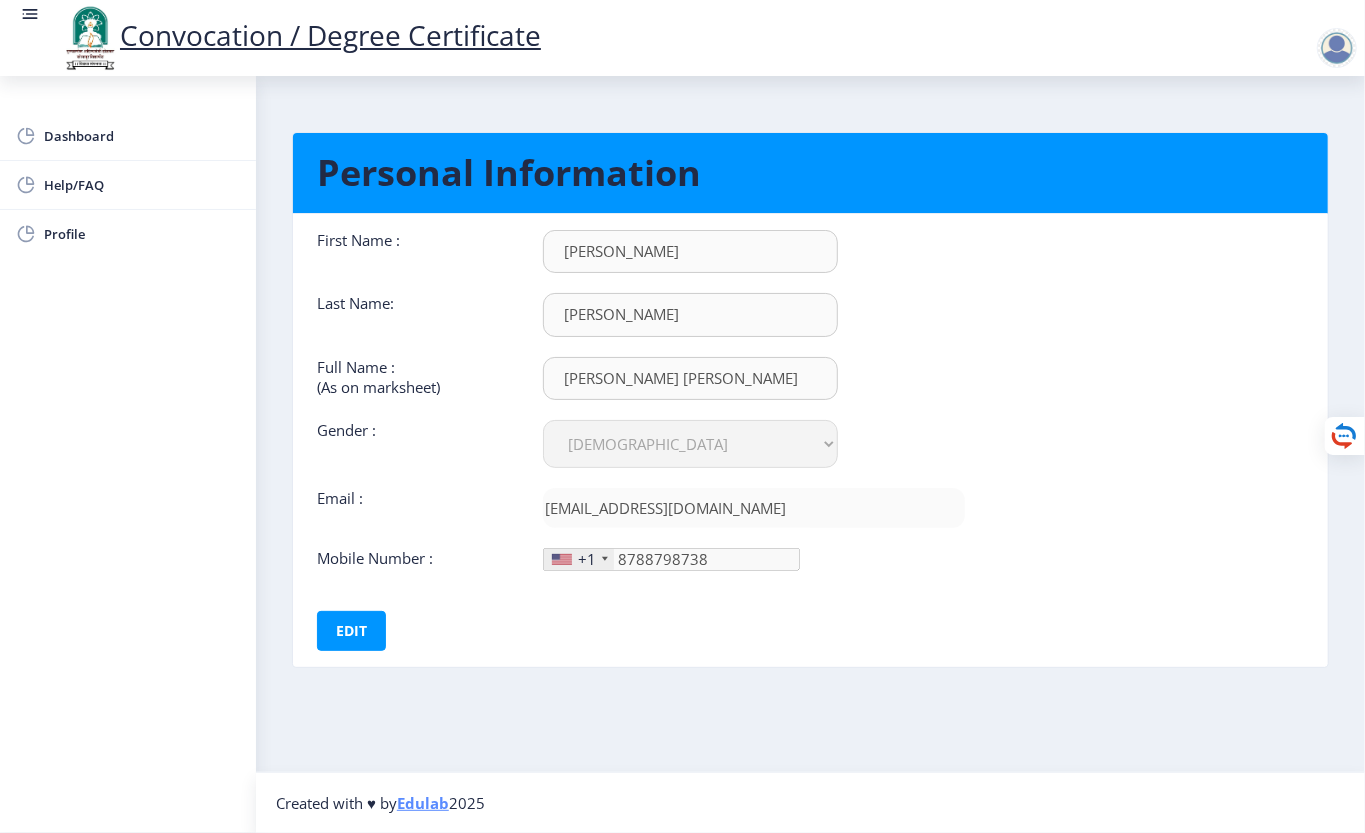 click on "Select Gender [DEMOGRAPHIC_DATA] [DEMOGRAPHIC_DATA] Other" 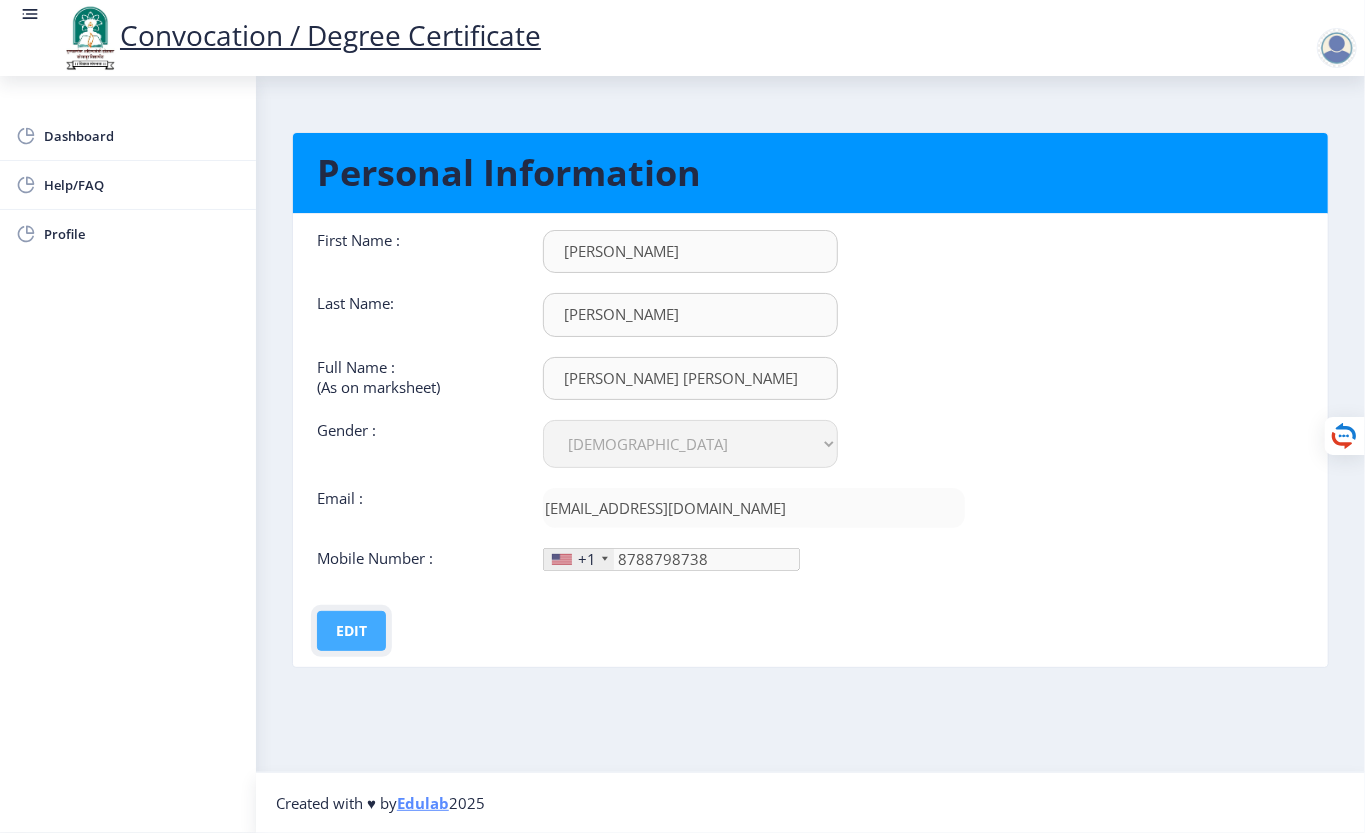 drag, startPoint x: 364, startPoint y: 632, endPoint x: 353, endPoint y: 633, distance: 11.045361 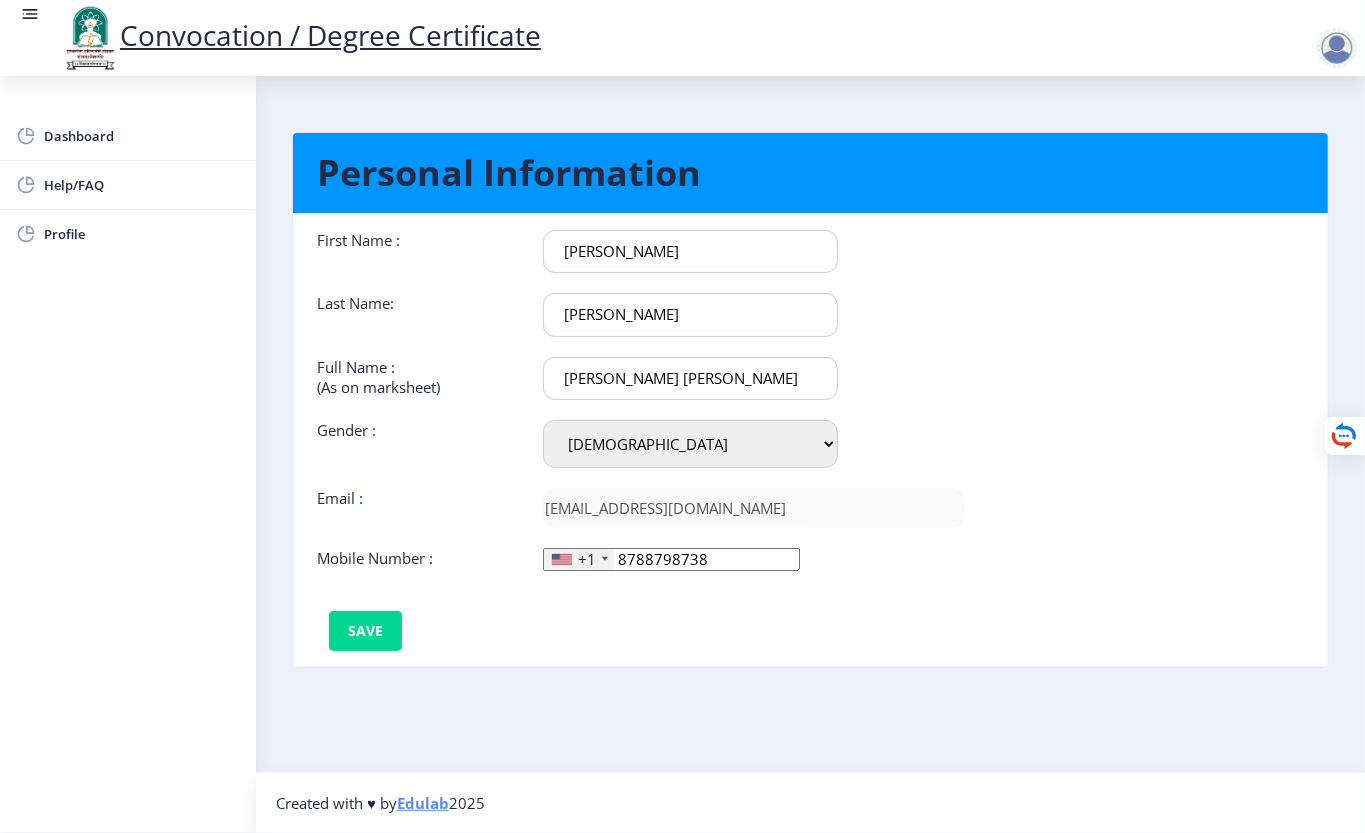 click on "First Name :  [PERSON_NAME] Last Name:  [PERSON_NAME] Full Name : (As on marksheet) [PERSON_NAME] [PERSON_NAME] Gender : Select Gender [DEMOGRAPHIC_DATA] [DEMOGRAPHIC_DATA] Other  Email :  [EMAIL_ADDRESS][DOMAIN_NAME]  Mobile Number :  +1 [GEOGRAPHIC_DATA] +1 [GEOGRAPHIC_DATA] +44 [GEOGRAPHIC_DATA] (‫[GEOGRAPHIC_DATA]‬‎) +93 [GEOGRAPHIC_DATA] ([GEOGRAPHIC_DATA]) +355 [GEOGRAPHIC_DATA] (‫[GEOGRAPHIC_DATA]‬‎) +213 [US_STATE] +1 [GEOGRAPHIC_DATA] +376 [GEOGRAPHIC_DATA] +244 [GEOGRAPHIC_DATA] +1 [GEOGRAPHIC_DATA] +1 [GEOGRAPHIC_DATA] +54 [GEOGRAPHIC_DATA] ([GEOGRAPHIC_DATA]) +374 [GEOGRAPHIC_DATA] +297 [GEOGRAPHIC_DATA] +61 [GEOGRAPHIC_DATA] ([GEOGRAPHIC_DATA]) +43 [GEOGRAPHIC_DATA] ([GEOGRAPHIC_DATA]) +994 [GEOGRAPHIC_DATA] +1 [GEOGRAPHIC_DATA] ([GEOGRAPHIC_DATA][GEOGRAPHIC_DATA]‬‎) +973 [GEOGRAPHIC_DATA] ([GEOGRAPHIC_DATA]) +880 [GEOGRAPHIC_DATA] +1 [GEOGRAPHIC_DATA] ([GEOGRAPHIC_DATA]) +375 [GEOGRAPHIC_DATA] ([GEOGRAPHIC_DATA]) +32 [GEOGRAPHIC_DATA] +501 [GEOGRAPHIC_DATA] ([GEOGRAPHIC_DATA]) +229 [GEOGRAPHIC_DATA] +1 [GEOGRAPHIC_DATA] (འབྲུག) +975 [GEOGRAPHIC_DATA] +591 [GEOGRAPHIC_DATA] ([GEOGRAPHIC_DATA]) +387 [GEOGRAPHIC_DATA] +267 [GEOGRAPHIC_DATA] ([GEOGRAPHIC_DATA]) +55 [GEOGRAPHIC_DATA] +246 [GEOGRAPHIC_DATA] +1 [GEOGRAPHIC_DATA] +673 [GEOGRAPHIC_DATA] ([GEOGRAPHIC_DATA]) +359 [GEOGRAPHIC_DATA] +226 +1" 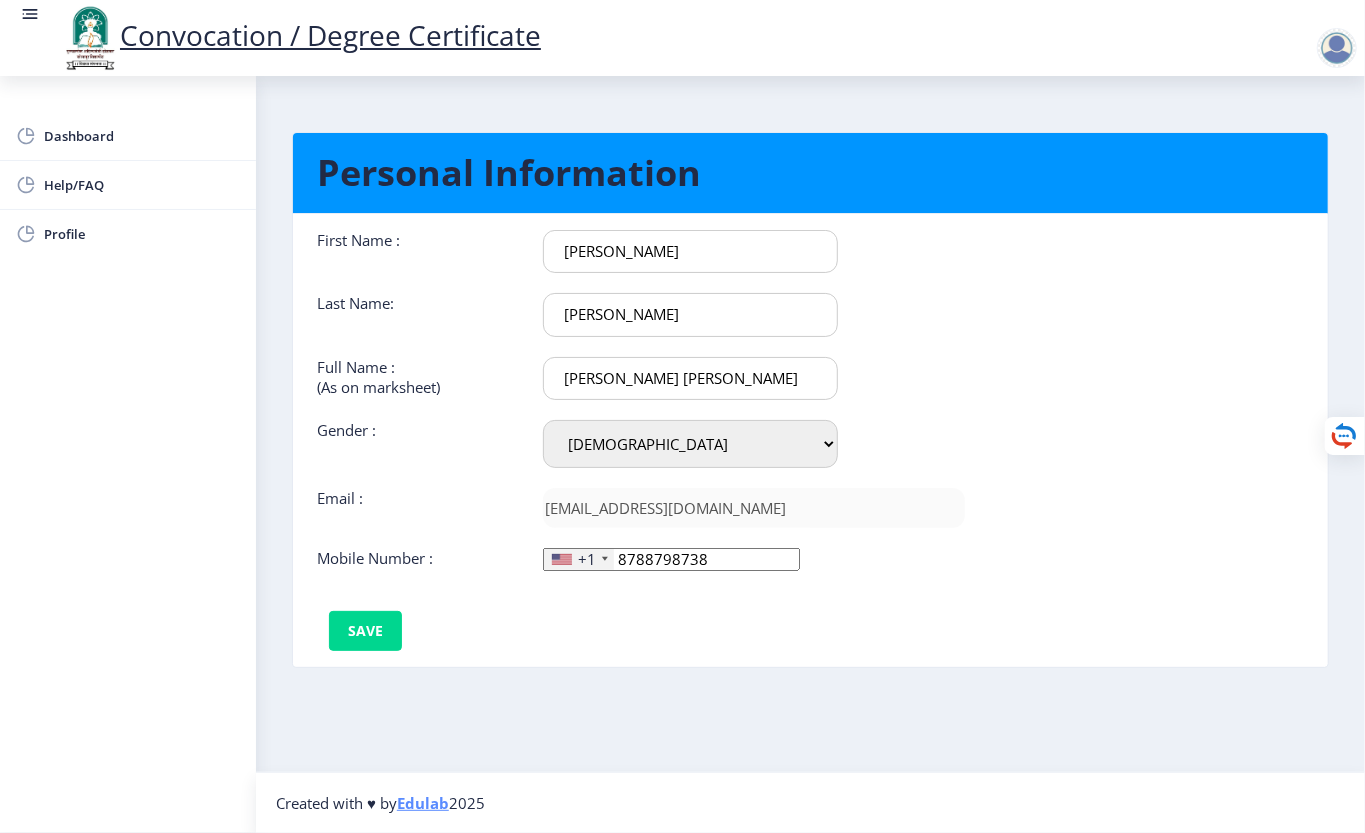 type on "[PERSON_NAME]" 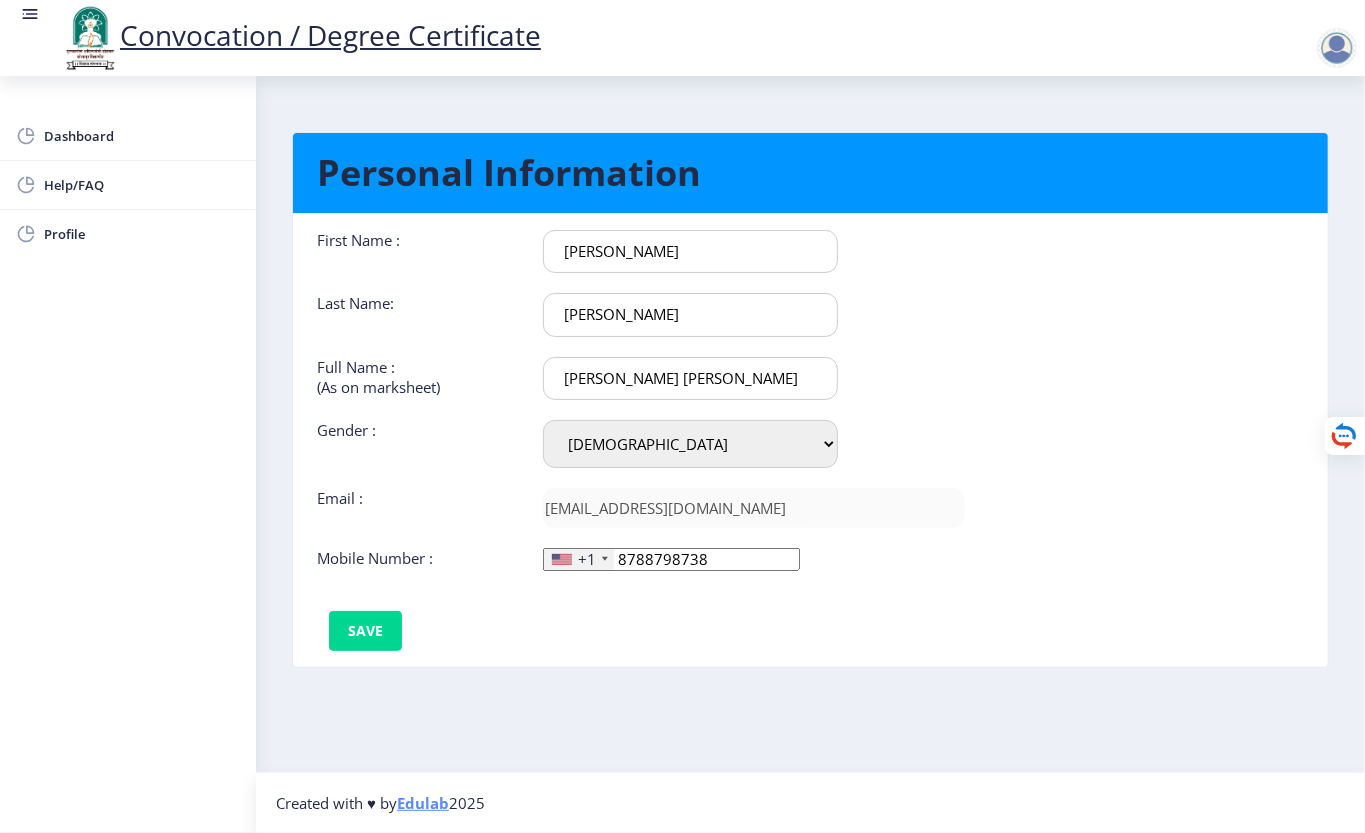 type on "[PERSON_NAME]" 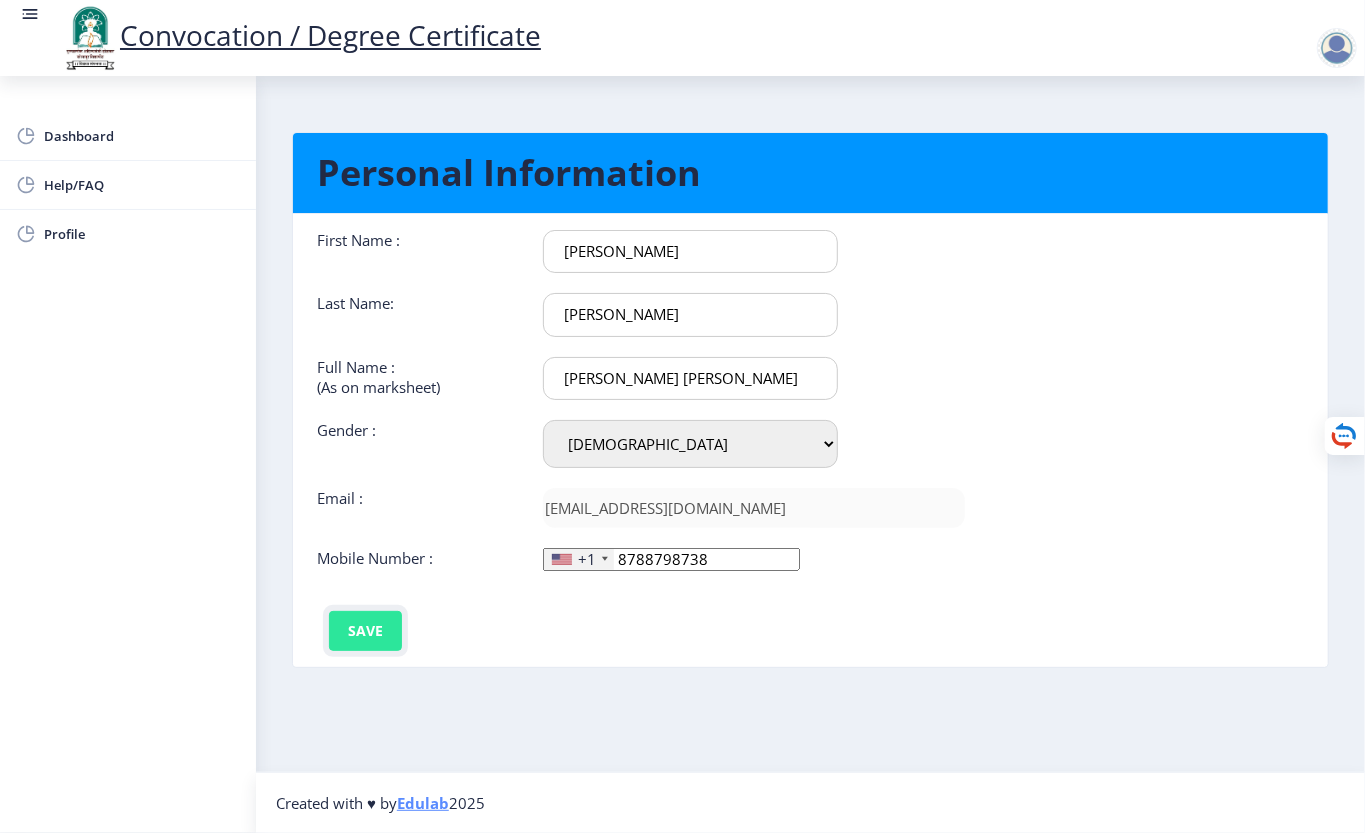 click on "Save" 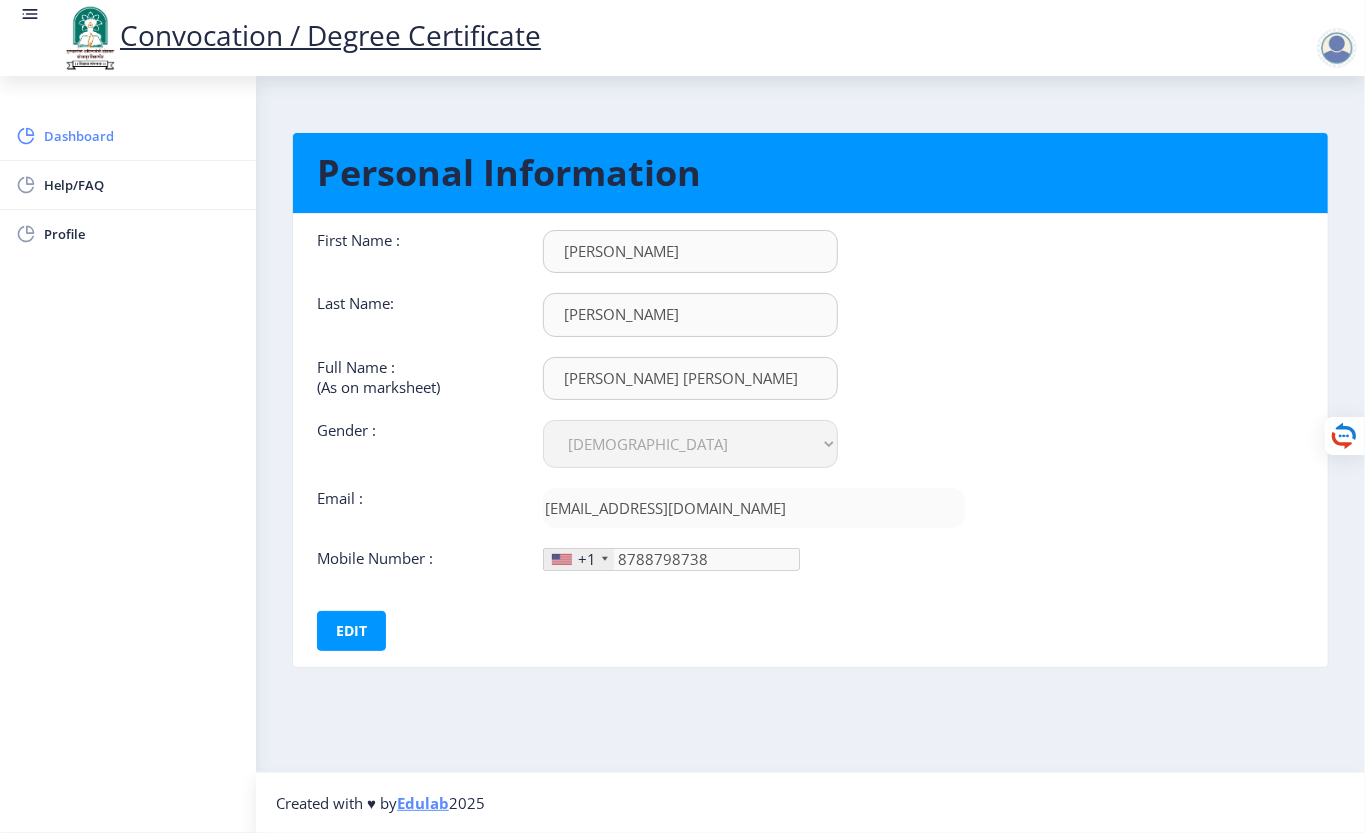 click on "Dashboard" 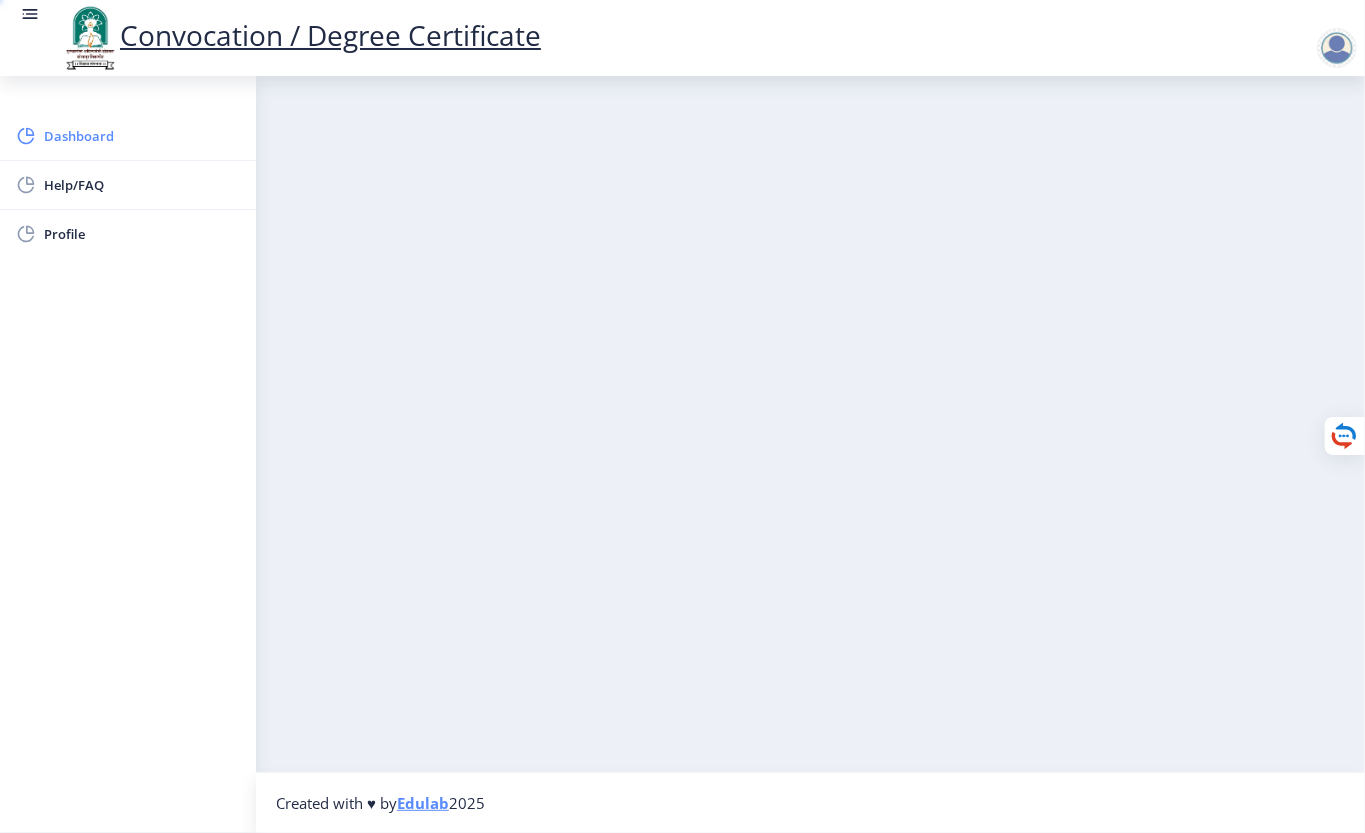 click on "Dashboard" 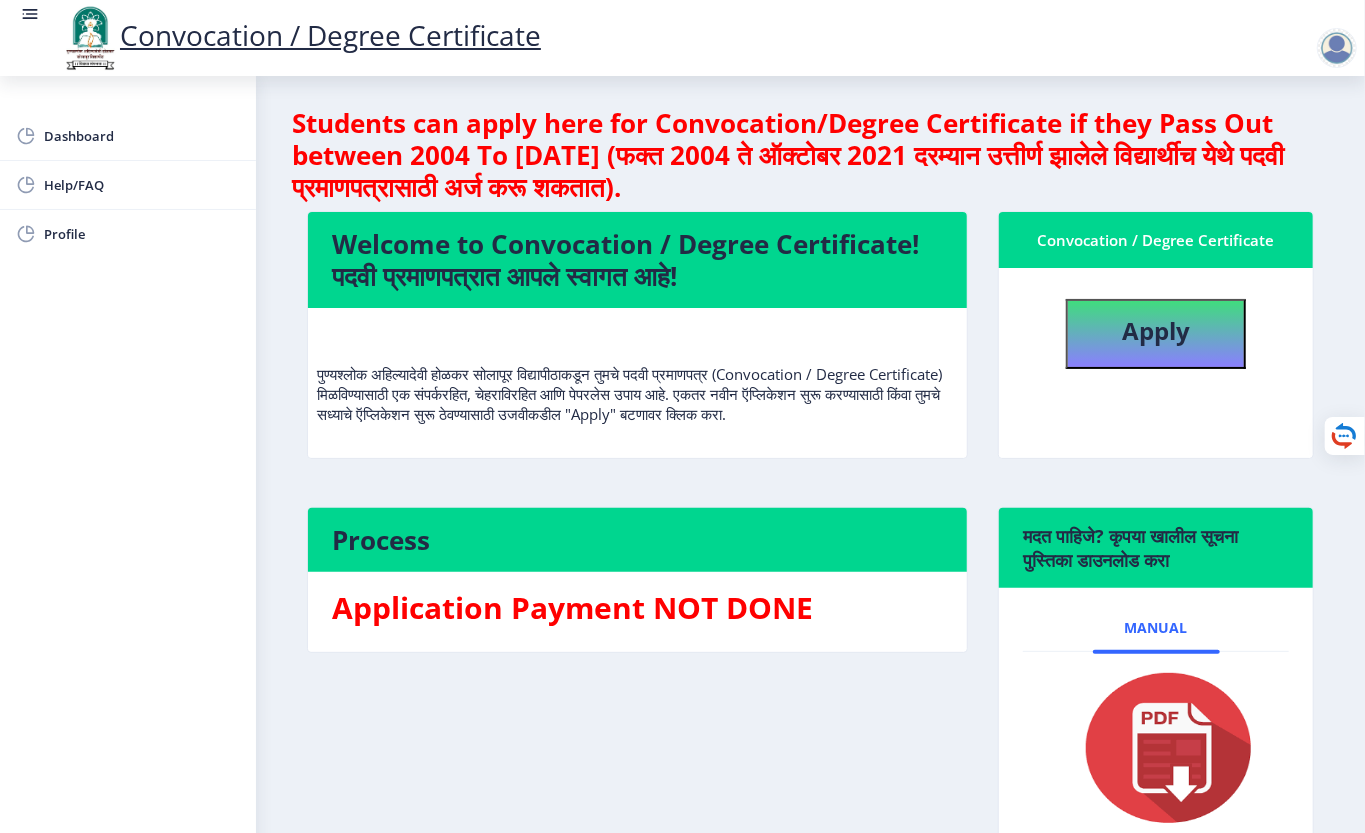 scroll, scrollTop: 0, scrollLeft: 0, axis: both 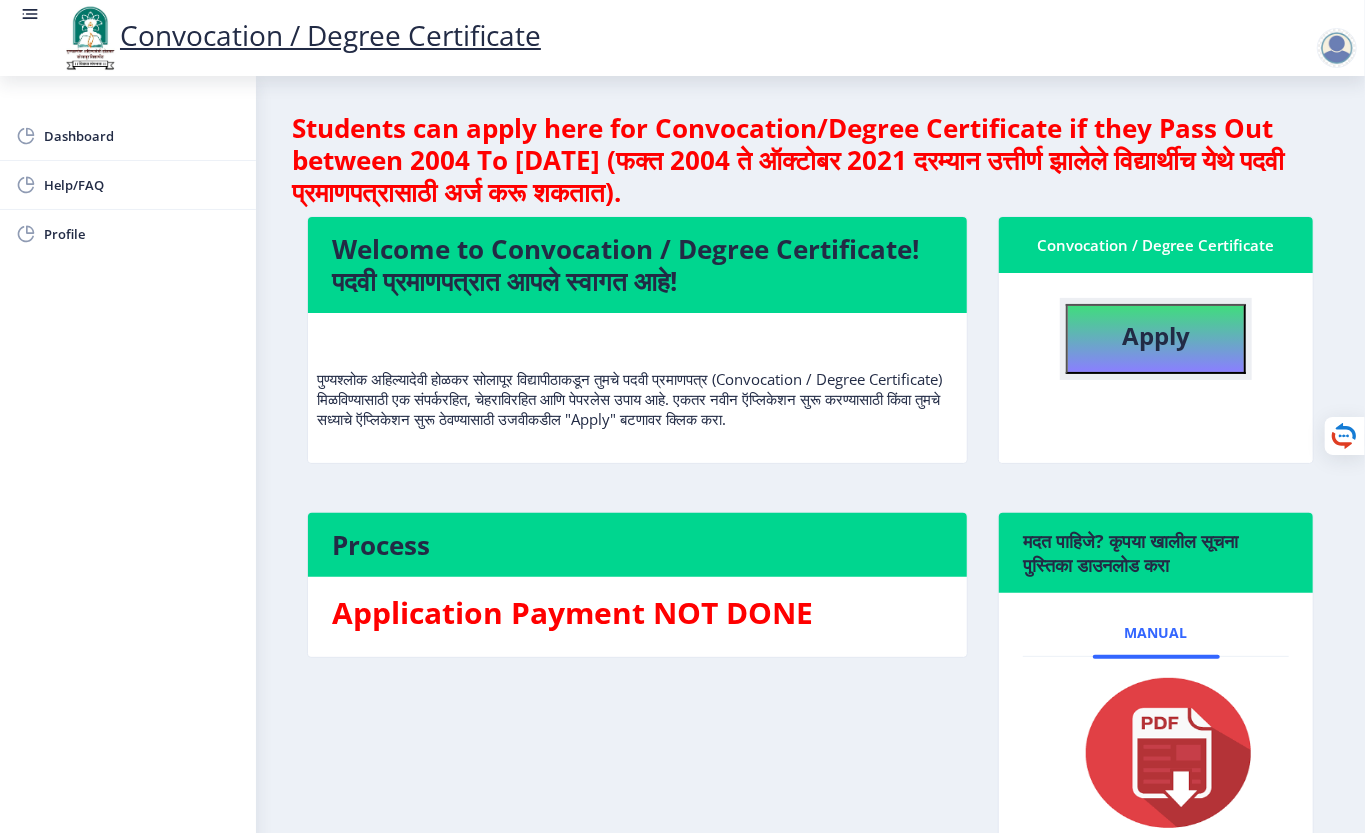 click on "Apply" 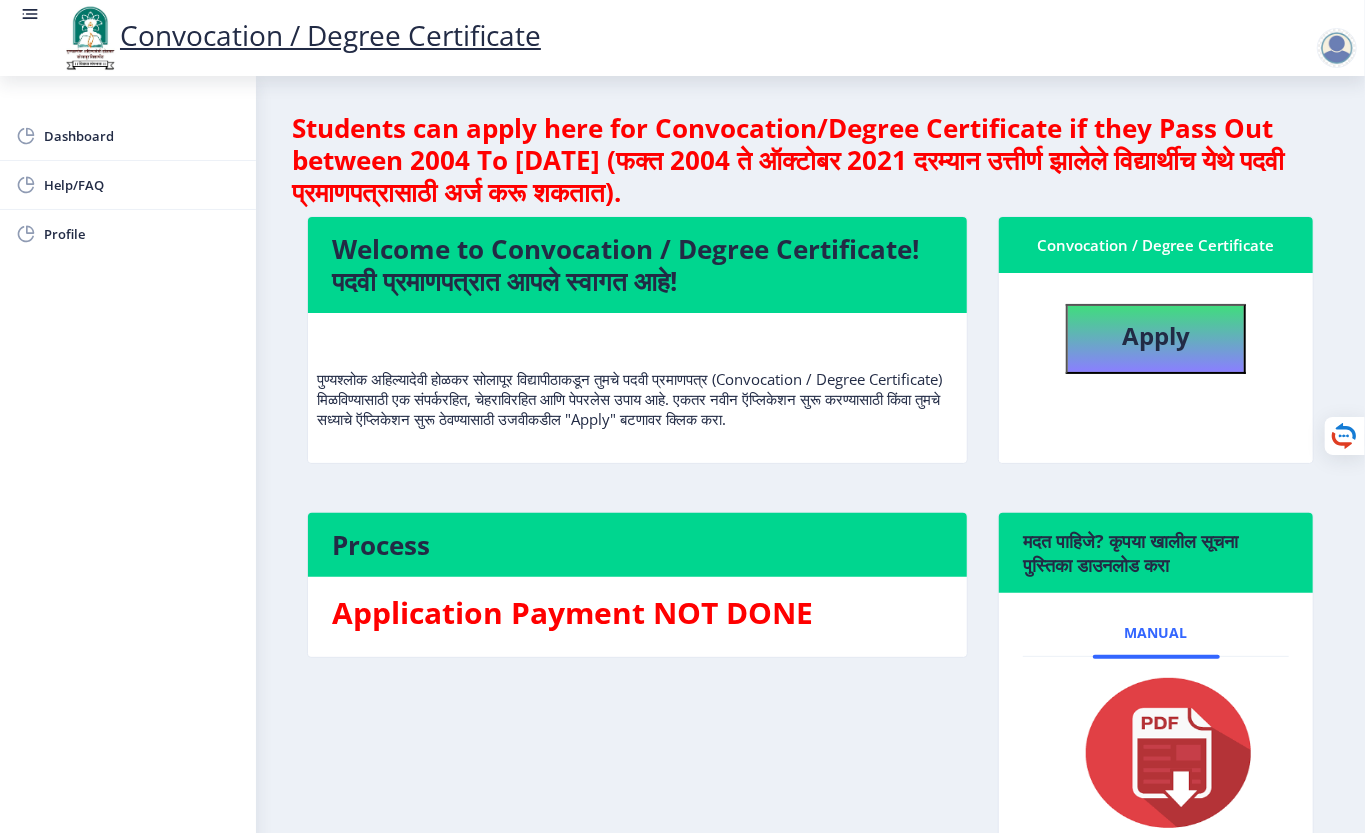 select 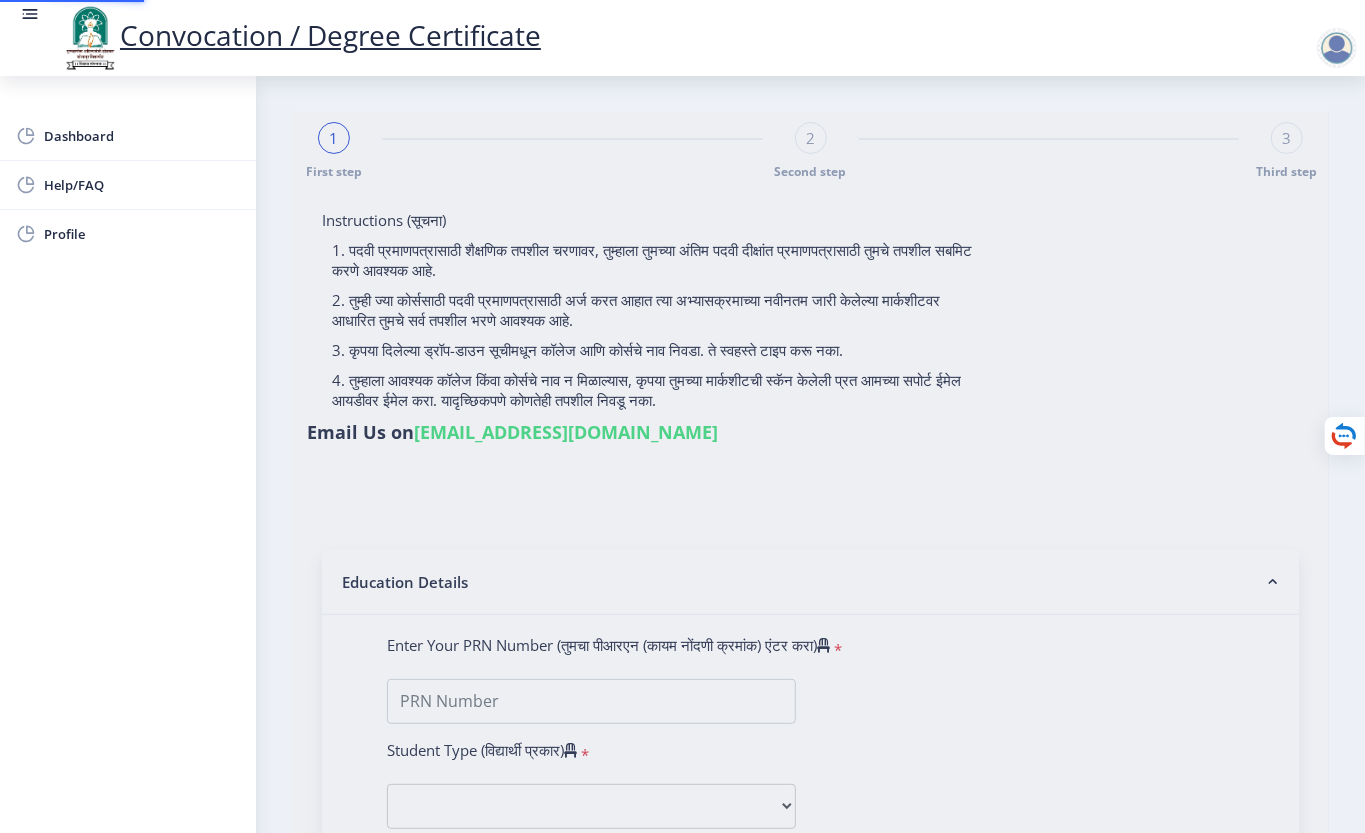 type on "[PERSON_NAME] [PERSON_NAME]" 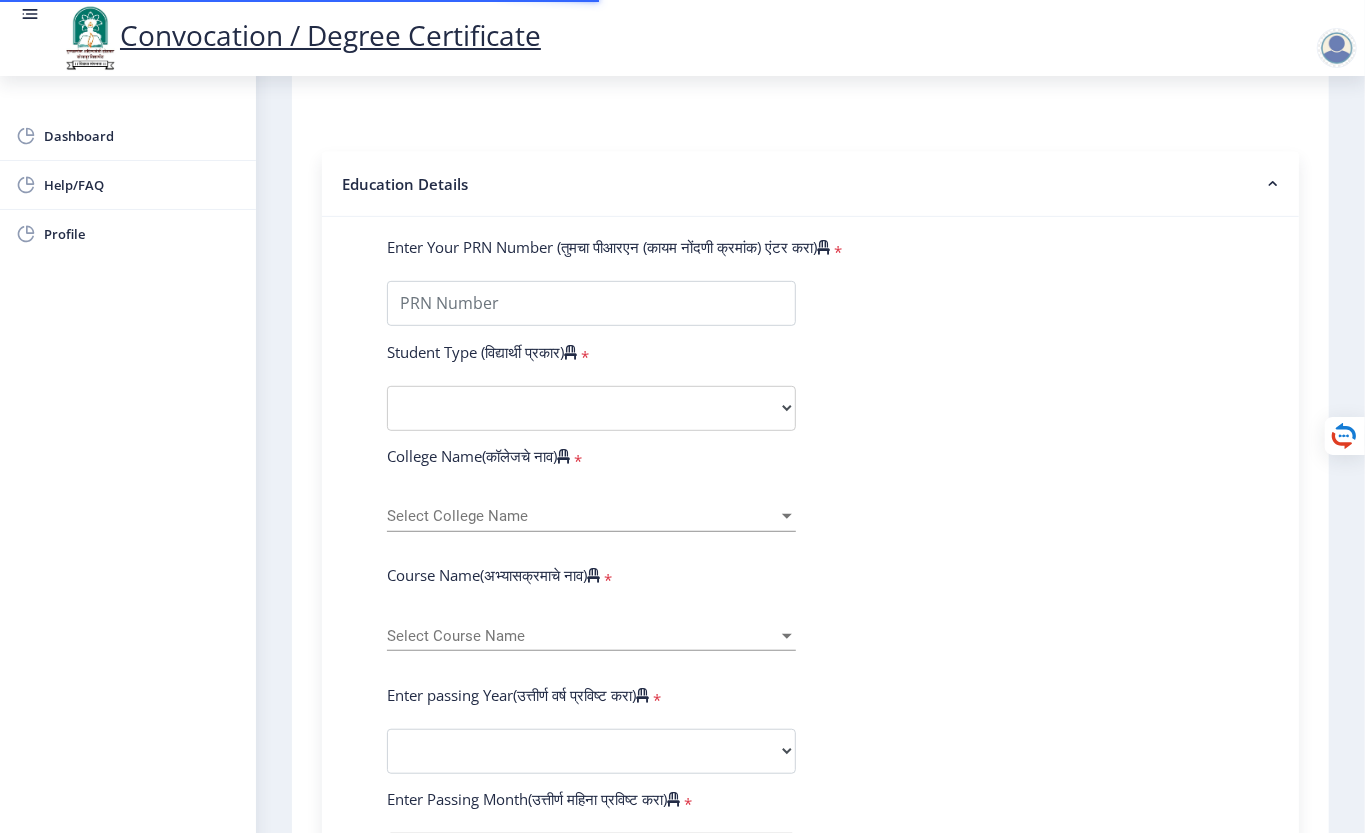 scroll, scrollTop: 400, scrollLeft: 0, axis: vertical 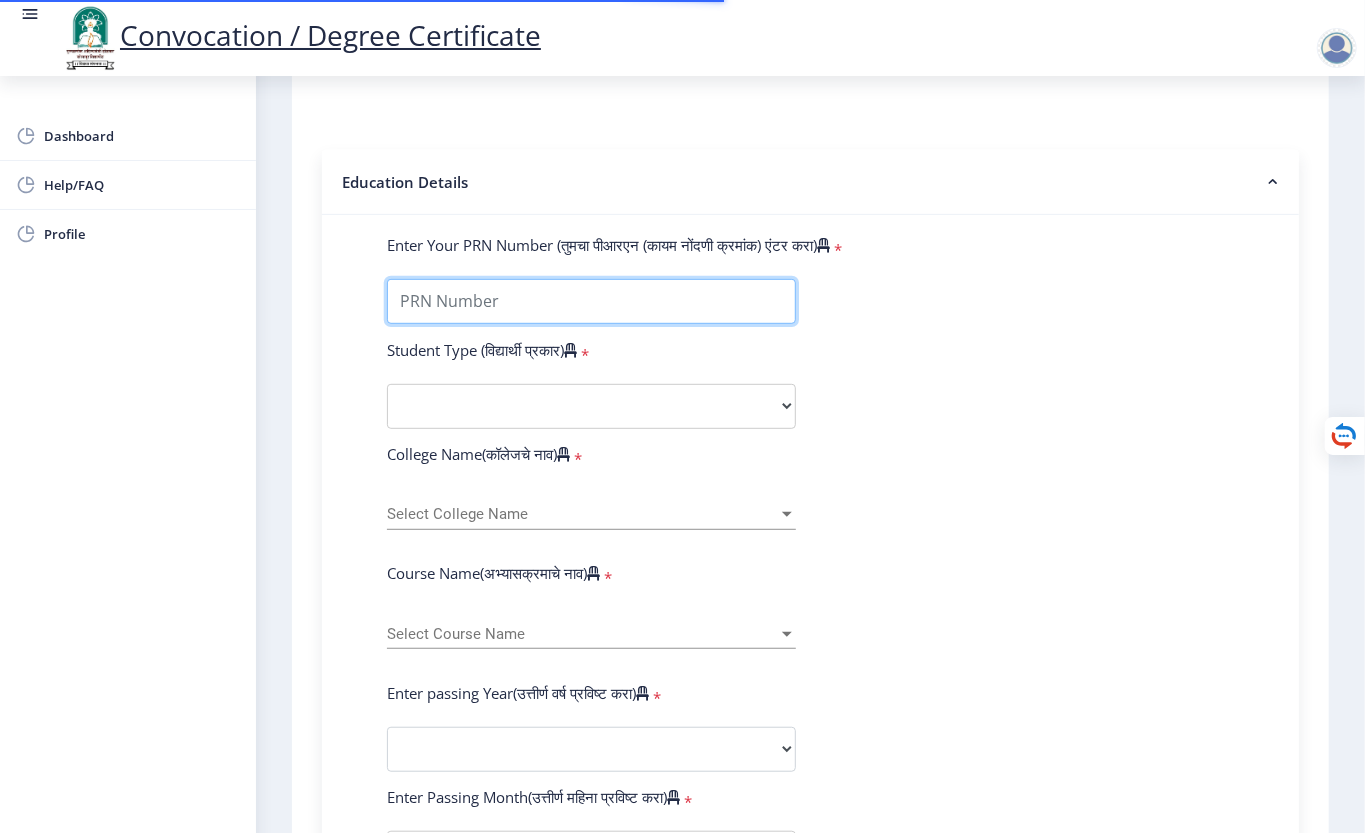 click on "Enter Your PRN Number (तुमचा पीआरएन (कायम नोंदणी क्रमांक) एंटर करा)" at bounding box center (591, 301) 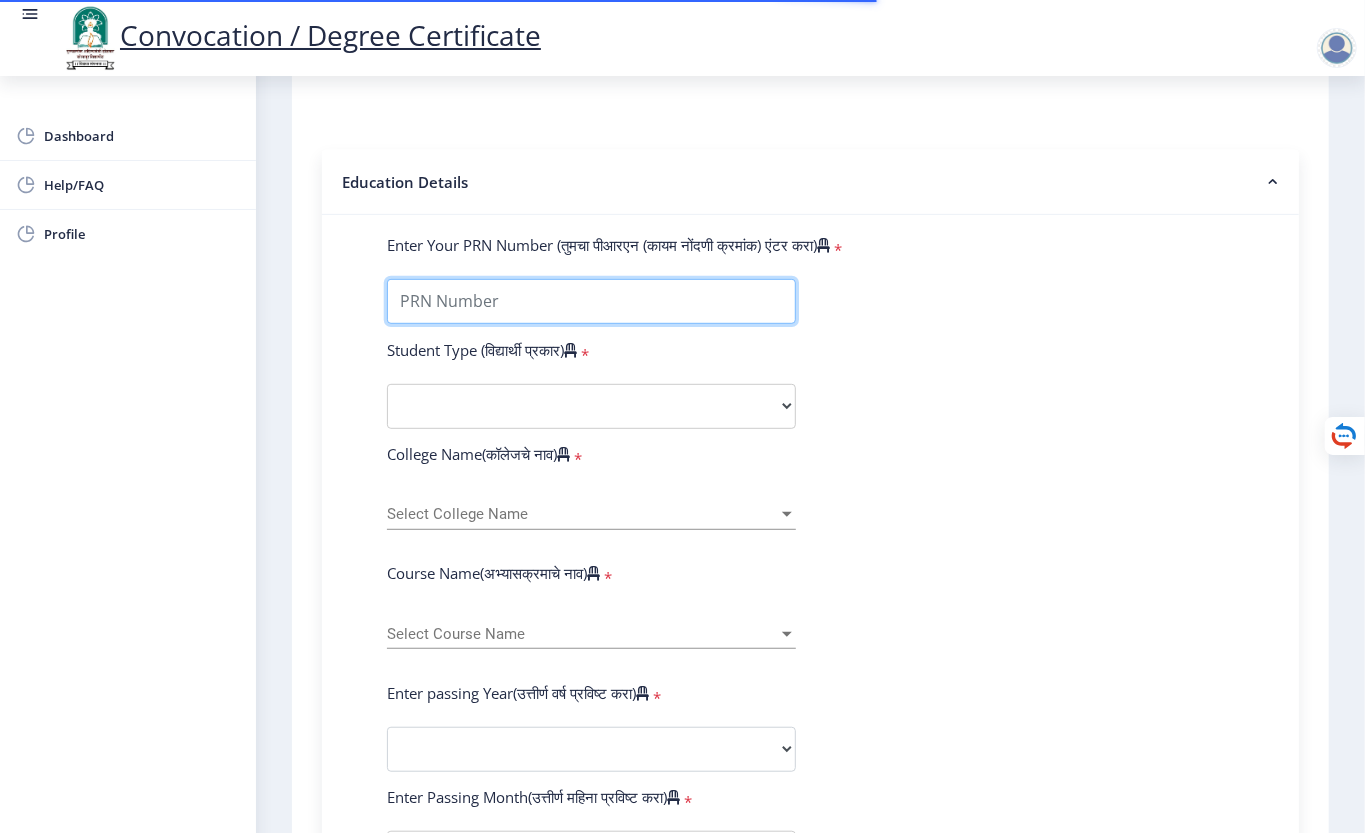 type on "2011032500106323" 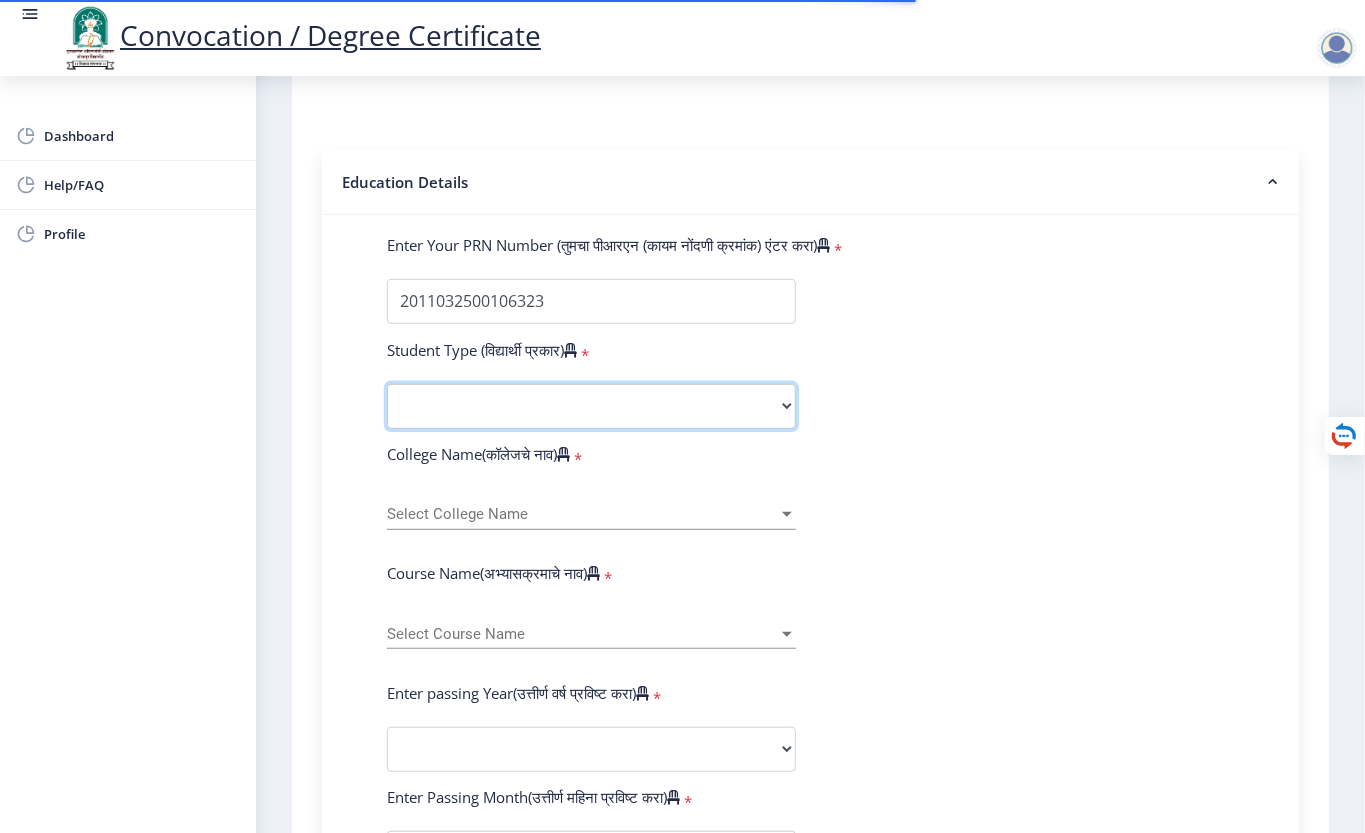 click on "Select Student Type Regular External" at bounding box center (591, 406) 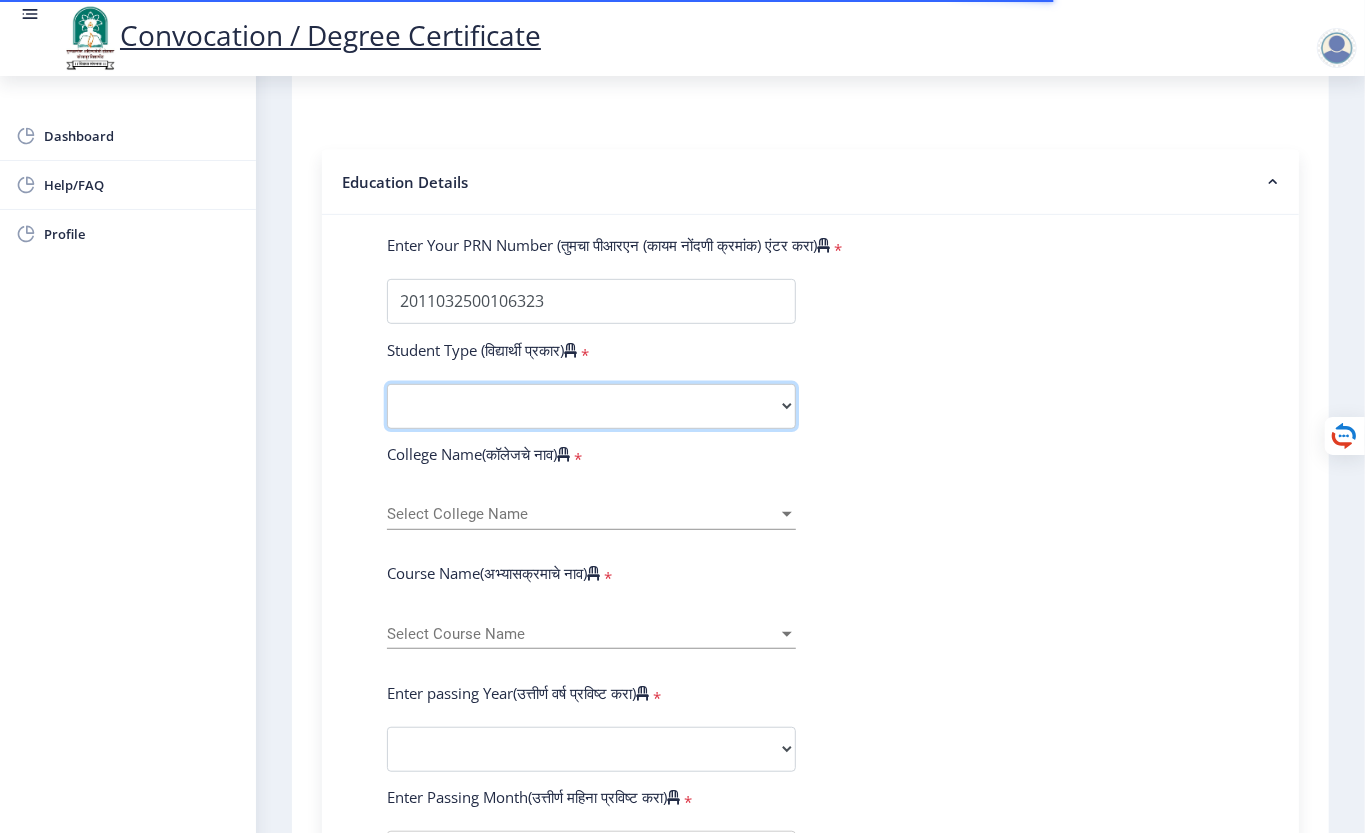 select on "Regular" 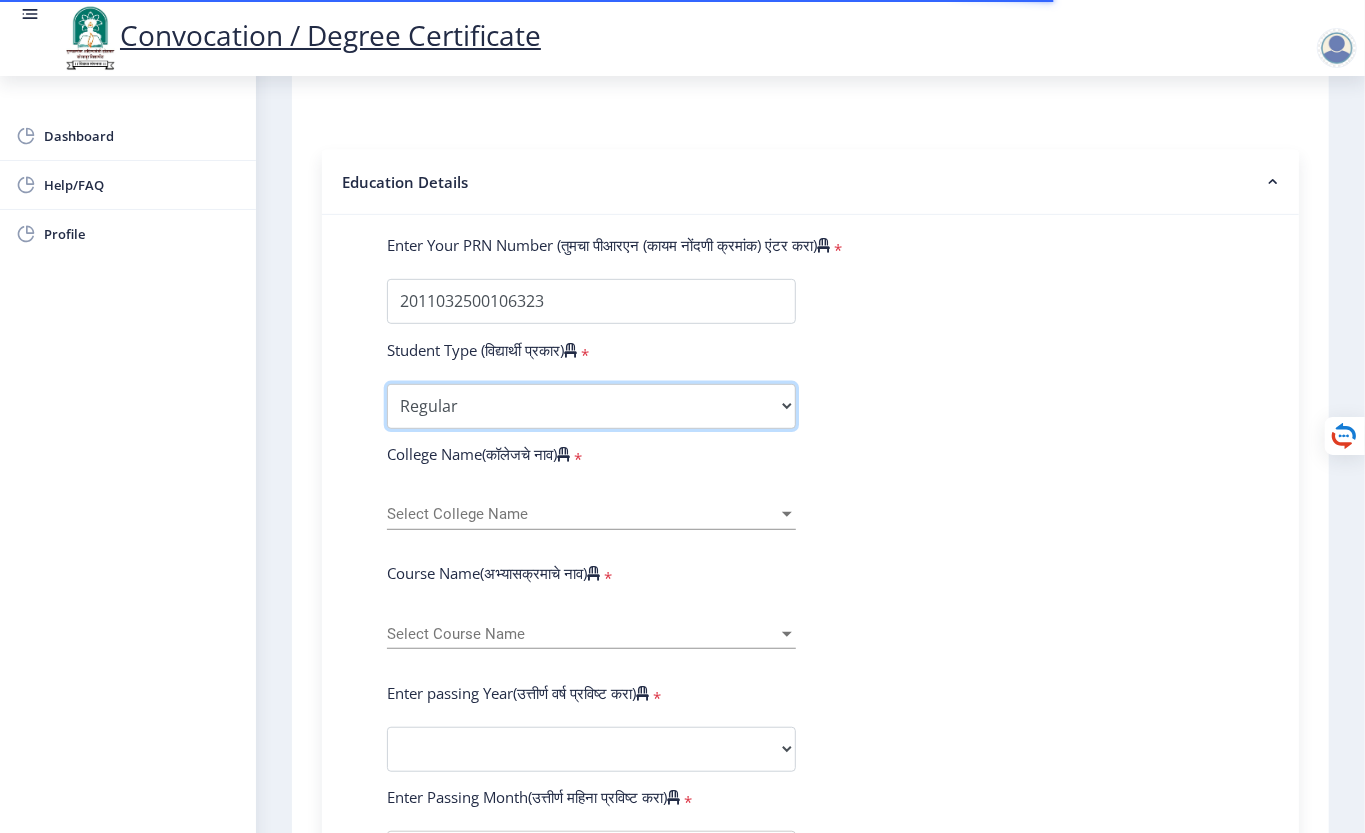 click on "Select Student Type Regular External" at bounding box center [591, 406] 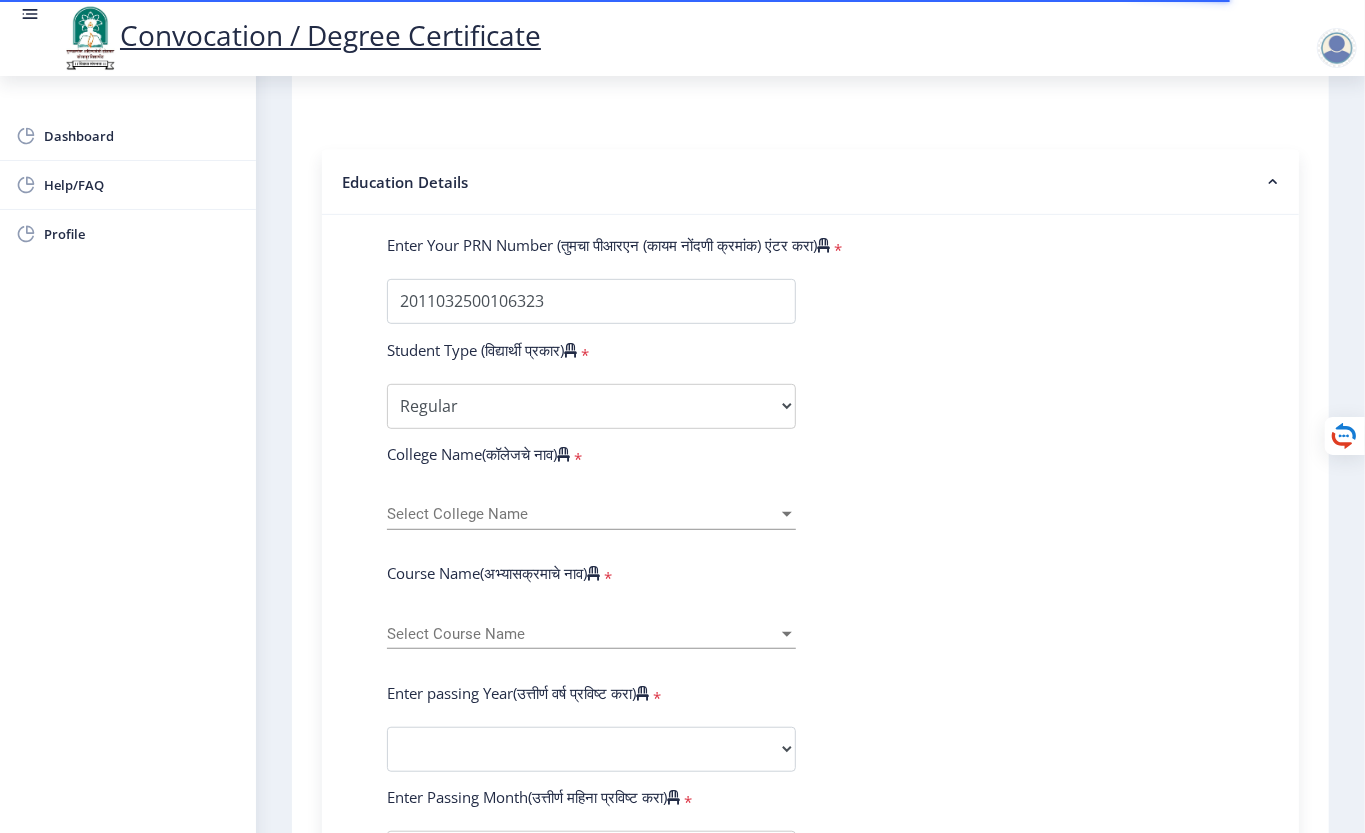 click on "Select College Name Select College Name" 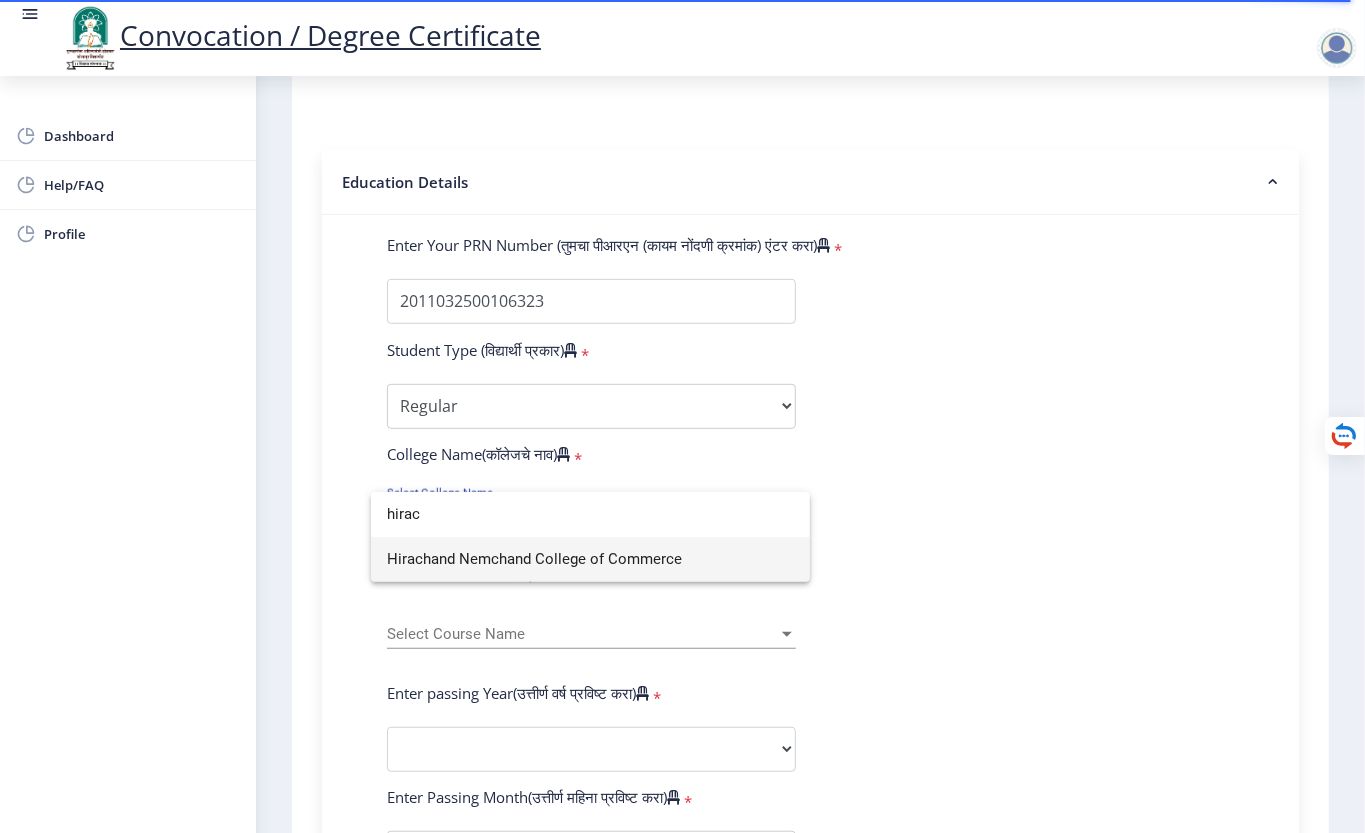 type on "hirac" 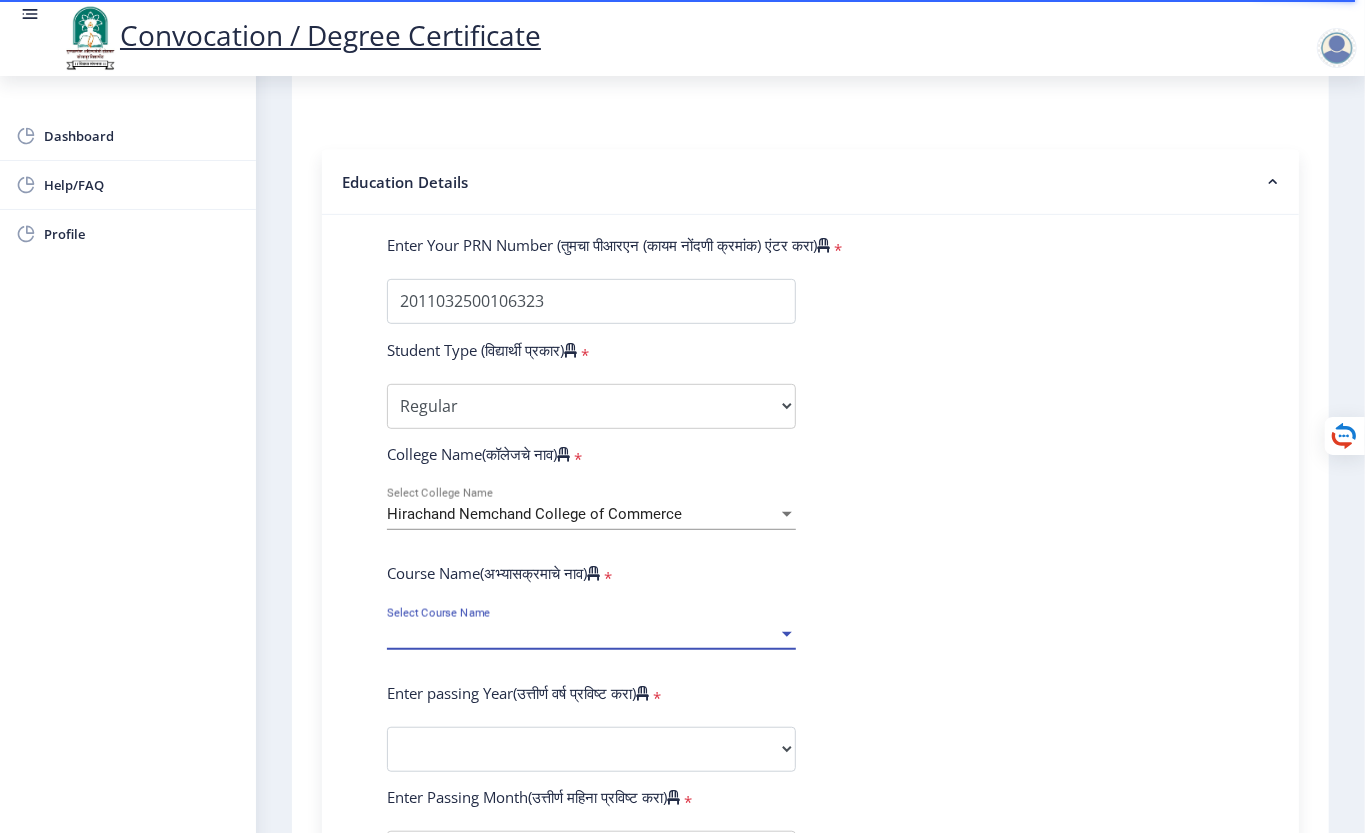 click on "Select Course Name" at bounding box center (582, 634) 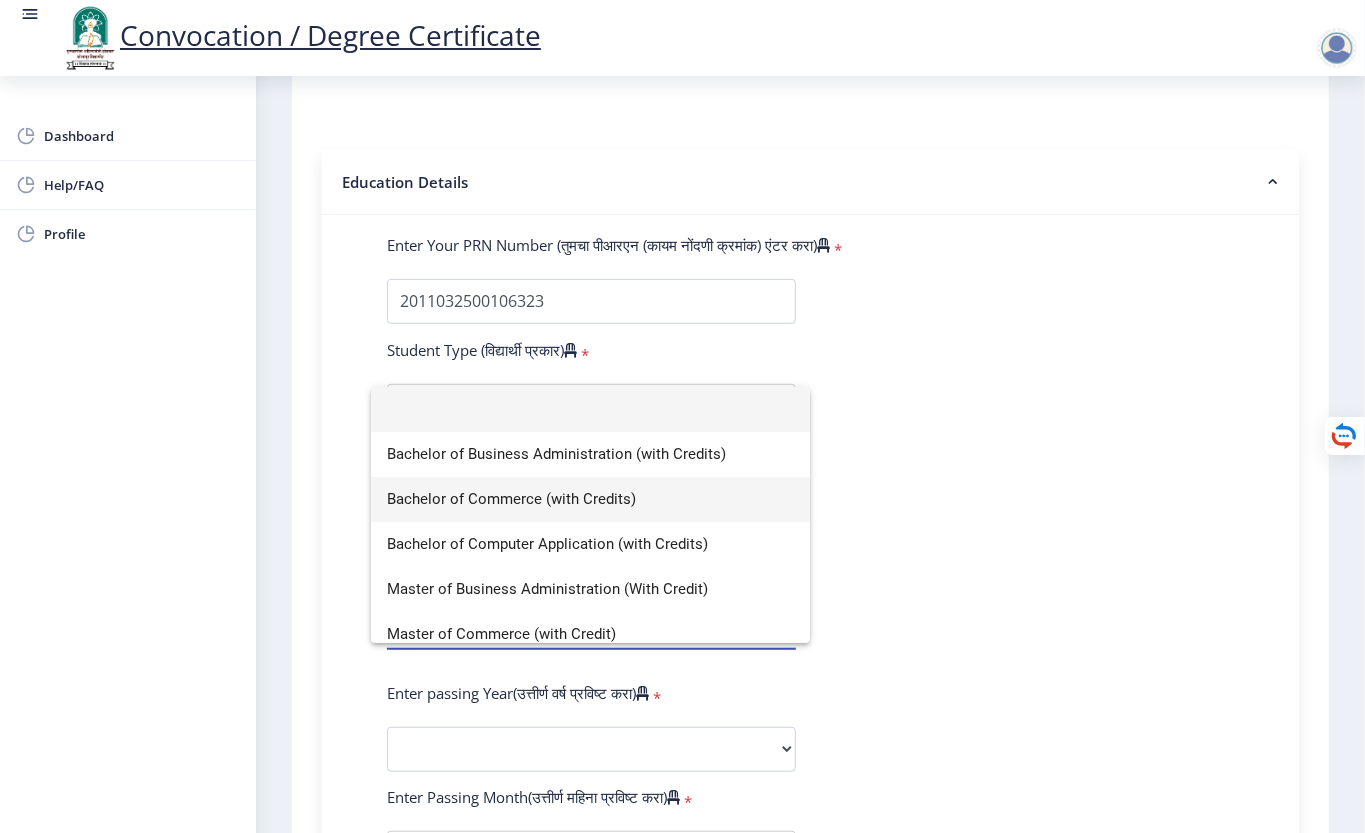 click on "Bachelor of Commerce (with Credits)" at bounding box center (590, 499) 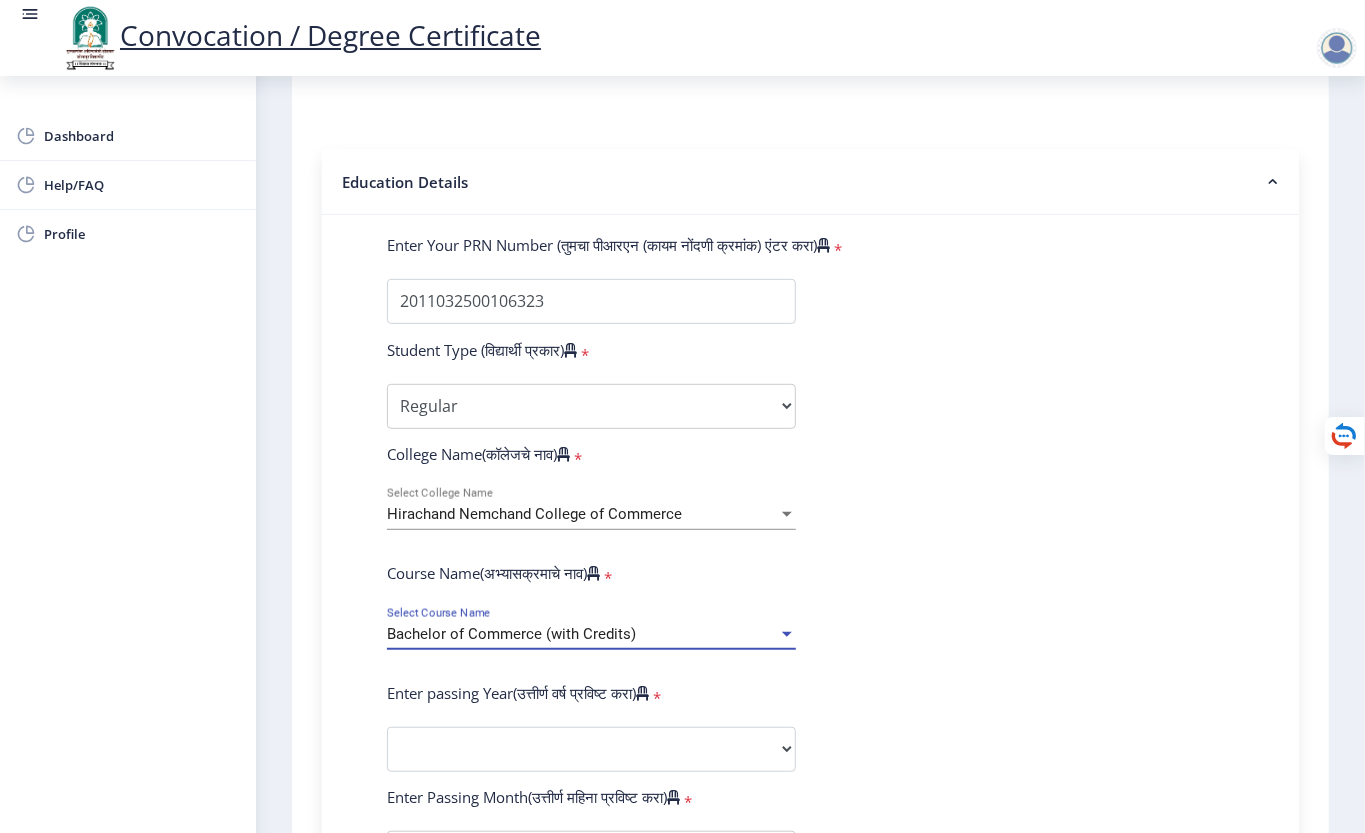 select 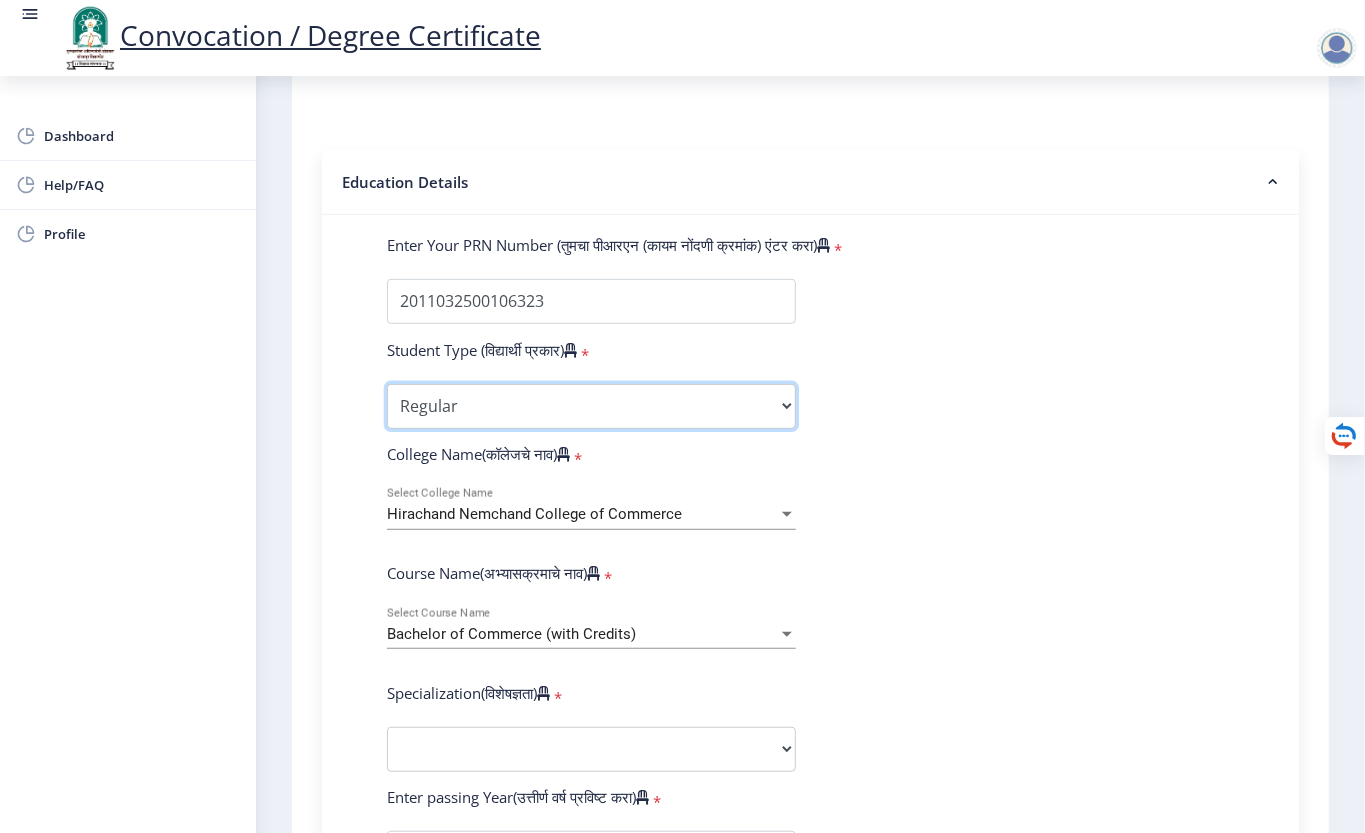 click on "Select Student Type Regular External" at bounding box center [591, 406] 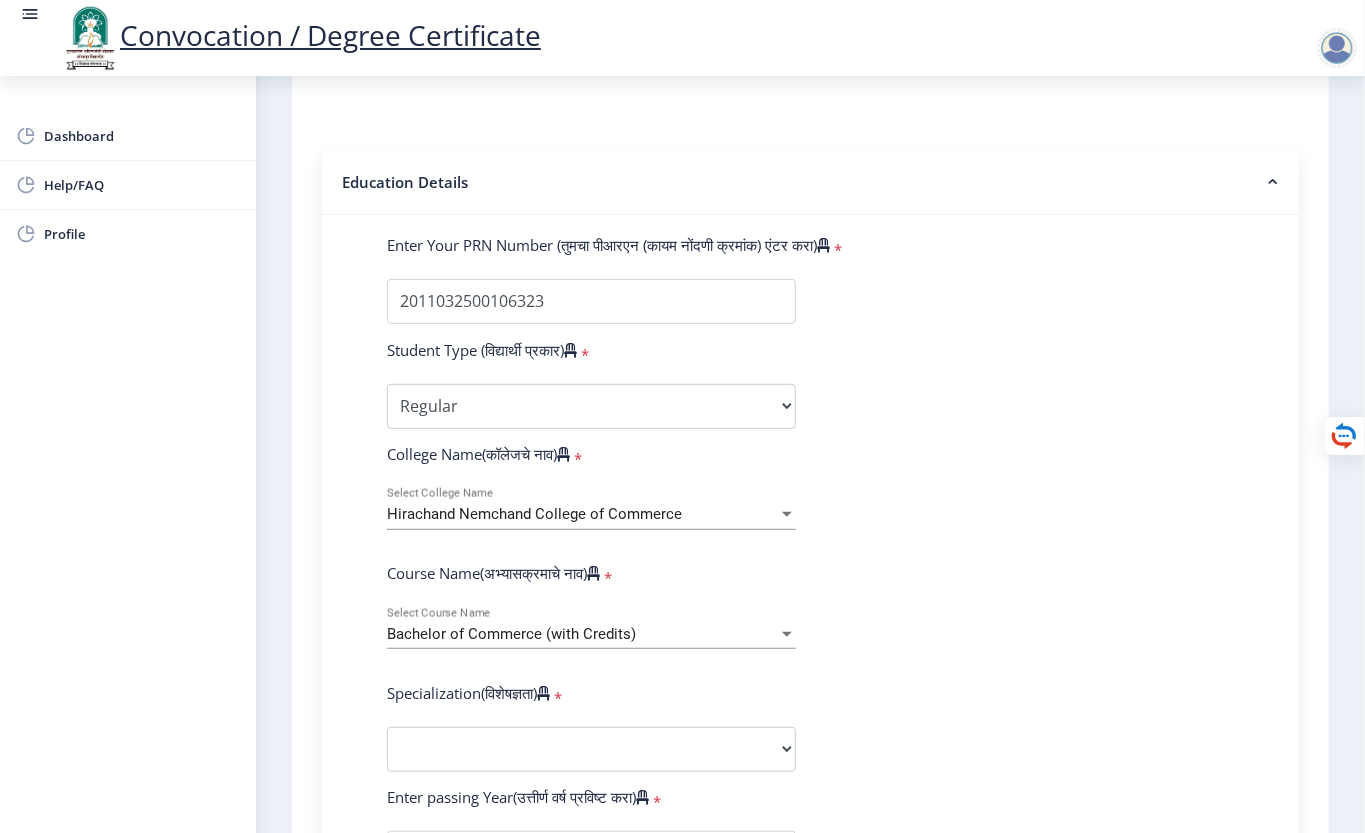 click on "[PERSON_NAME] College of Commerce Select College Name" 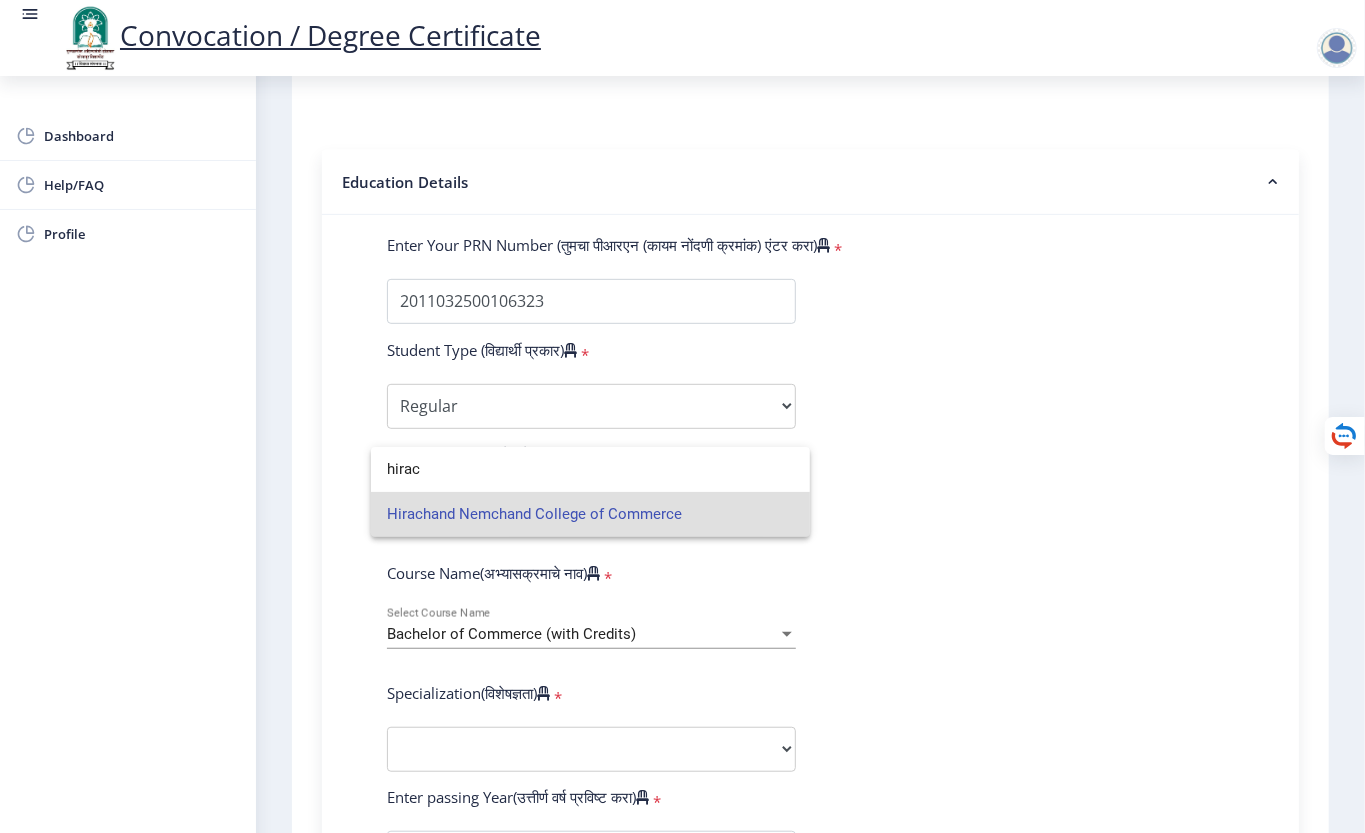 click on "Hirachand Nemchand College of Commerce" at bounding box center [590, 514] 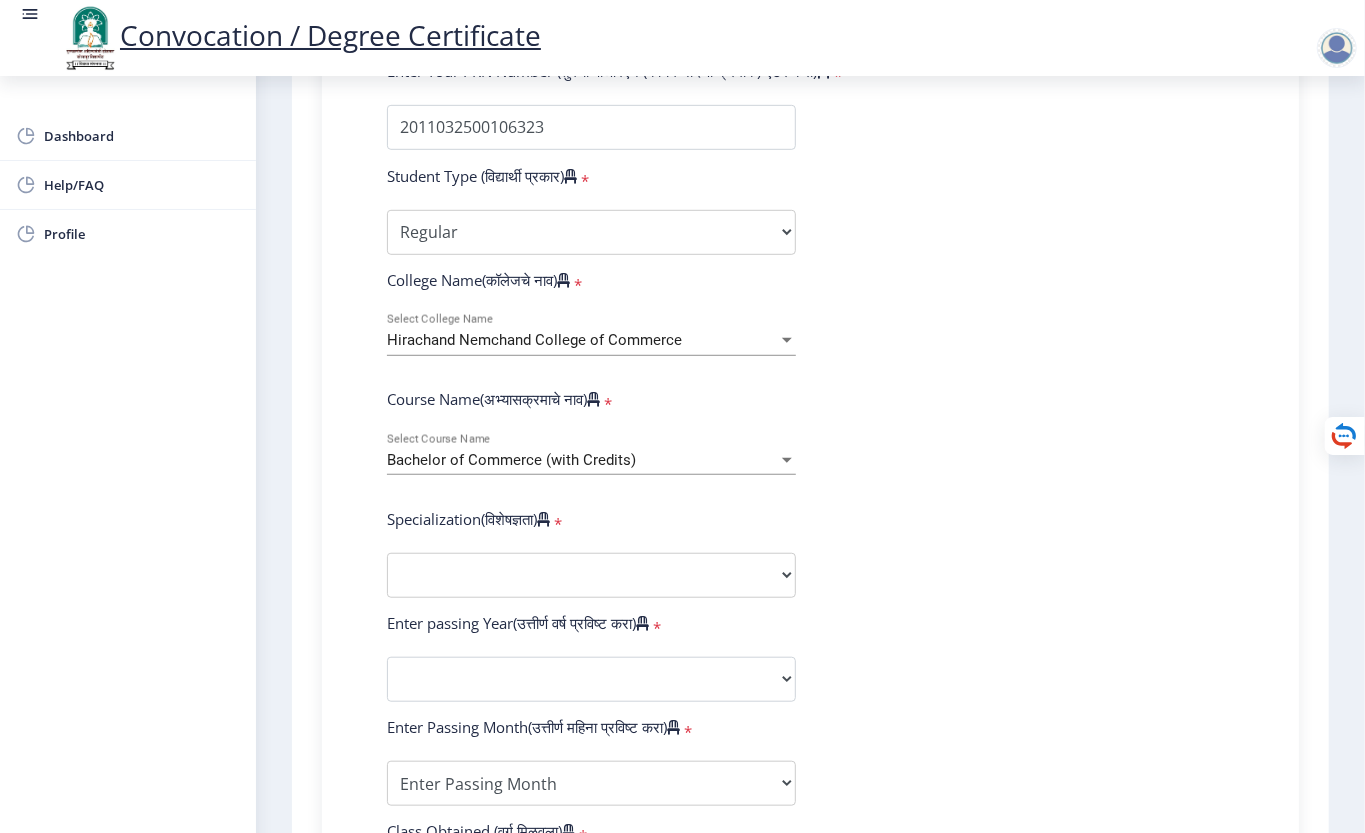 scroll, scrollTop: 800, scrollLeft: 0, axis: vertical 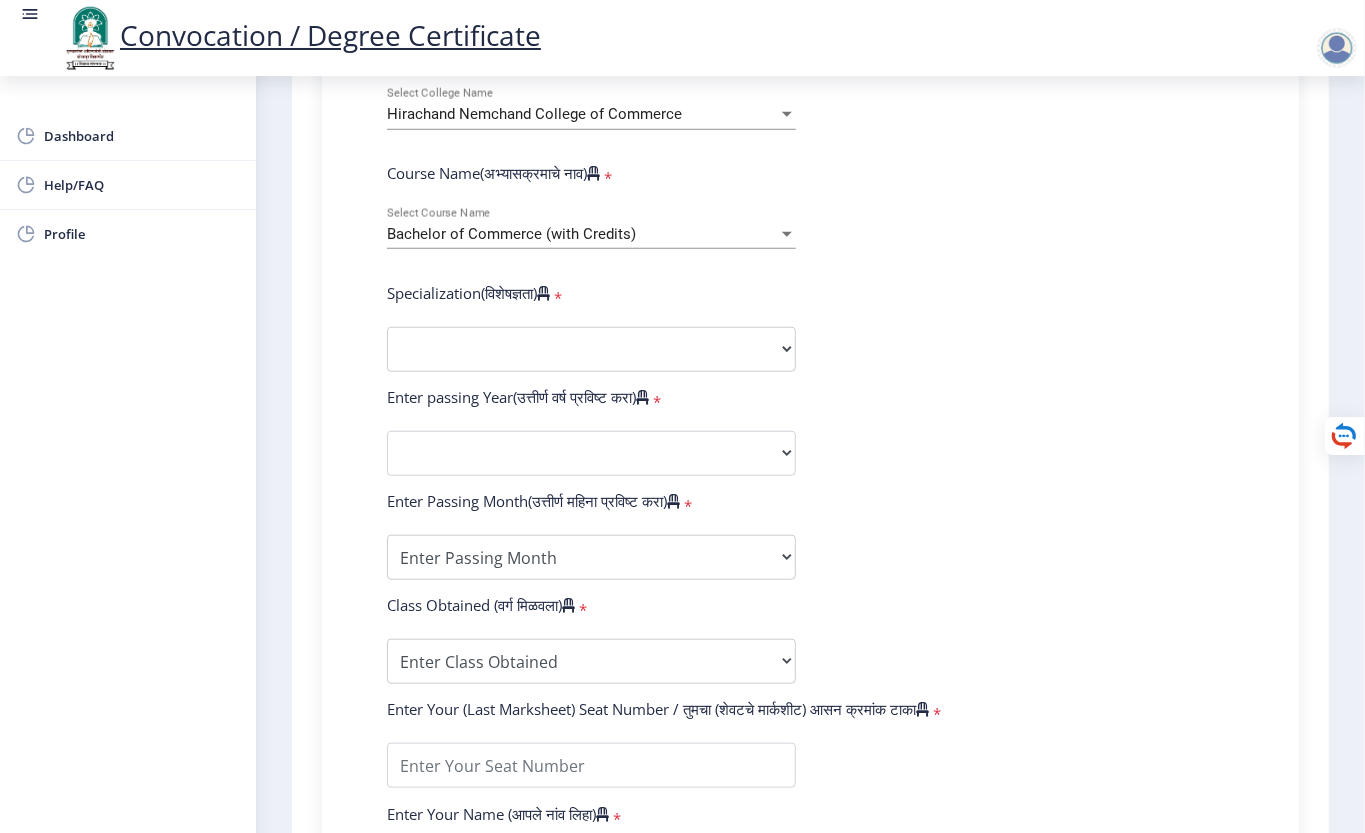 click on "Bachelor of Commerce (with Credits)" at bounding box center [511, 234] 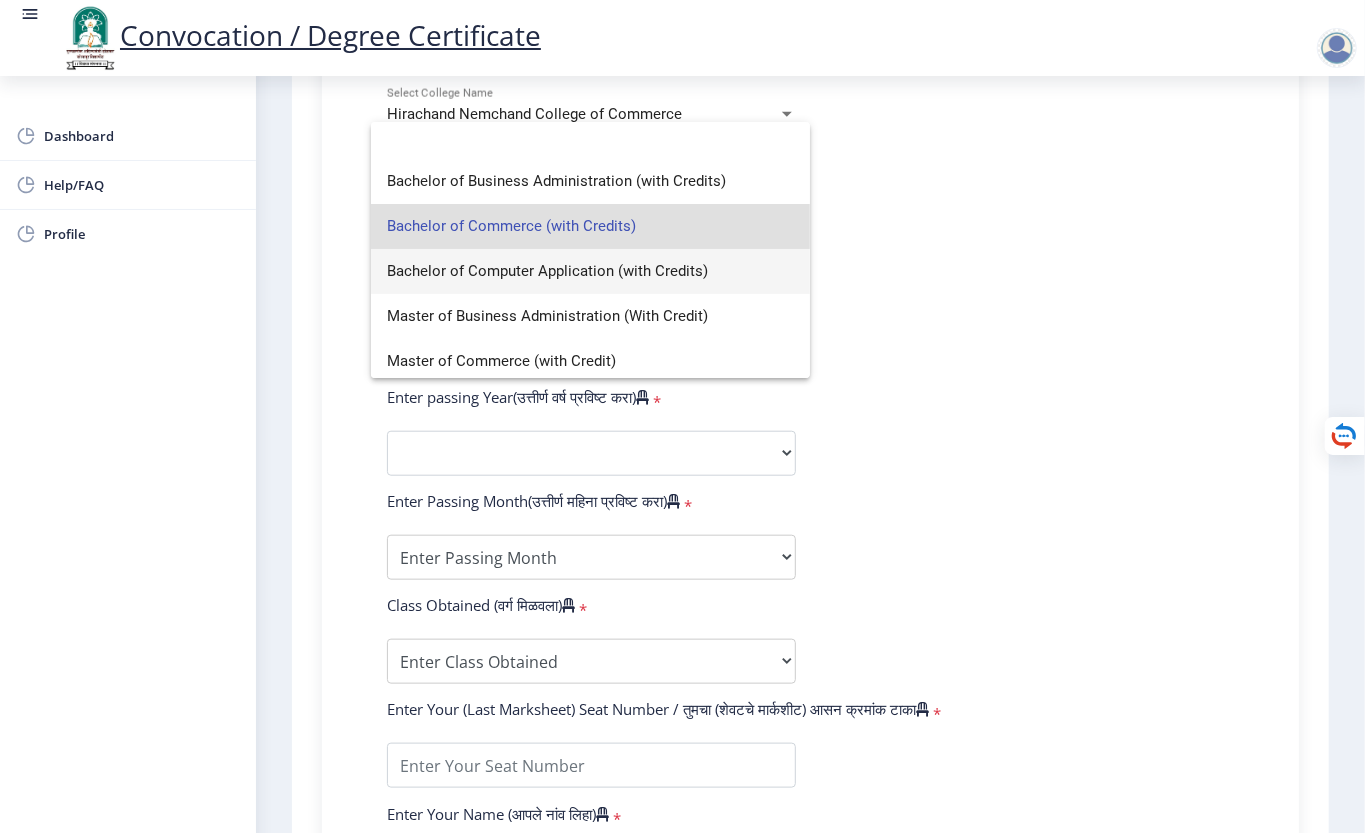 scroll, scrollTop: 14, scrollLeft: 0, axis: vertical 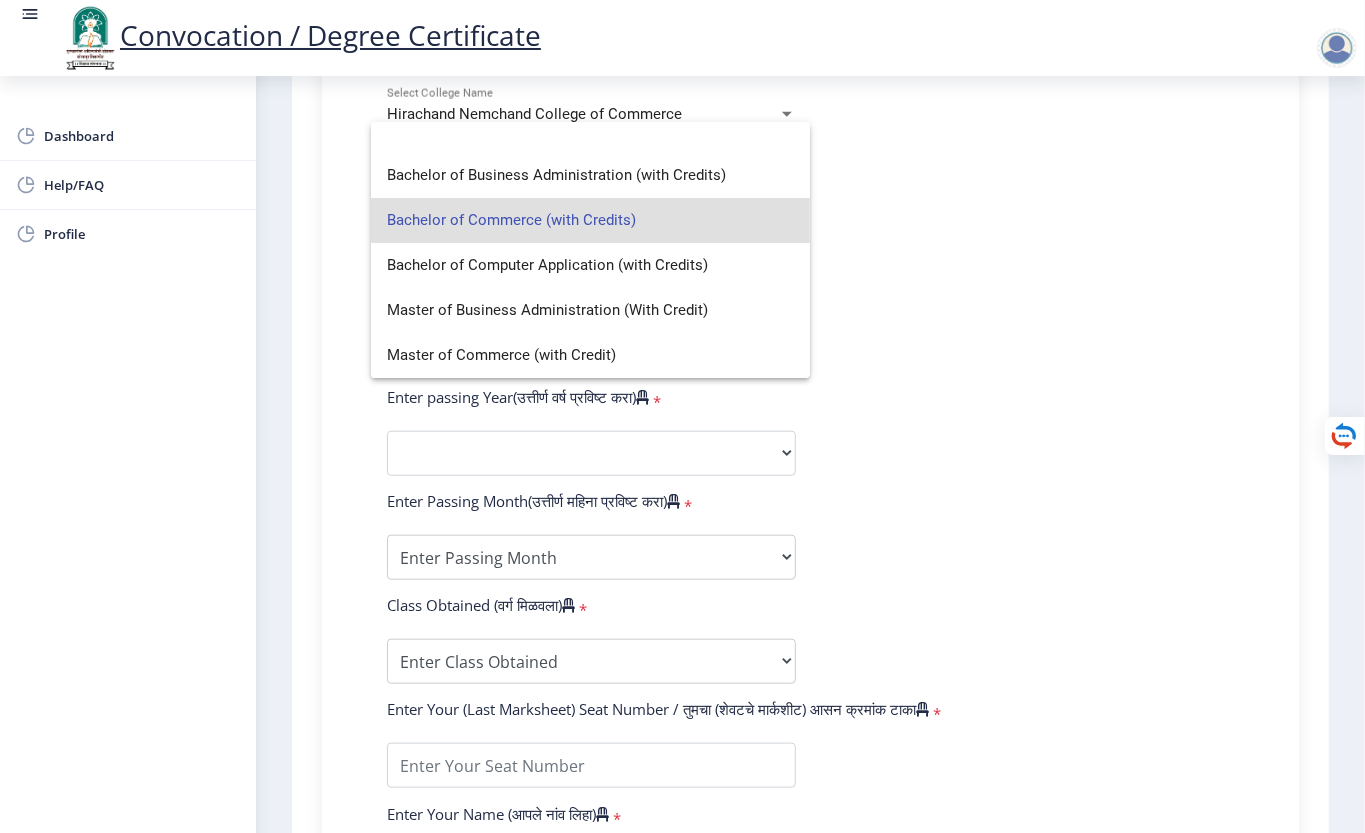 click on "Bachelor of Commerce (with Credits)" at bounding box center [590, 220] 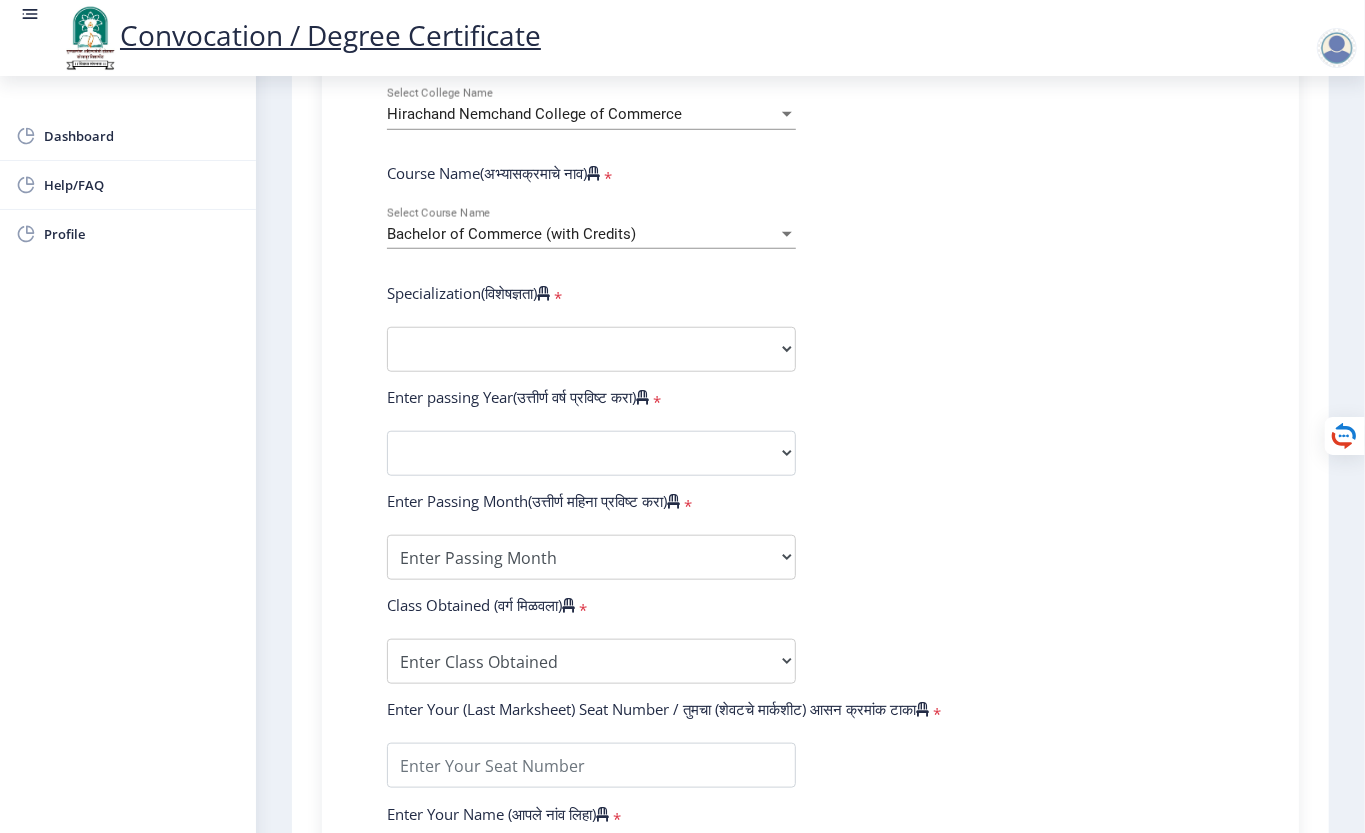 click on "Bachelor of Commerce (with Credits)" at bounding box center [582, 234] 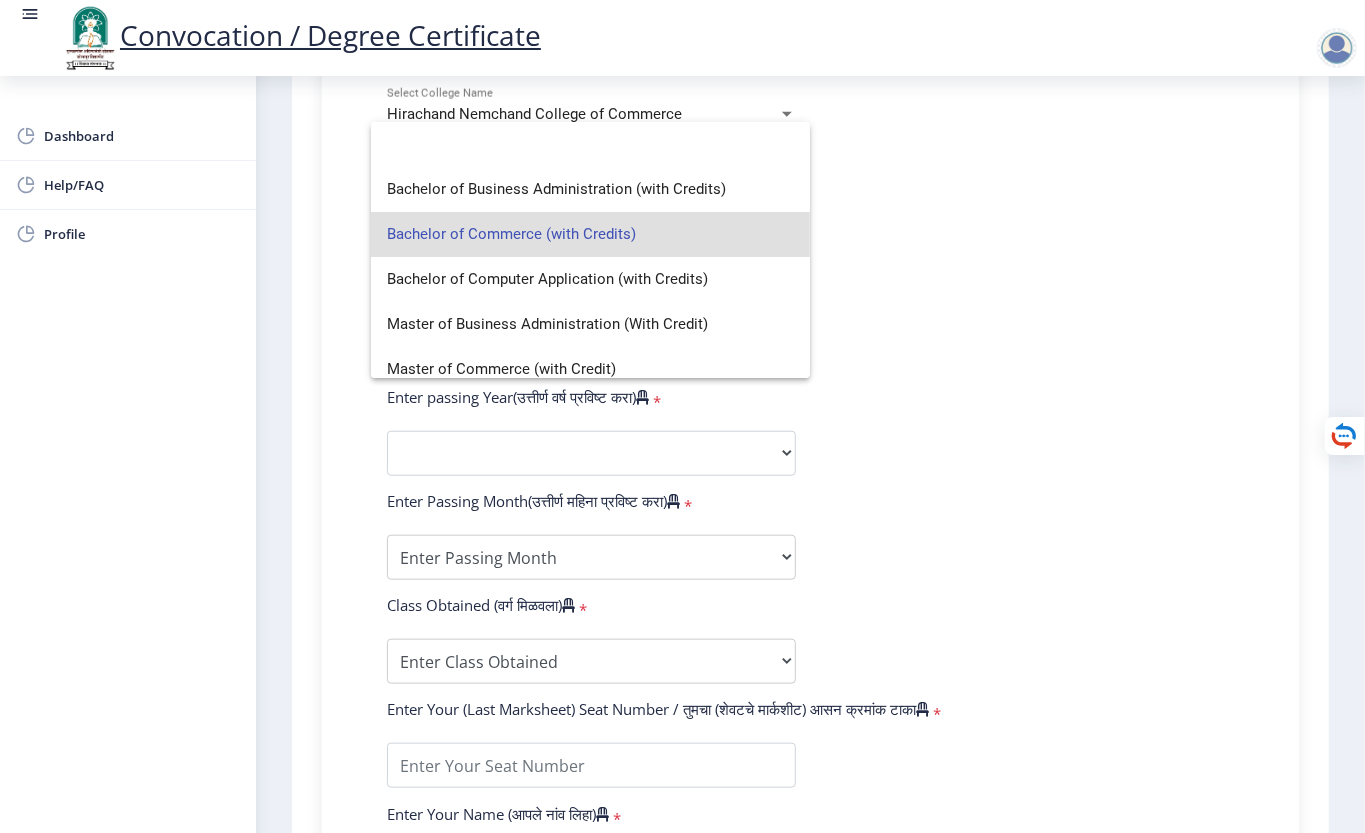click on "Bachelor of Commerce (with Credits)" at bounding box center [590, 234] 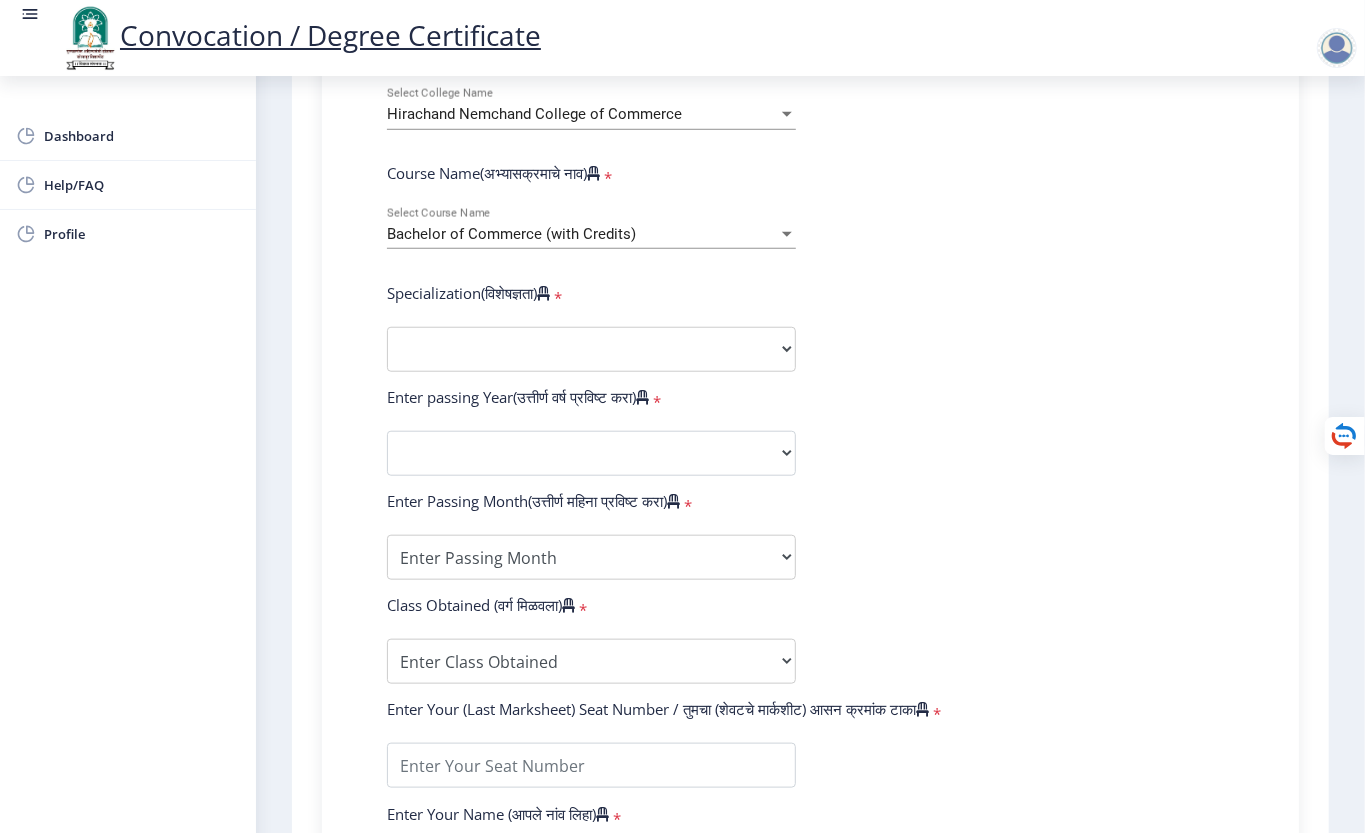 click on "Specialization(विशेषज्ञता)   *" 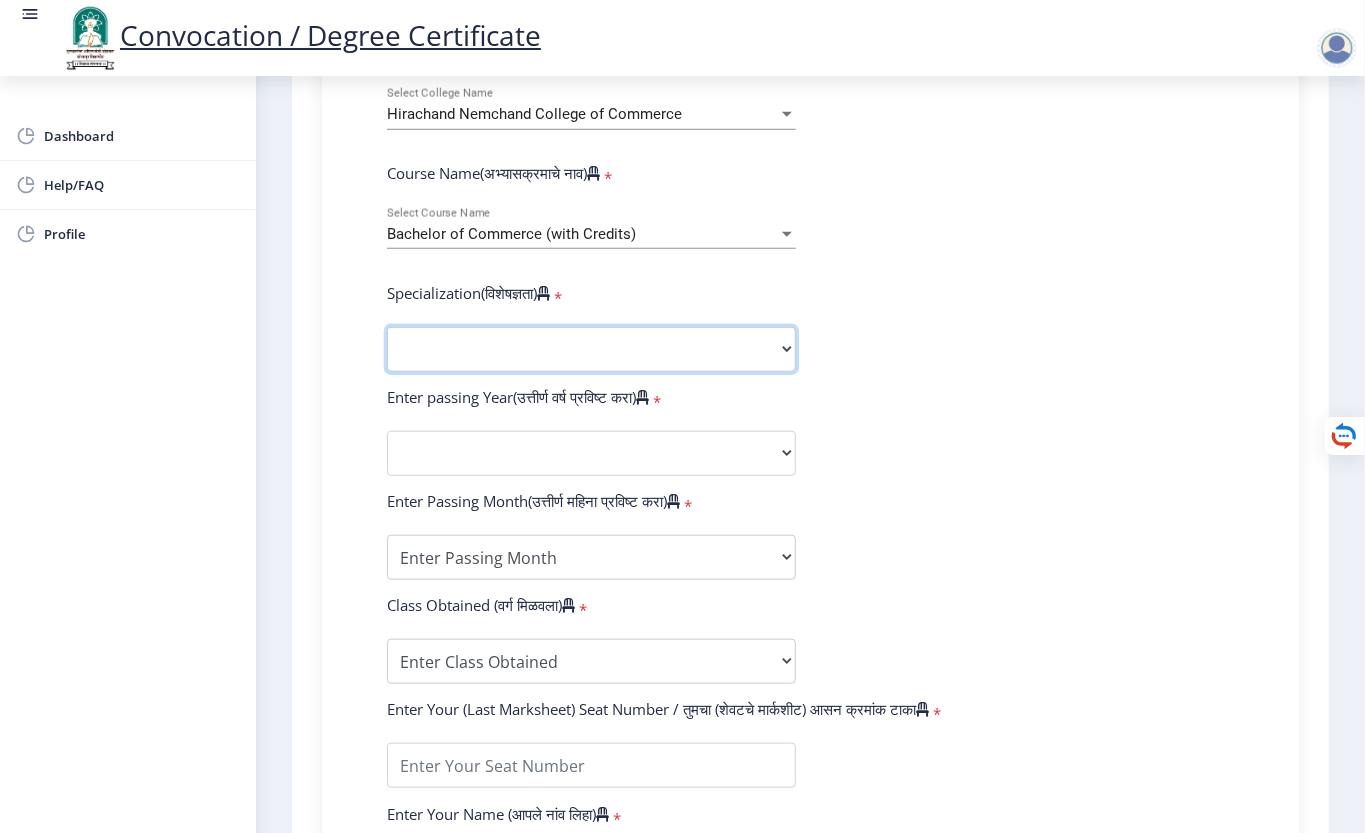 click on "Specialization Banking Advanced Accountancy Advanced Banking Advanced Cost Accounting Advanced Costing Industrial Management Insurance Advanced Insurance Advanced Statistics Other" at bounding box center [591, 349] 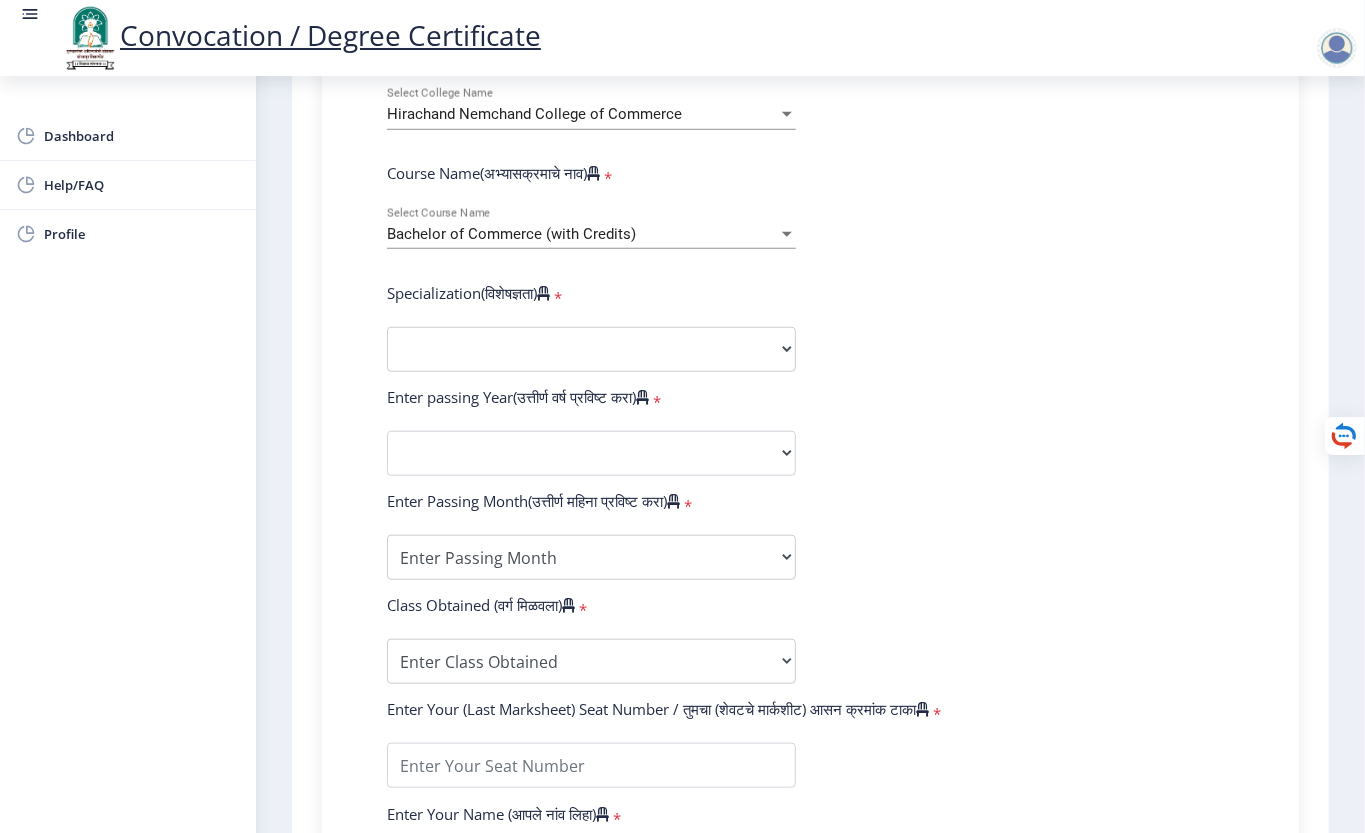 select 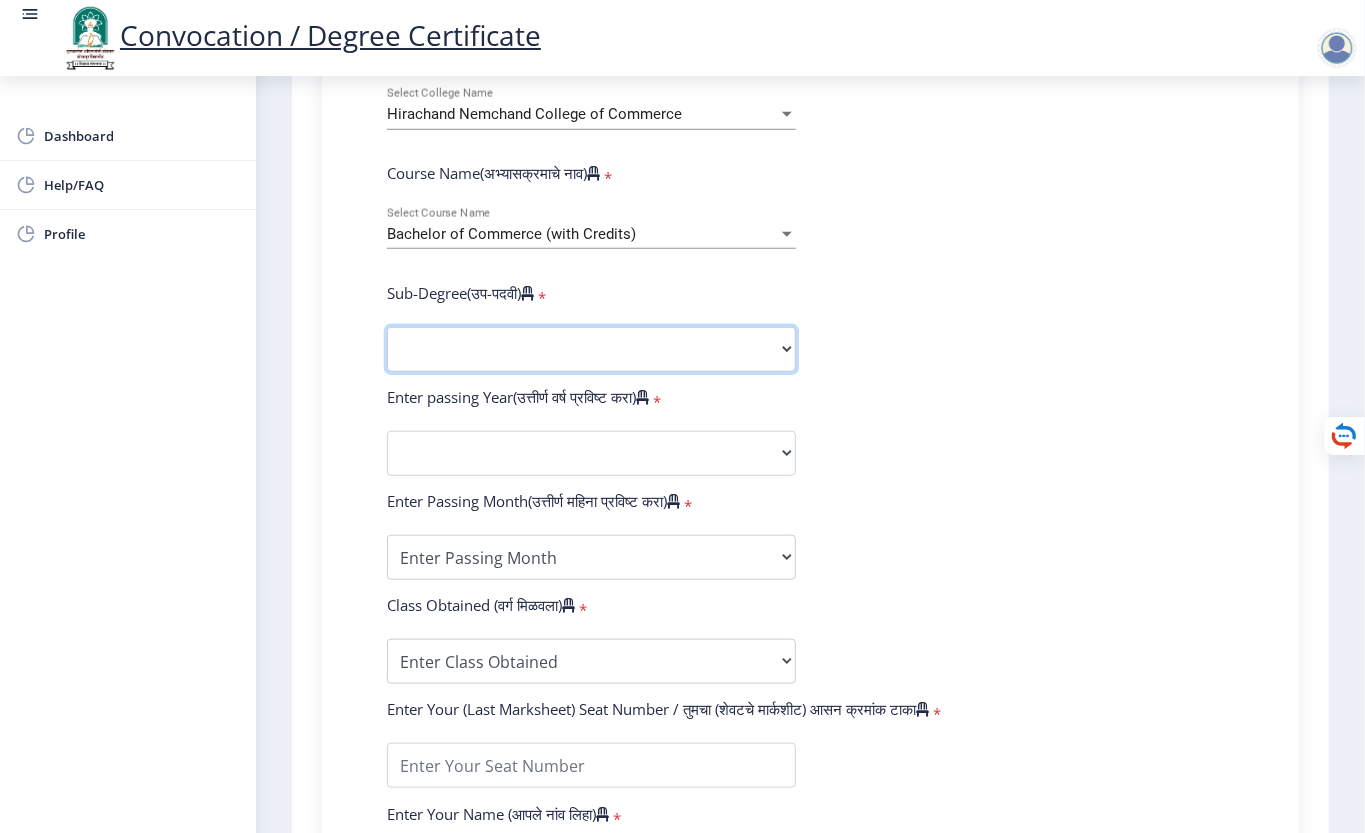 click on "Sub-Degree Other" at bounding box center [591, 349] 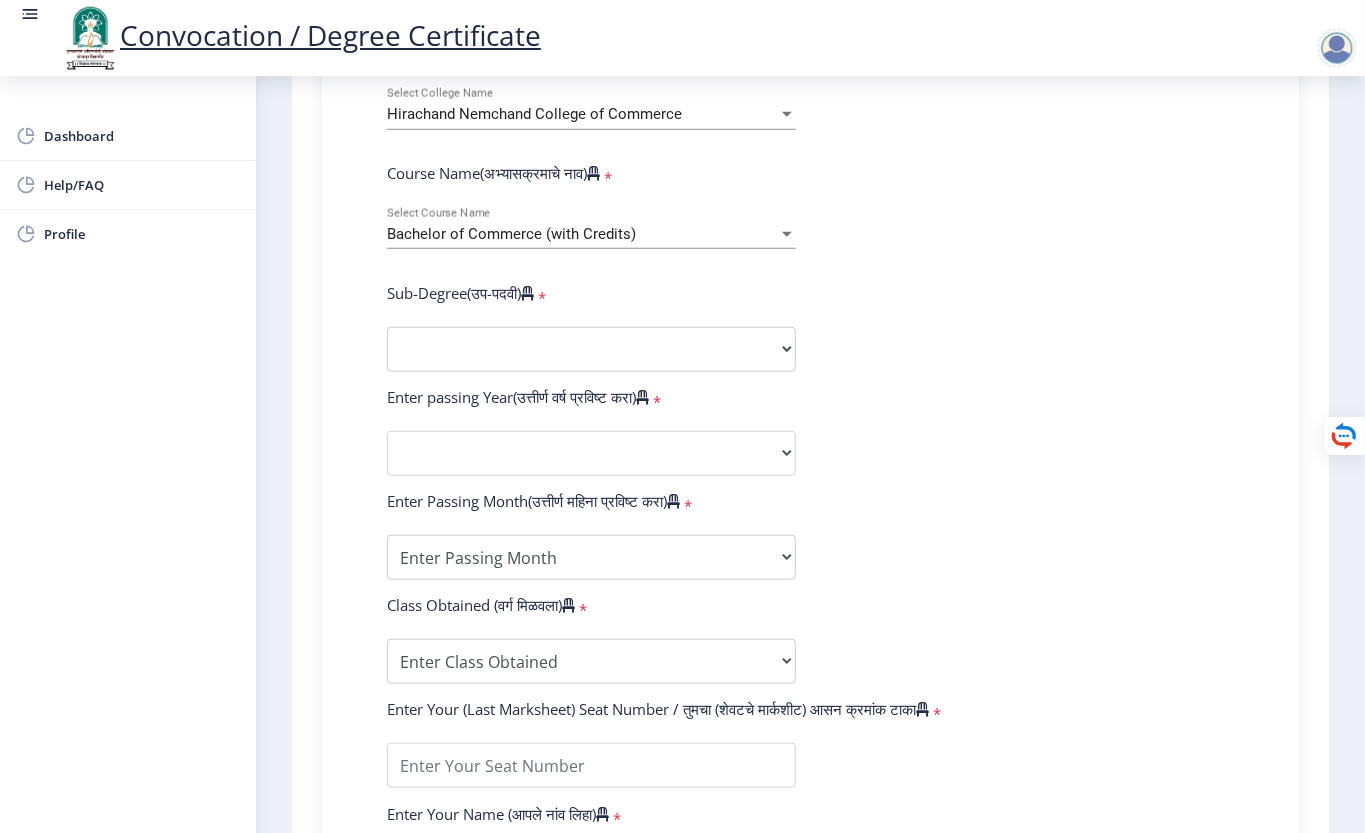 select 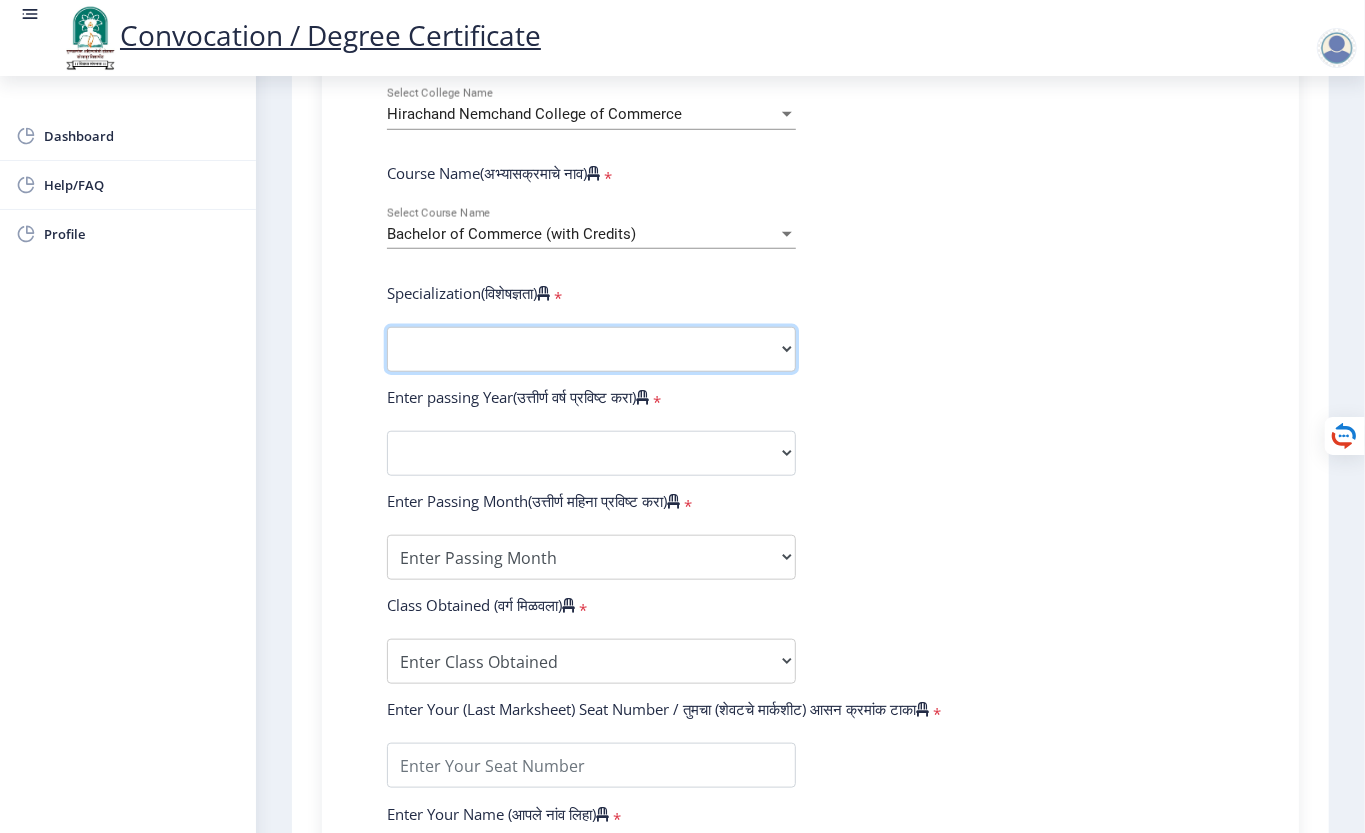 click on "Specialization Banking Advanced Accountancy Advanced Banking Advanced Cost Accounting Advanced Costing Industrial Management Insurance Advanced Insurance Advanced Statistics Other" at bounding box center [591, 349] 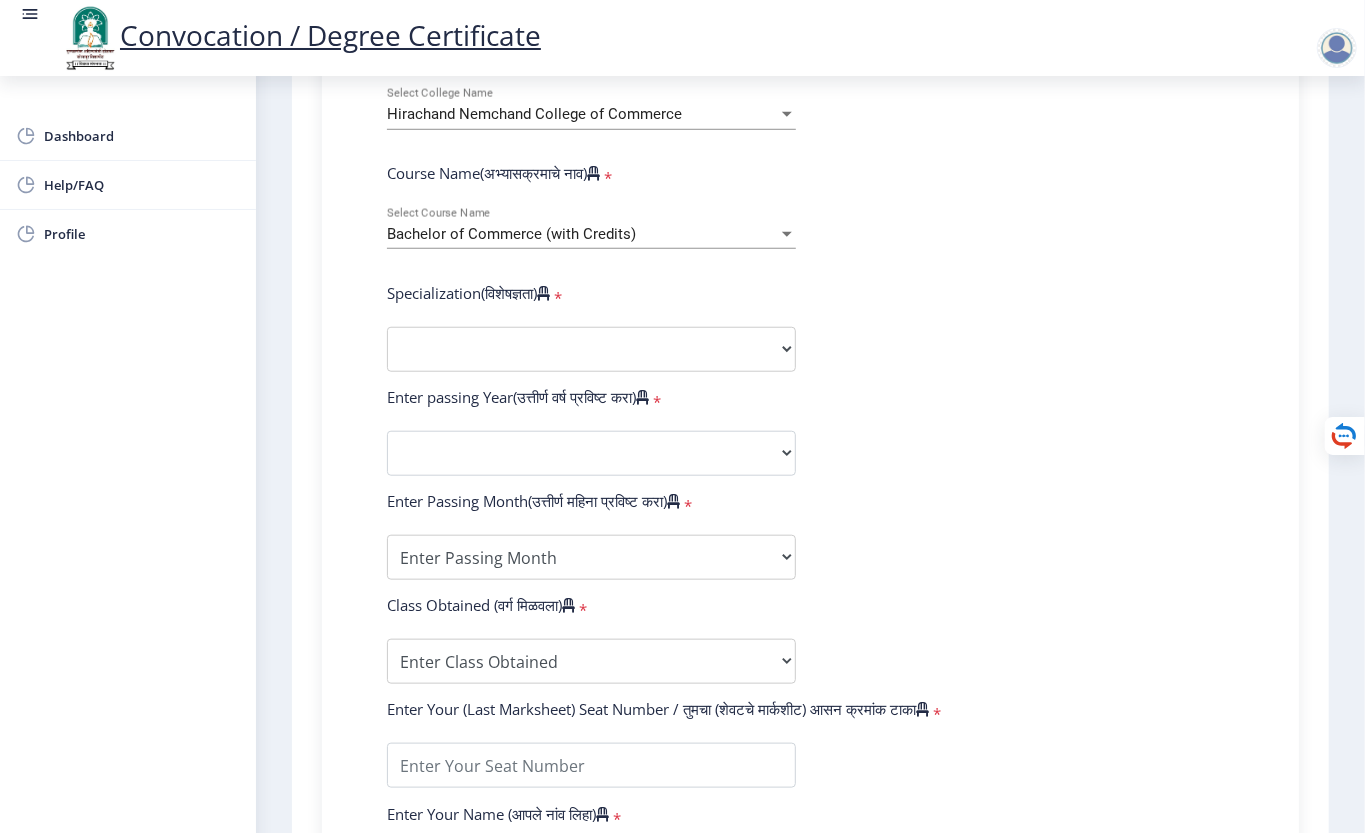 select 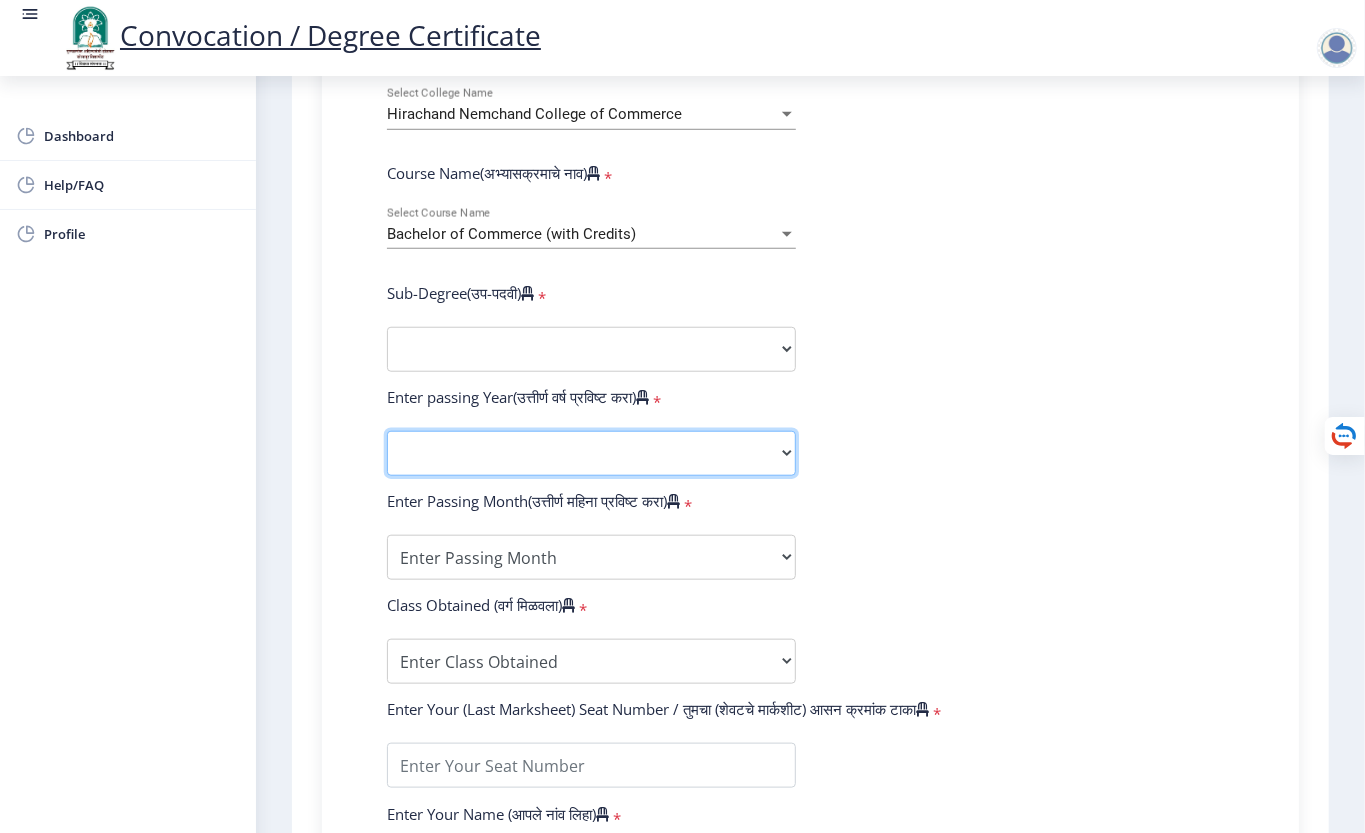click on "2025   2024   2023   2022   2021   2020   2019   2018   2017   2016   2015   2014   2013   2012   2011   2010   2009   2008   2007   2006   2005   2004   2003   2002   2001   2000   1999   1998   1997   1996   1995   1994   1993   1992   1991   1990   1989   1988   1987   1986   1985   1984   1983   1982   1981   1980   1979   1978   1977   1976" 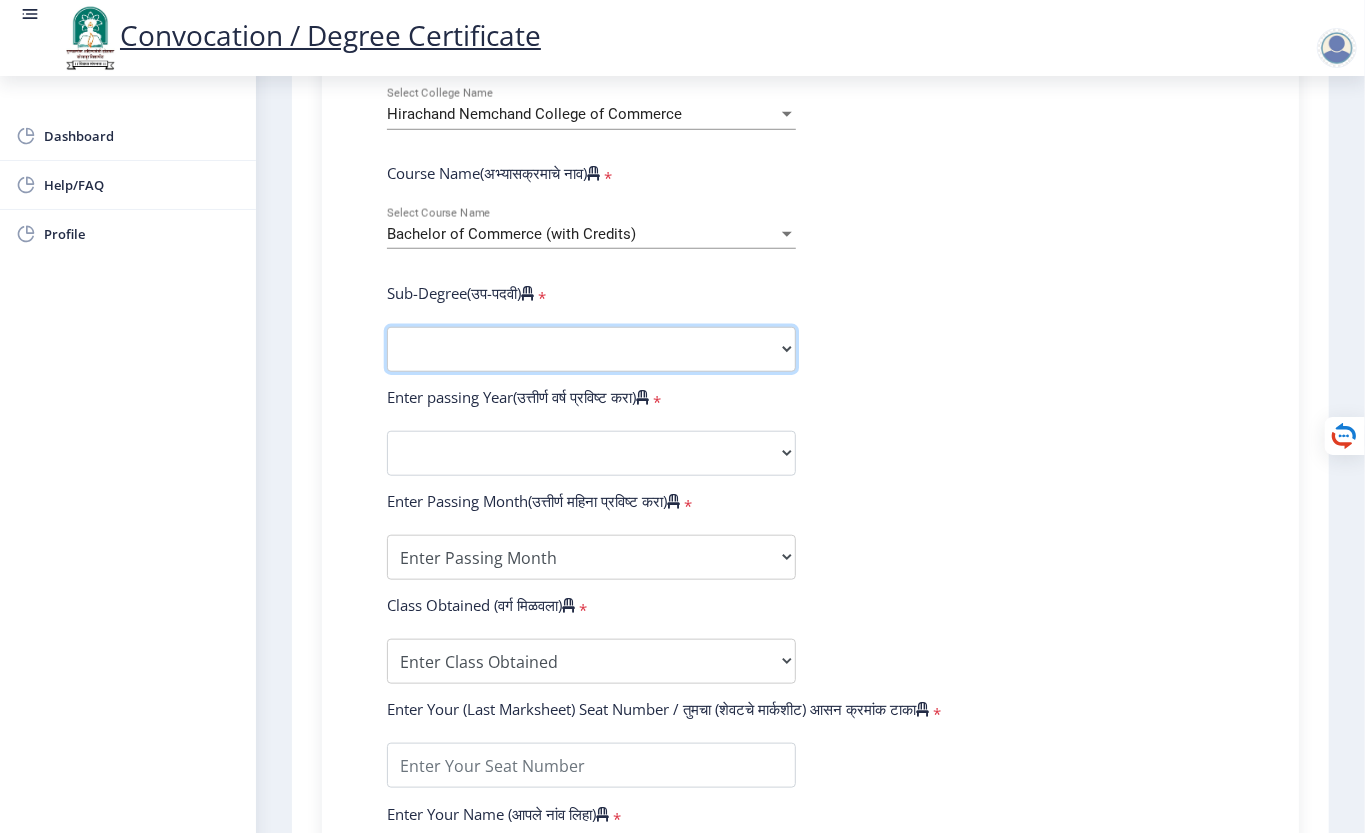 click on "Sub-Degree Other" at bounding box center (591, 349) 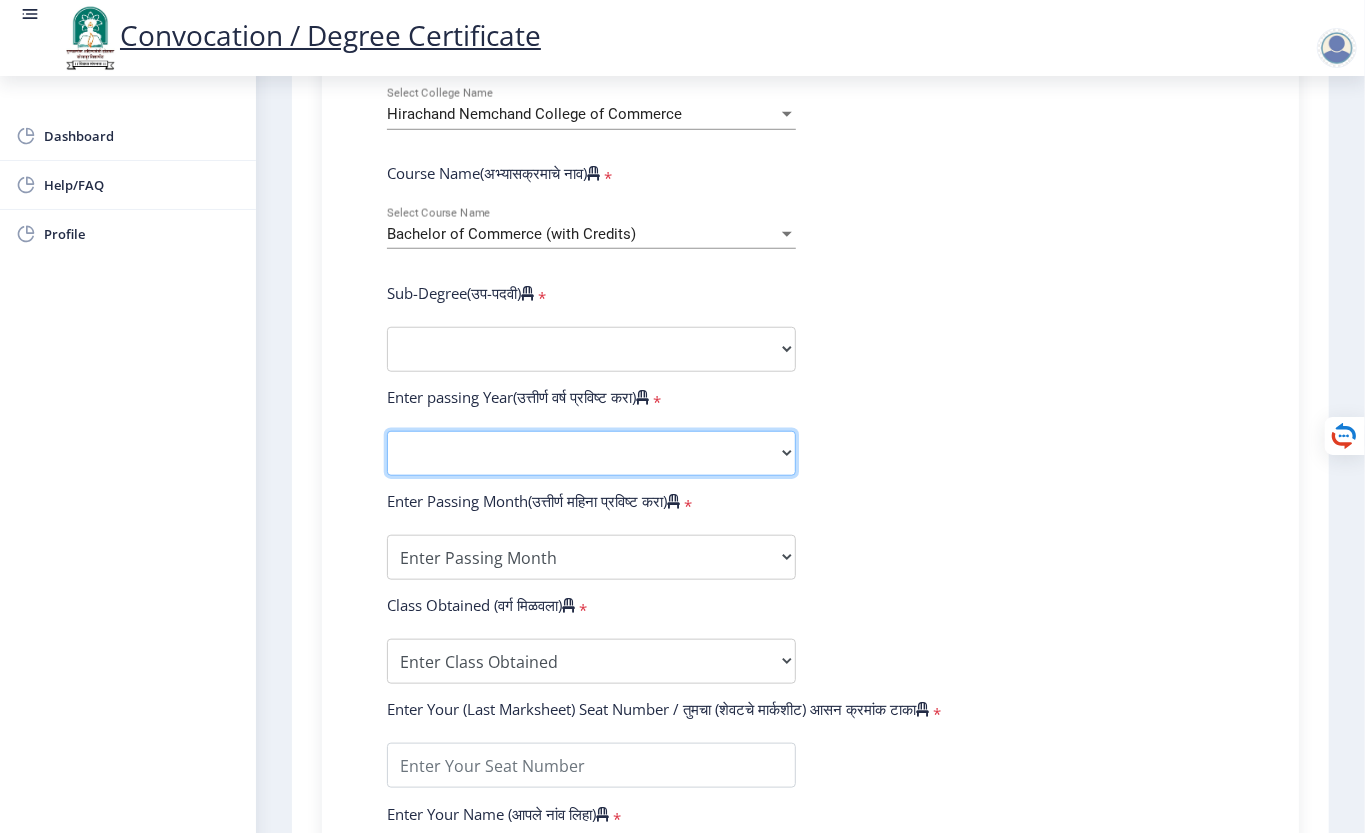click on "2025   2024   2023   2022   2021   2020   2019   2018   2017   2016   2015   2014   2013   2012   2011   2010   2009   2008   2007   2006   2005   2004   2003   2002   2001   2000   1999   1998   1997   1996   1995   1994   1993   1992   1991   1990   1989   1988   1987   1986   1985   1984   1983   1982   1981   1980   1979   1978   1977   1976" 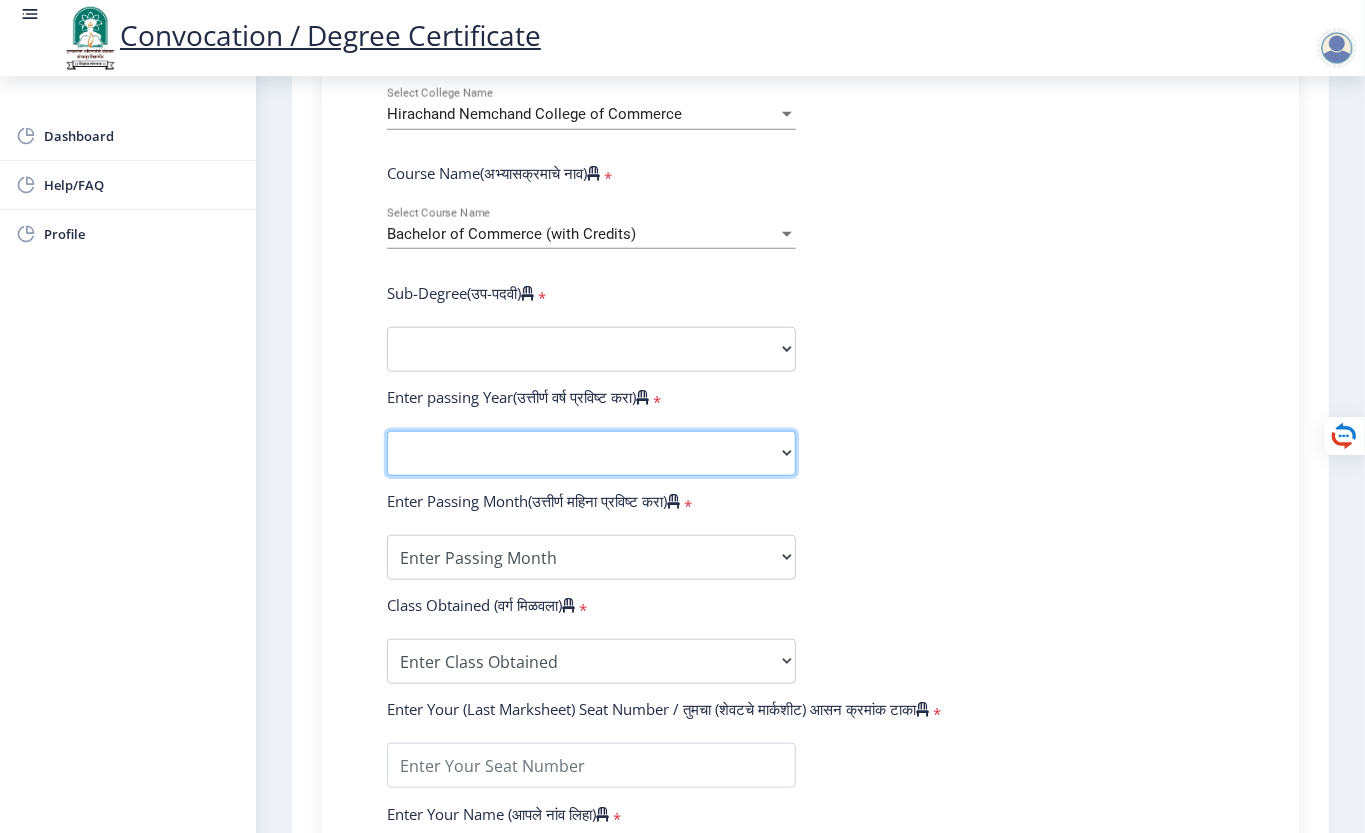select on "2024" 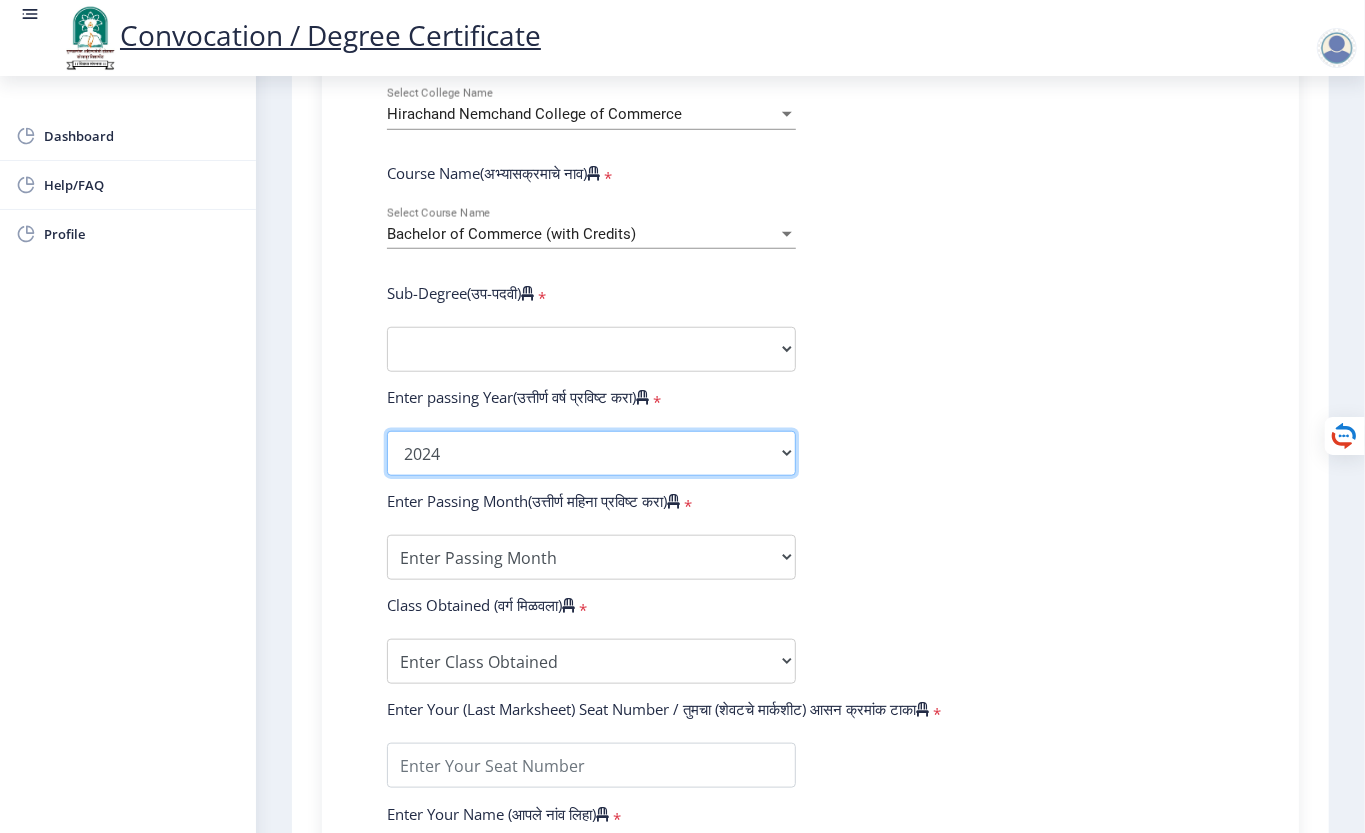 click on "2025   2024   2023   2022   2021   2020   2019   2018   2017   2016   2015   2014   2013   2012   2011   2010   2009   2008   2007   2006   2005   2004   2003   2002   2001   2000   1999   1998   1997   1996   1995   1994   1993   1992   1991   1990   1989   1988   1987   1986   1985   1984   1983   1982   1981   1980   1979   1978   1977   1976" 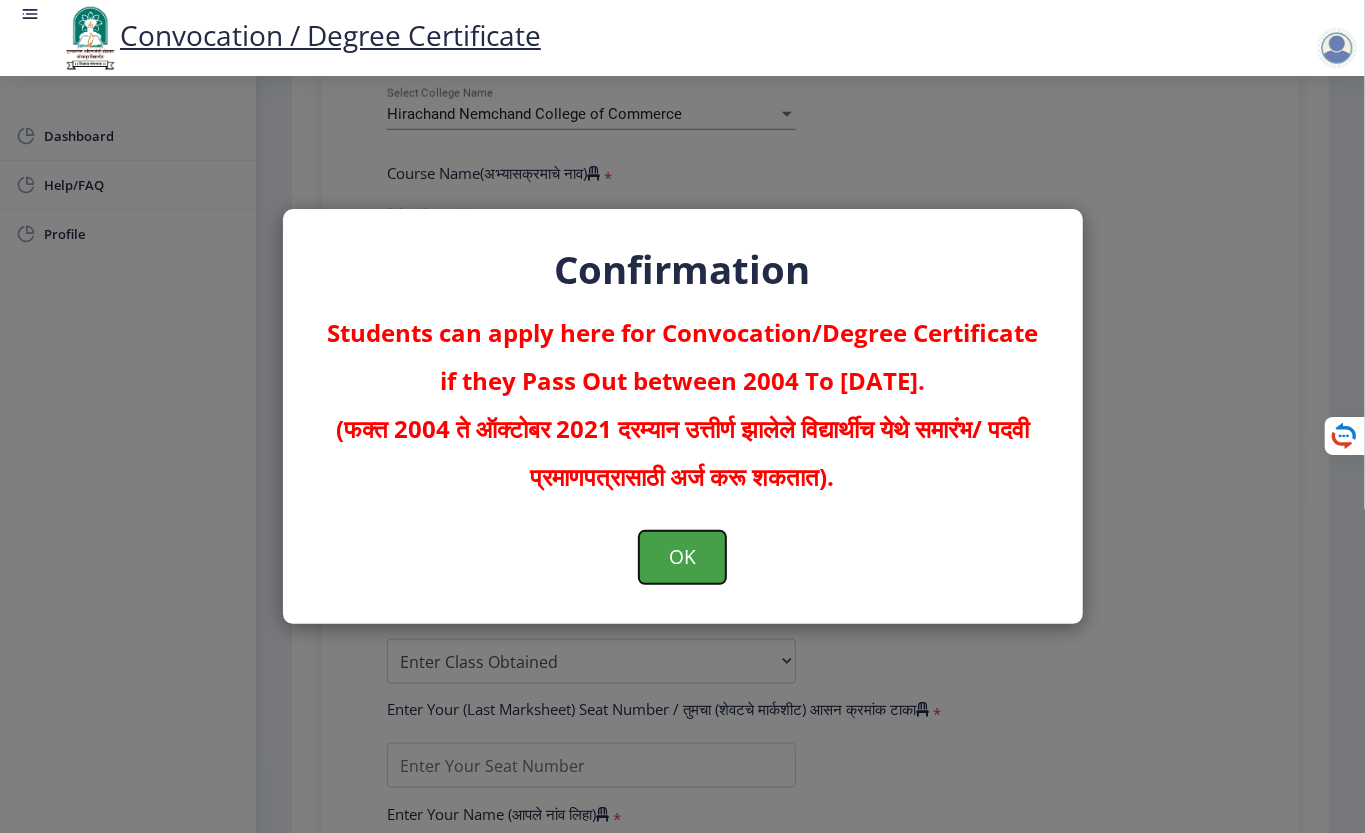 click on "OK" 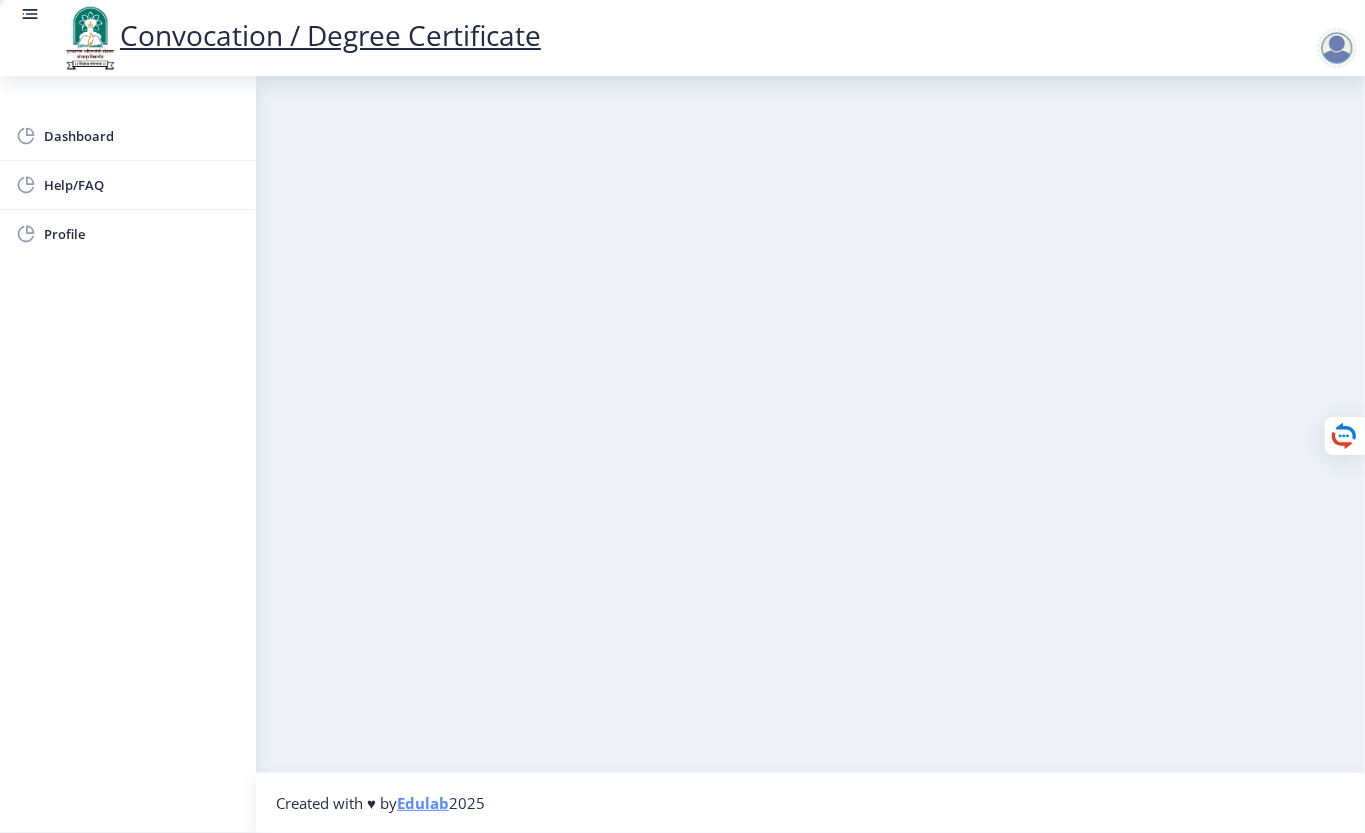 scroll, scrollTop: 0, scrollLeft: 0, axis: both 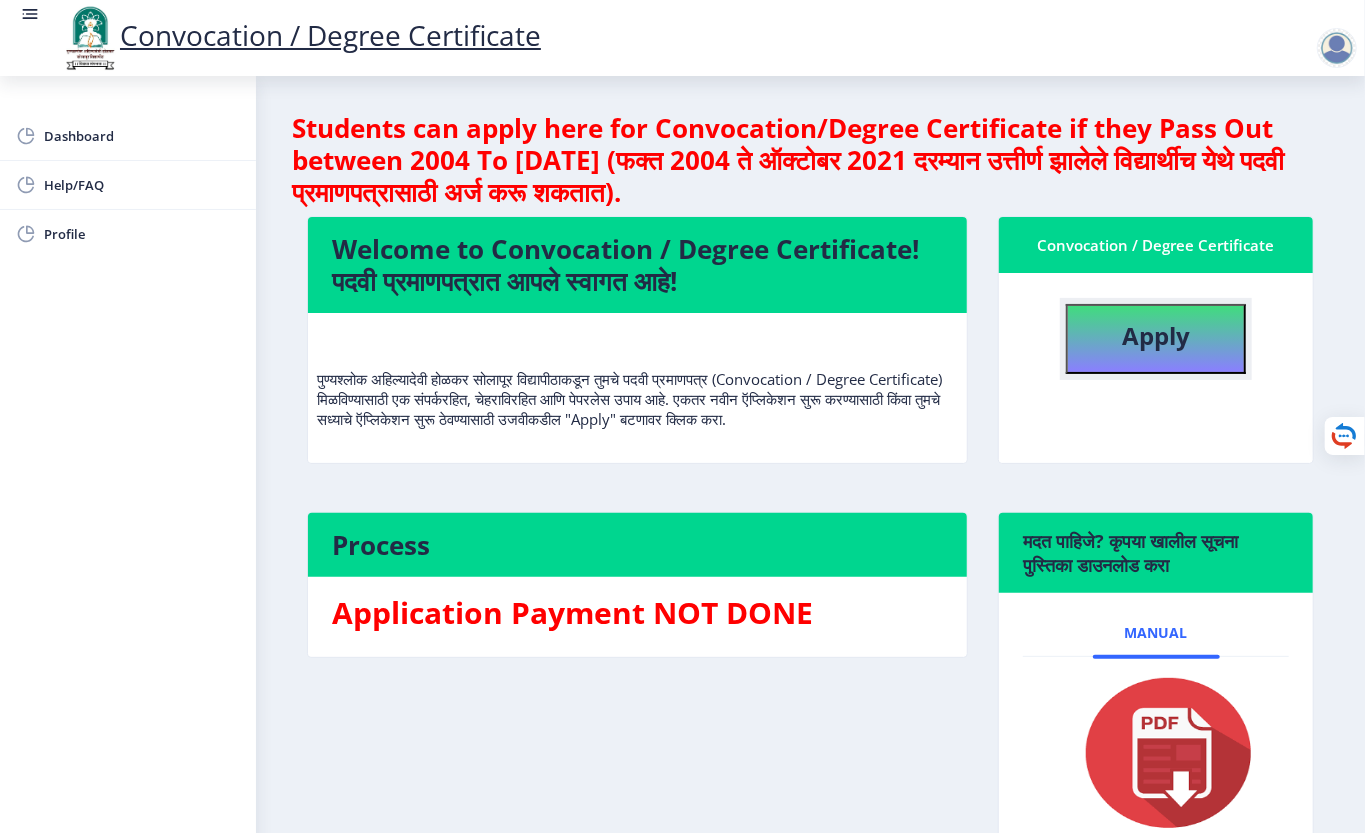 click on "Apply" 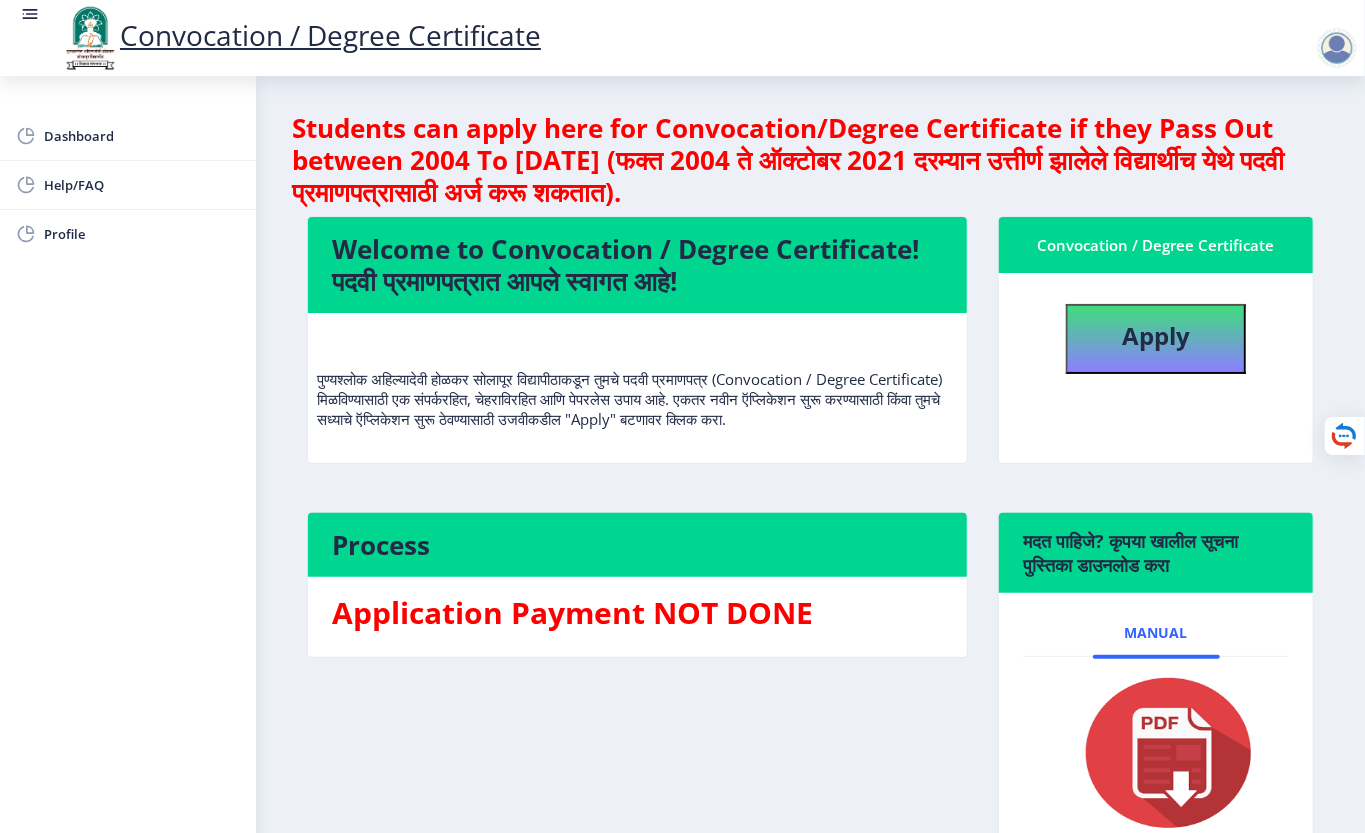 select 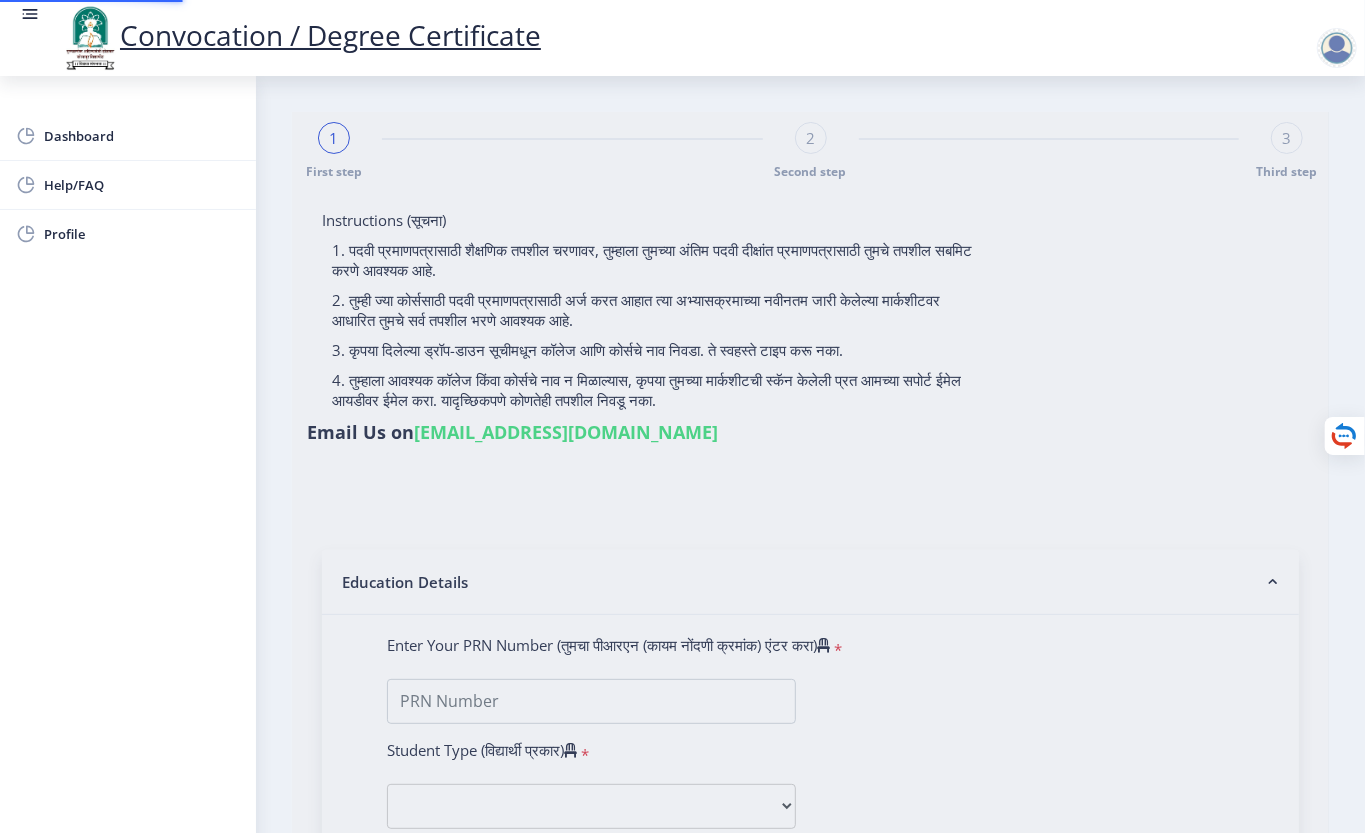 type on "[PERSON_NAME] [PERSON_NAME]" 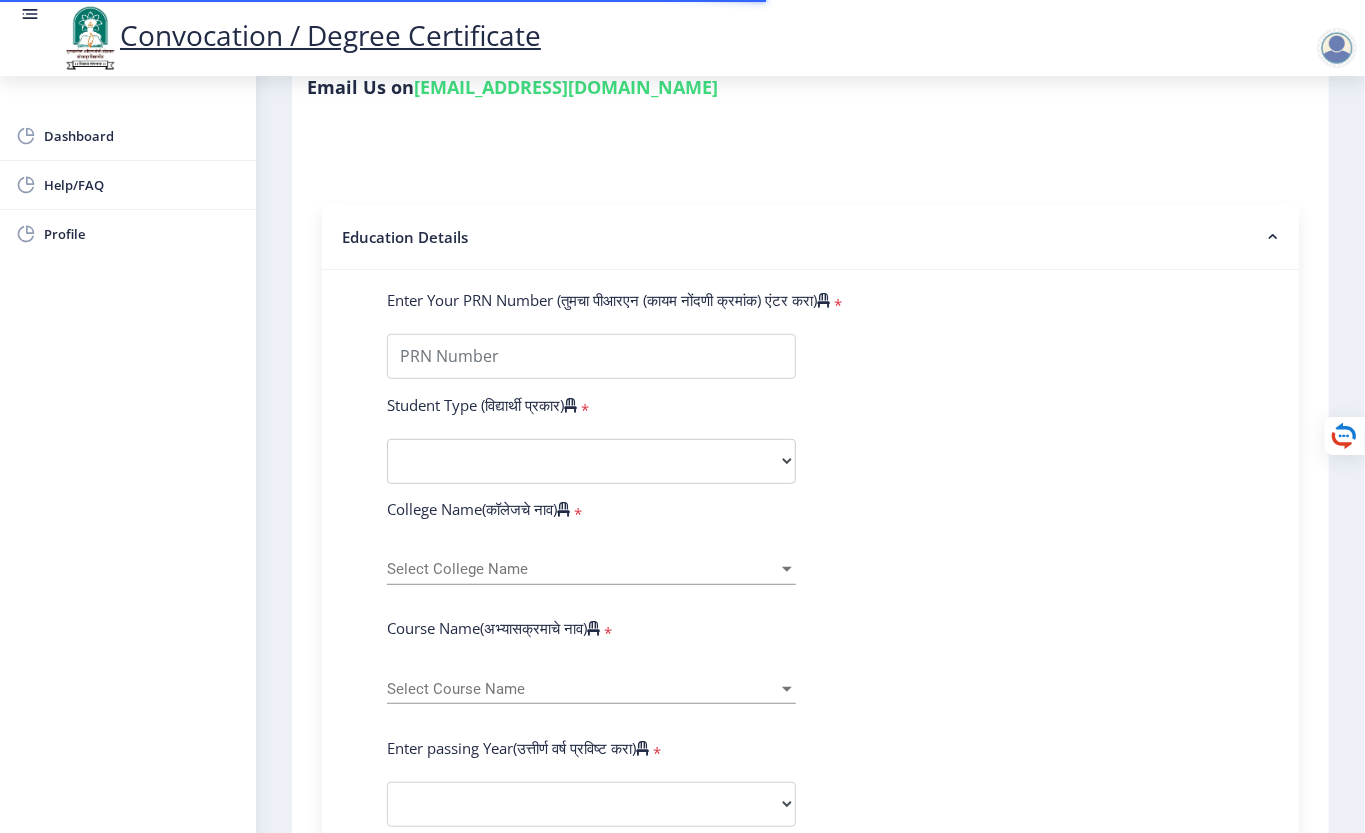 scroll, scrollTop: 666, scrollLeft: 0, axis: vertical 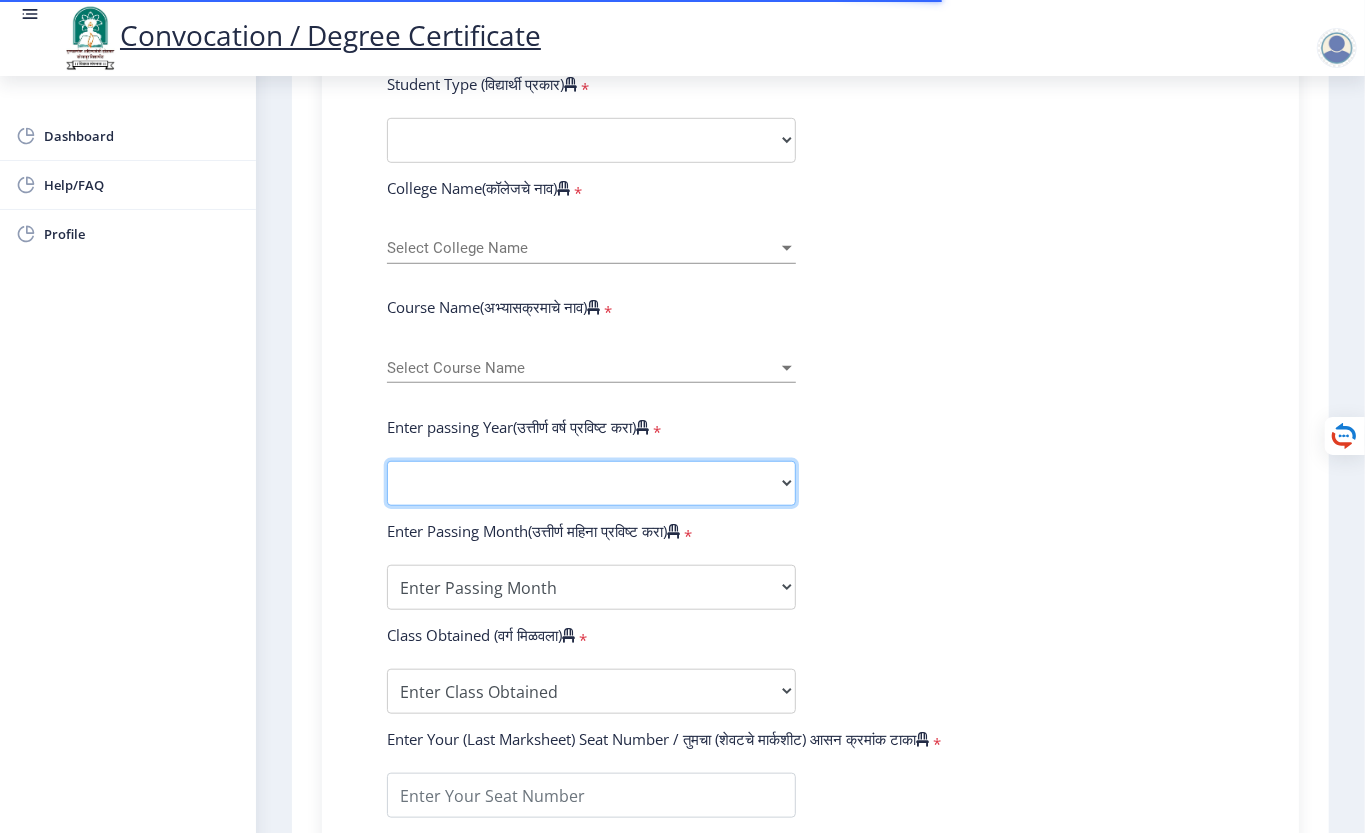 click on "2025   2024   2023   2022   2021   2020   2019   2018   2017   2016   2015   2014   2013   2012   2011   2010   2009   2008   2007   2006   2005   2004   2003   2002   2001   2000   1999   1998   1997   1996   1995   1994   1993   1992   1991   1990   1989   1988   1987   1986   1985   1984   1983   1982   1981   1980   1979   1978   1977   1976" 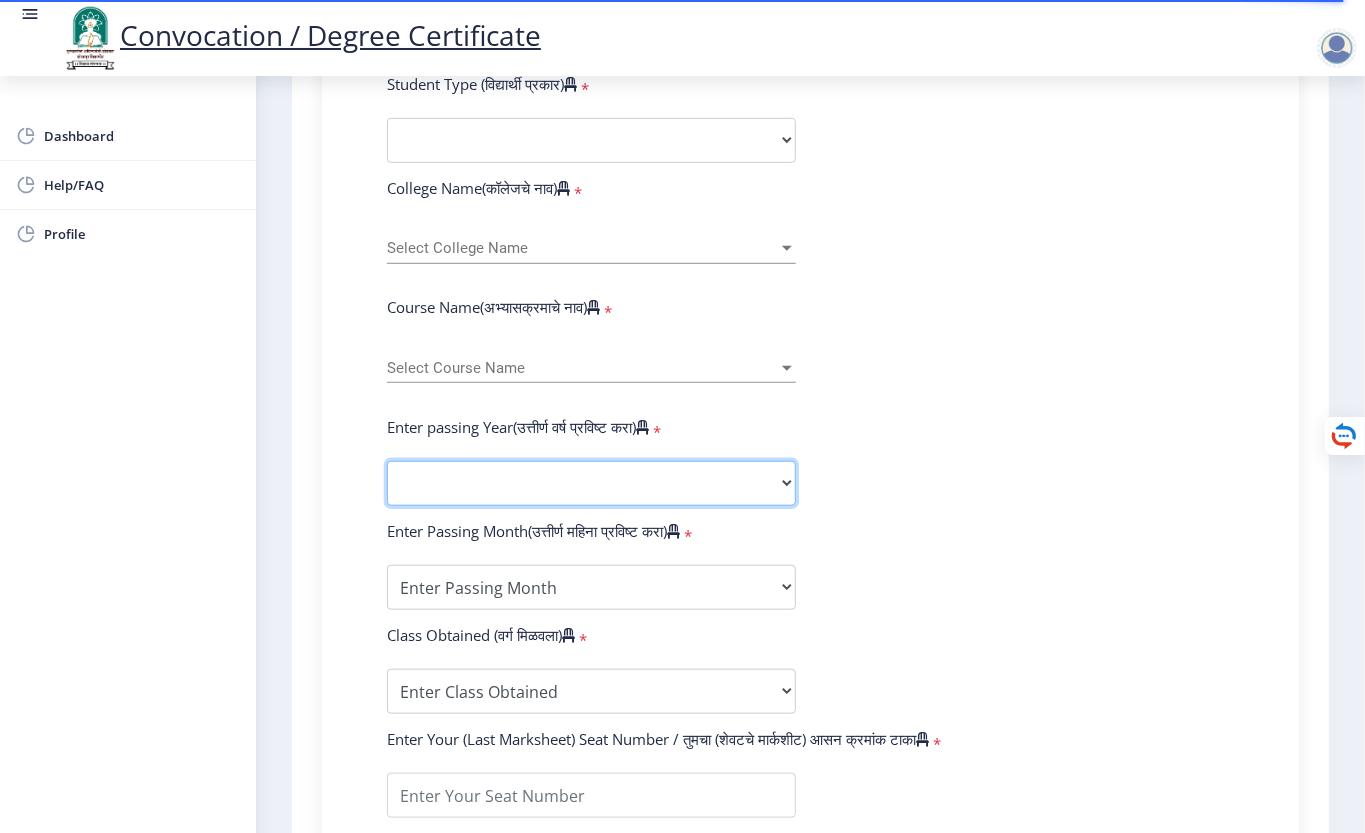 select on "2014" 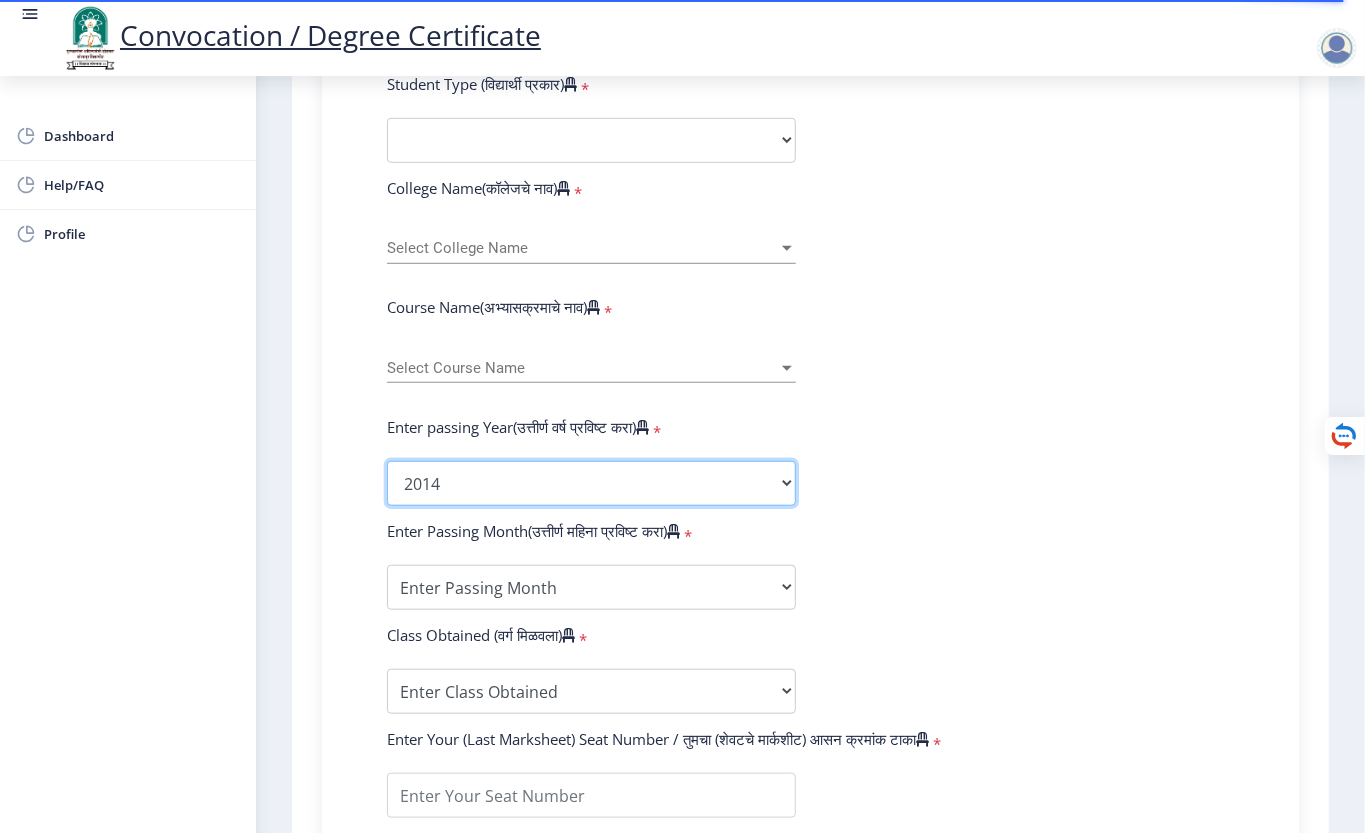 click on "2025   2024   2023   2022   2021   2020   2019   2018   2017   2016   2015   2014   2013   2012   2011   2010   2009   2008   2007   2006   2005   2004   2003   2002   2001   2000   1999   1998   1997   1996   1995   1994   1993   1992   1991   1990   1989   1988   1987   1986   1985   1984   1983   1982   1981   1980   1979   1978   1977   1976" 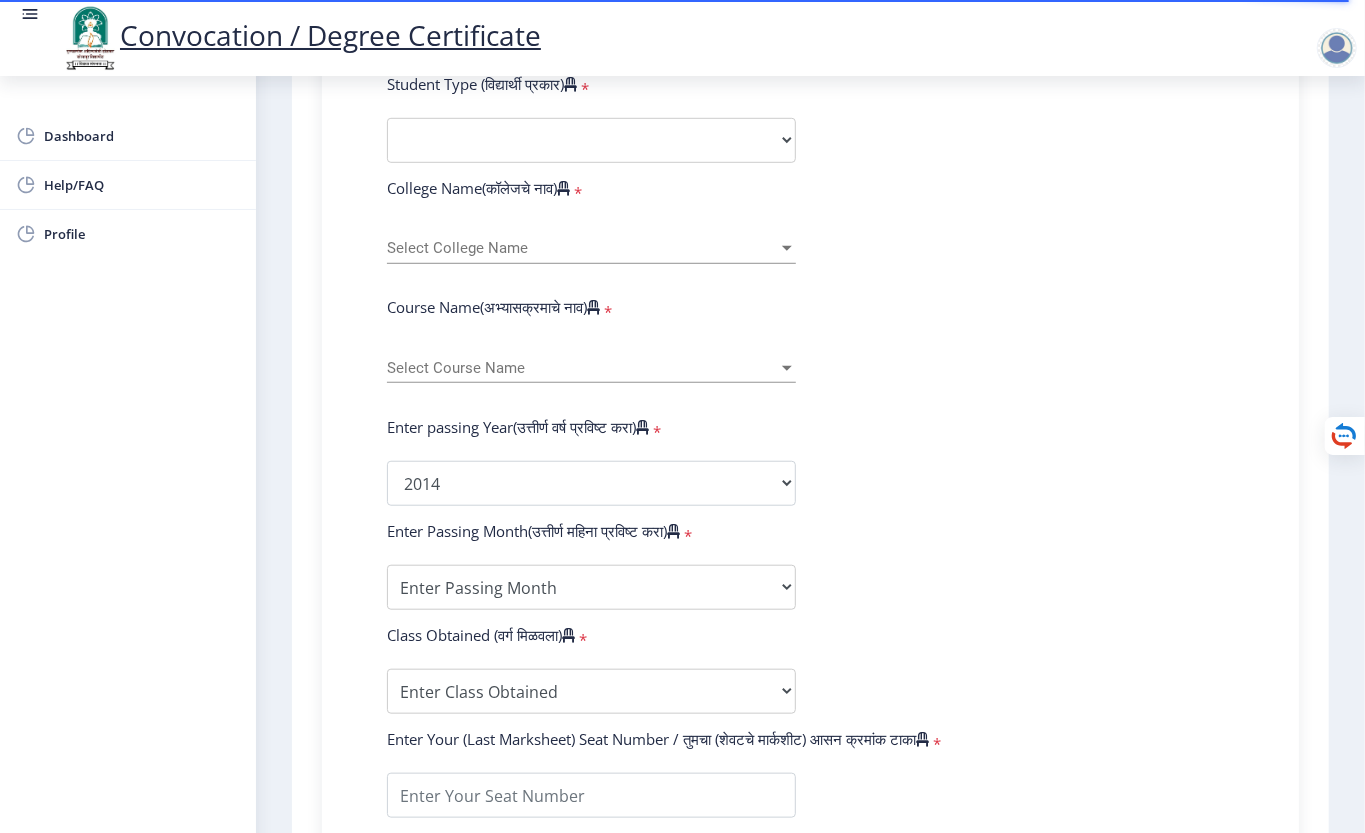 click on "Select Course Name Select Course Name" 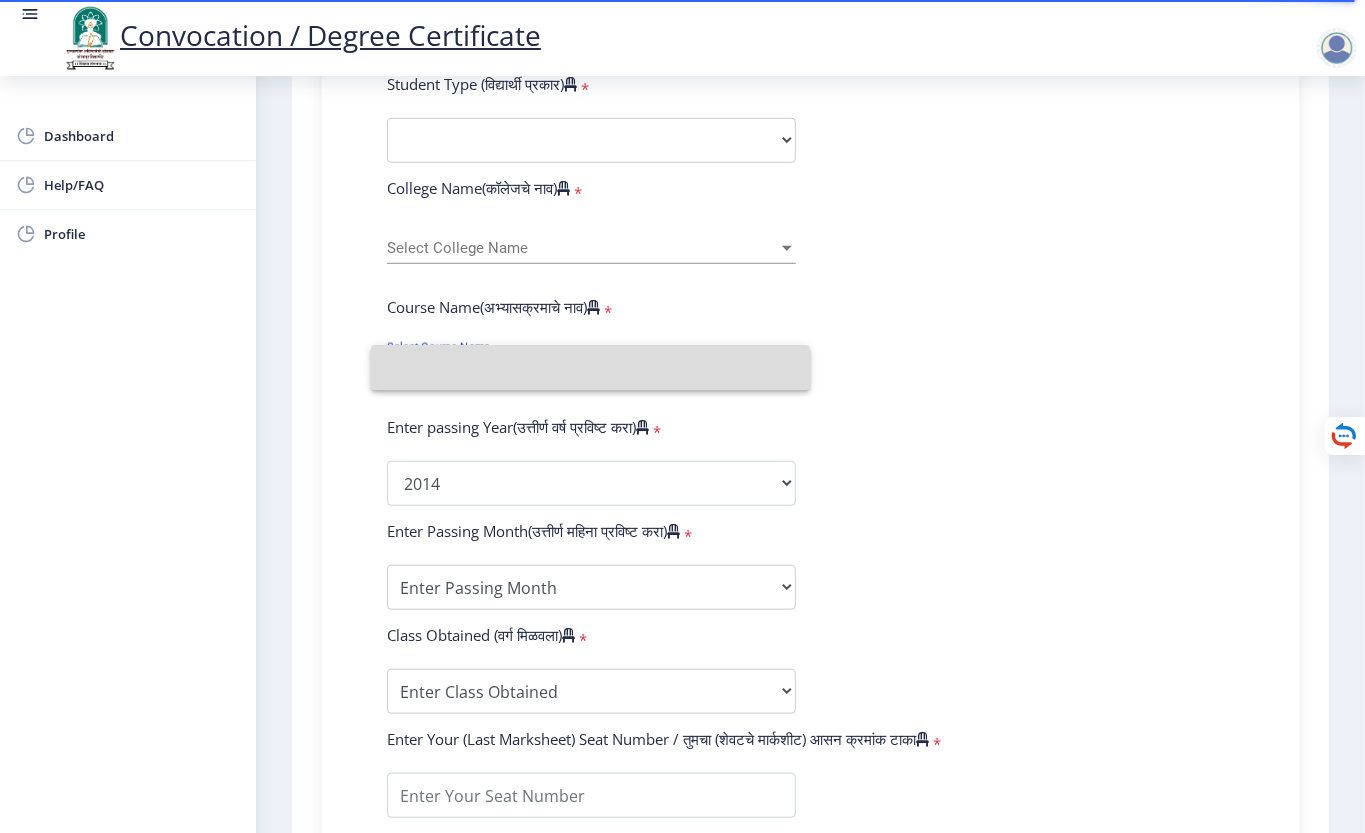 click at bounding box center (590, 367) 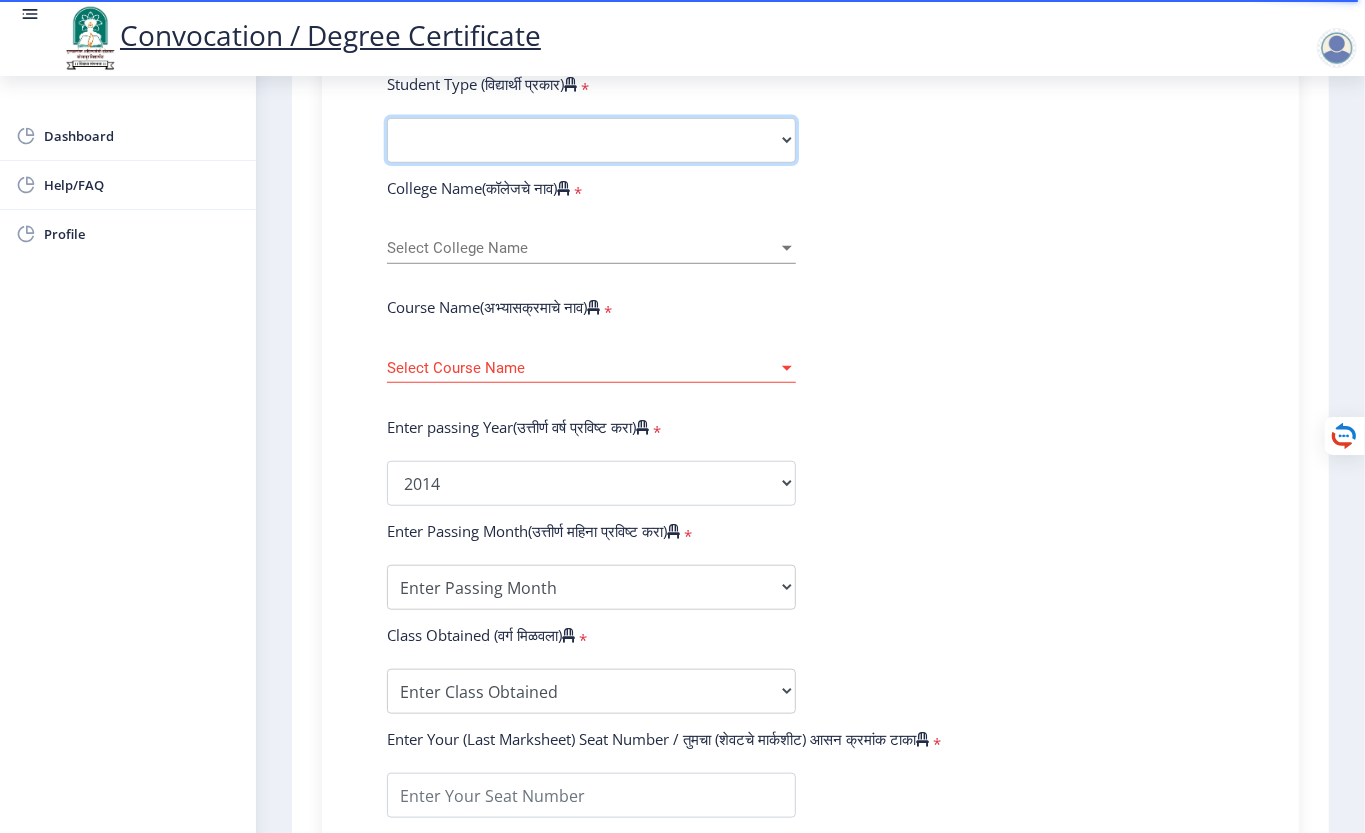 click on "Select Student Type Regular External" at bounding box center [591, 140] 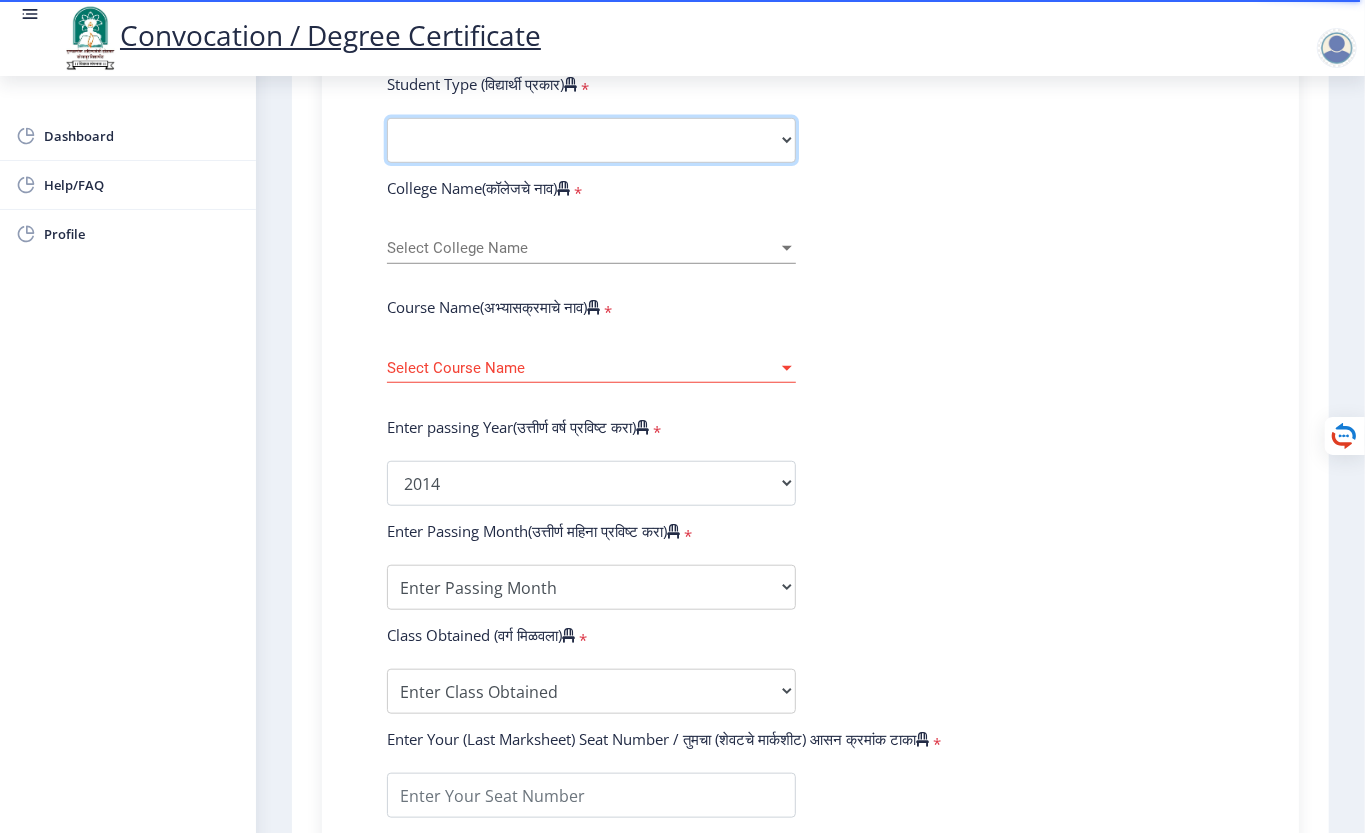 select on "Regular" 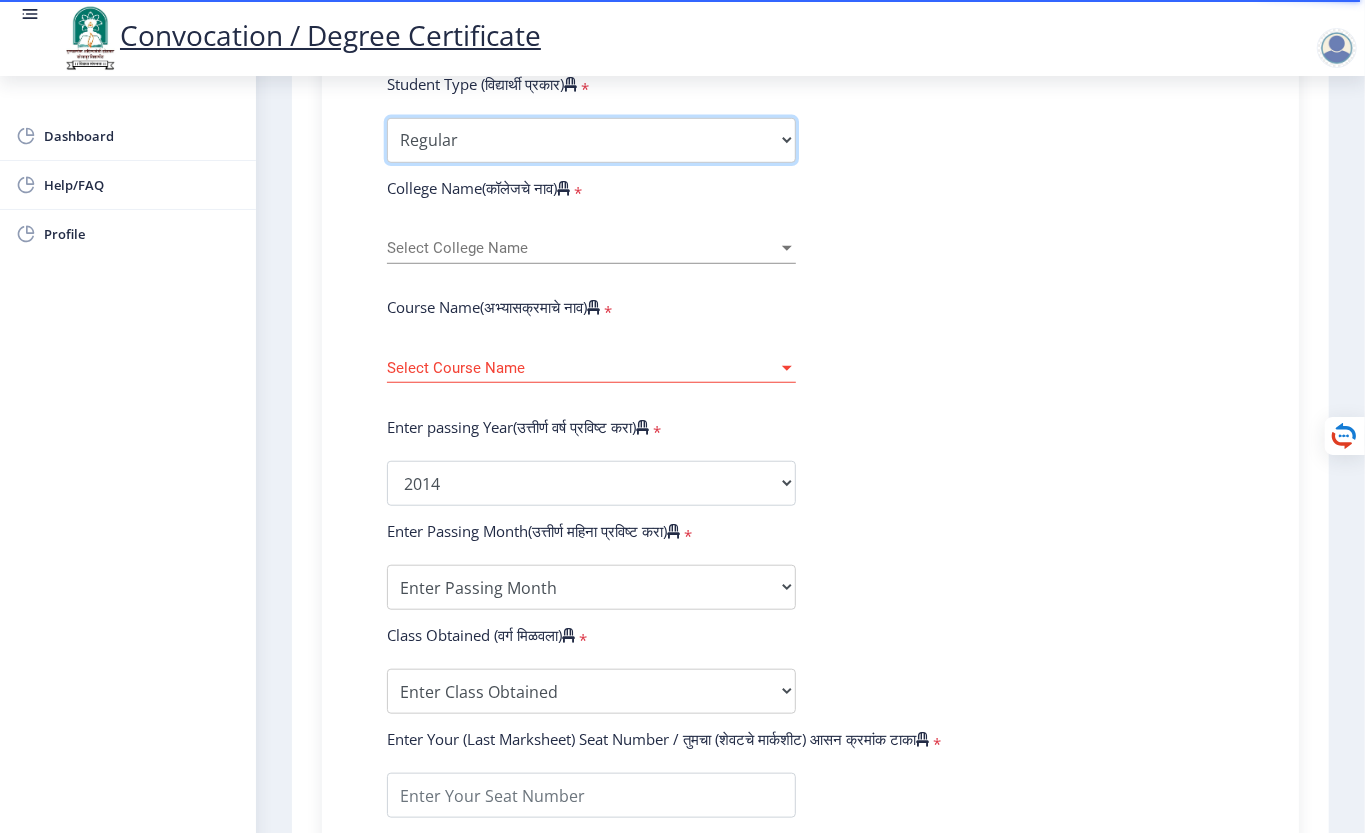 click on "Select Student Type Regular External" at bounding box center [591, 140] 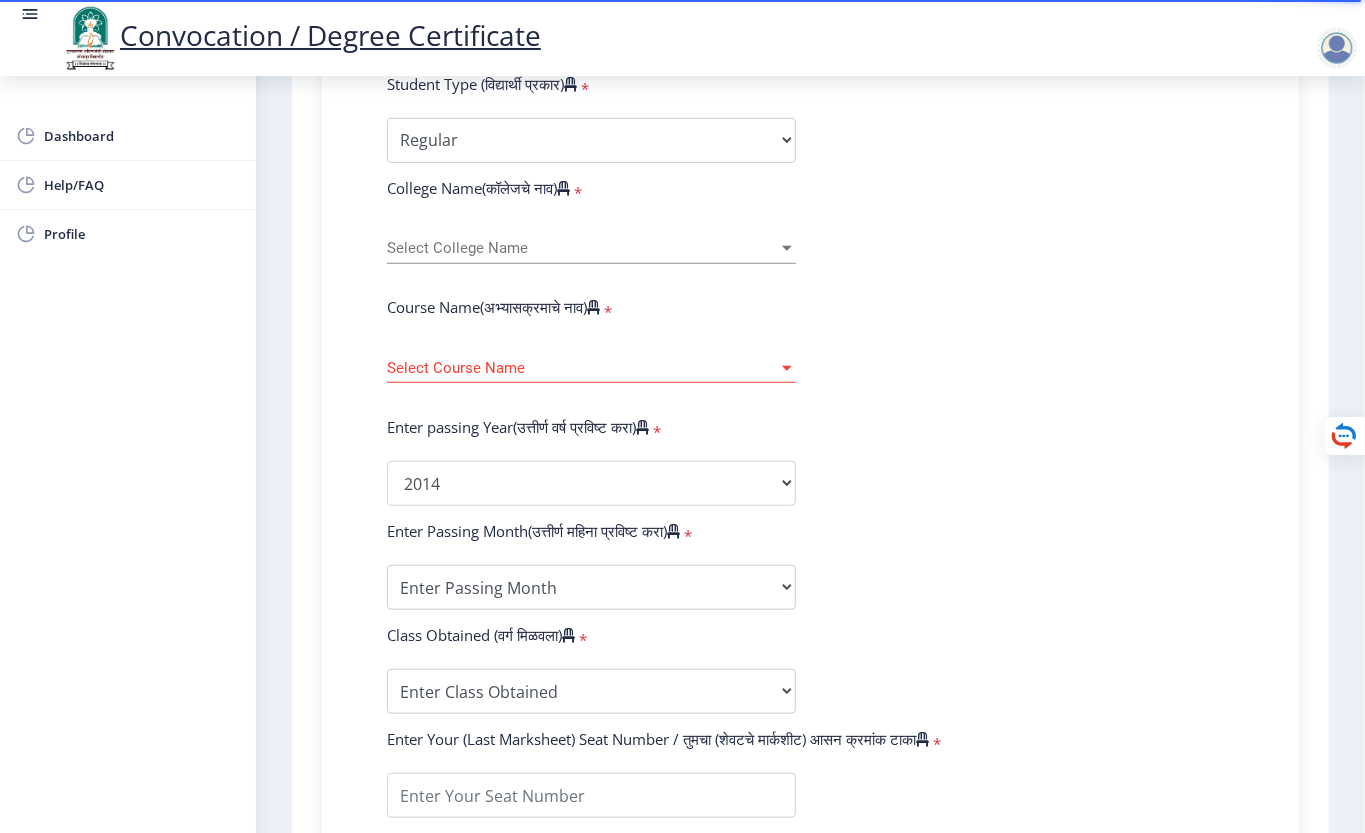 click on "Select College Name Select College Name" 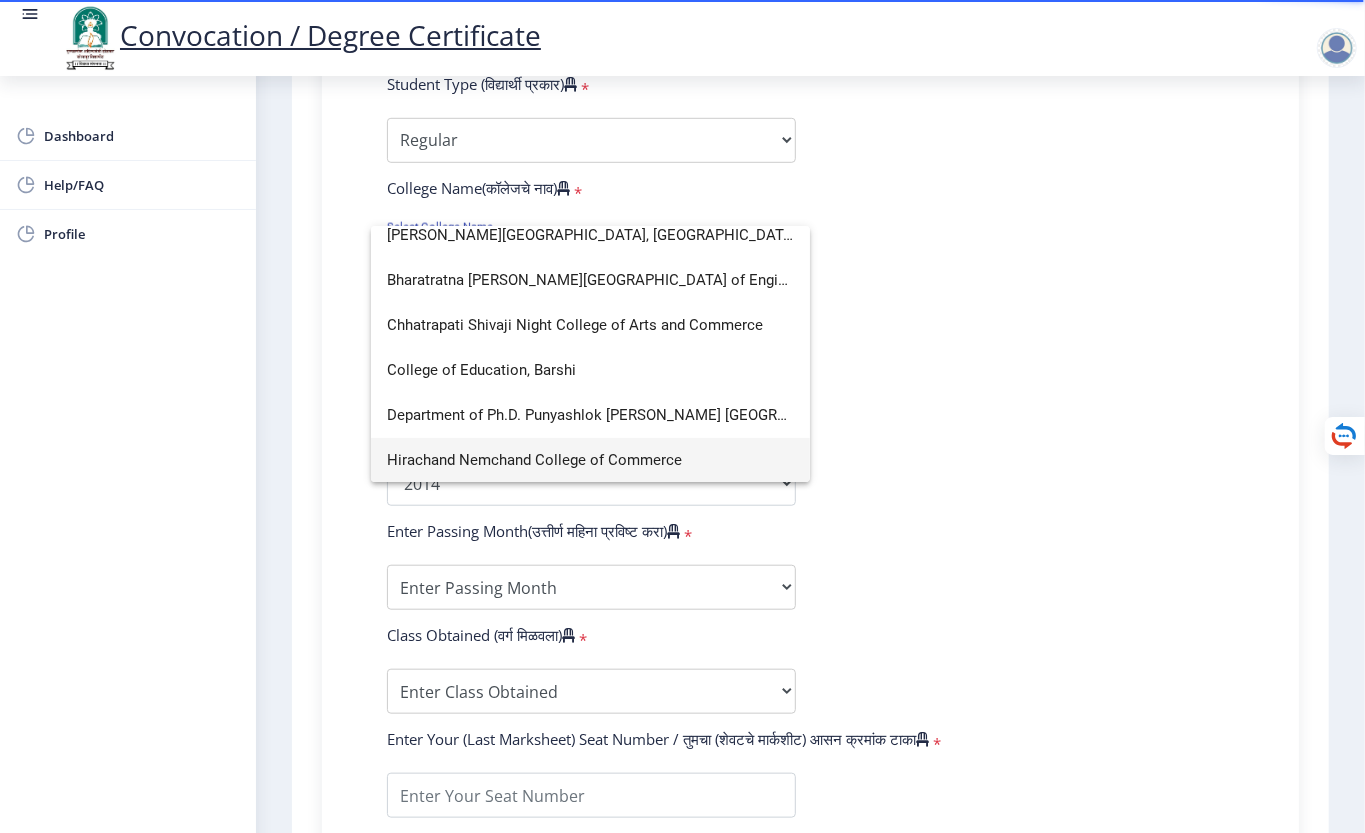scroll, scrollTop: 0, scrollLeft: 0, axis: both 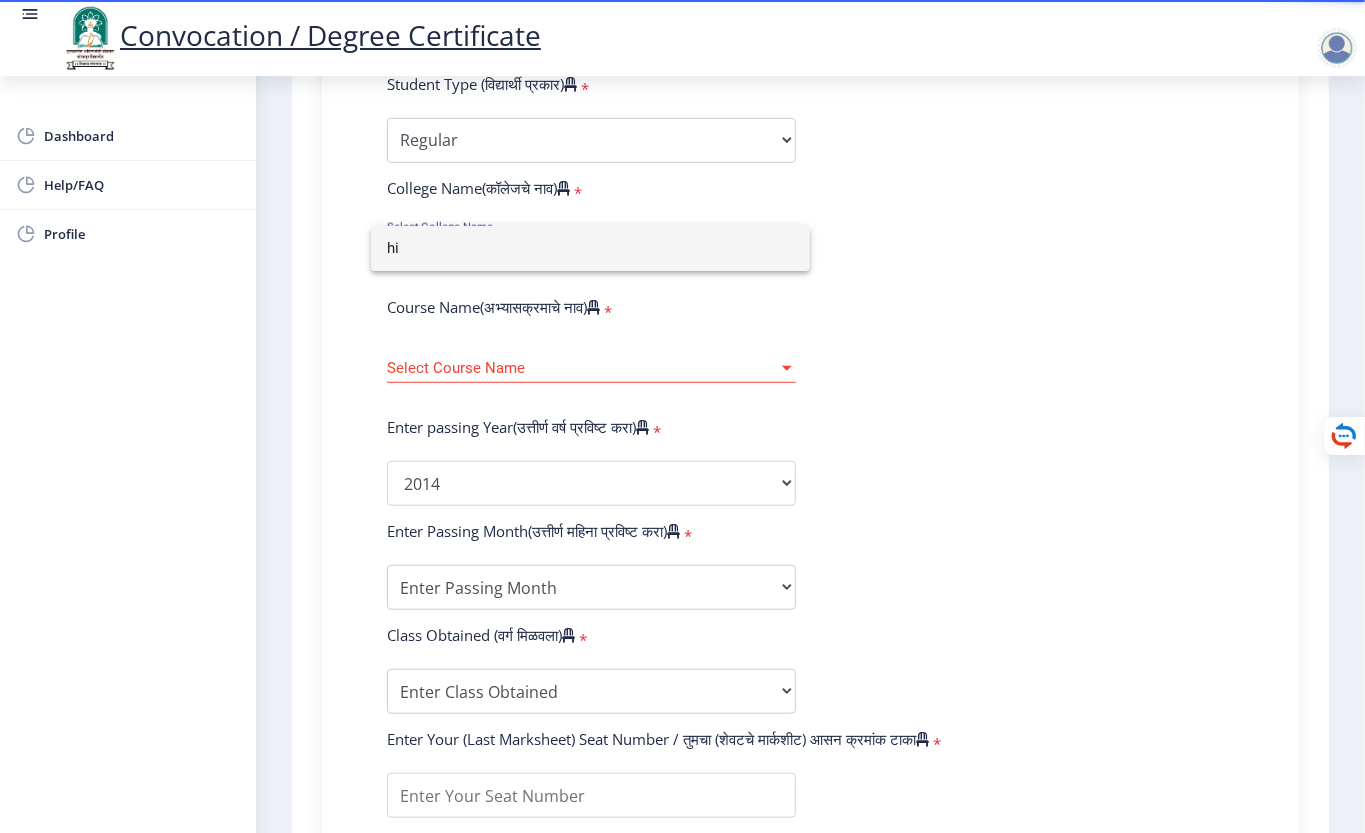 type on "h" 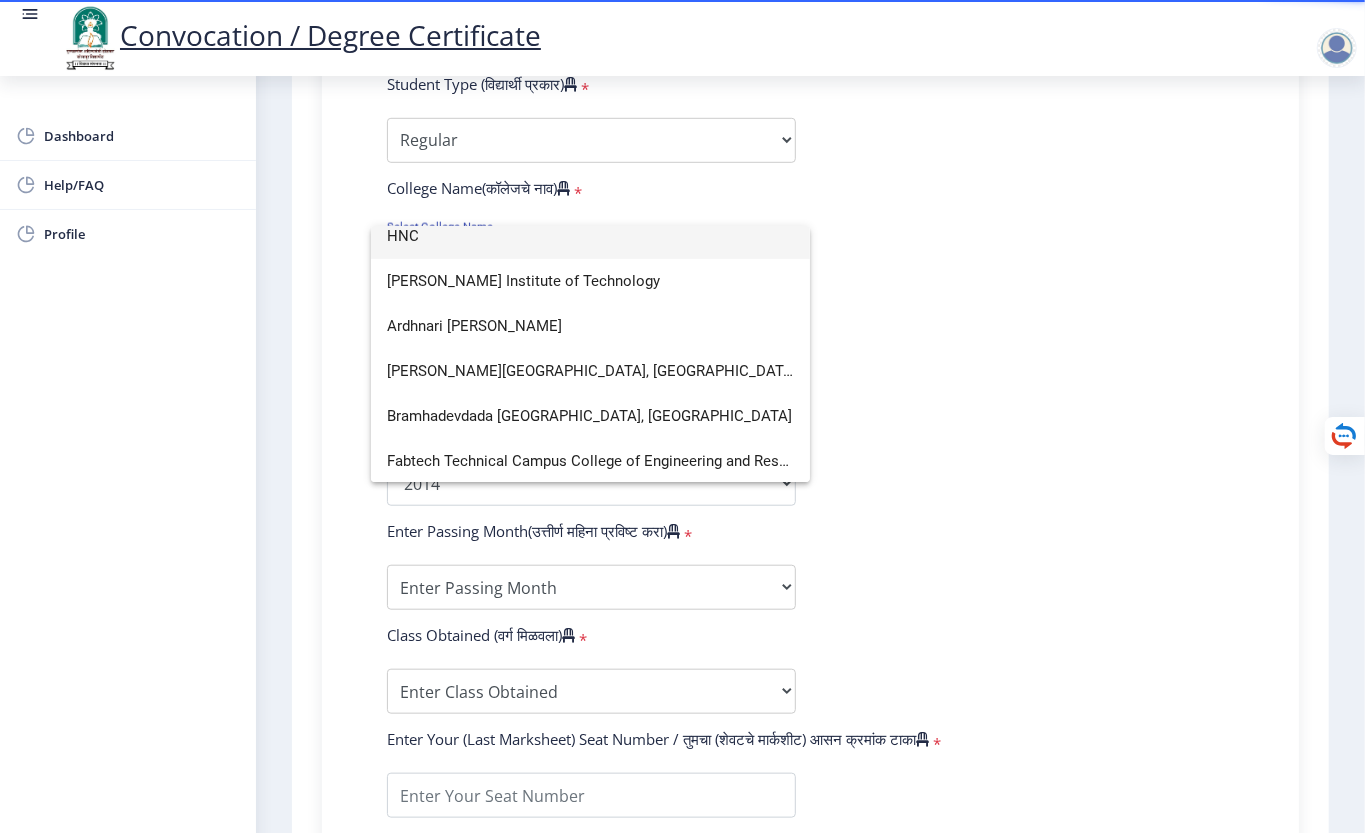 scroll, scrollTop: 0, scrollLeft: 0, axis: both 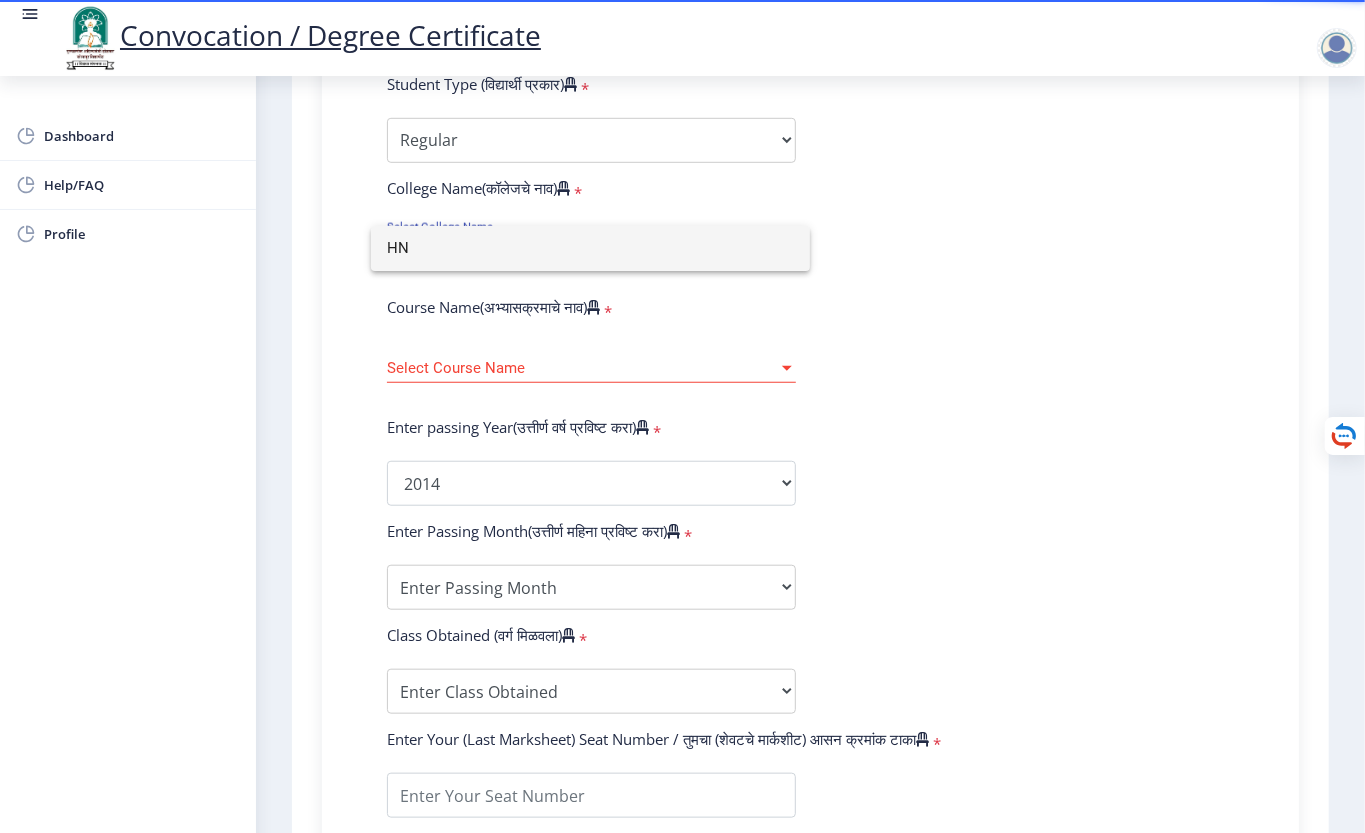 type on "H" 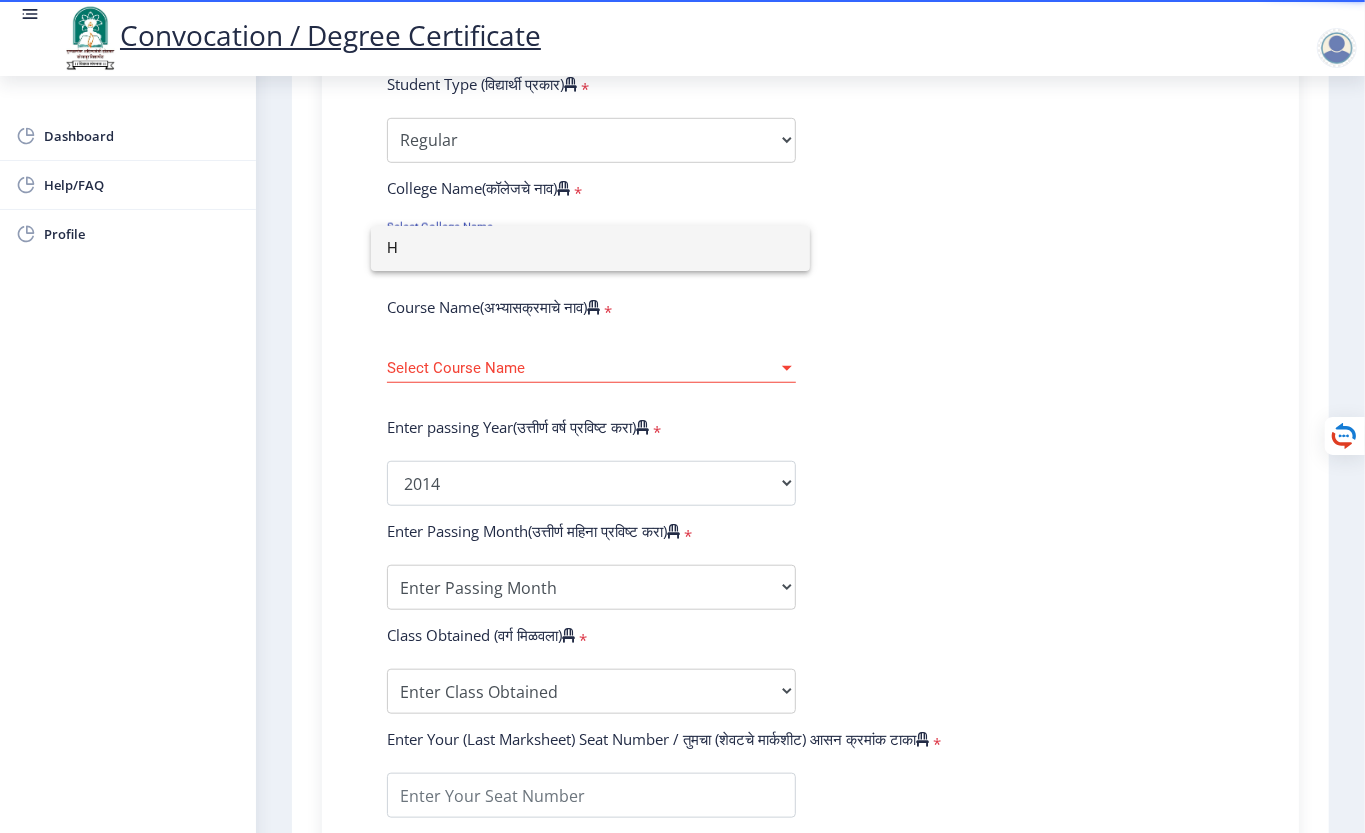 type 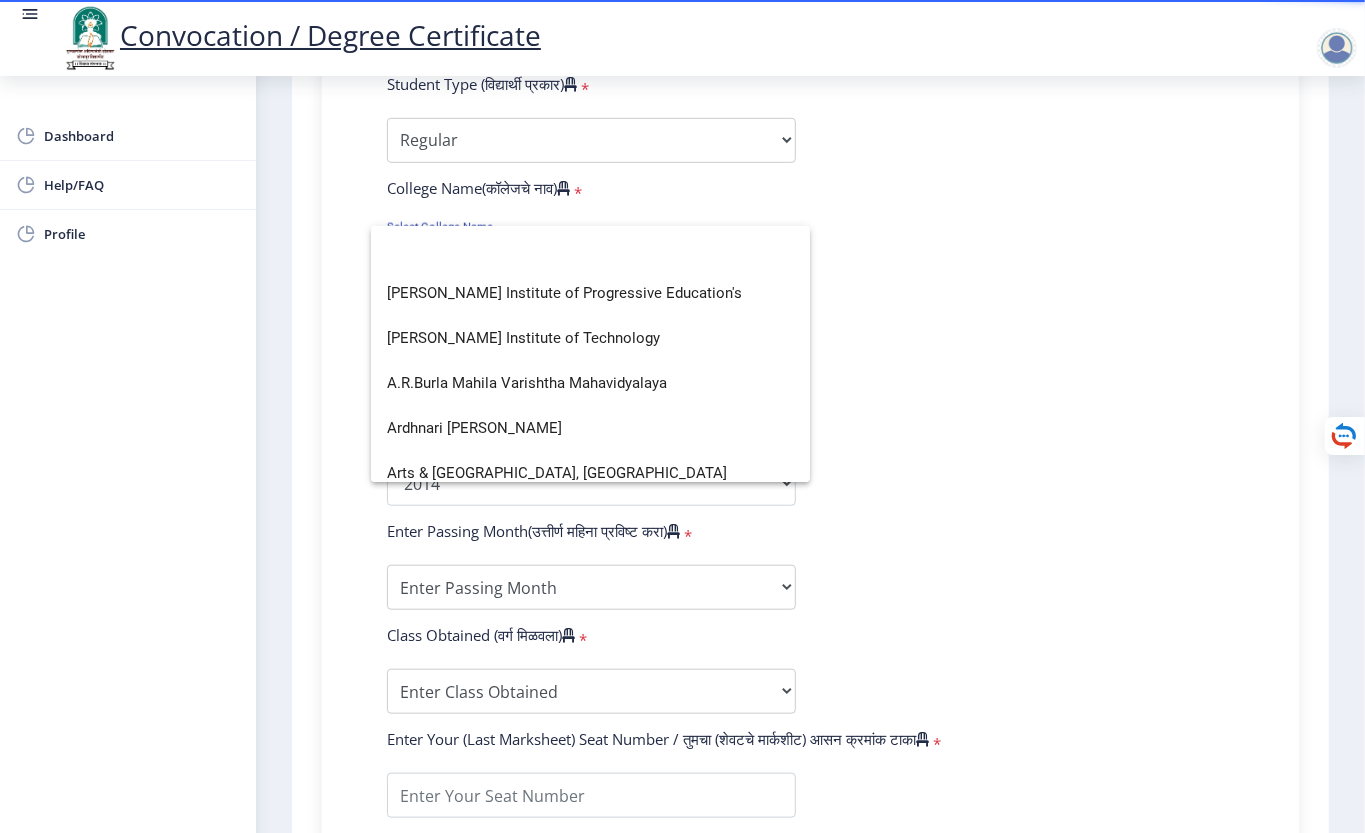 click 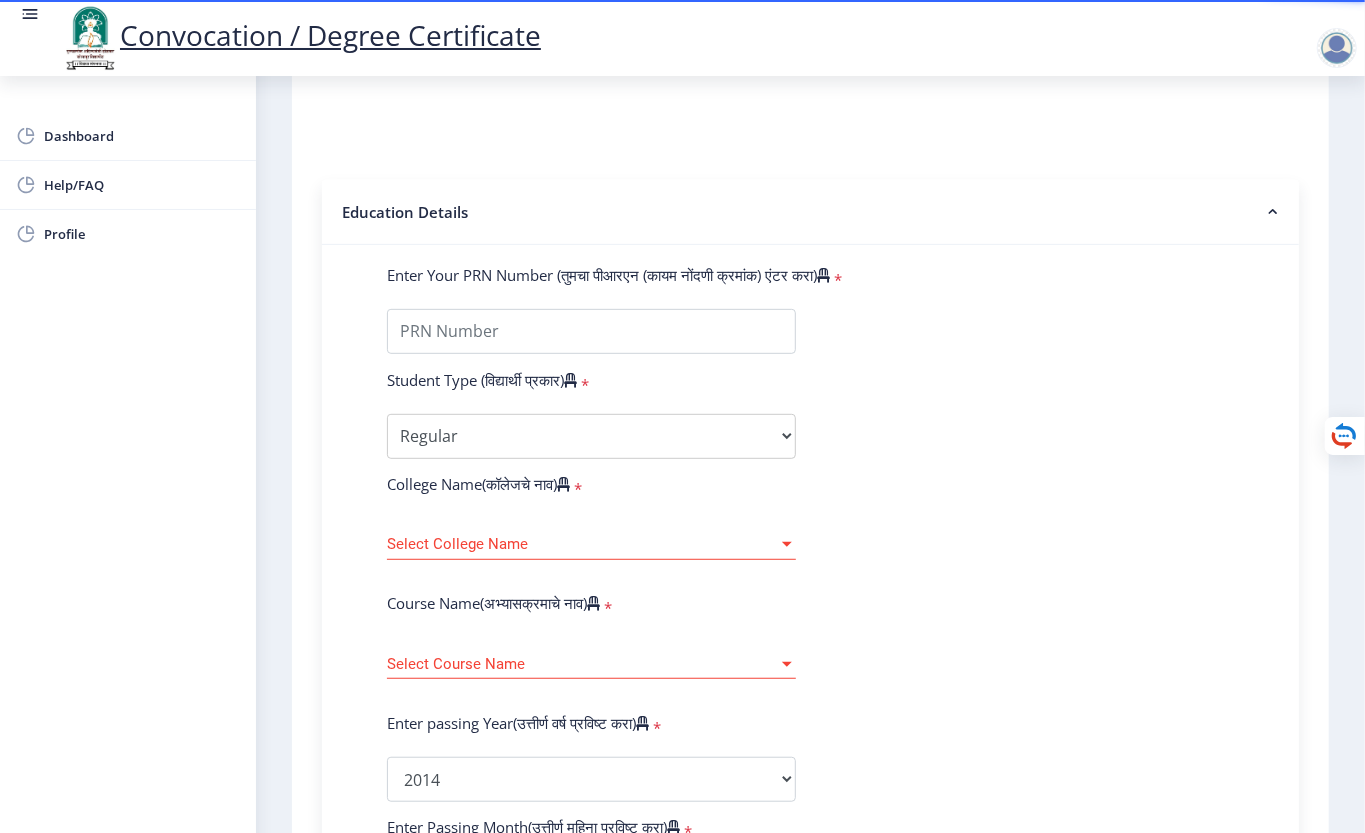 scroll, scrollTop: 133, scrollLeft: 0, axis: vertical 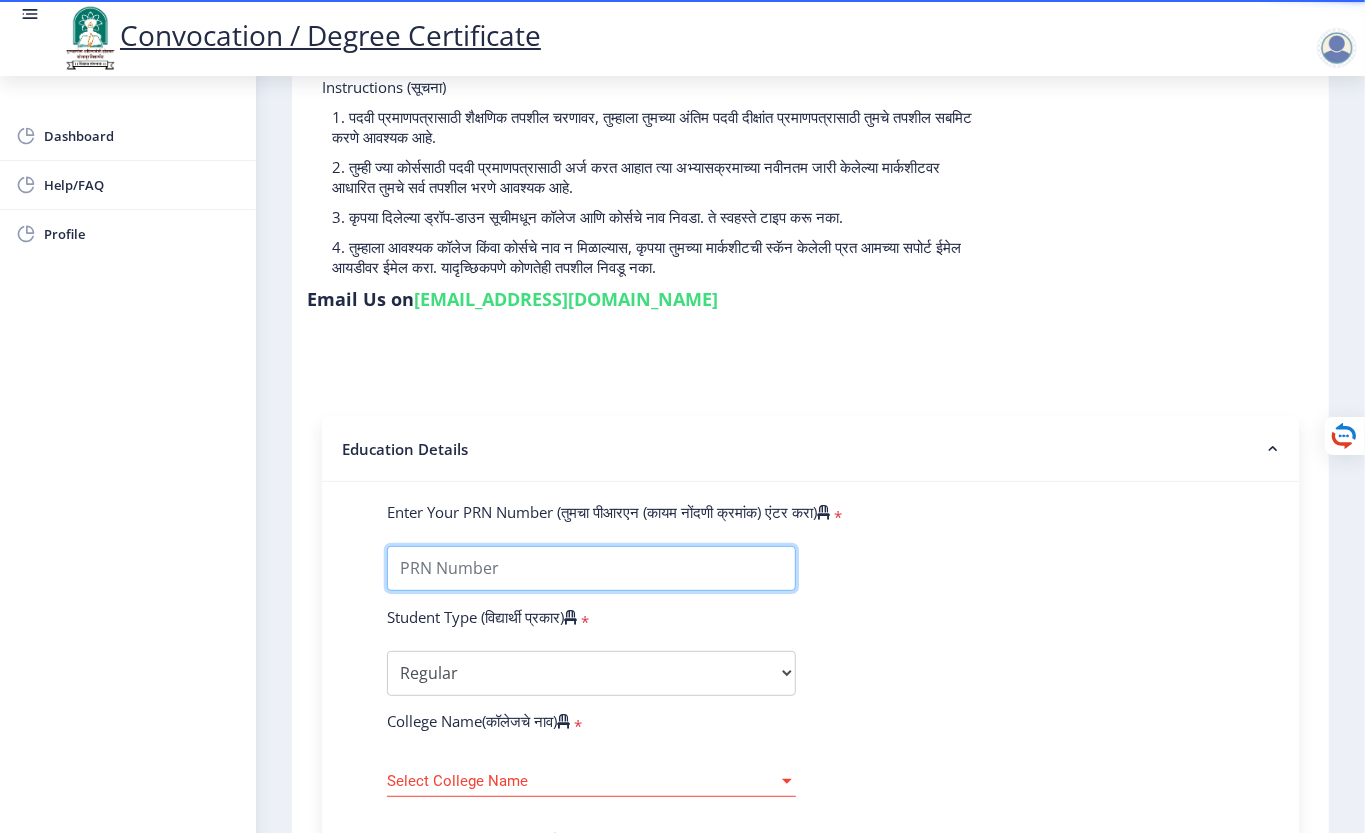 click on "Enter Your PRN Number (तुमचा पीआरएन (कायम नोंदणी क्रमांक) एंटर करा)" at bounding box center [591, 568] 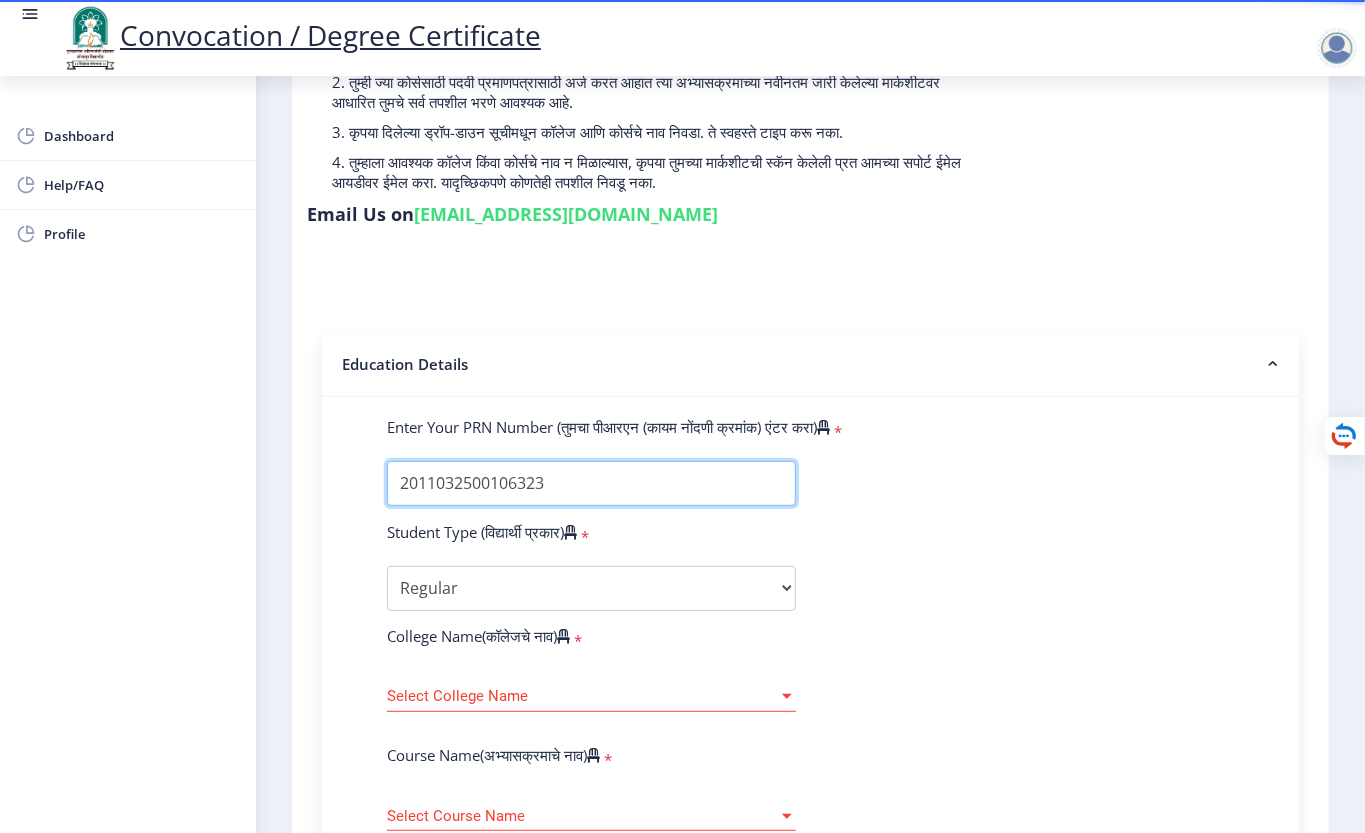 scroll, scrollTop: 266, scrollLeft: 0, axis: vertical 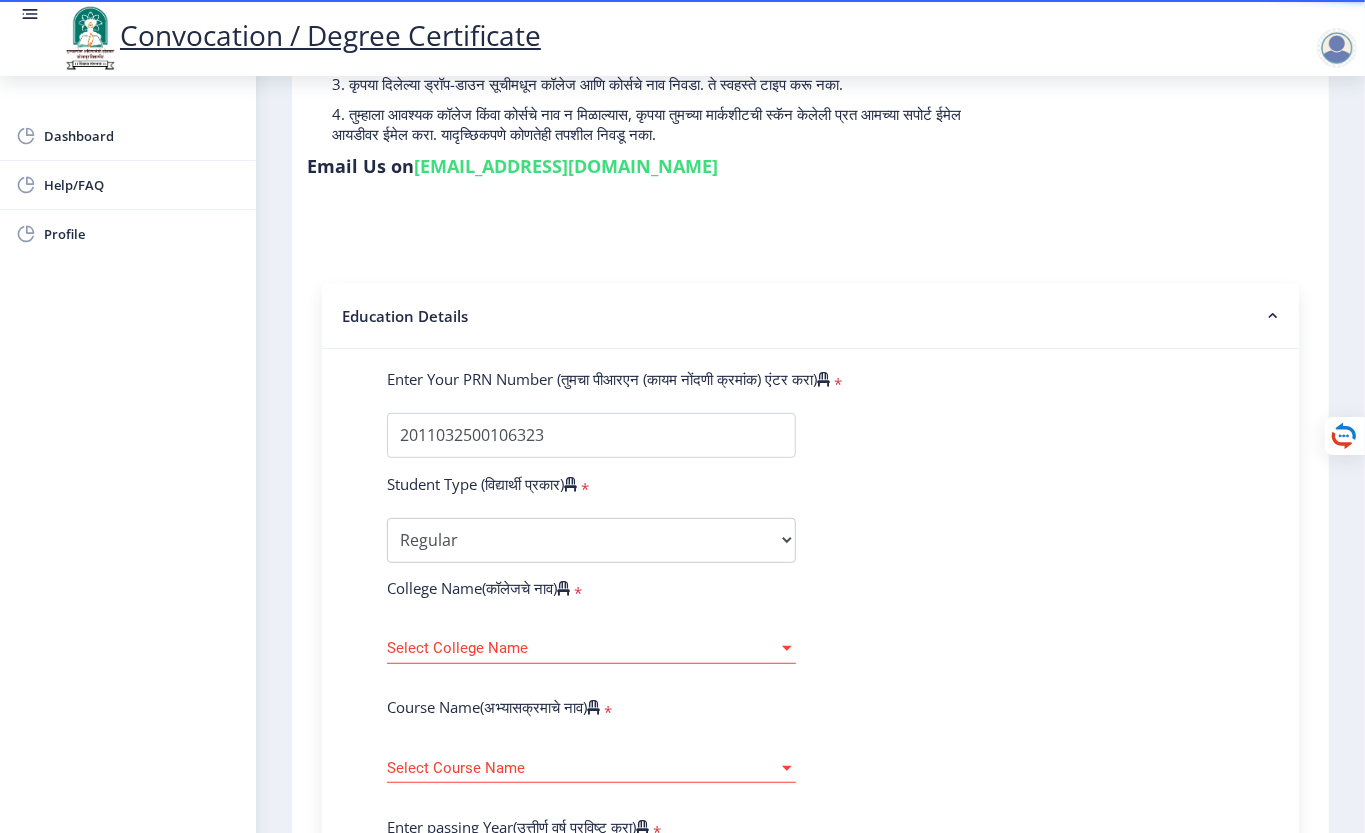 click on "Select College Name Select College Name" 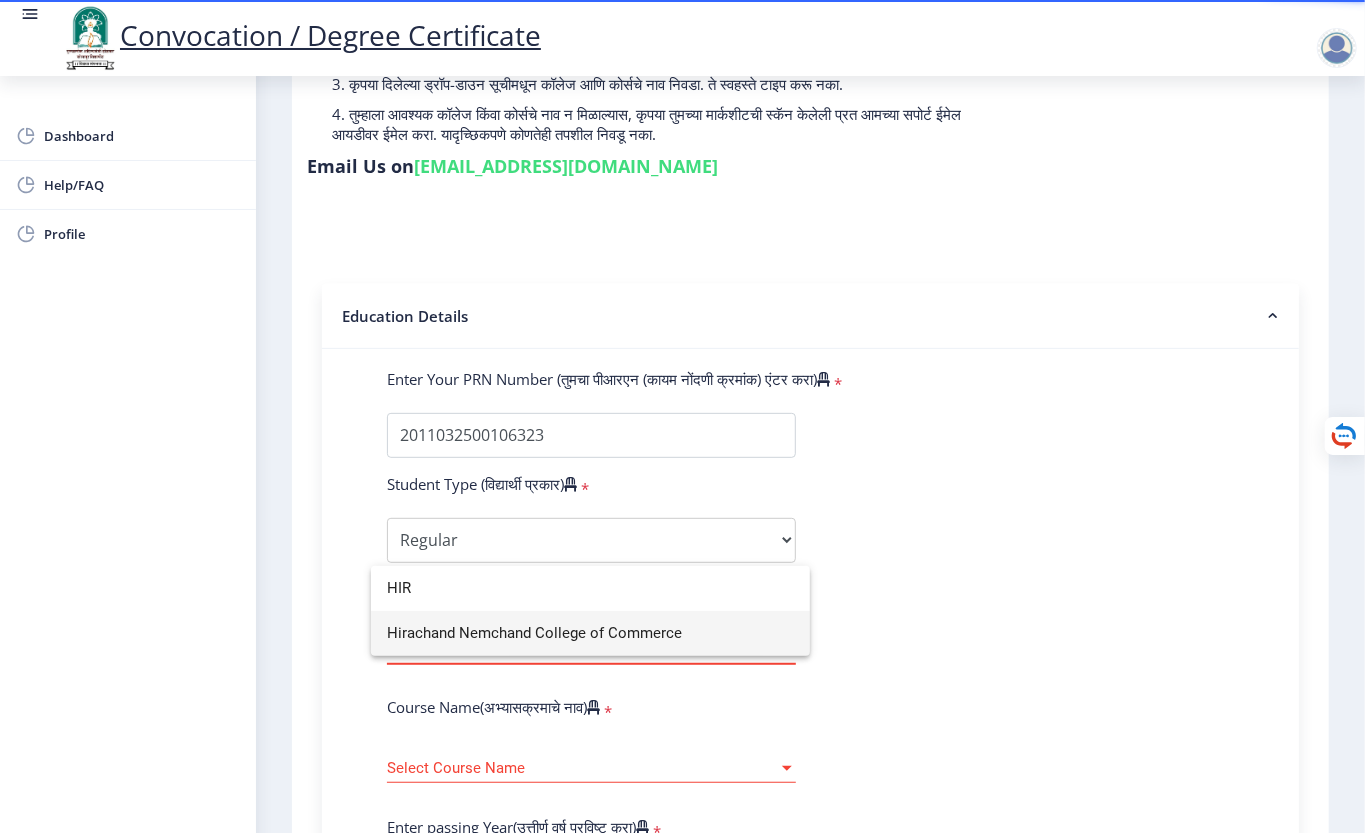 scroll, scrollTop: 0, scrollLeft: 0, axis: both 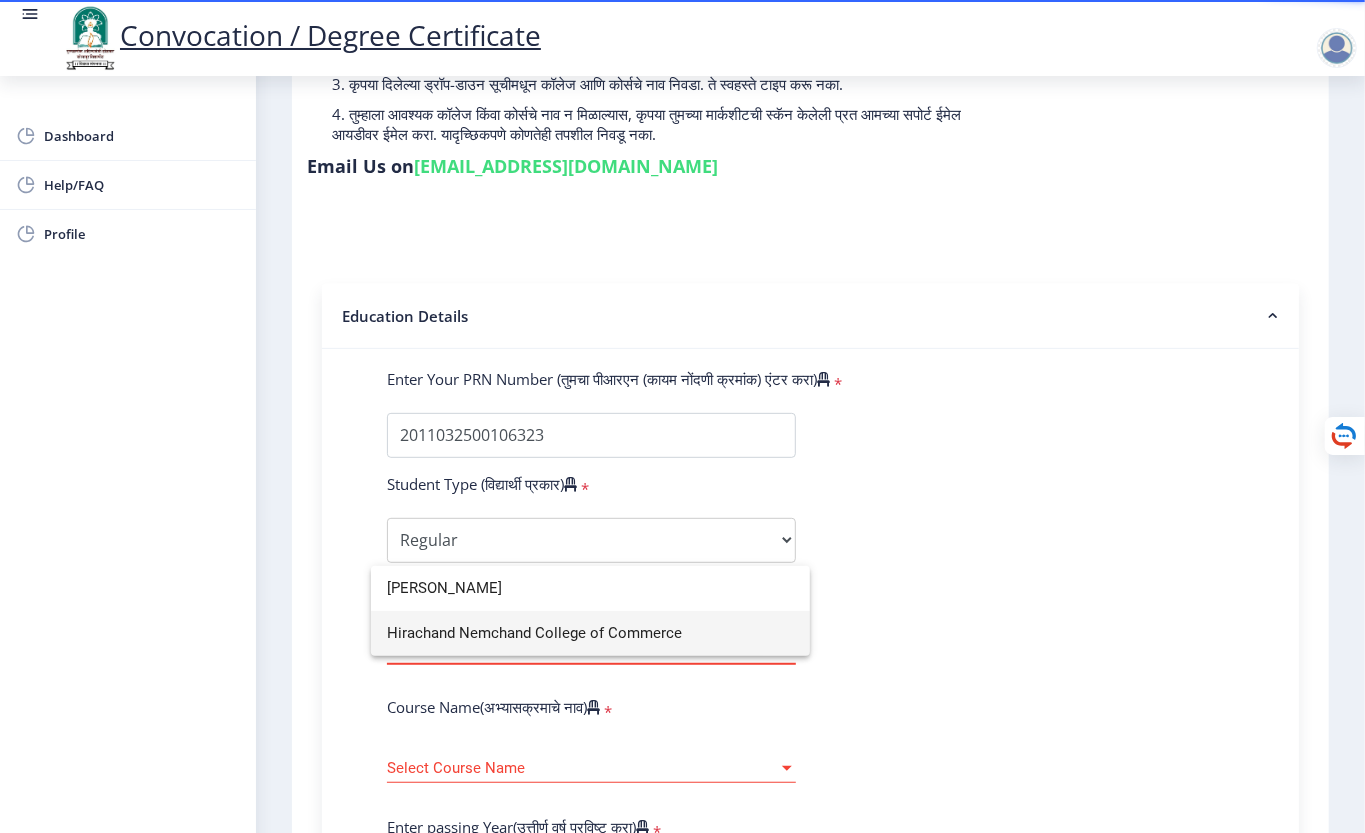 type on "[PERSON_NAME]" 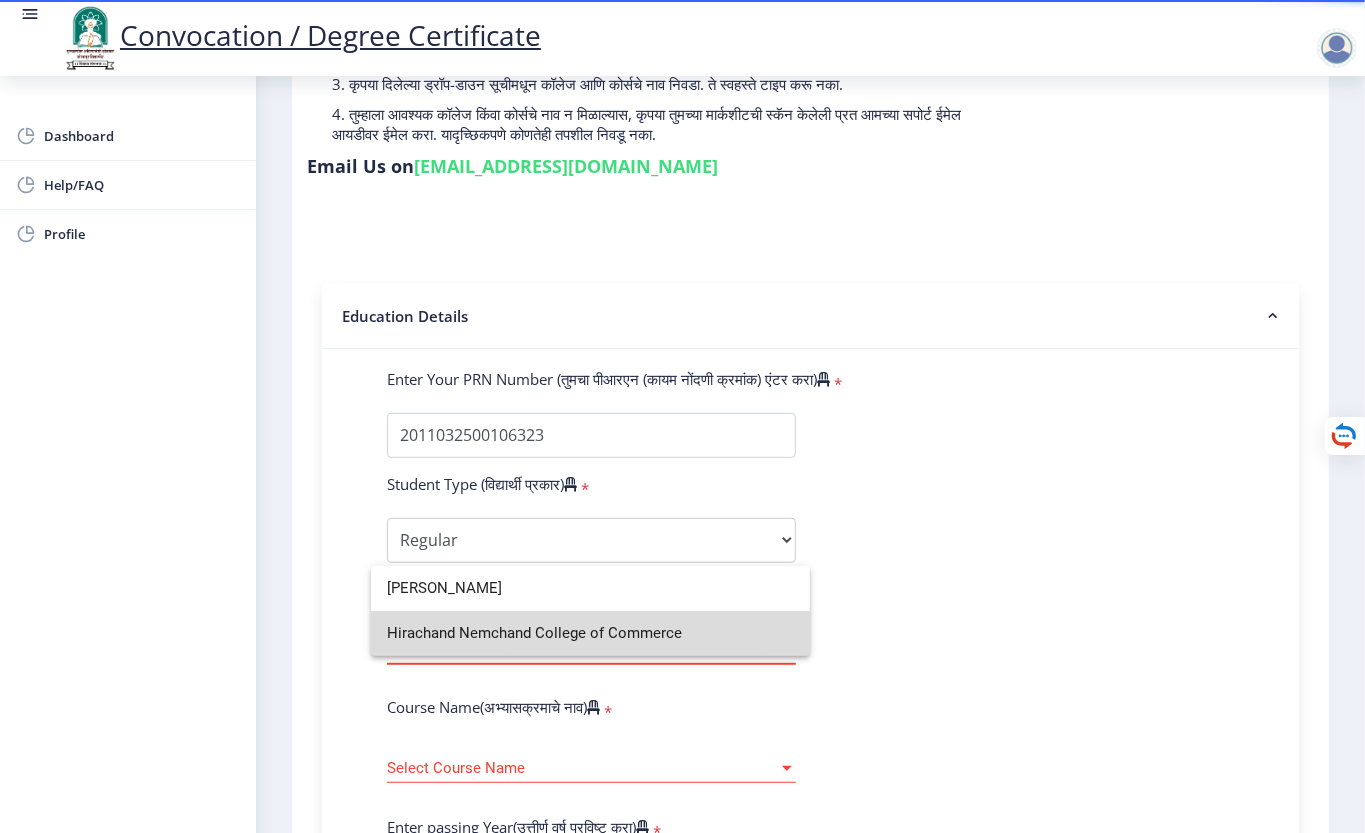 click on "Hirachand Nemchand College of Commerce" at bounding box center (590, 633) 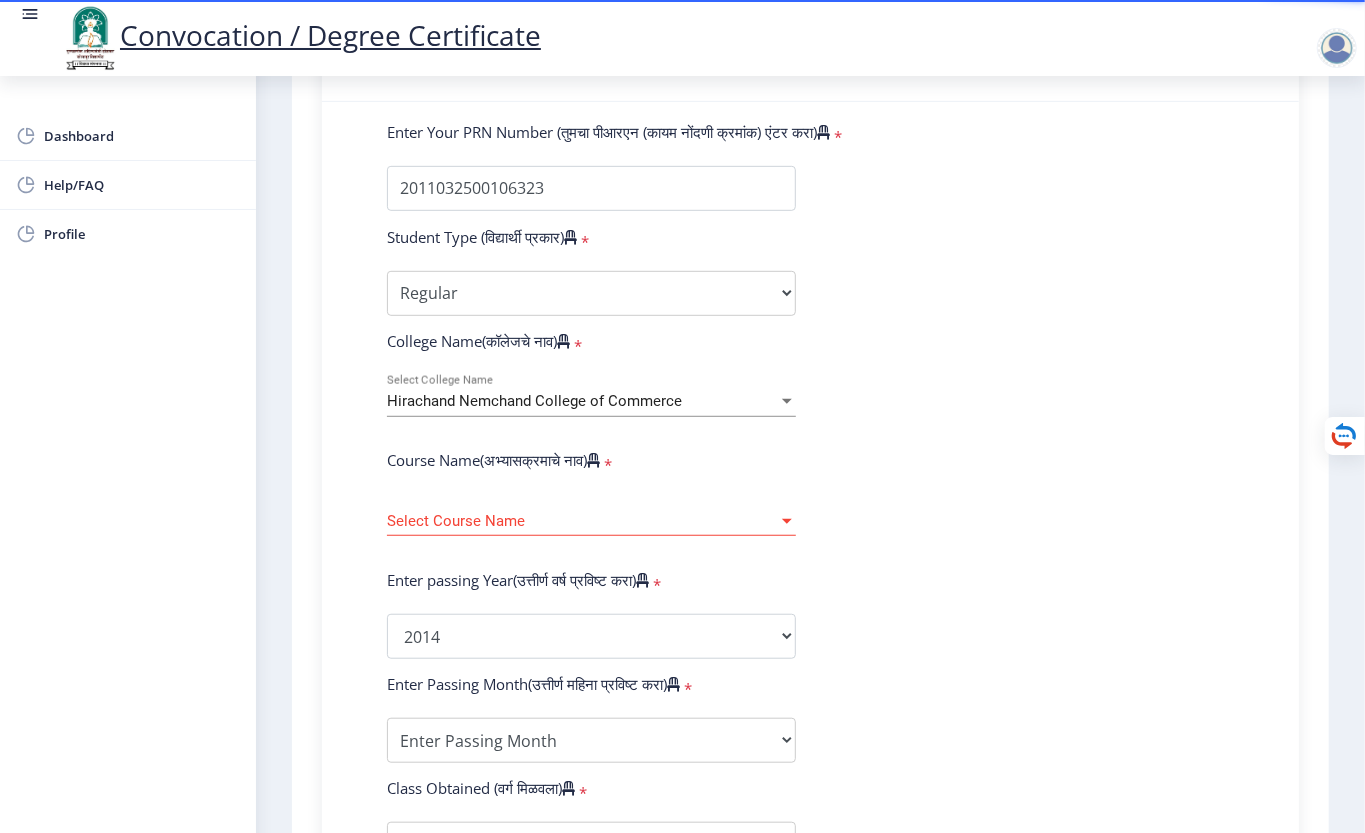 scroll, scrollTop: 533, scrollLeft: 0, axis: vertical 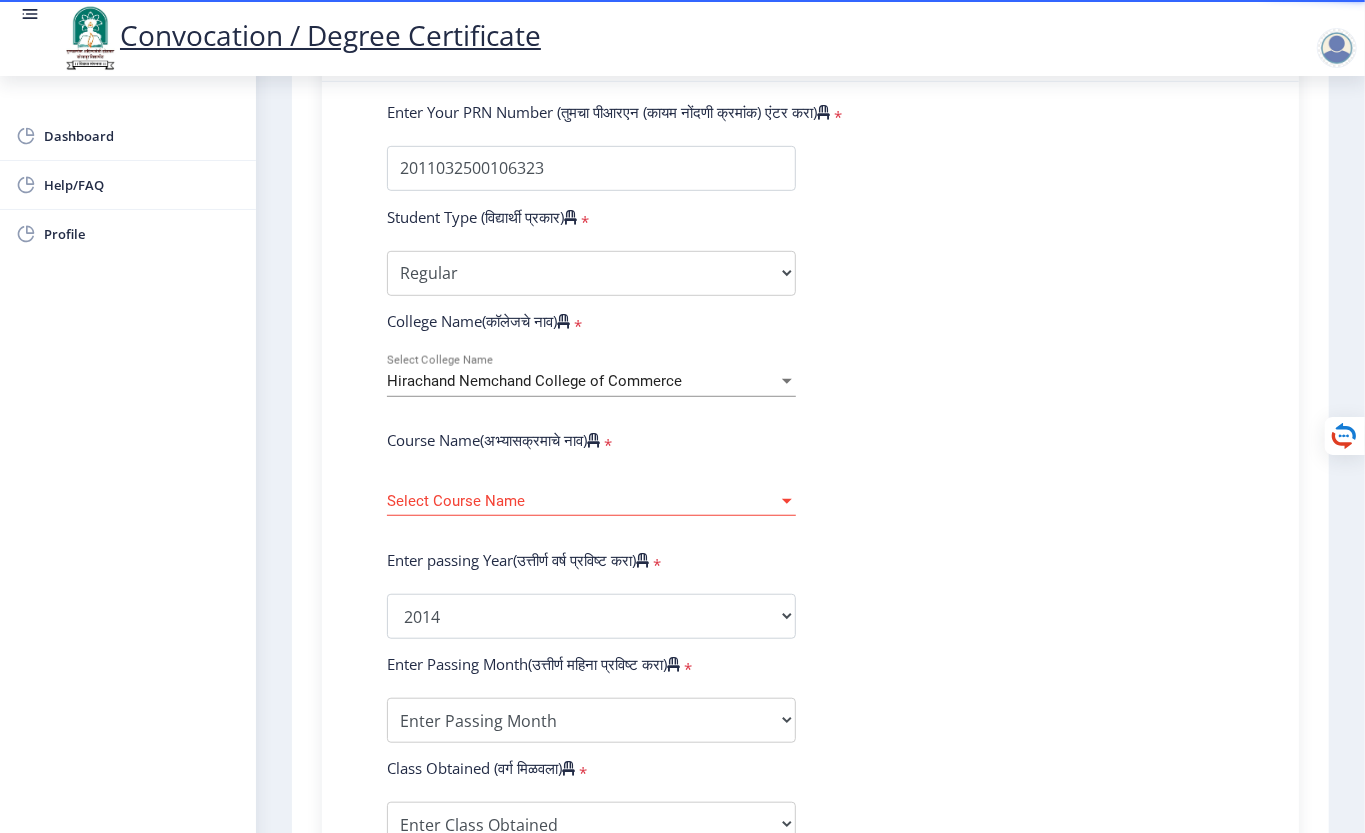 click on "Select Course Name" at bounding box center [582, 501] 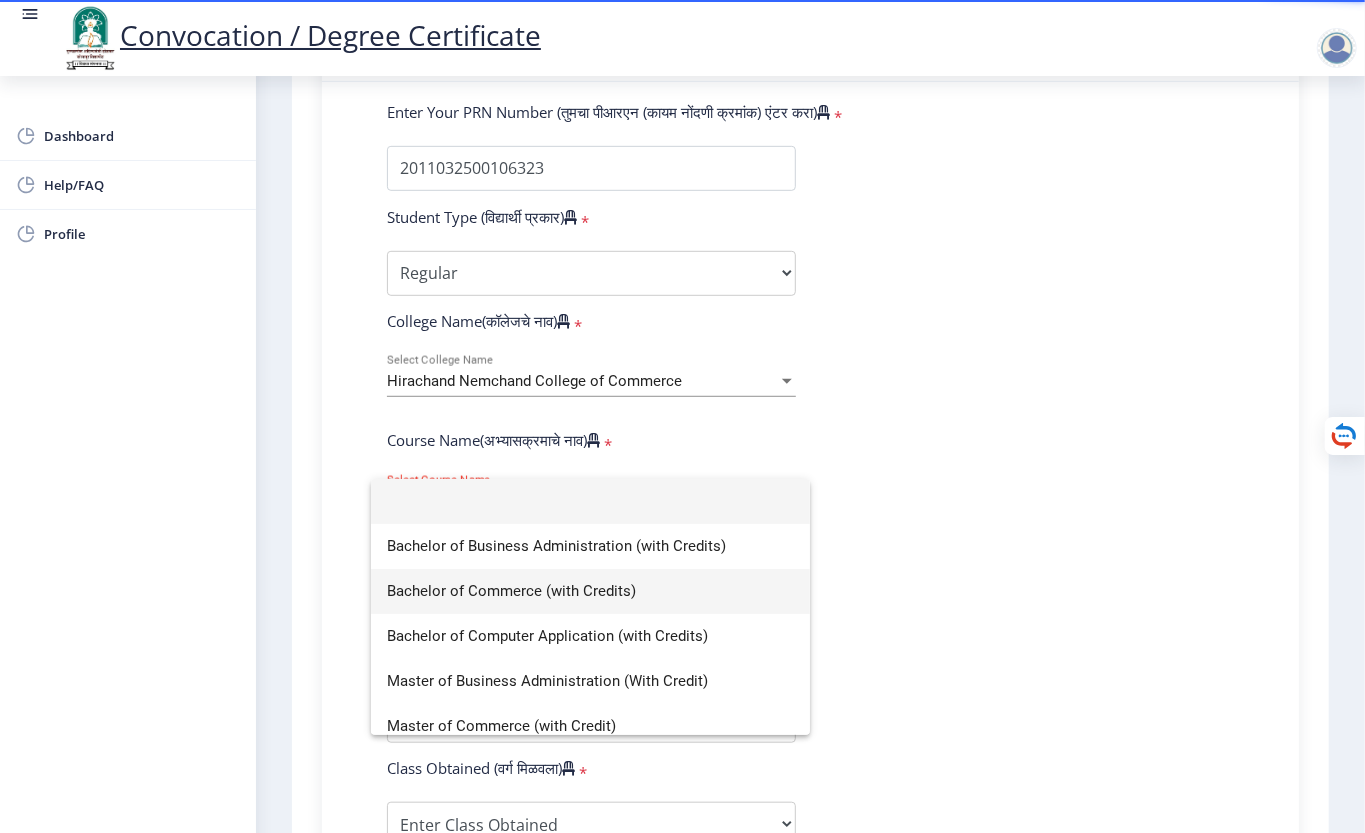 click on "Bachelor of Commerce (with Credits)" at bounding box center (590, 591) 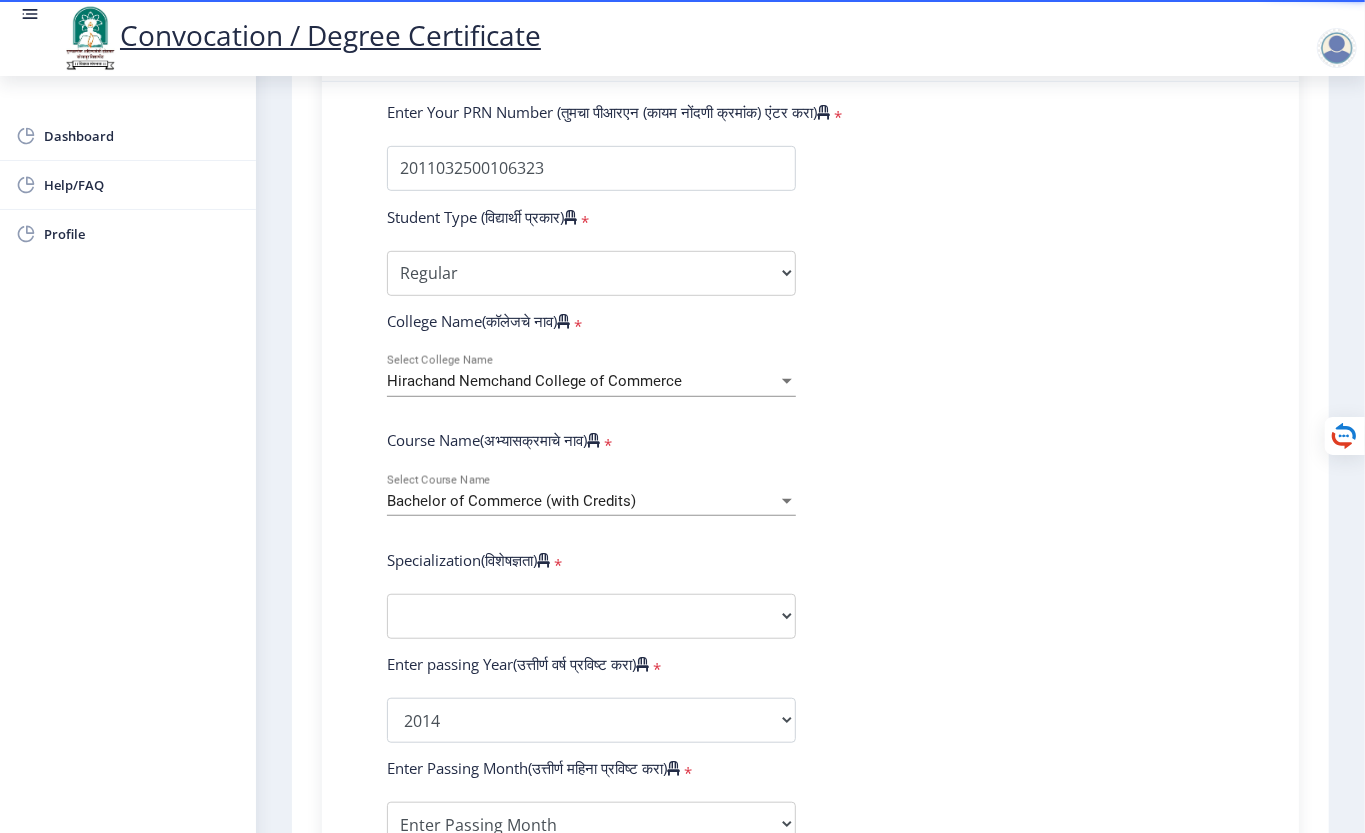 click on "Enter Your PRN Number (तुमचा पीआरएन (कायम नोंदणी क्रमांक) एंटर करा)   * Student Type (विद्यार्थी प्रकार)    * Select Student Type Regular External College Name(कॉलेजचे नाव)   * [PERSON_NAME] College of Commerce Select College Name Course Name(अभ्यासक्रमाचे नाव)   * Bachelor of Commerce (with Credits) Select Course Name  Specialization(विशेषज्ञता)   * Specialization Banking Advanced Accountancy Advanced Banking Advanced Cost Accounting Advanced Costing Industrial Management Insurance Advanced Insurance Advanced Statistics Other Enter passing Year(उत्तीर्ण वर्ष प्रविष्ट करा)   *  2025   2024   2023   2022   2021   2020   2019   2018   2017   2016   2015   2014   2013   2012   2011   2010   2009   2008   2007   2006   2005   2004   2003   2002   2001   2000   1999   1998   1997" 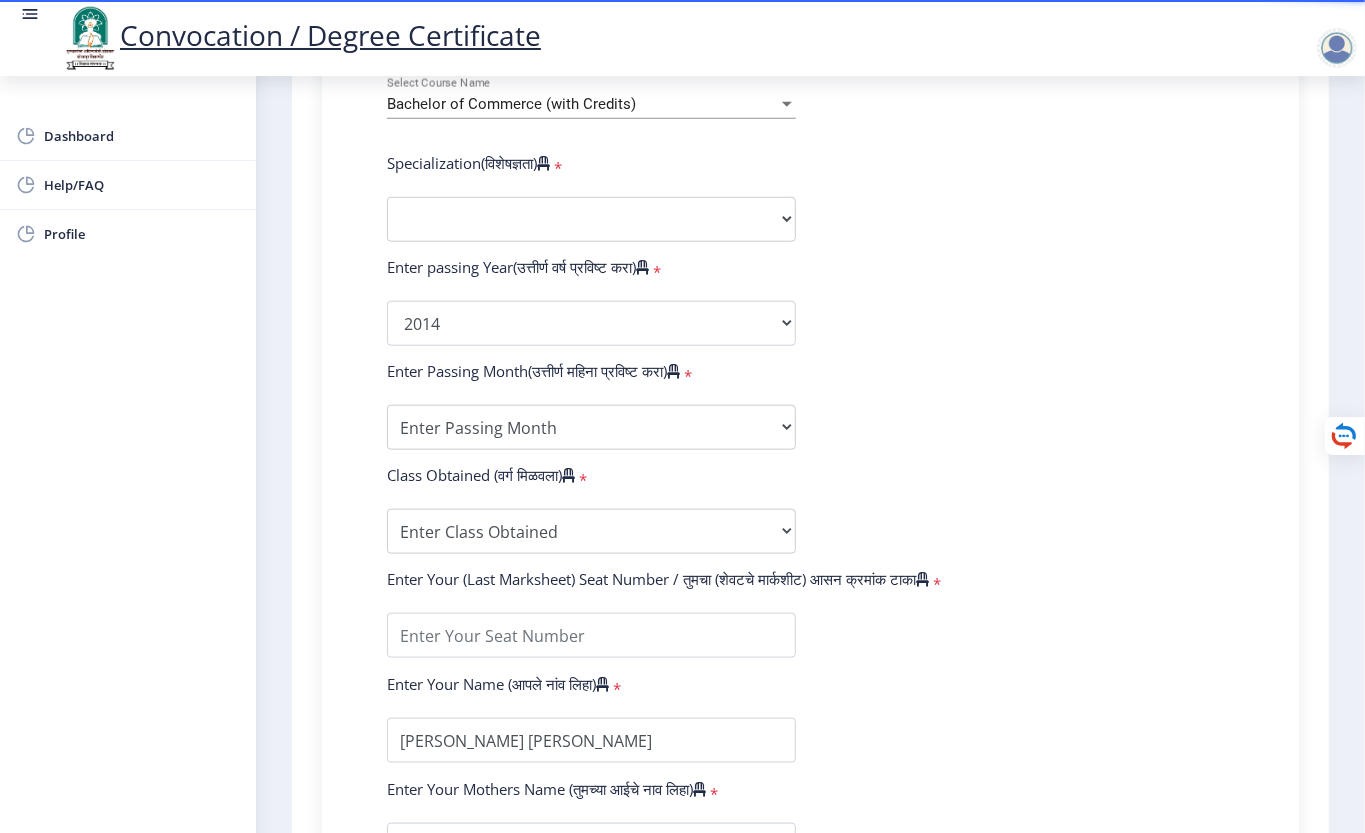 scroll, scrollTop: 933, scrollLeft: 0, axis: vertical 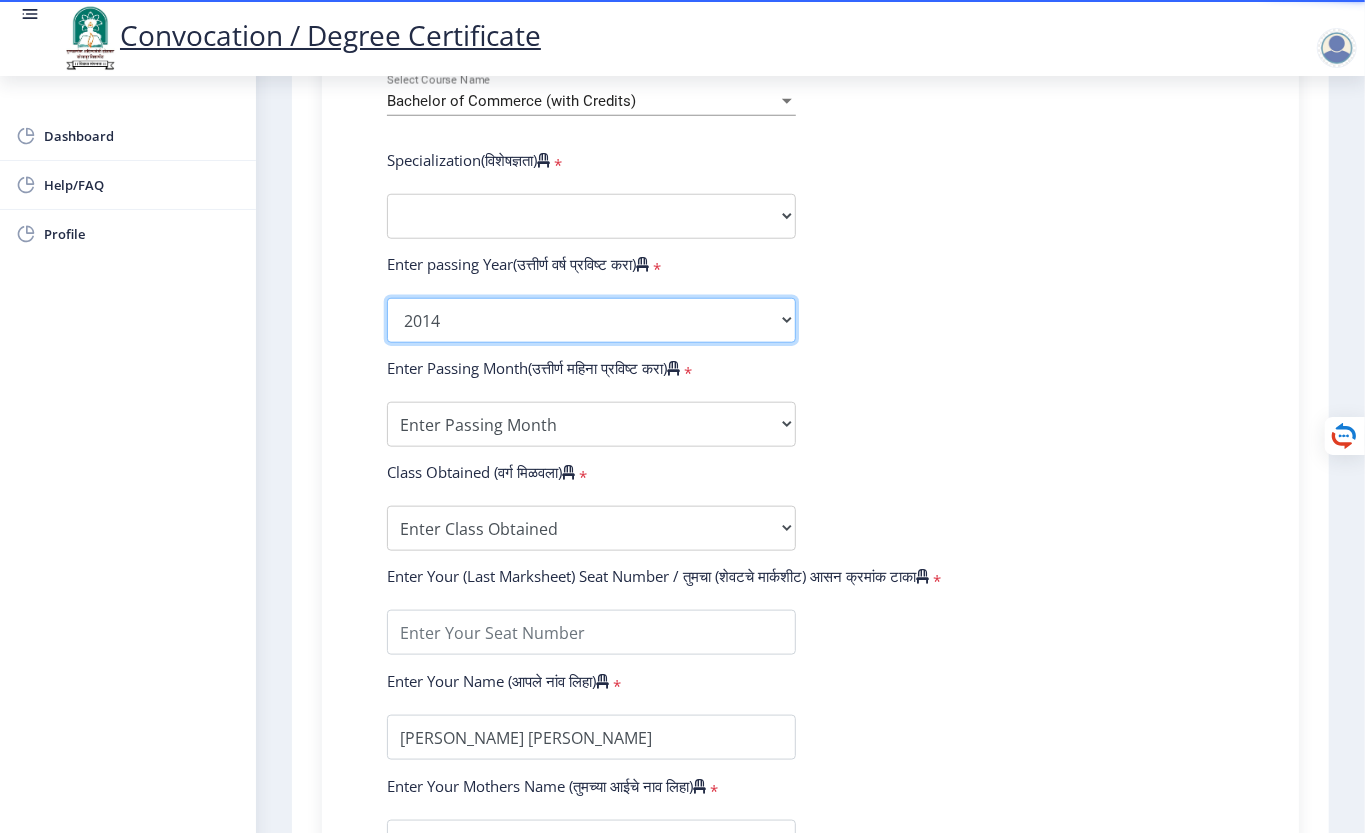 click on "2025   2024   2023   2022   2021   2020   2019   2018   2017   2016   2015   2014   2013   2012   2011   2010   2009   2008   2007   2006   2005   2004   2003   2002   2001   2000   1999   1998   1997   1996   1995   1994   1993   1992   1991   1990   1989   1988   1987   1986   1985   1984   1983   1982   1981   1980   1979   1978   1977   1976" 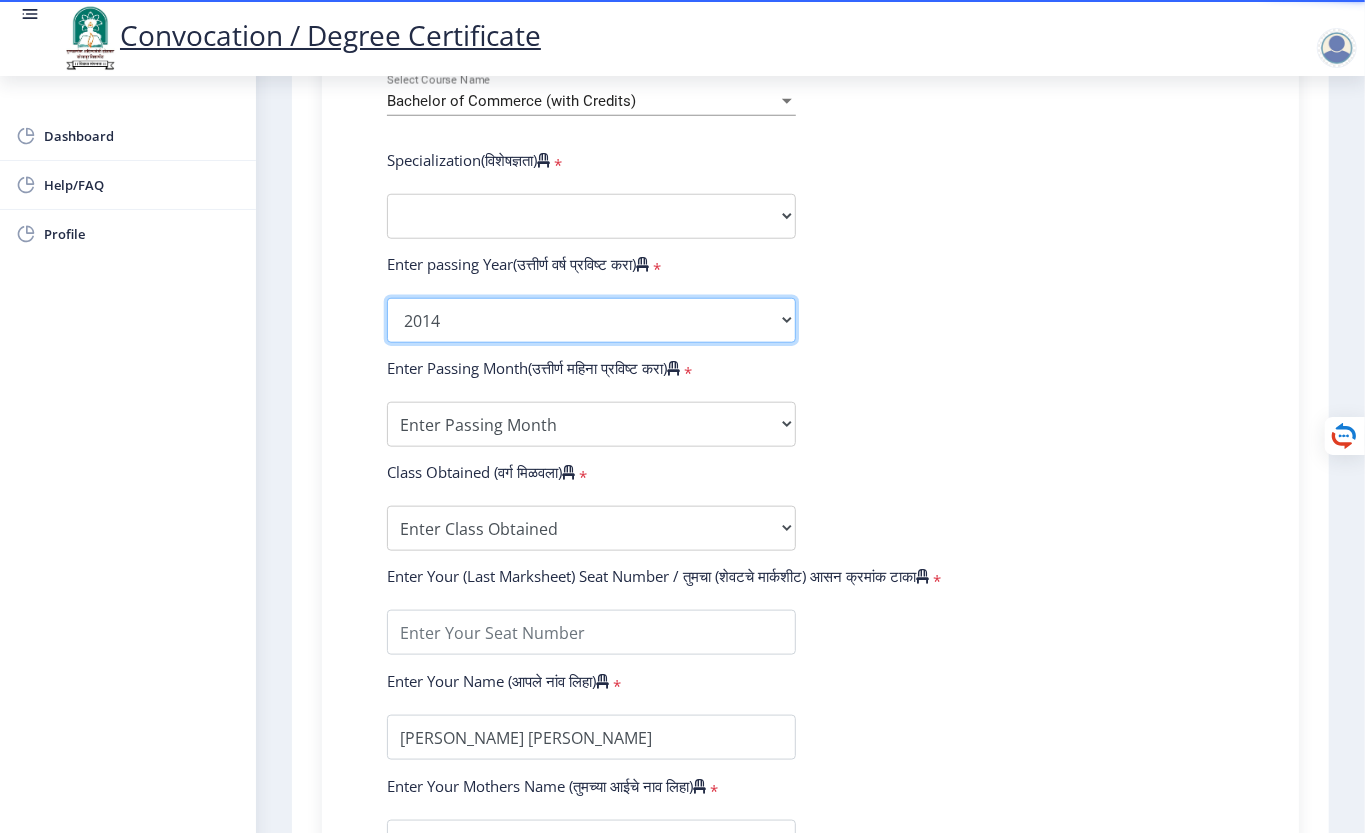 click on "2025   2024   2023   2022   2021   2020   2019   2018   2017   2016   2015   2014   2013   2012   2011   2010   2009   2008   2007   2006   2005   2004   2003   2002   2001   2000   1999   1998   1997   1996   1995   1994   1993   1992   1991   1990   1989   1988   1987   1986   1985   1984   1983   1982   1981   1980   1979   1978   1977   1976" 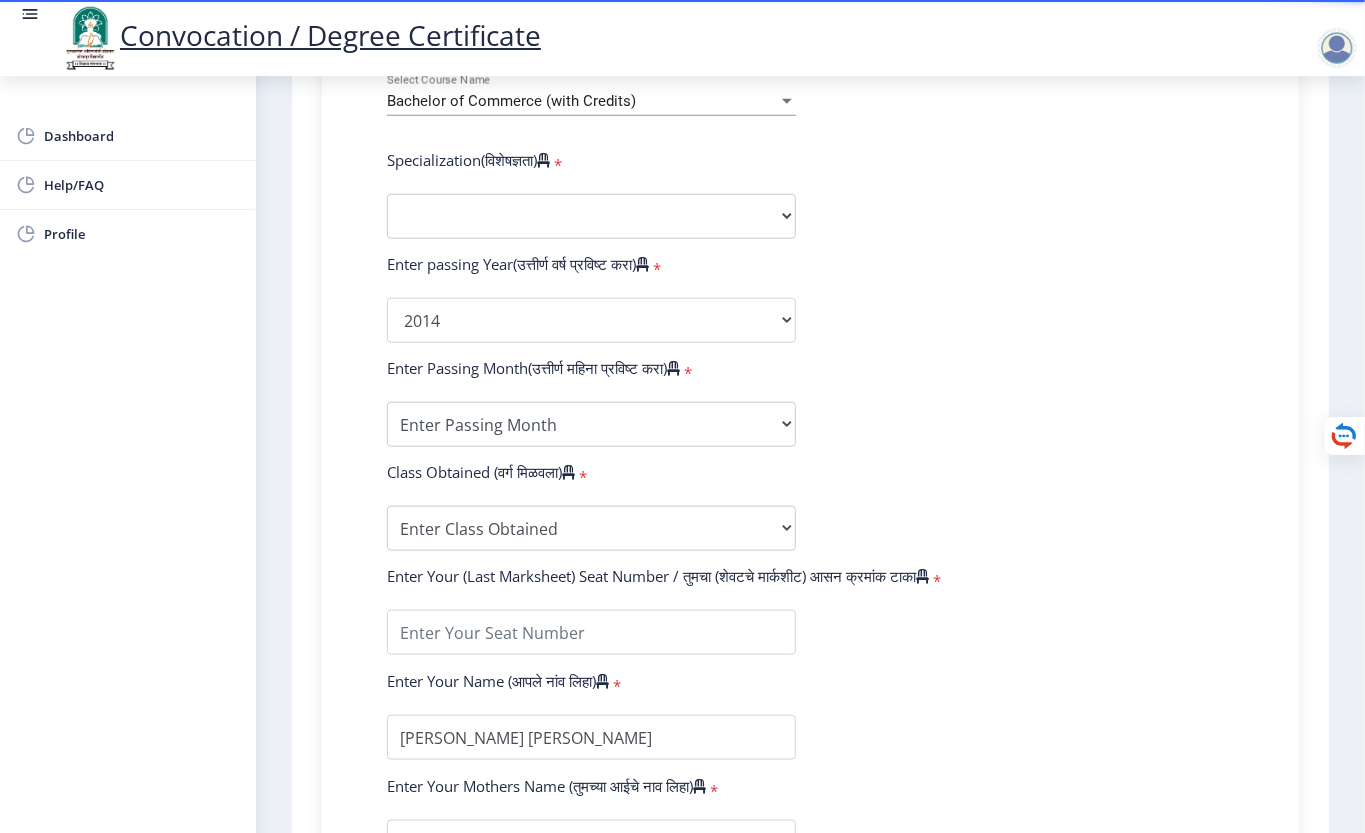 click on "Enter Your PRN Number (तुमचा पीआरएन (कायम नोंदणी क्रमांक) एंटर करा)   * Student Type (विद्यार्थी प्रकार)    * Select Student Type Regular External College Name(कॉलेजचे नाव)   * [PERSON_NAME] College of Commerce Select College Name Course Name(अभ्यासक्रमाचे नाव)   * Bachelor of Commerce (with Credits) Select Course Name  Specialization(विशेषज्ञता)   * Specialization Banking Advanced Accountancy Advanced Banking Advanced Cost Accounting Advanced Costing Industrial Management Insurance Advanced Insurance Advanced Statistics Other Enter passing Year(उत्तीर्ण वर्ष प्रविष्ट करा)   *  2025   2024   2023   2022   2021   2020   2019   2018   2017   2016   2015   2014   2013   2012   2011   2010   2009   2008   2007   2006   2005   2004   2003   2002   2001   2000   1999   1998   1997" 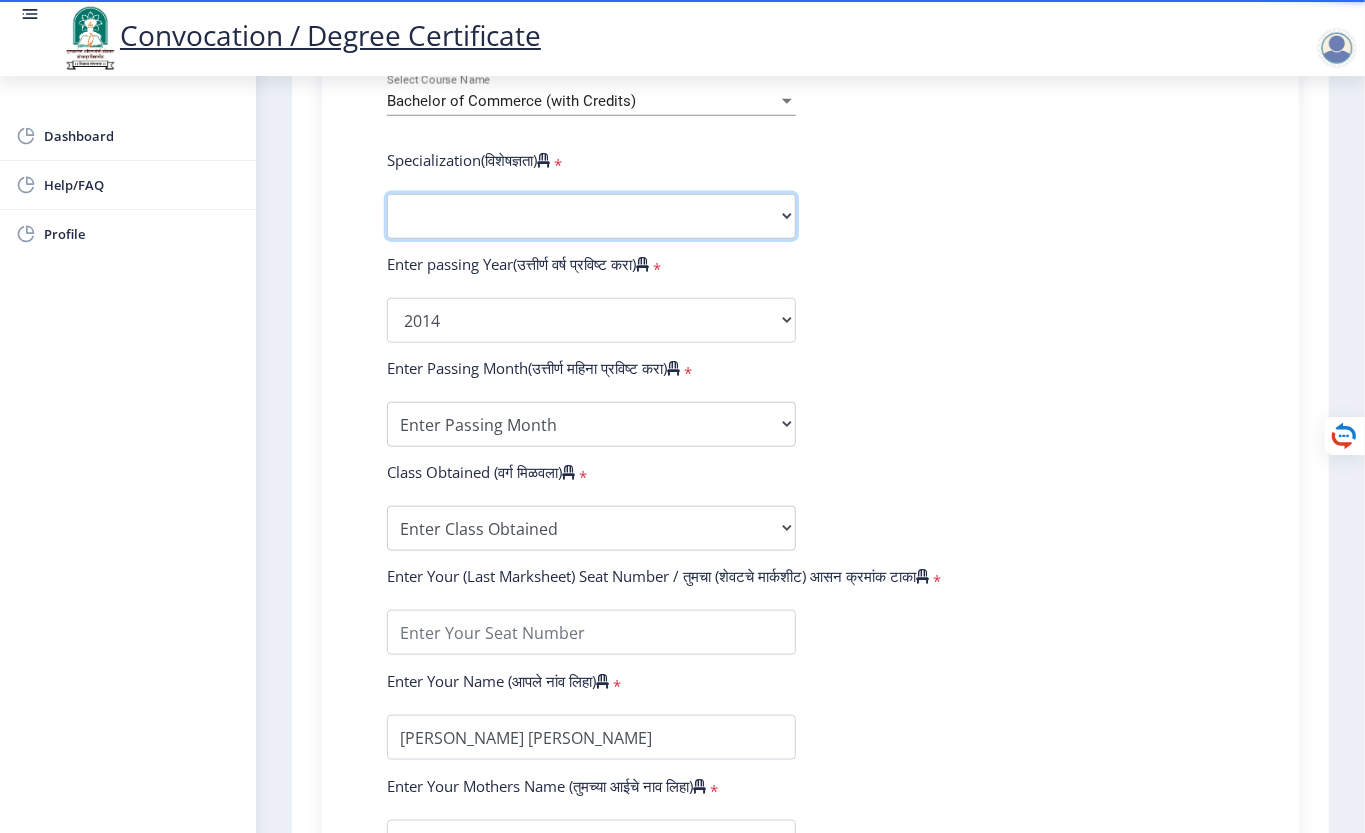 click on "Specialization Banking Advanced Accountancy Advanced Banking Advanced Cost Accounting Advanced Costing Industrial Management Insurance Advanced Insurance Advanced Statistics Other" at bounding box center [591, 216] 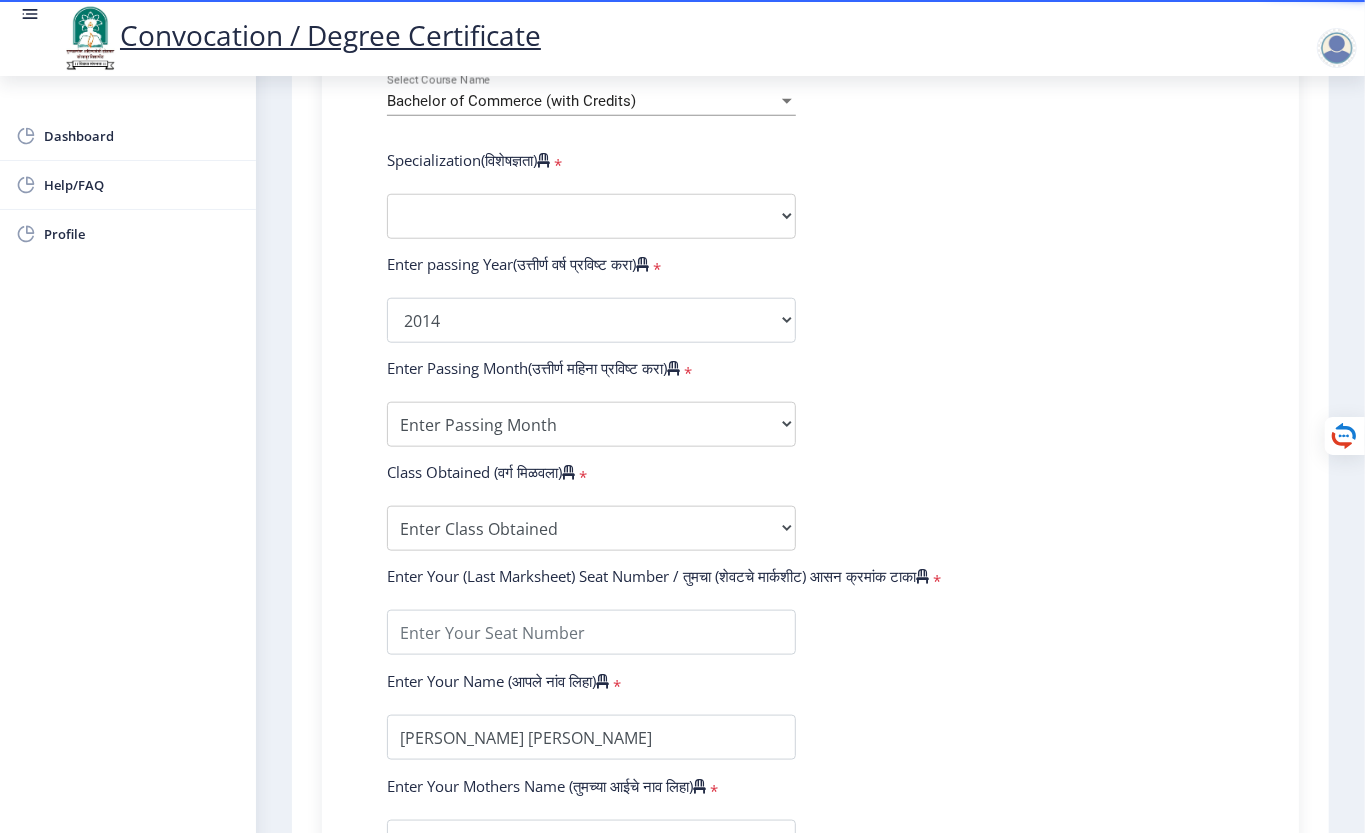 select 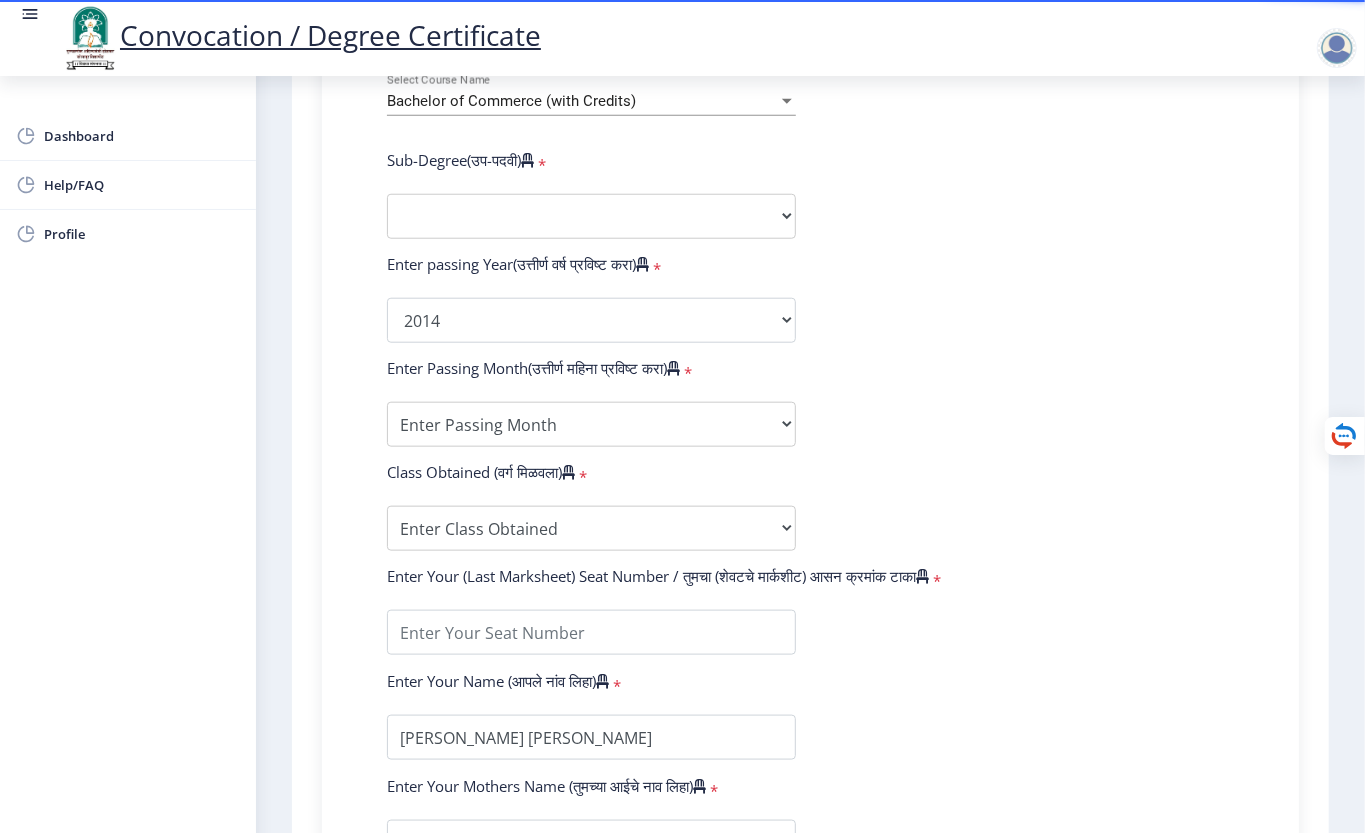 click on "Enter Your PRN Number (तुमचा पीआरएन (कायम नोंदणी क्रमांक) एंटर करा)   * Student Type (विद्यार्थी प्रकार)    * Select Student Type Regular External College Name(कॉलेजचे नाव)   * [PERSON_NAME] College of Commerce Select College Name Course Name(अभ्यासक्रमाचे नाव)   * Bachelor of Commerce (with Credits) Select Course Name  Sub-Degree(उप-पदवी)   * Sub-Degree Other Enter passing Year(उत्तीर्ण वर्ष प्रविष्ट करा)   *  2025   2024   2023   2022   2021   2020   2019   2018   2017   2016   2015   2014   2013   2012   2011   2010   2009   2008   2007   2006   2005   2004   2003   2002   2001   2000   1999   1998   1997   1996   1995   1994   1993   1992   1991   1990   1989   1988   1987   1986   1985   1984   1983   1982   1981   1980   1979   1978   1977   1976  * Enter Passing Month March *" 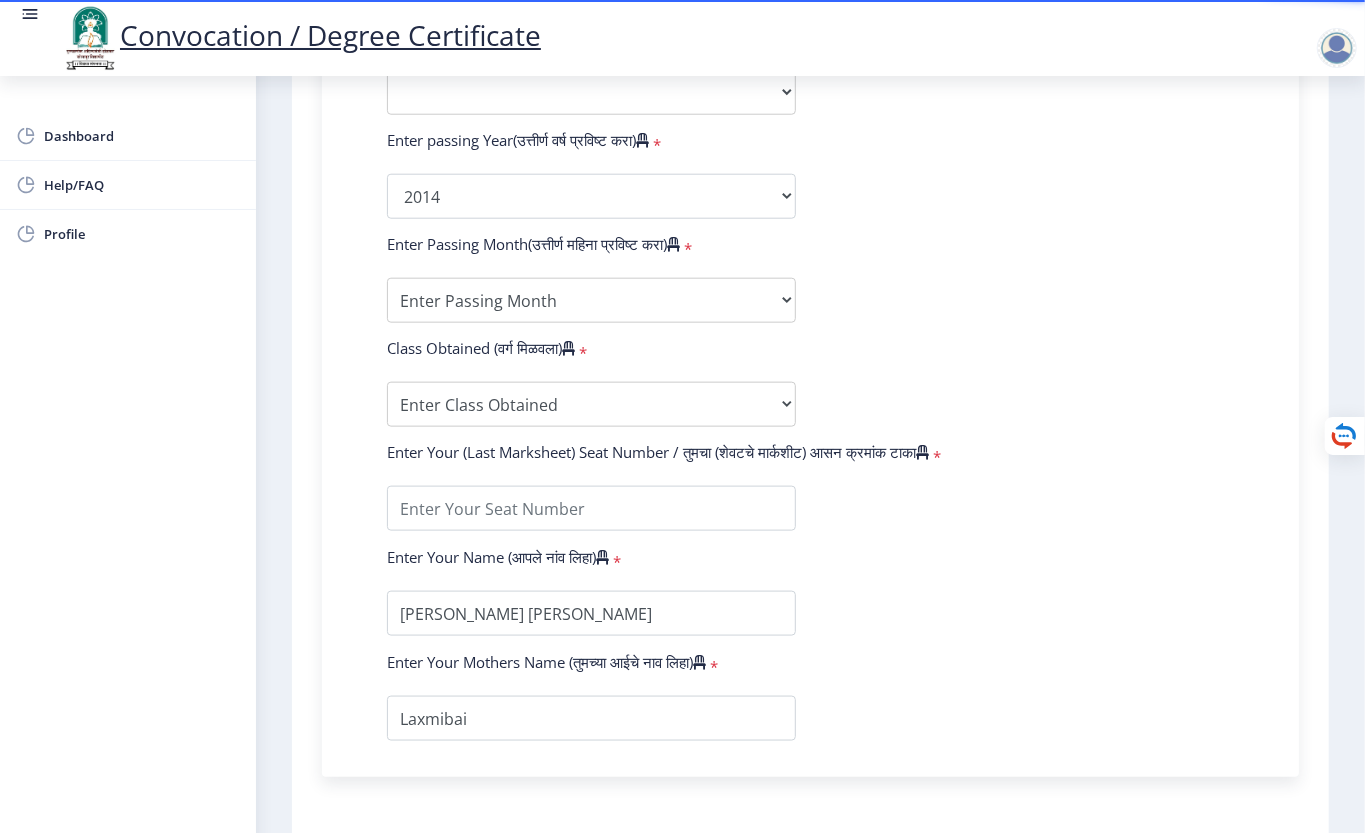 scroll, scrollTop: 1200, scrollLeft: 0, axis: vertical 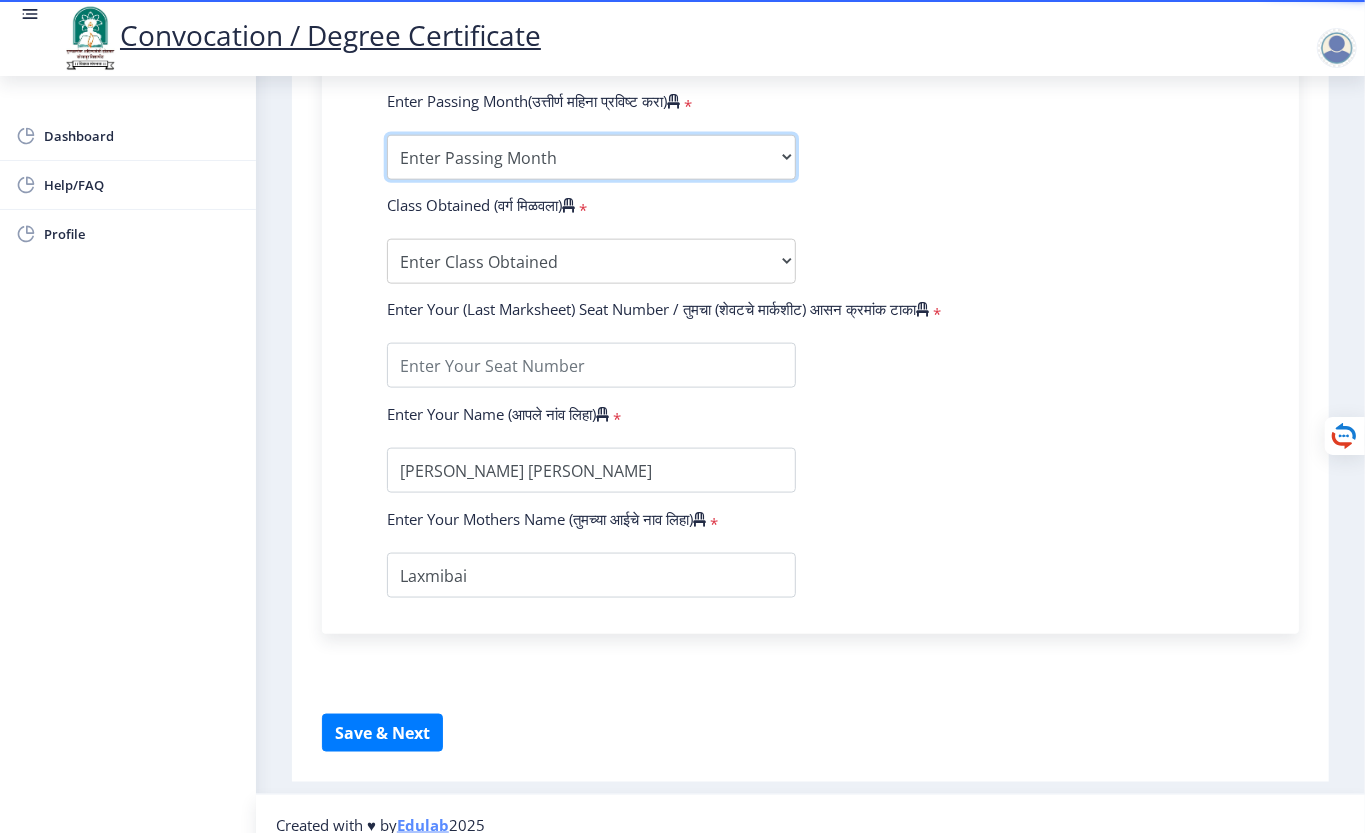 click on "Enter Passing Month March April May October November December" at bounding box center (591, 157) 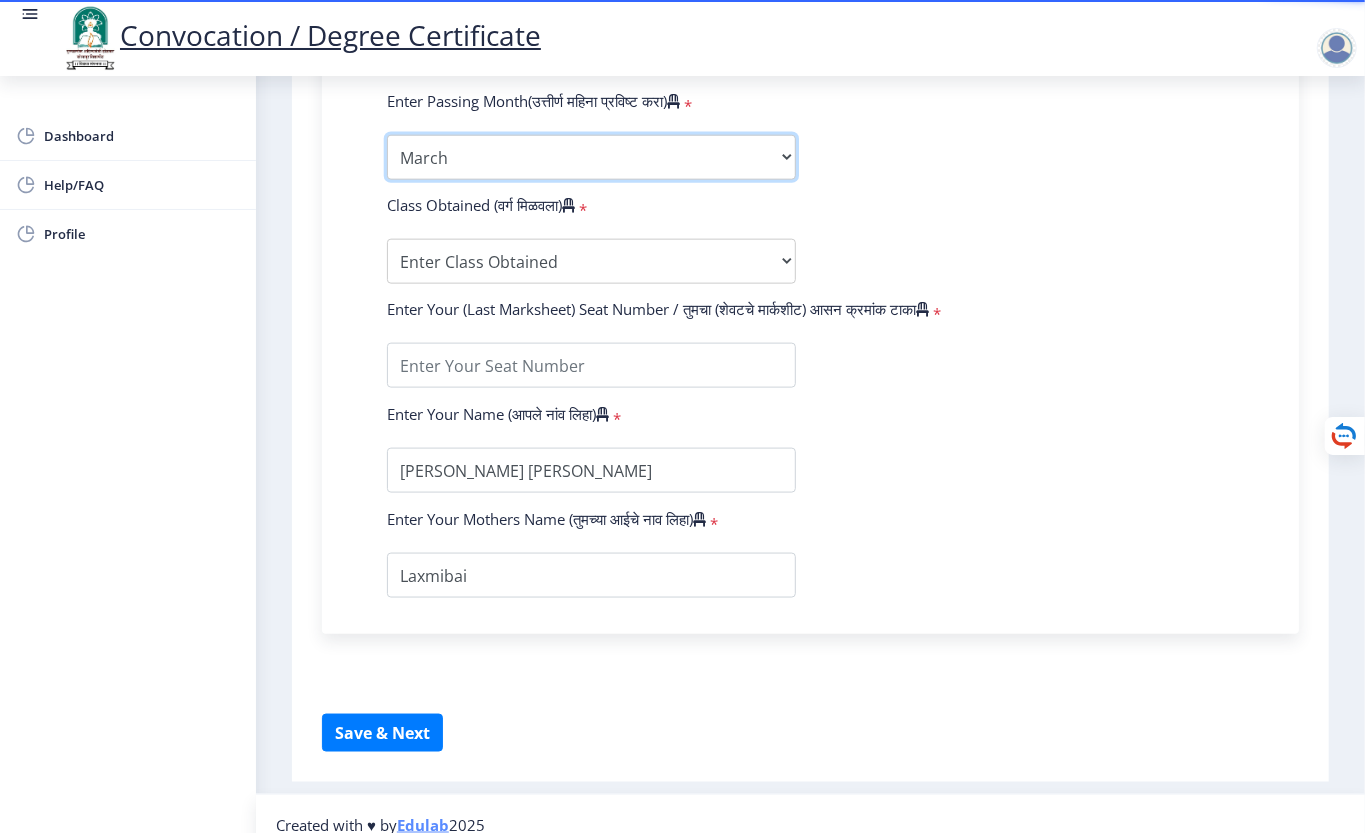 click on "Enter Passing Month March April May October November December" at bounding box center (591, 157) 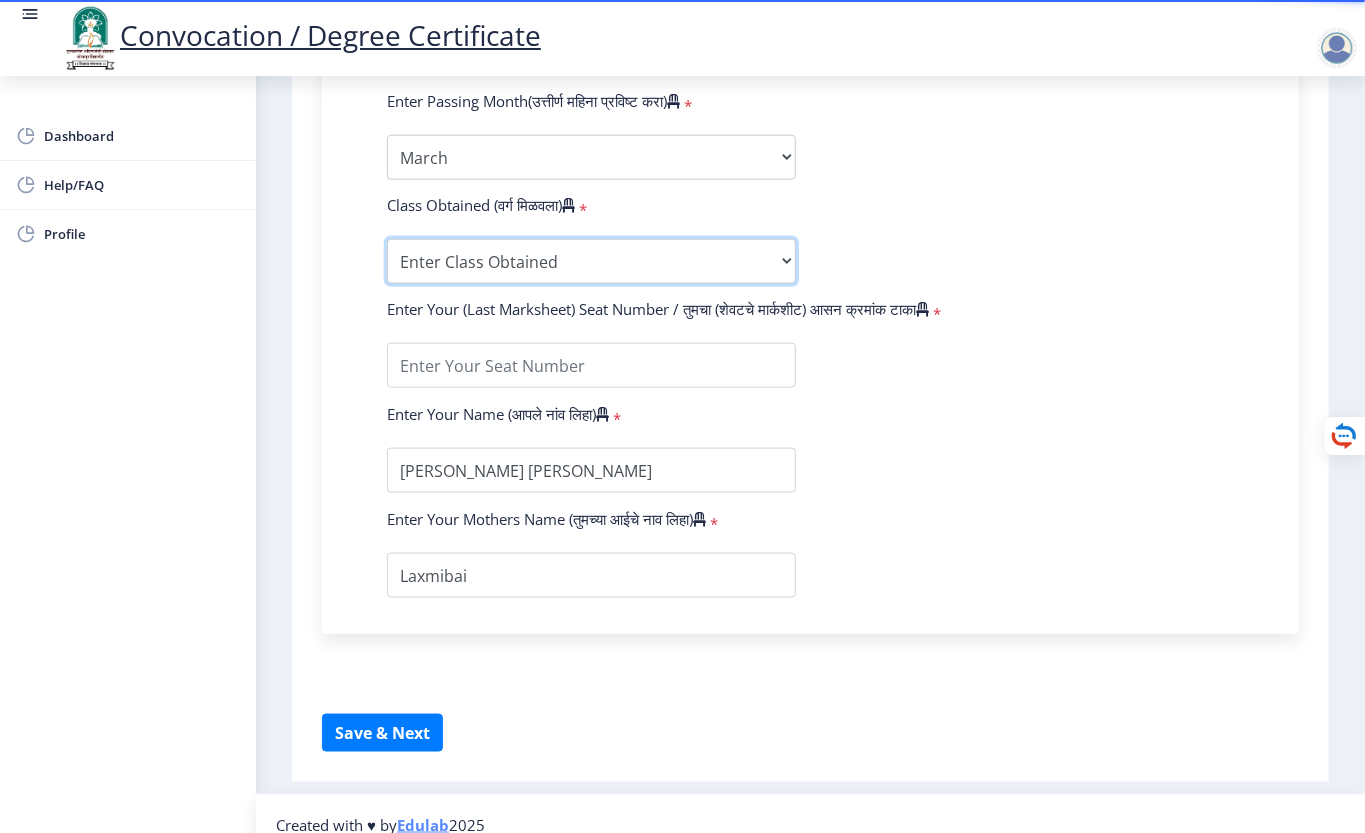 click on "Enter Class Obtained FIRST CLASS WITH DISTINCTION FIRST CLASS HIGHER SECOND CLASS SECOND CLASS PASS CLASS Grade O Grade A+ Grade A Grade B+ Grade B Grade C+ Grade C Grade D Grade E" at bounding box center [591, 261] 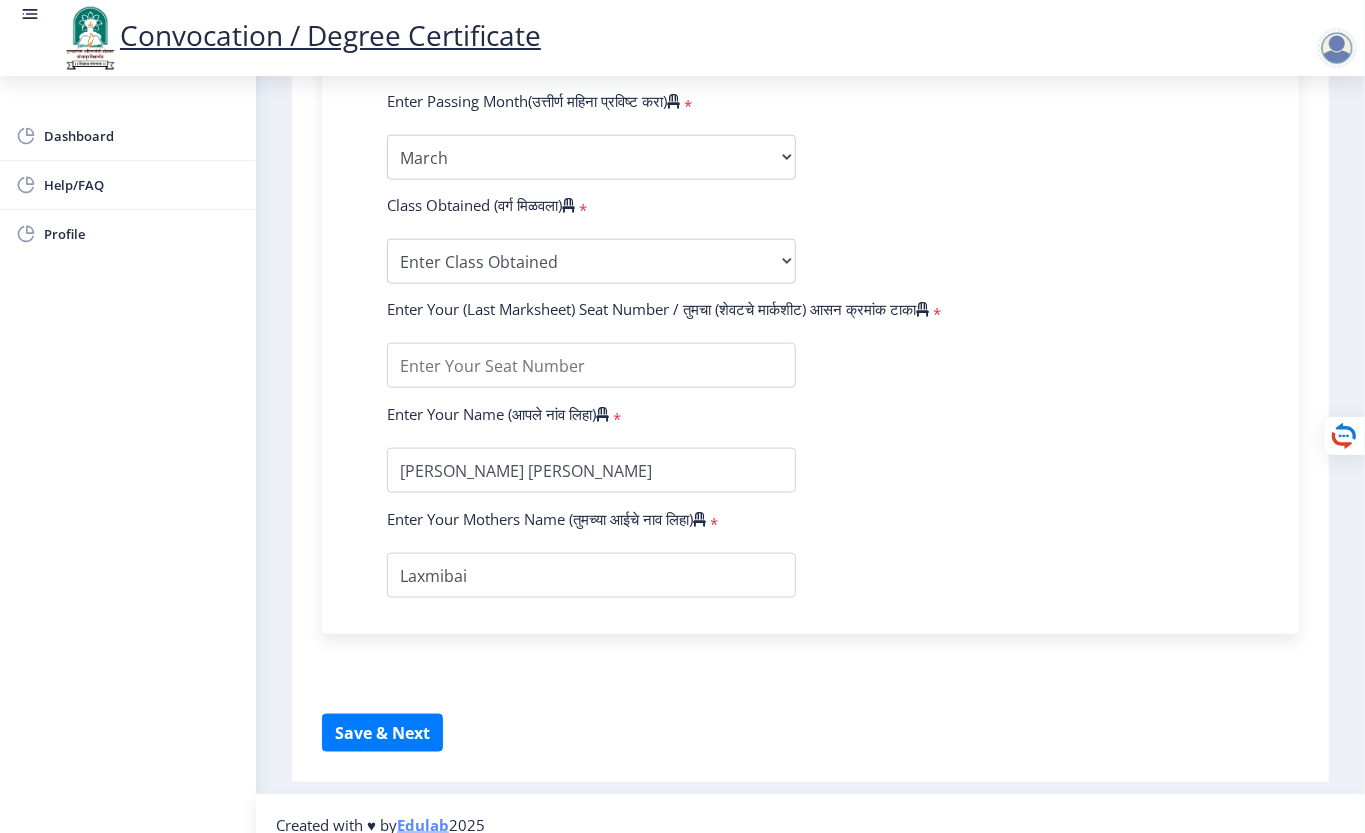 click on "Enter Your PRN Number (तुमचा पीआरएन (कायम नोंदणी क्रमांक) एंटर करा)   * Student Type (विद्यार्थी प्रकार)    * Select Student Type Regular External College Name(कॉलेजचे नाव)   * [PERSON_NAME] College of Commerce Select College Name Course Name(अभ्यासक्रमाचे नाव)   * Bachelor of Commerce (with Credits) Select Course Name  Sub-Degree(उप-पदवी)   * Sub-Degree Other Enter passing Year(उत्तीर्ण वर्ष प्रविष्ट करा)   *  2025   2024   2023   2022   2021   2020   2019   2018   2017   2016   2015   2014   2013   2012   2011   2010   2009   2008   2007   2006   2005   2004   2003   2002   2001   2000   1999   1998   1997   1996   1995   1994   1993   1992   1991   1990   1989   1988   1987   1986   1985   1984   1983   1982   1981   1980   1979   1978   1977   1976  * Enter Passing Month March *" 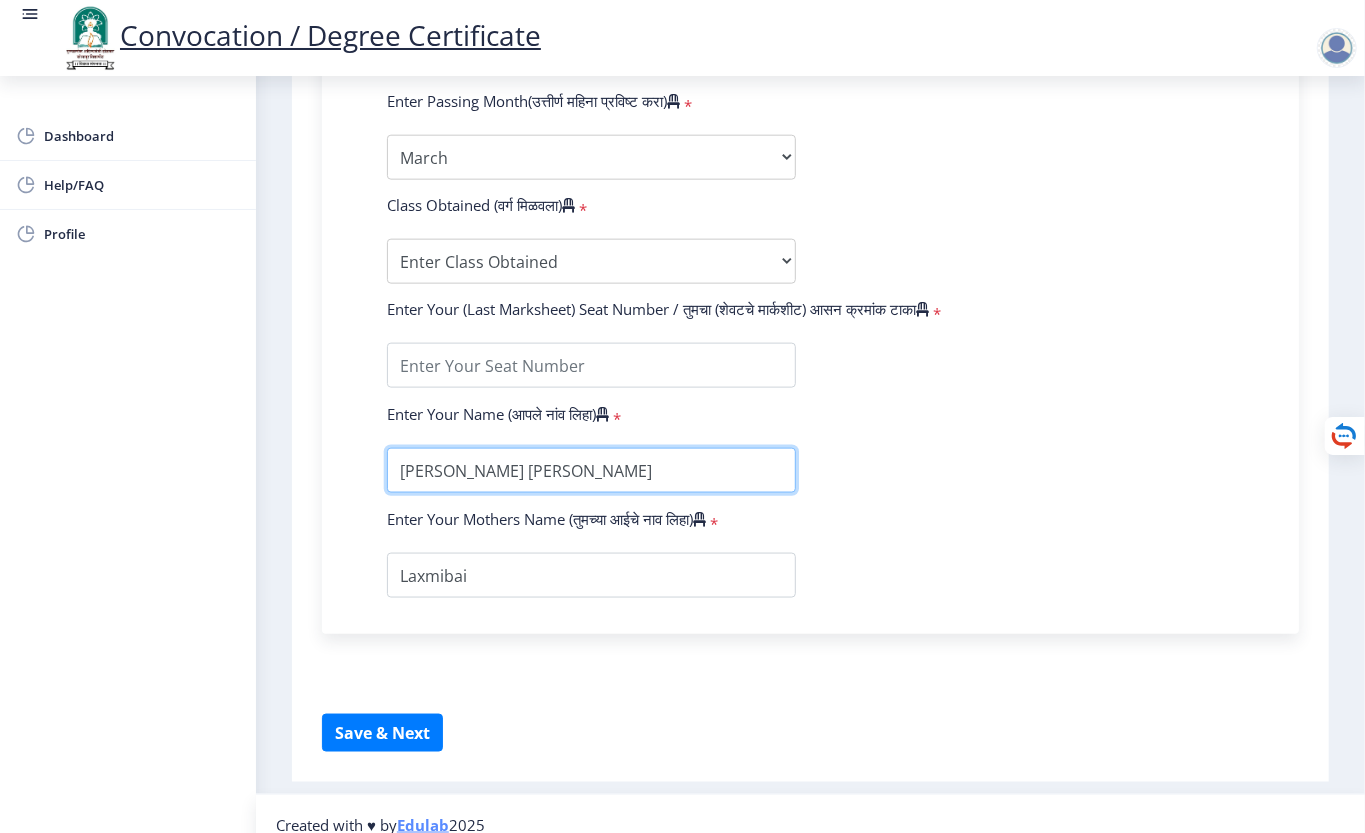 click at bounding box center [591, 470] 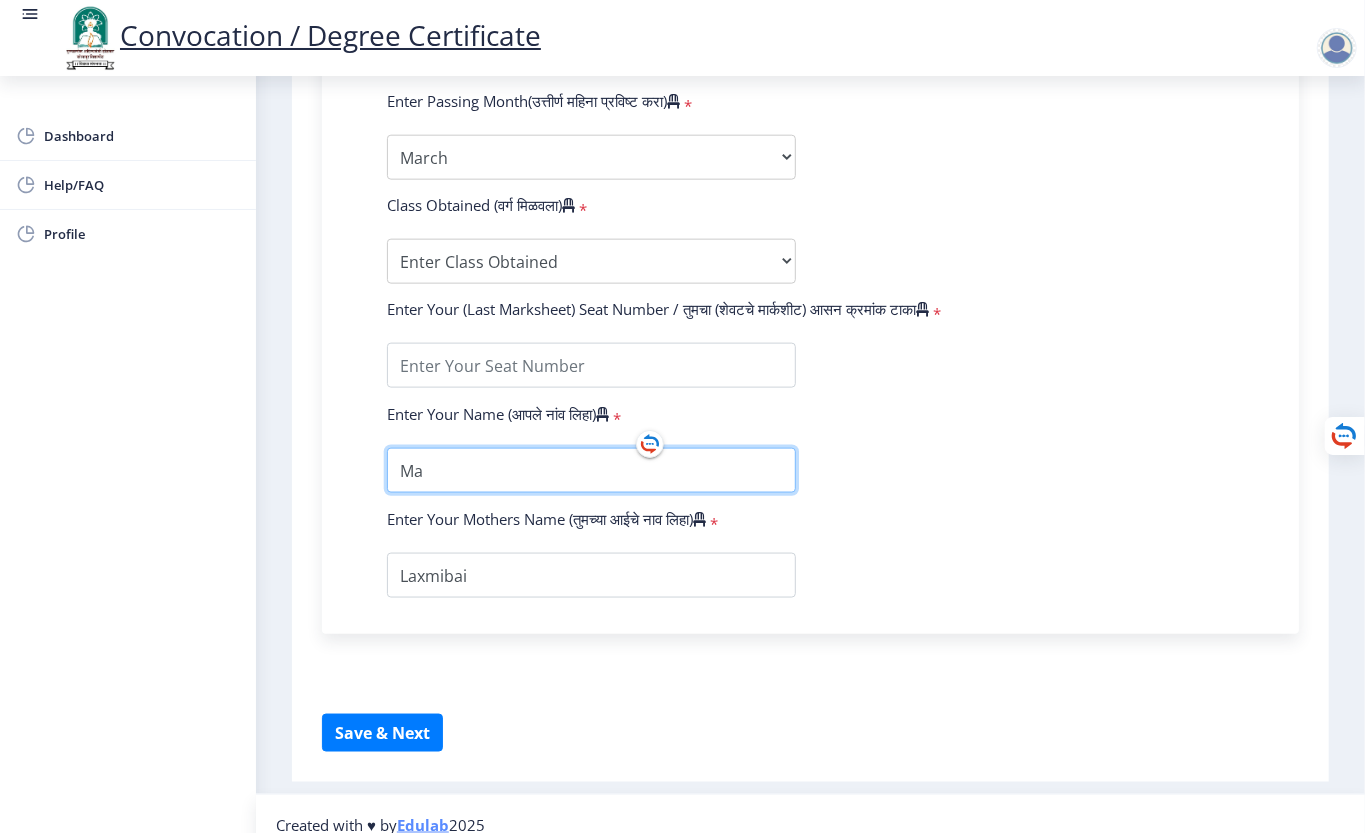 type on "M" 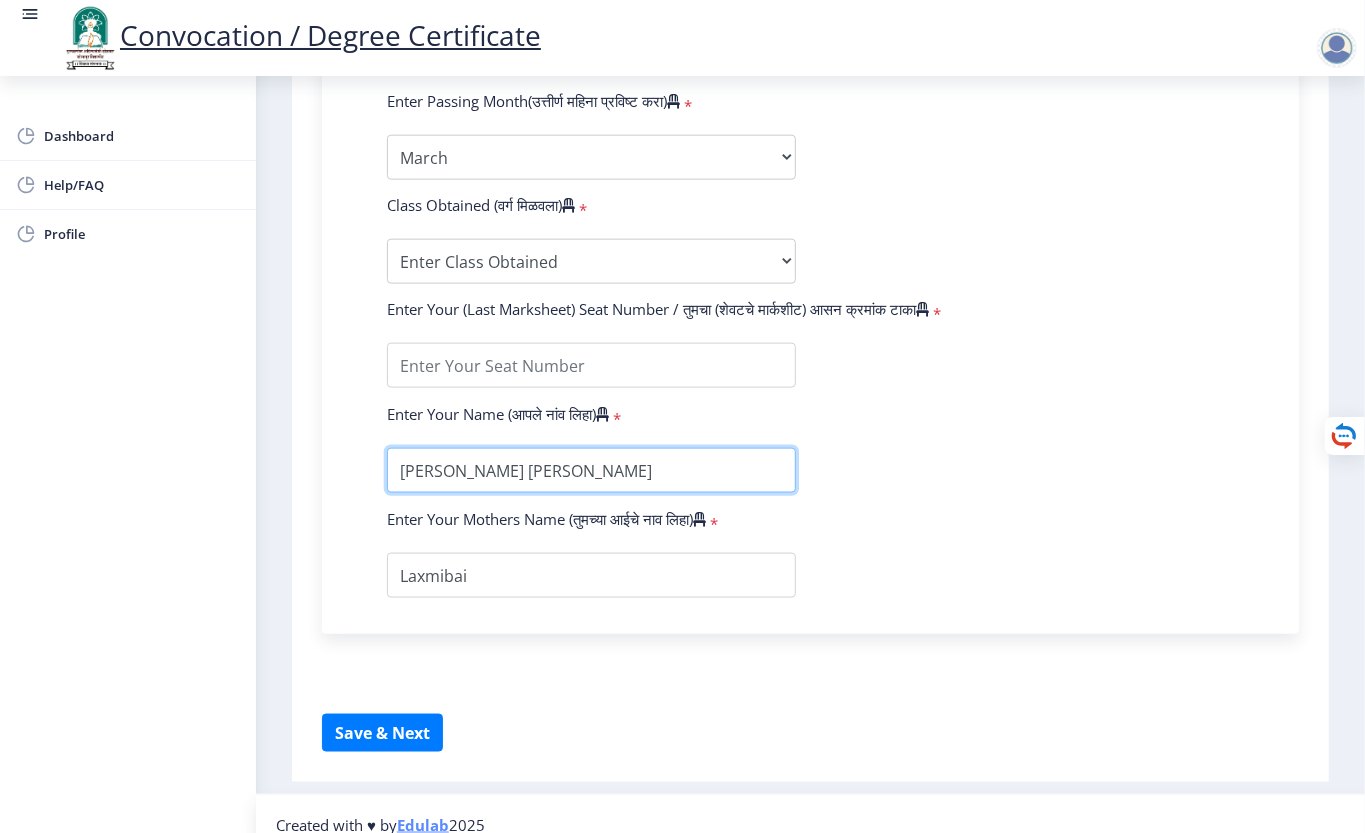 type on "[PERSON_NAME] [PERSON_NAME]" 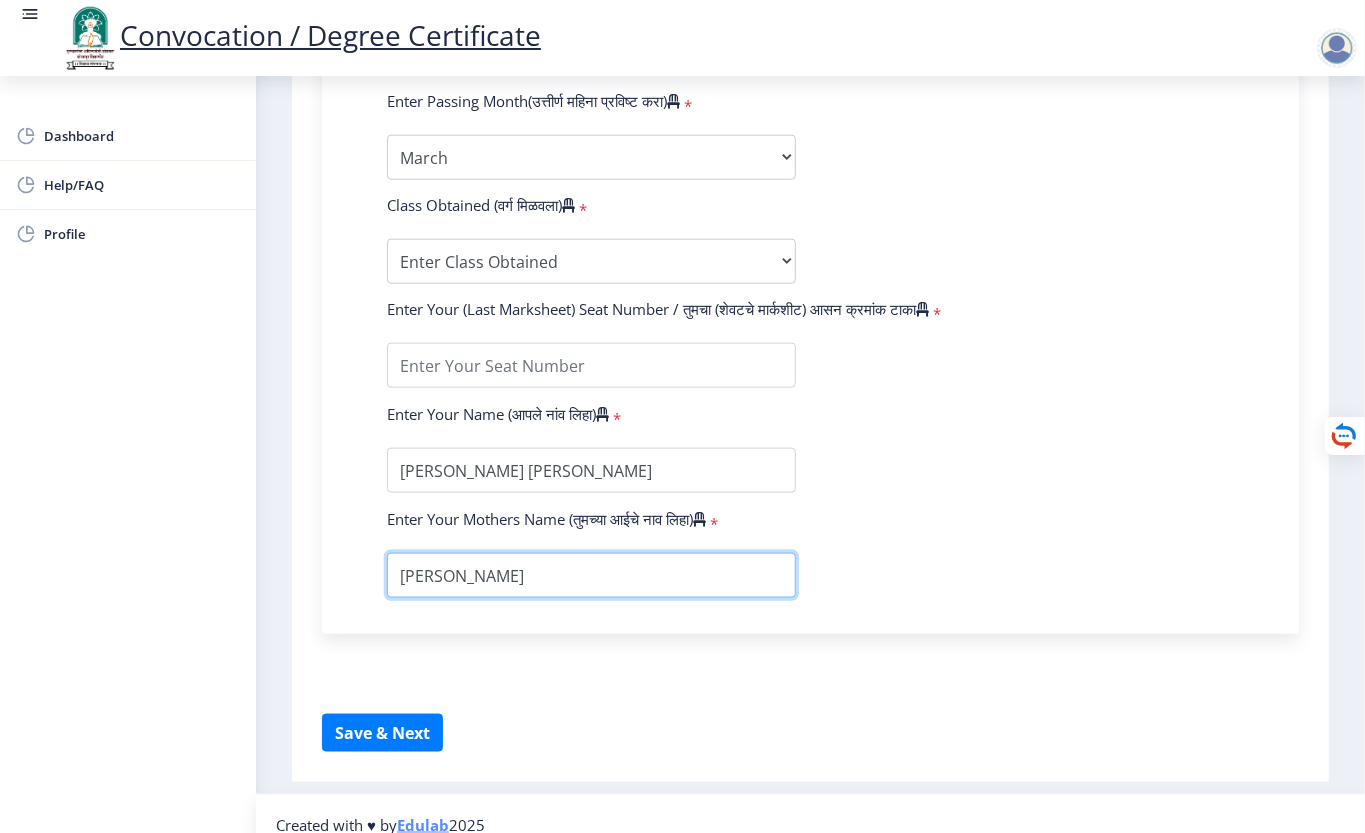 type on "[PERSON_NAME]" 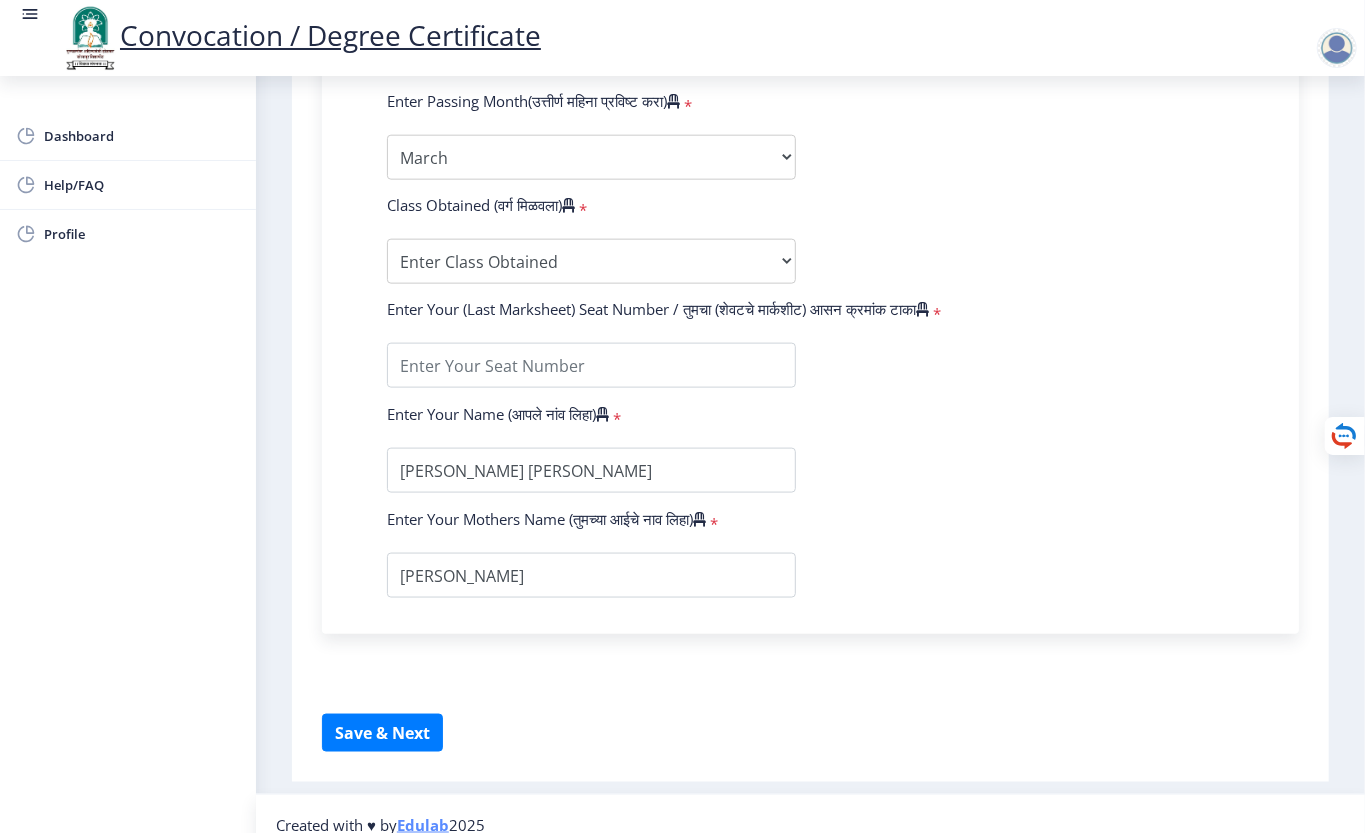 click on "Enter Your PRN Number (तुमचा पीआरएन (कायम नोंदणी क्रमांक) एंटर करा)   * Student Type (विद्यार्थी प्रकार)    * Select Student Type Regular External College Name(कॉलेजचे नाव)   * [PERSON_NAME] College of Commerce Select College Name Course Name(अभ्यासक्रमाचे नाव)   * Bachelor of Commerce (with Credits) Select Course Name  Sub-Degree(उप-पदवी)   * Sub-Degree Other Enter passing Year(उत्तीर्ण वर्ष प्रविष्ट करा)   *  2025   2024   2023   2022   2021   2020   2019   2018   2017   2016   2015   2014   2013   2012   2011   2010   2009   2008   2007   2006   2005   2004   2003   2002   2001   2000   1999   1998   1997   1996   1995   1994   1993   1992   1991   1990   1989   1988   1987   1986   1985   1984   1983   1982   1981   1980   1979   1978   1977   1976  * Enter Passing Month March *" 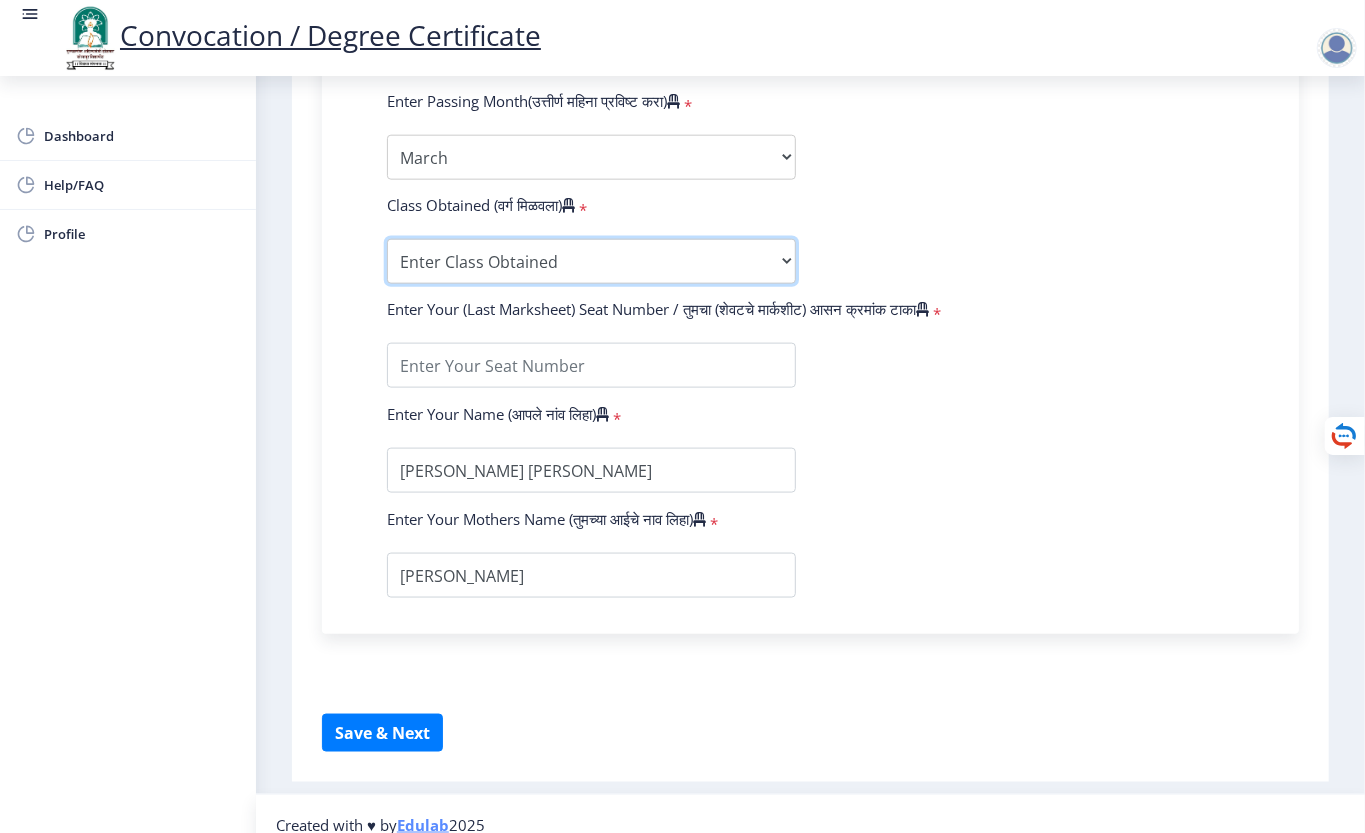 click on "Enter Class Obtained FIRST CLASS WITH DISTINCTION FIRST CLASS HIGHER SECOND CLASS SECOND CLASS PASS CLASS Grade O Grade A+ Grade A Grade B+ Grade B Grade C+ Grade C Grade D Grade E" at bounding box center [591, 261] 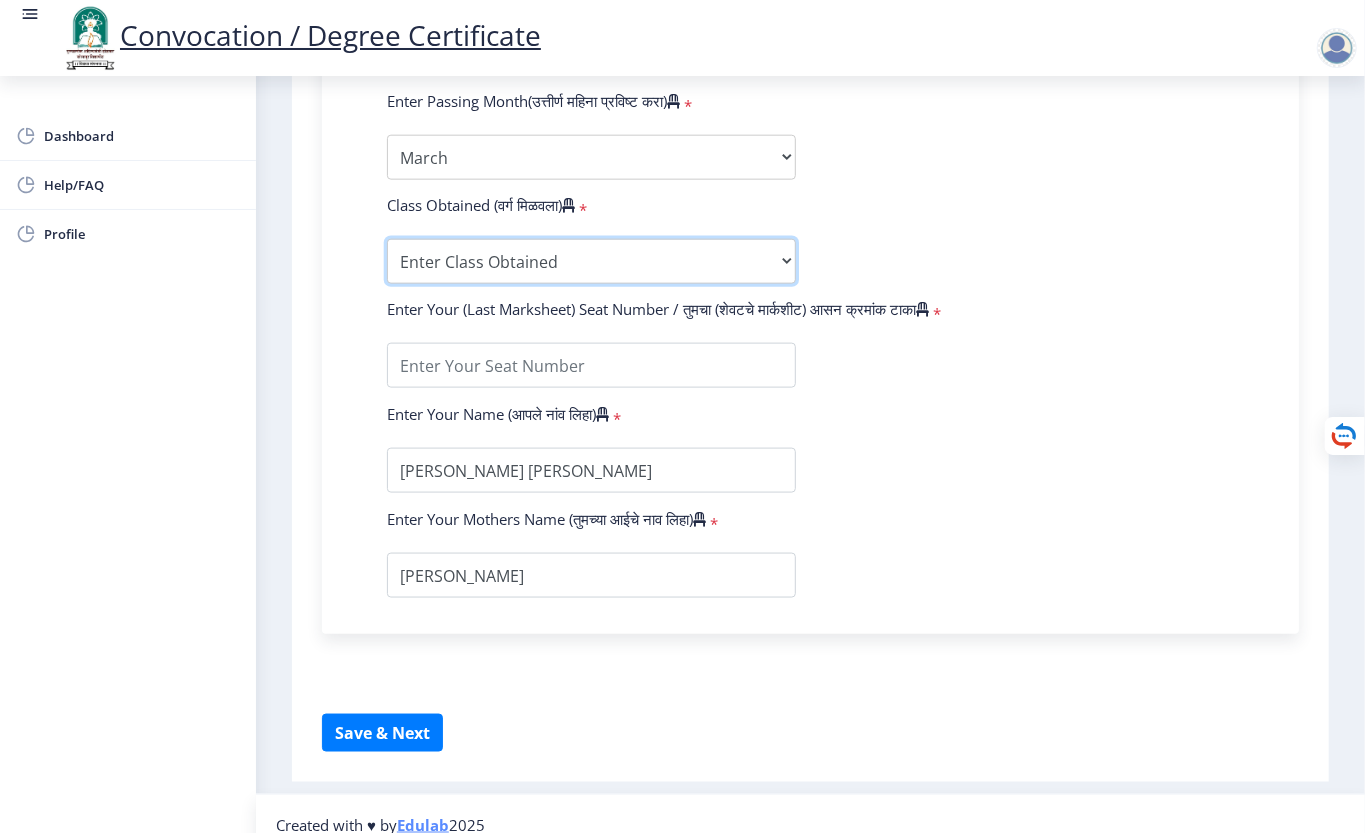 select on "SECOND CLASS" 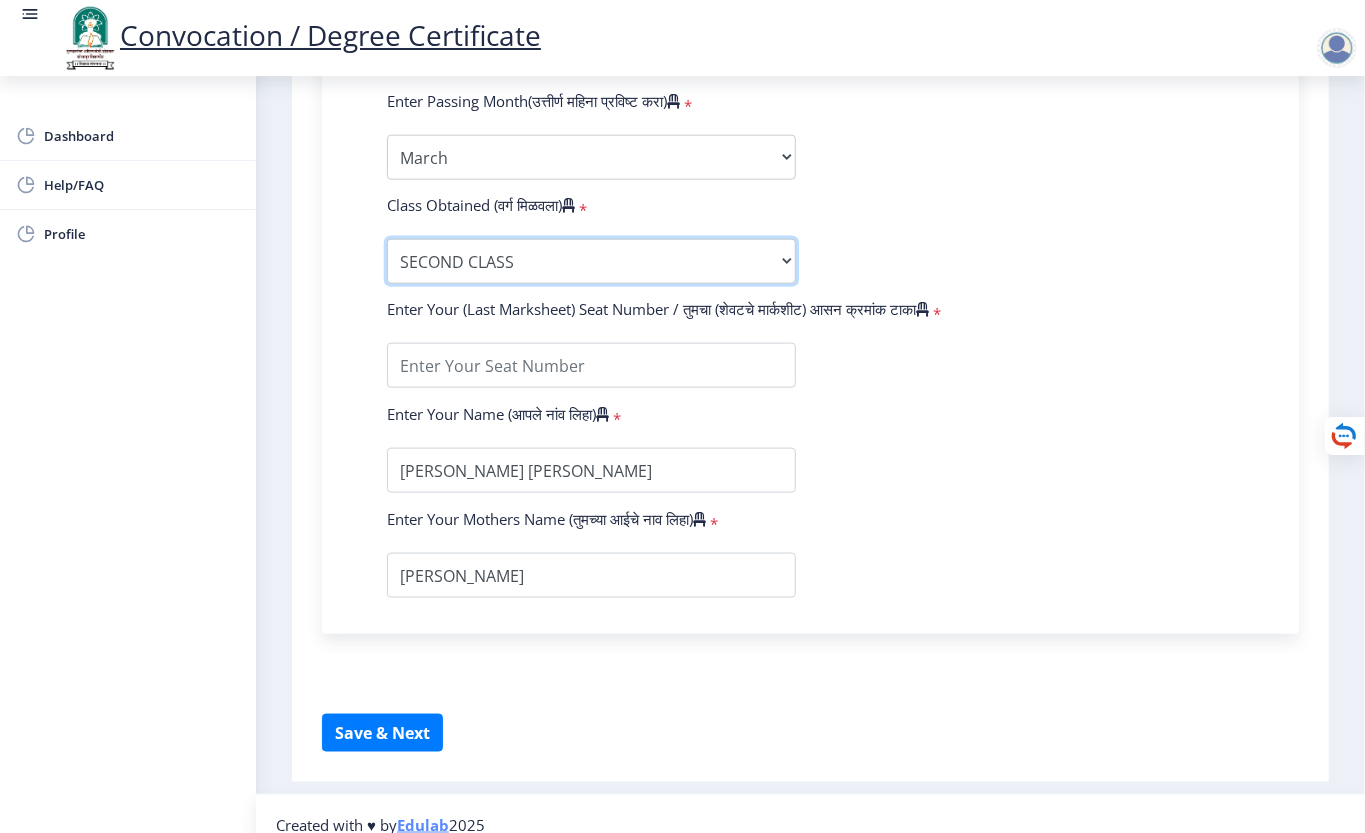 click on "Enter Class Obtained FIRST CLASS WITH DISTINCTION FIRST CLASS HIGHER SECOND CLASS SECOND CLASS PASS CLASS Grade O Grade A+ Grade A Grade B+ Grade B Grade C+ Grade C Grade D Grade E" at bounding box center (591, 261) 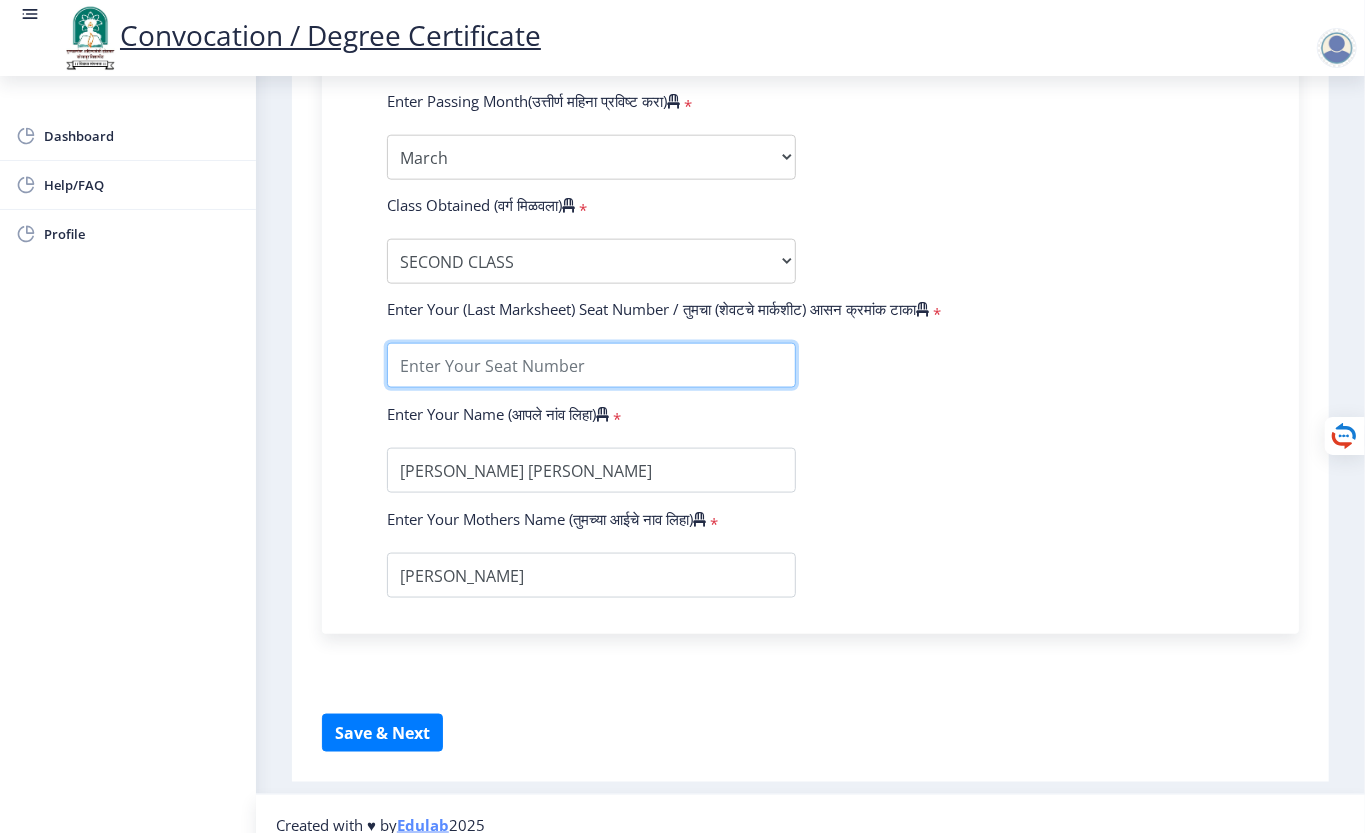 click at bounding box center [591, 365] 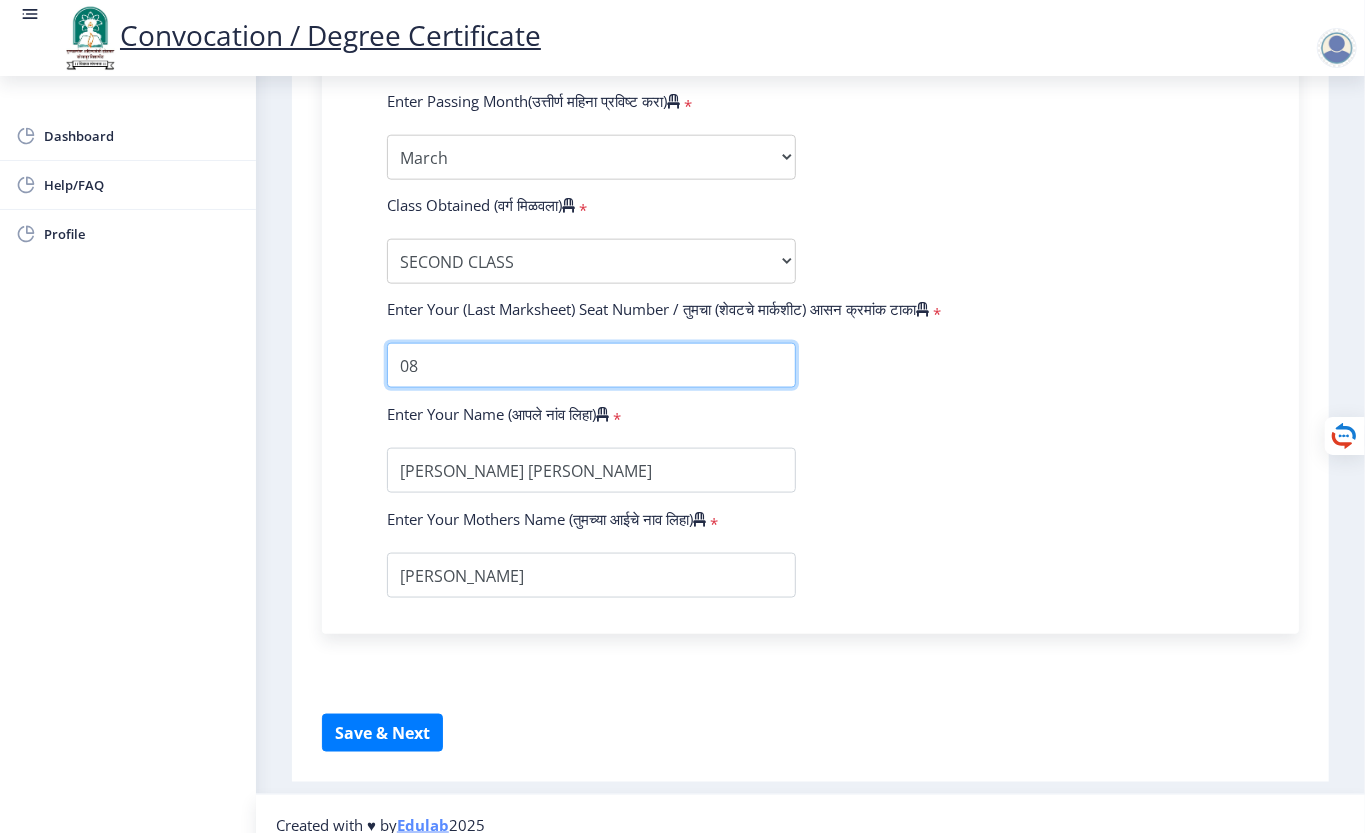 scroll, scrollTop: 0, scrollLeft: 0, axis: both 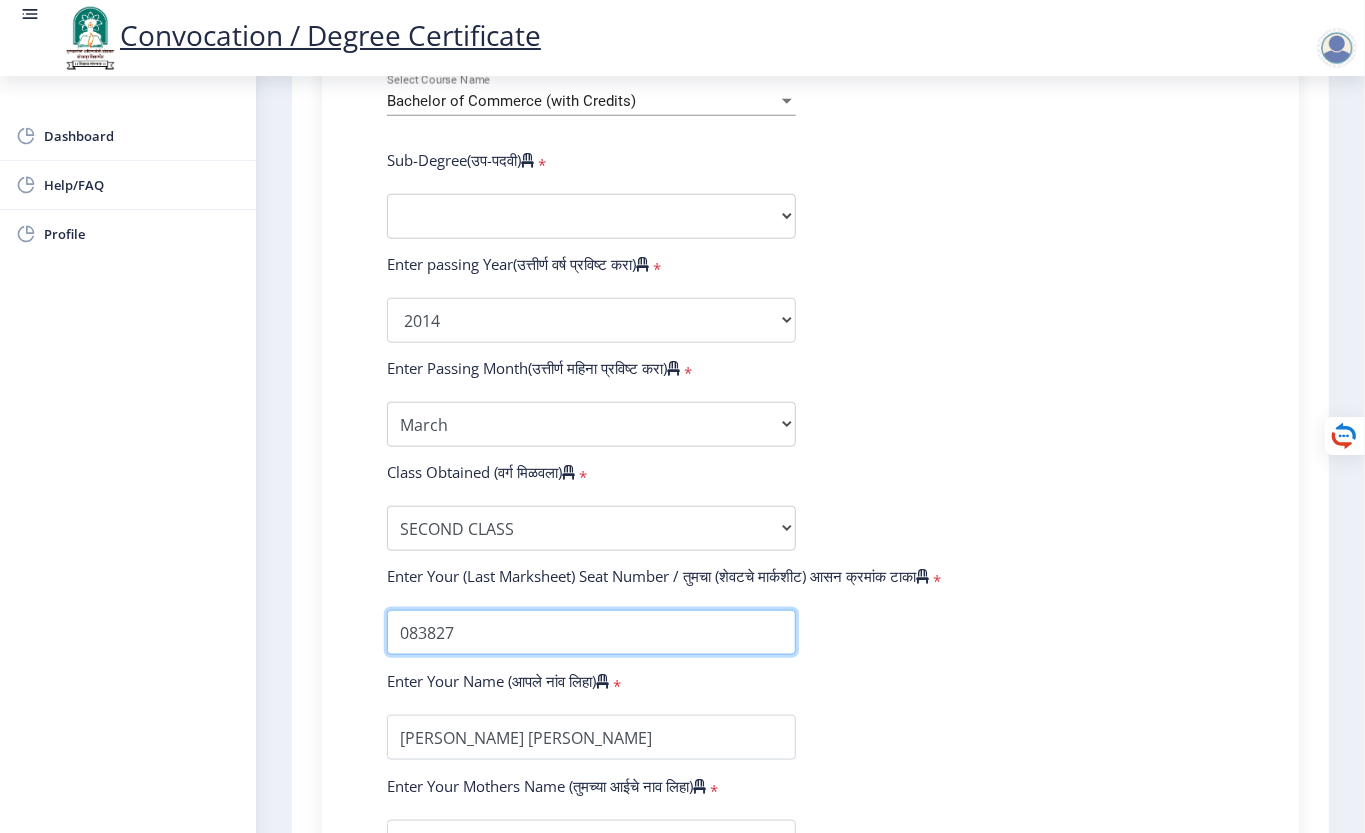 type on "083827" 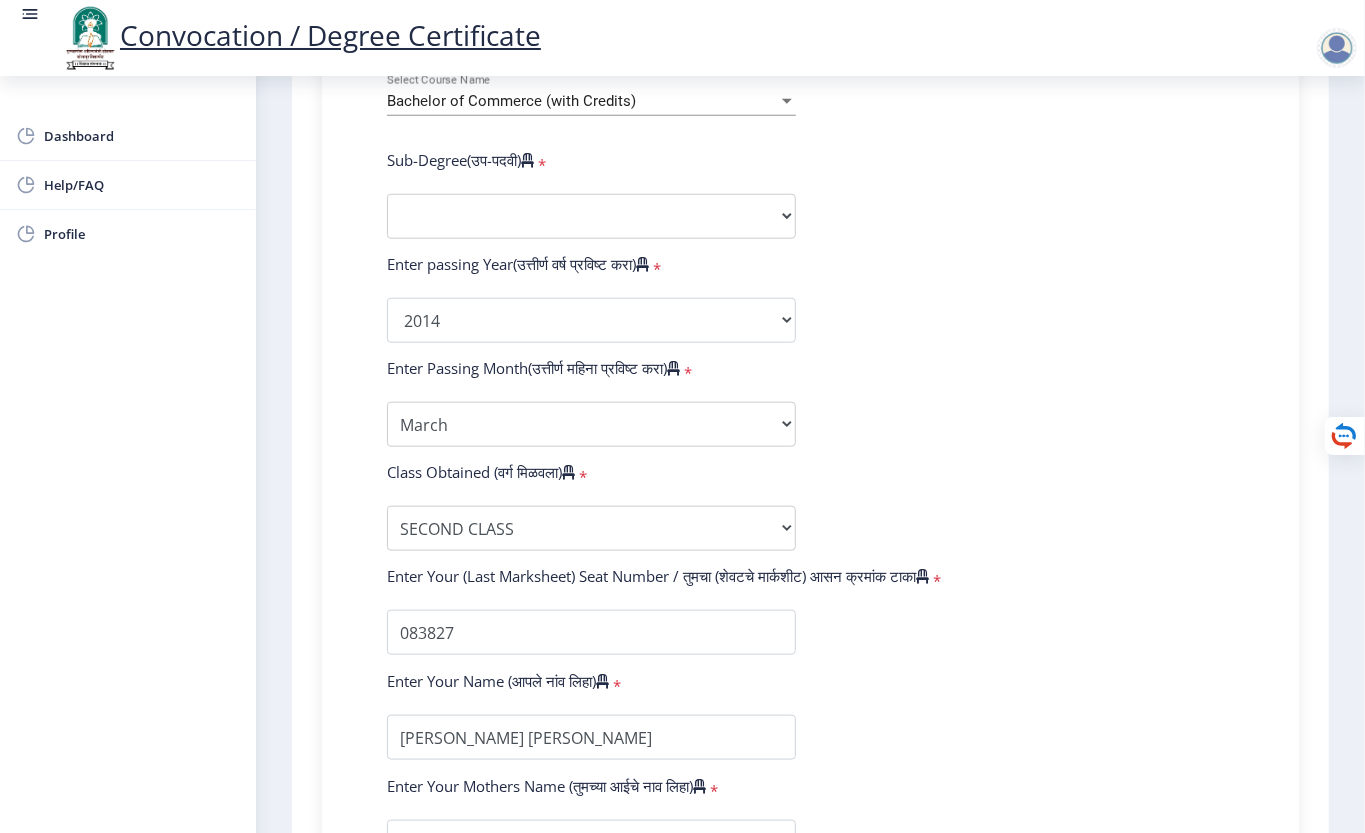 click on "Enter Your PRN Number (तुमचा पीआरएन (कायम नोंदणी क्रमांक) एंटर करा)   * Student Type (विद्यार्थी प्रकार)    * Select Student Type Regular External College Name(कॉलेजचे नाव)   * [PERSON_NAME] College of Commerce Select College Name Course Name(अभ्यासक्रमाचे नाव)   * Bachelor of Commerce (with Credits) Select Course Name  Sub-Degree(उप-पदवी)   * Sub-Degree Other Enter passing Year(उत्तीर्ण वर्ष प्रविष्ट करा)   *  2025   2024   2023   2022   2021   2020   2019   2018   2017   2016   2015   2014   2013   2012   2011   2010   2009   2008   2007   2006   2005   2004   2003   2002   2001   2000   1999   1998   1997   1996   1995   1994   1993   1992   1991   1990   1989   1988   1987   1986   1985   1984   1983   1982   1981   1980   1979   1978   1977   1976  * Enter Passing Month March *" 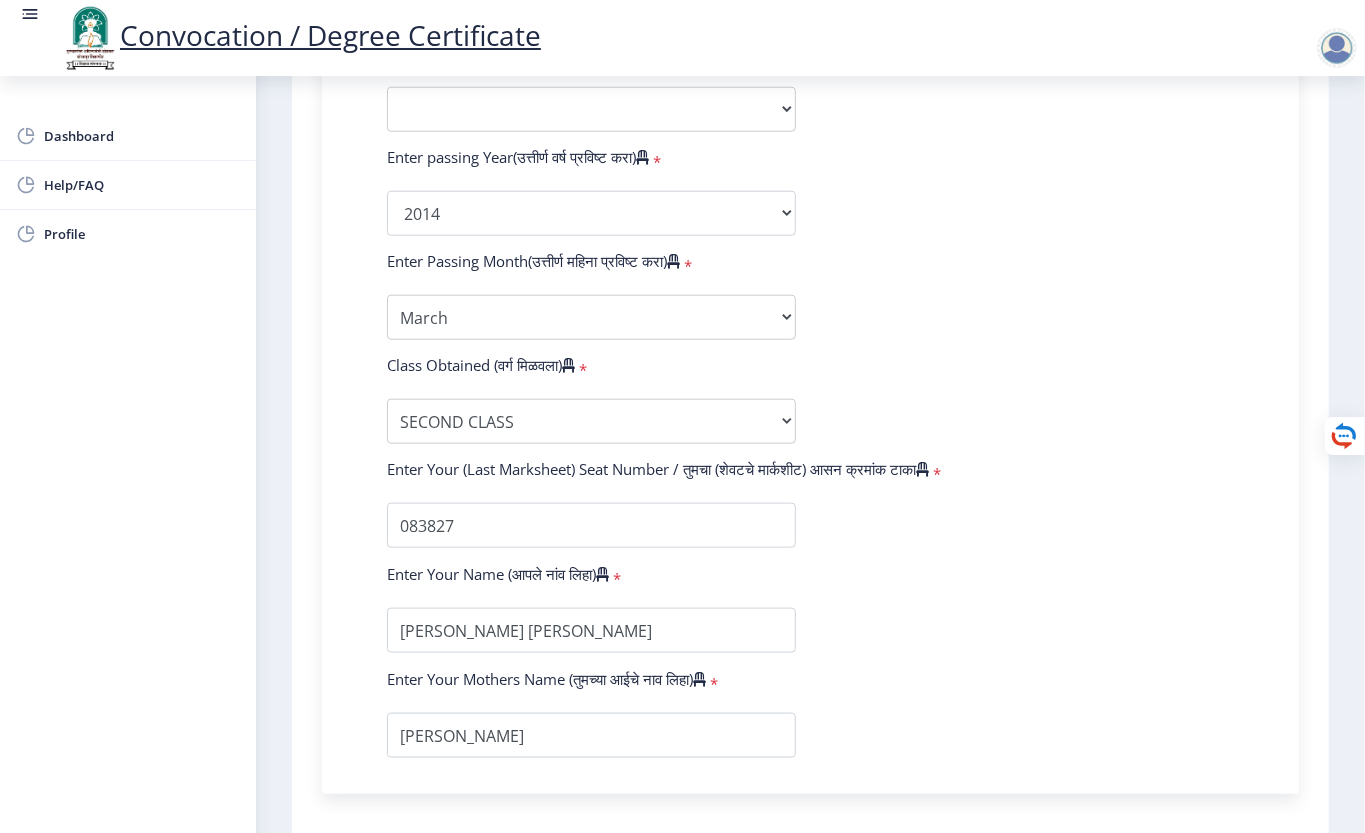 scroll, scrollTop: 1200, scrollLeft: 0, axis: vertical 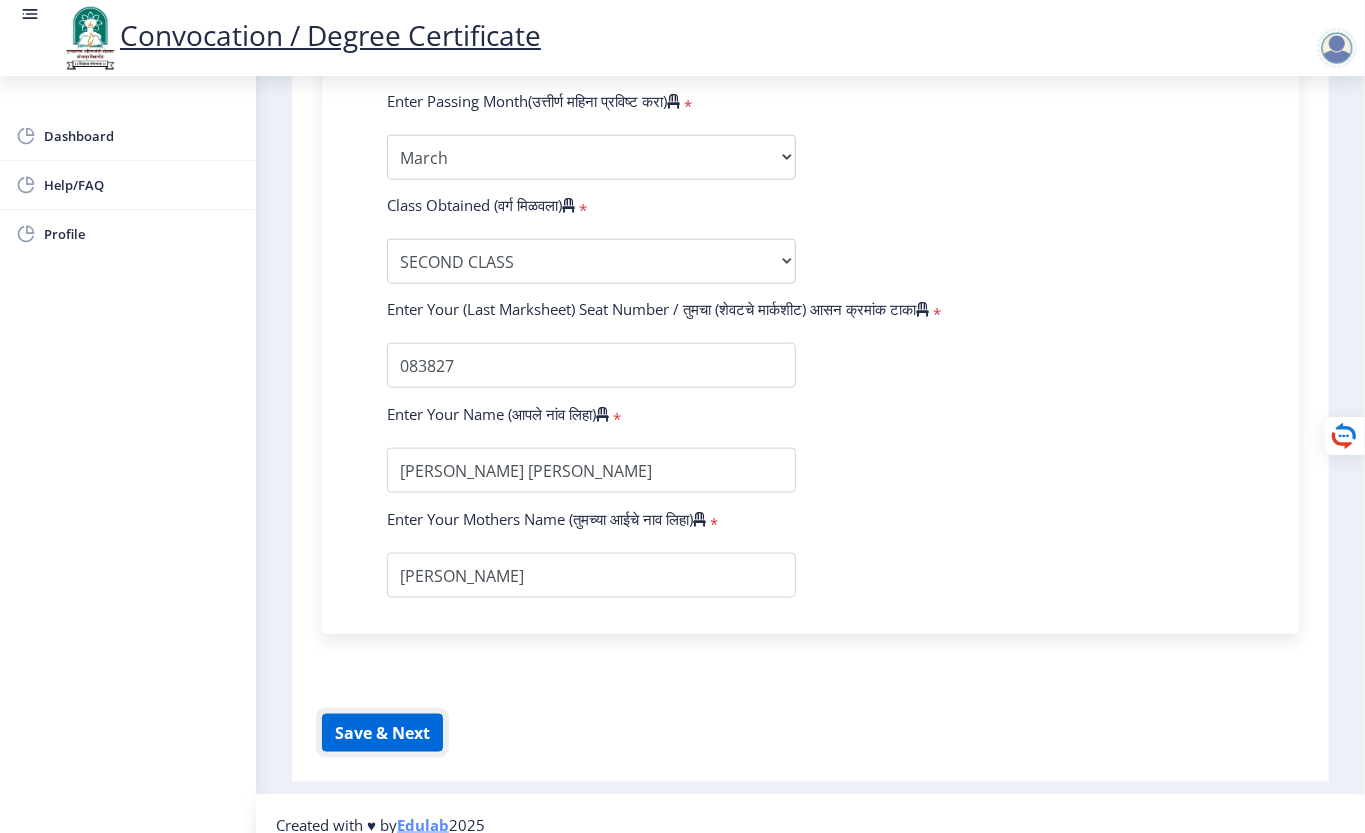 click on "Save & Next" 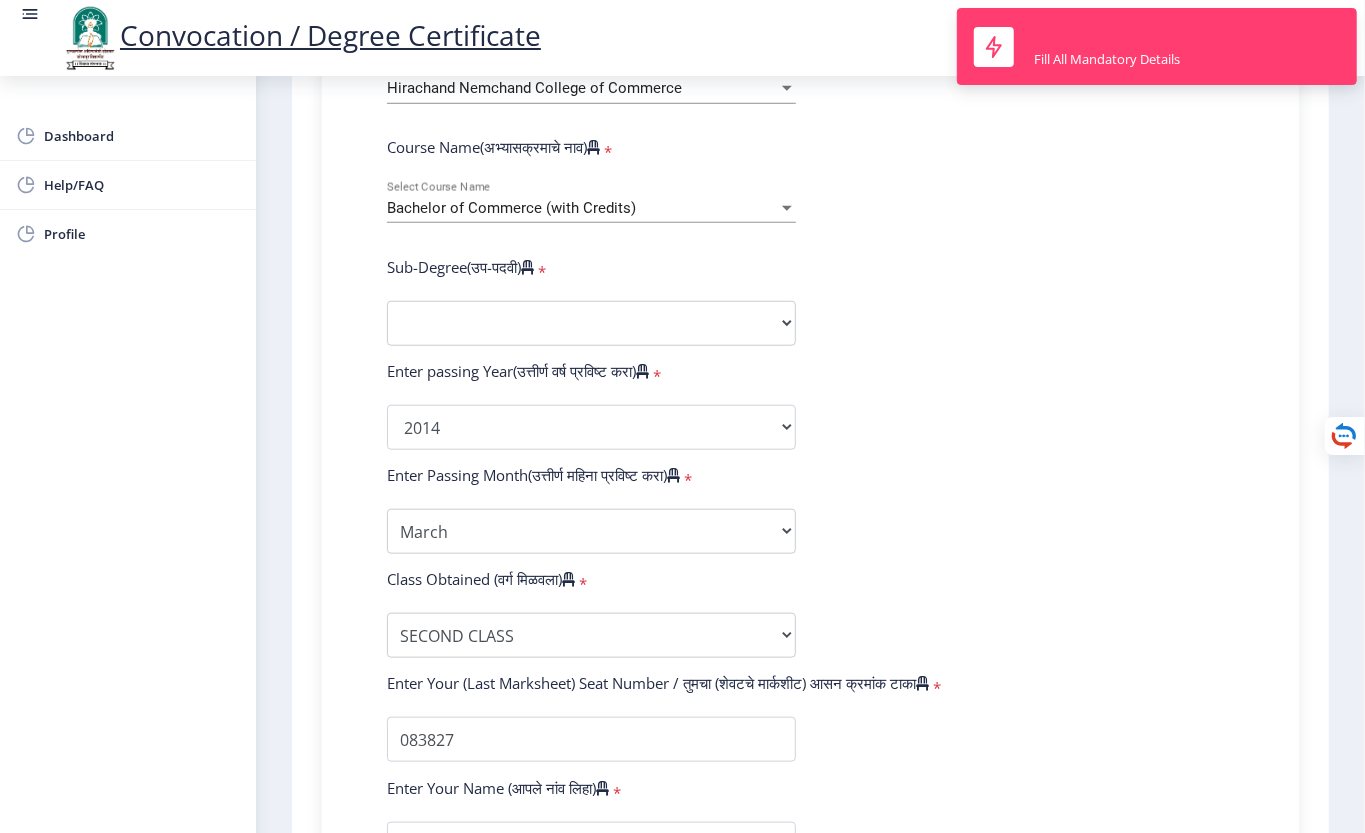 scroll, scrollTop: 800, scrollLeft: 0, axis: vertical 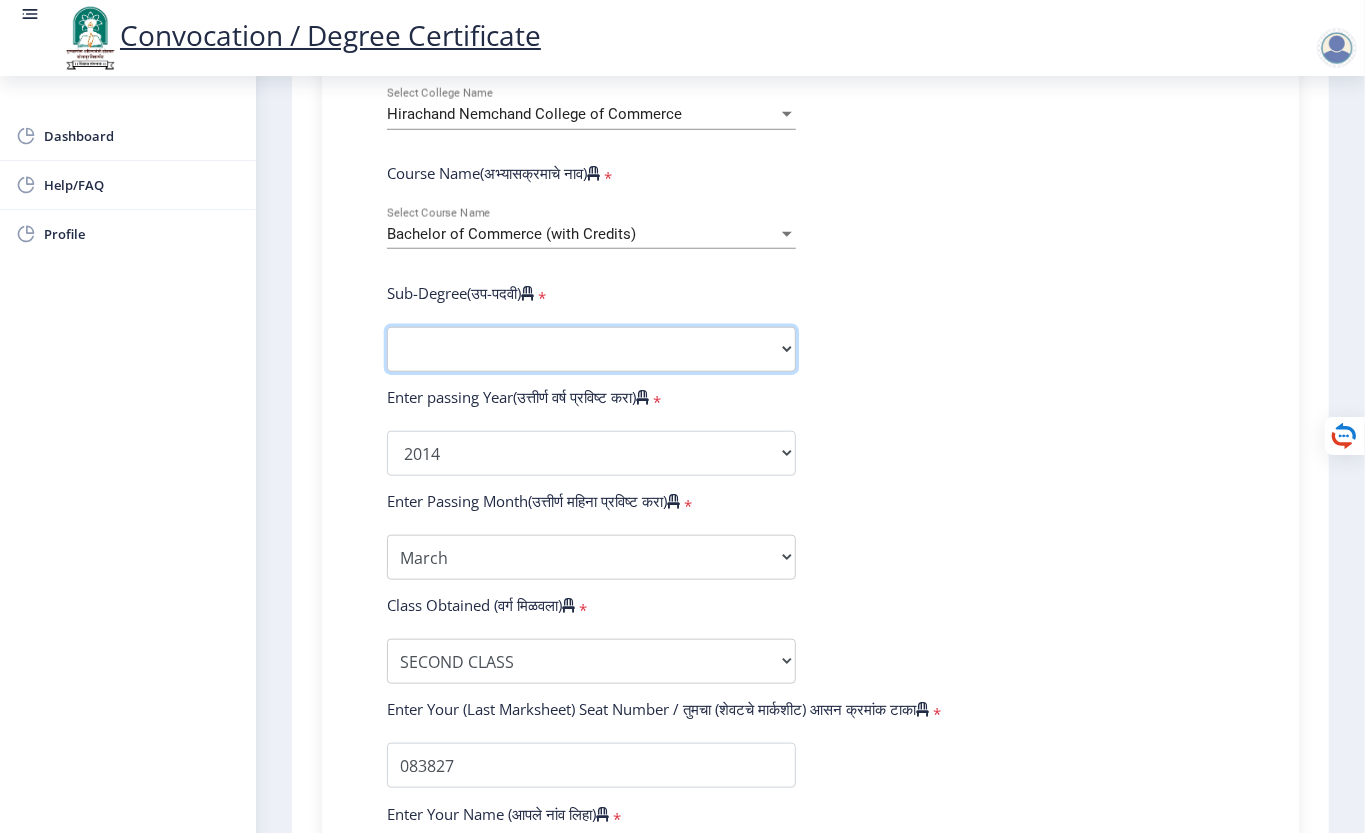 click on "Sub-Degree Other" at bounding box center (591, 349) 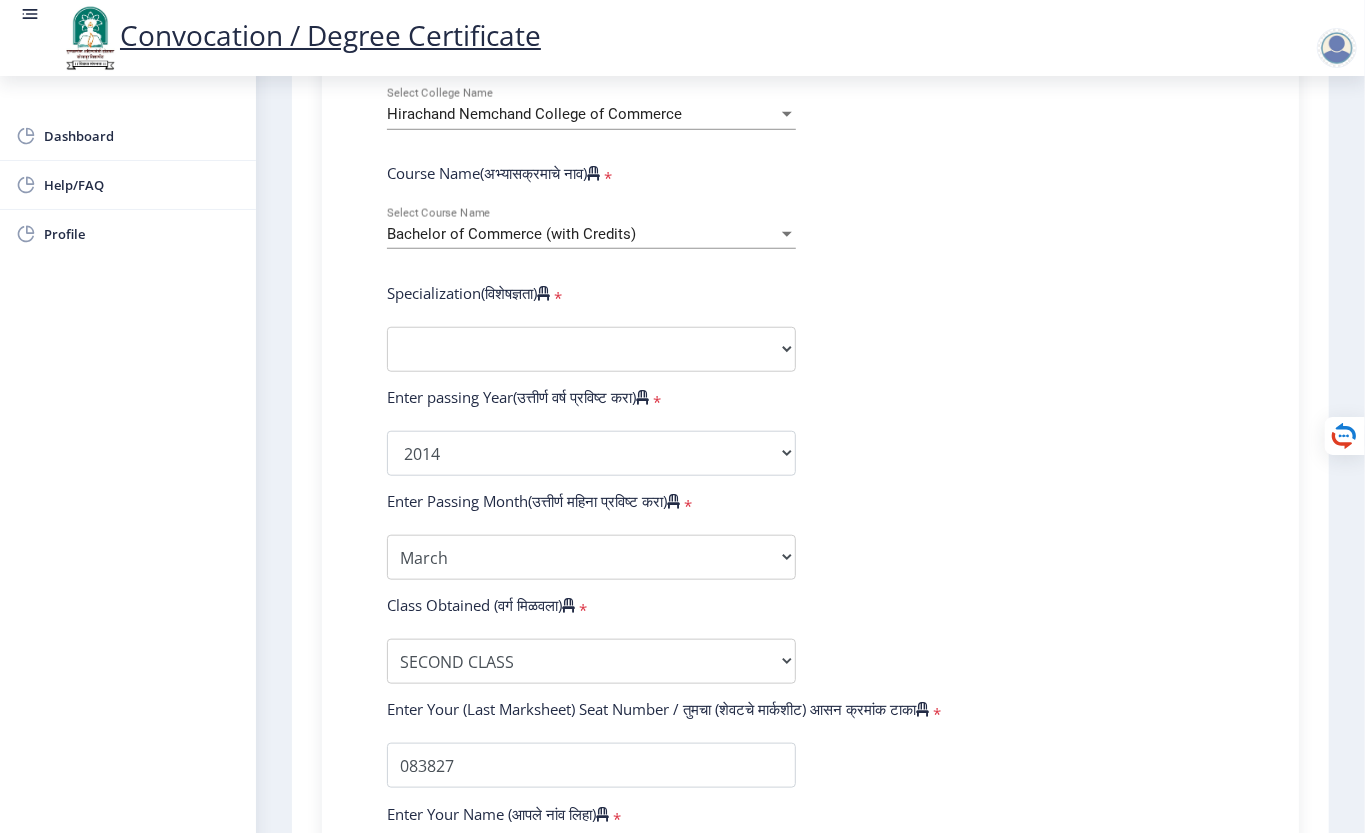 click on "Enter Your PRN Number (तुमचा पीआरएन (कायम नोंदणी क्रमांक) एंटर करा)   * Student Type (विद्यार्थी प्रकार)    * Select Student Type Regular External College Name(कॉलेजचे नाव)   * [PERSON_NAME] College of Commerce Select College Name Course Name(अभ्यासक्रमाचे नाव)   * Bachelor of Commerce (with Credits) Select Course Name  Specialization(विशेषज्ञता)   * Specialization Banking Advanced Accountancy Advanced Banking Advanced Cost Accounting Advanced Costing Industrial Management Insurance Advanced Insurance Advanced Statistics Other Enter passing Year(उत्तीर्ण वर्ष प्रविष्ट करा)   *  2025   2024   2023   2022   2021   2020   2019   2018   2017   2016   2015   2014   2013   2012   2011   2010   2009   2008   2007   2006   2005   2004   2003   2002   2001   2000   1999   1998   1997" 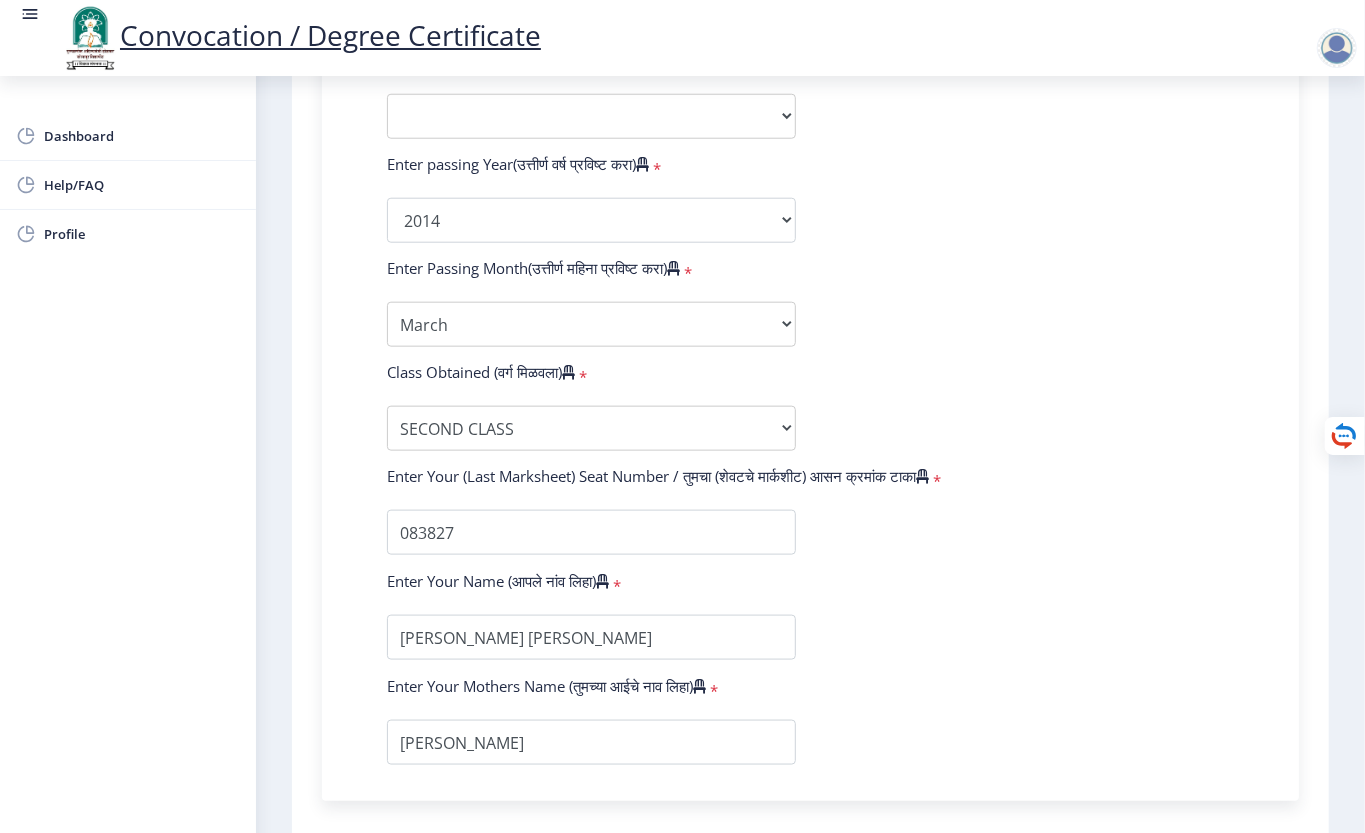 scroll, scrollTop: 1222, scrollLeft: 0, axis: vertical 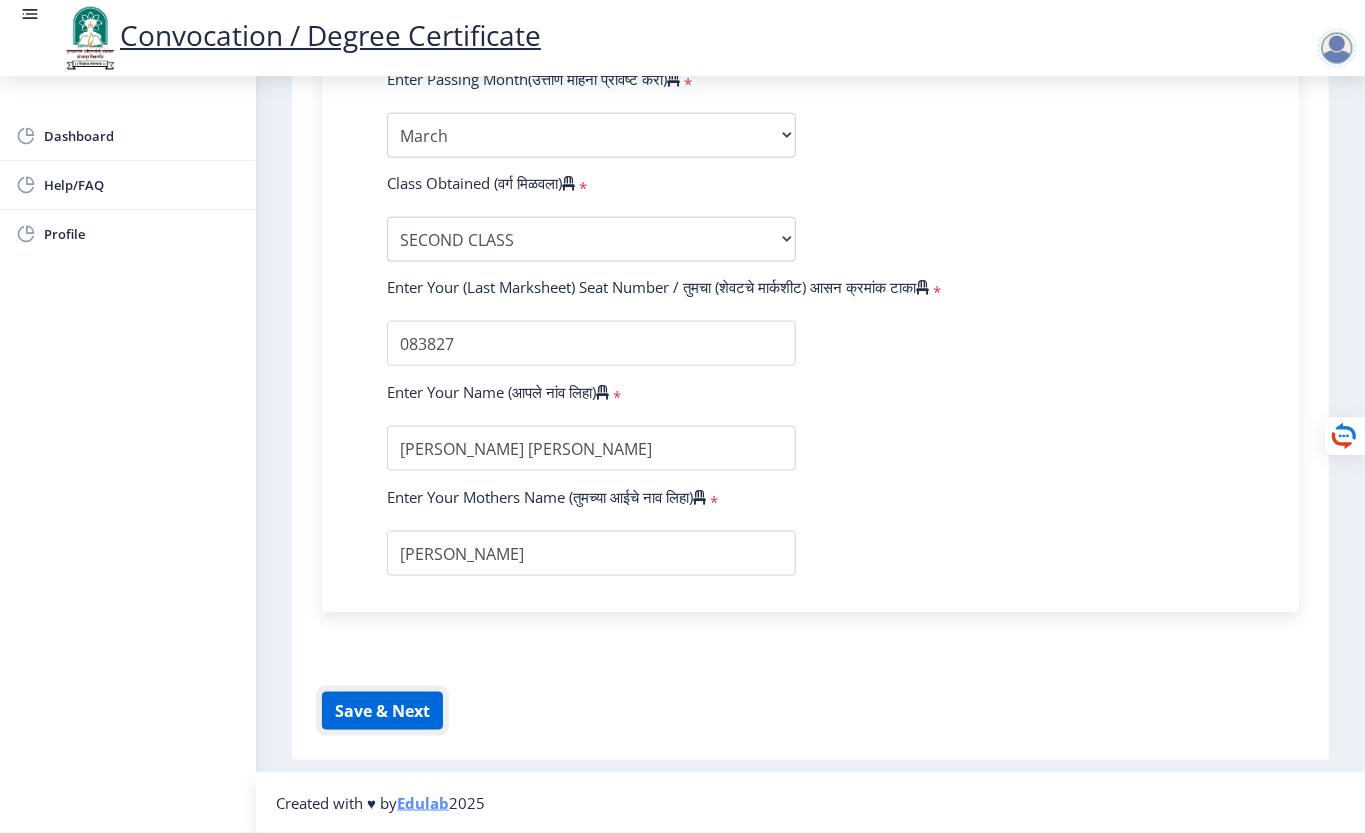 click on "Save & Next" 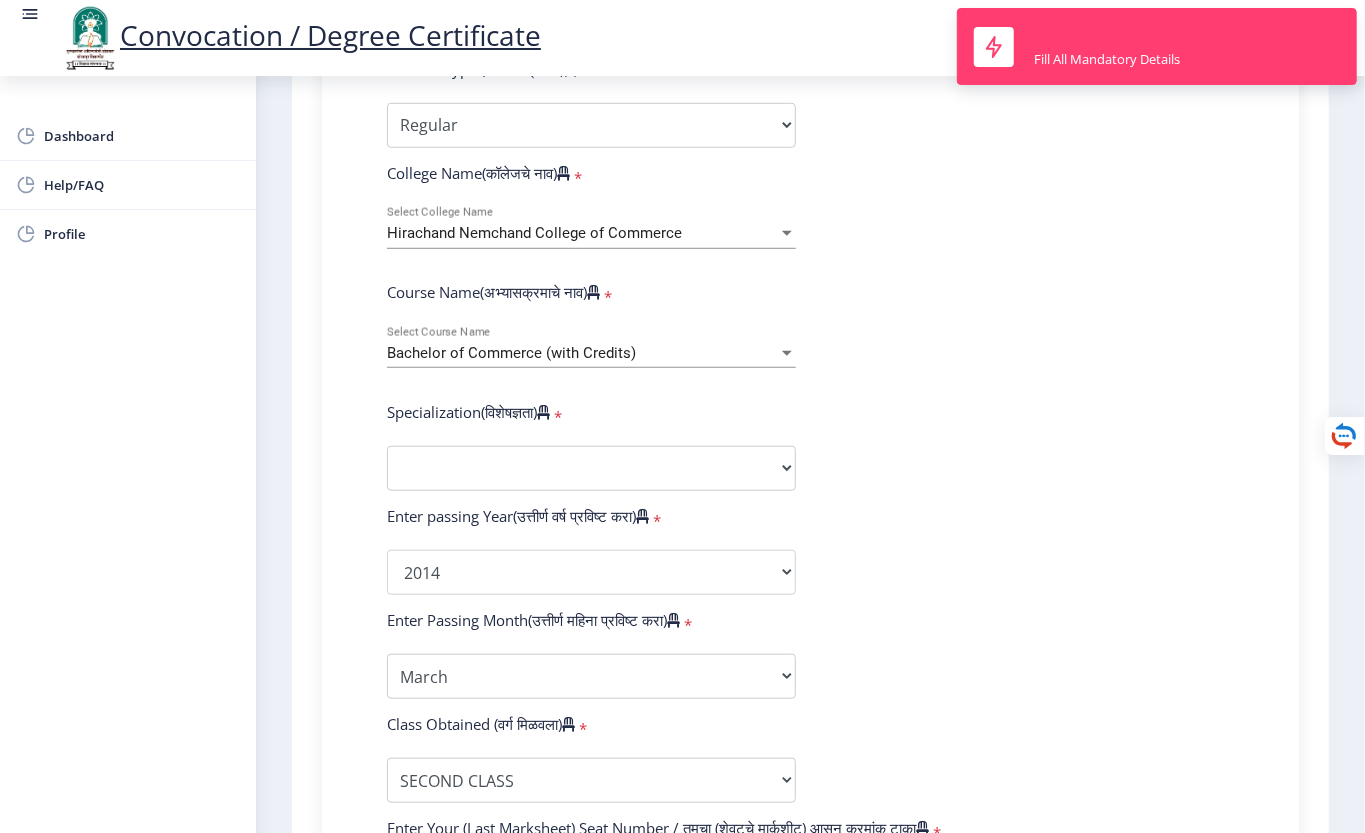 scroll, scrollTop: 822, scrollLeft: 0, axis: vertical 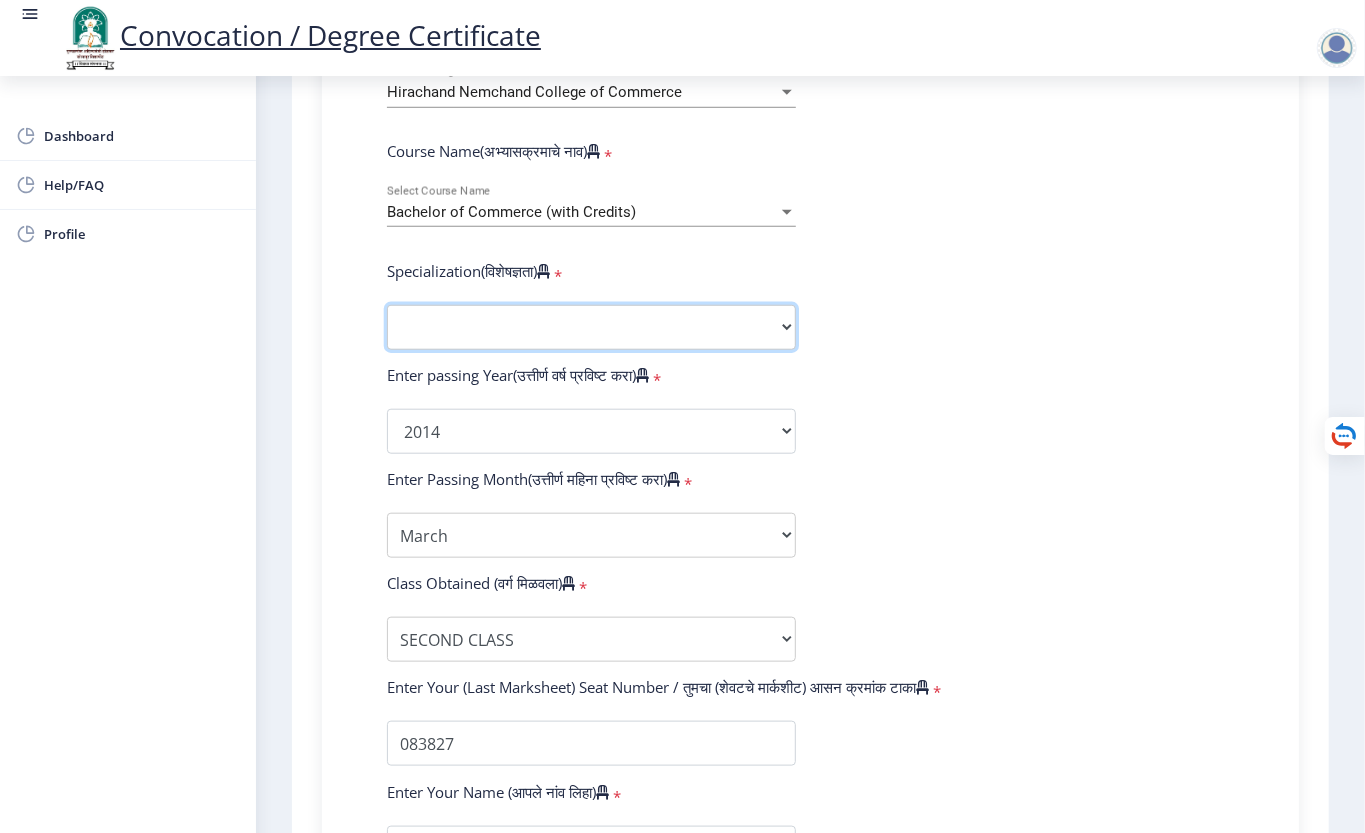 click on "Specialization Banking Advanced Accountancy Advanced Banking Advanced Cost Accounting Advanced Costing Industrial Management Insurance Advanced Insurance Advanced Statistics Other" at bounding box center [591, 327] 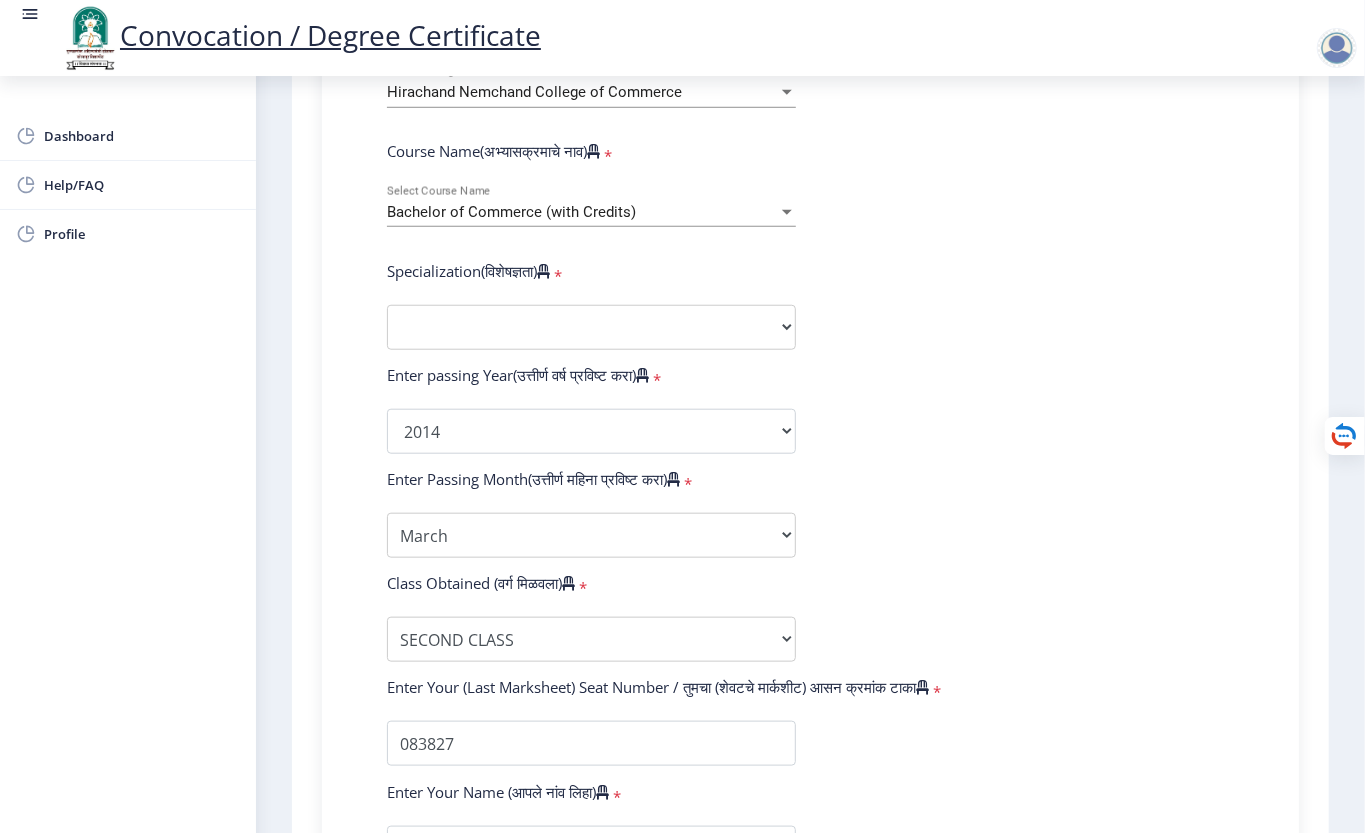 select 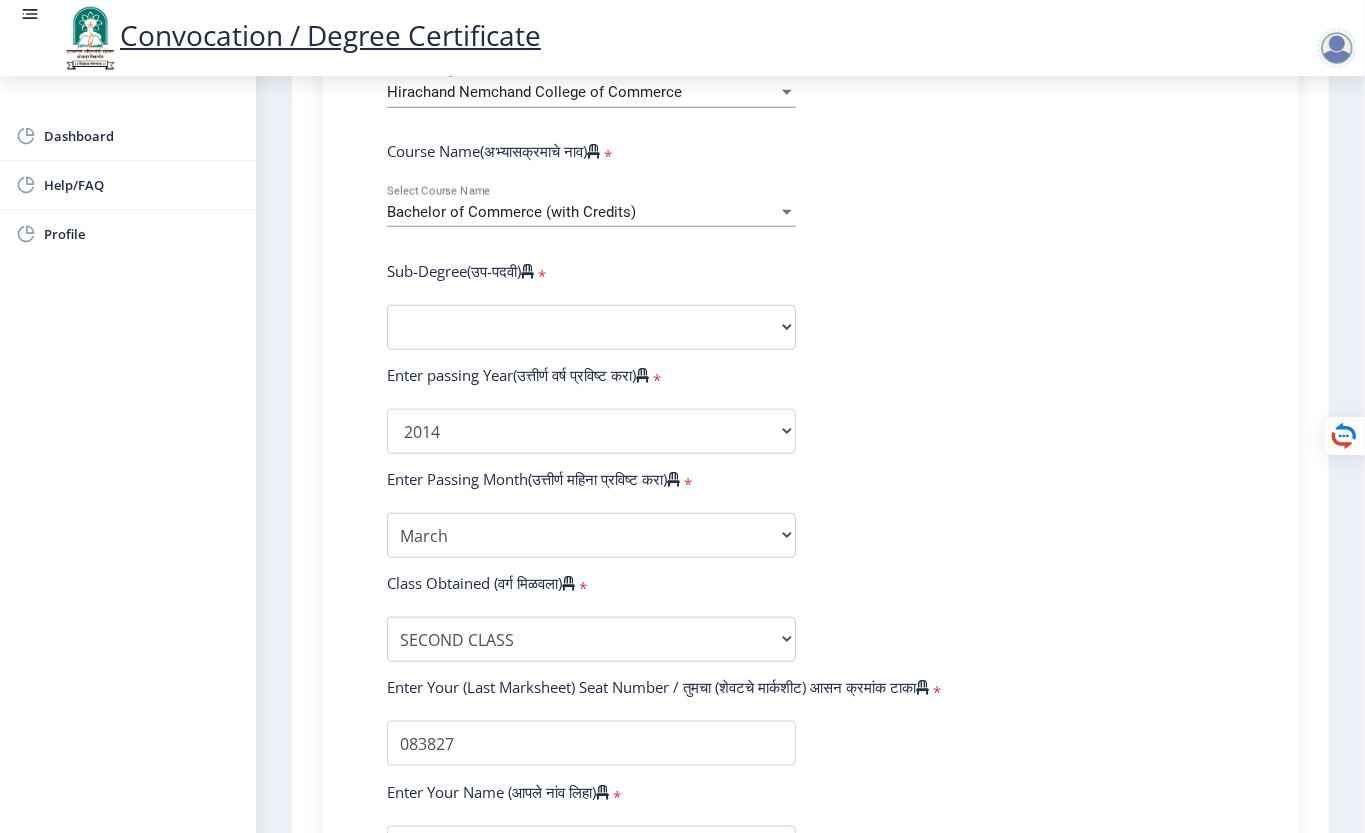 click on "Enter Your PRN Number (तुमचा पीआरएन (कायम नोंदणी क्रमांक) एंटर करा)   * Student Type (विद्यार्थी प्रकार)    * Select Student Type Regular External College Name(कॉलेजचे नाव)   * [PERSON_NAME] College of Commerce Select College Name Course Name(अभ्यासक्रमाचे नाव)   * Bachelor of Commerce (with Credits) Select Course Name  Sub-Degree(उप-पदवी)   * Sub-Degree Other Enter passing Year(उत्तीर्ण वर्ष प्रविष्ट करा)   *  2025   2024   2023   2022   2021   2020   2019   2018   2017   2016   2015   2014   2013   2012   2011   2010   2009   2008   2007   2006   2005   2004   2003   2002   2001   2000   1999   1998   1997   1996   1995   1994   1993   1992   1991   1990   1989   1988   1987   1986   1985   1984   1983   1982   1981   1980   1979   1978   1977   1976  * Enter Passing Month March *" 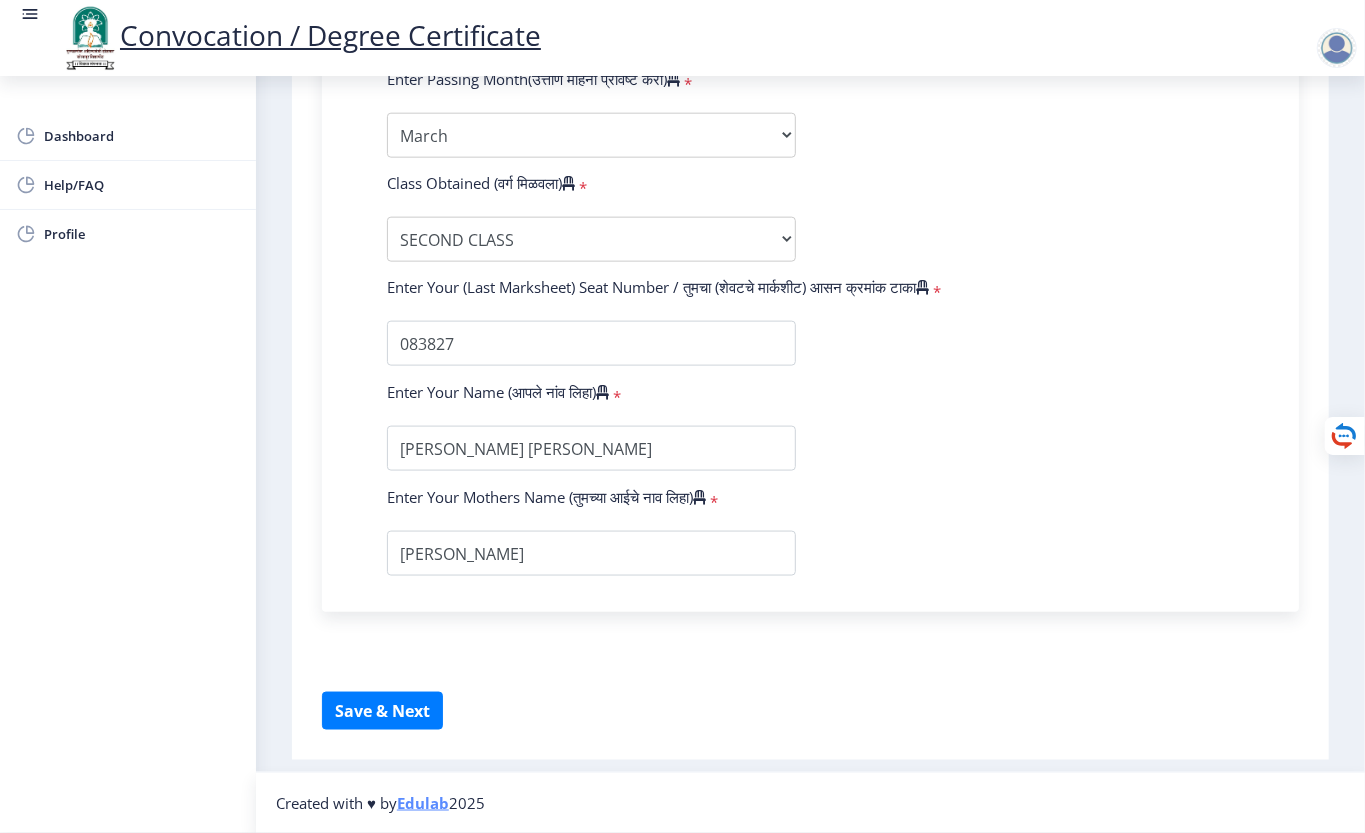 click on "Instructions (सूचना) 1. पदवी प्रमाणपत्रासाठी शैक्षणिक तपशील चरणावर, तुम्हाला तुमच्या अंतिम पदवी दीक्षांत प्रमाणपत्रासाठी तुमचे तपशील सबमिट करणे आवश्यक आहे.   2. तुम्ही ज्या कोर्ससाठी पदवी प्रमाणपत्रासाठी अर्ज करत आहात त्या अभ्यासक्रमाच्या नवीनतम जारी केलेल्या मार्कशीटवर आधारित तुमचे सर्व तपशील भरणे आवश्यक आहे.  Email Us on   [EMAIL_ADDRESS][DOMAIN_NAME] Education Details   Enter Your PRN Number (तुमचा पीआरएन (कायम नोंदणी क्रमांक) एंटर करा)   * * Regular * *" 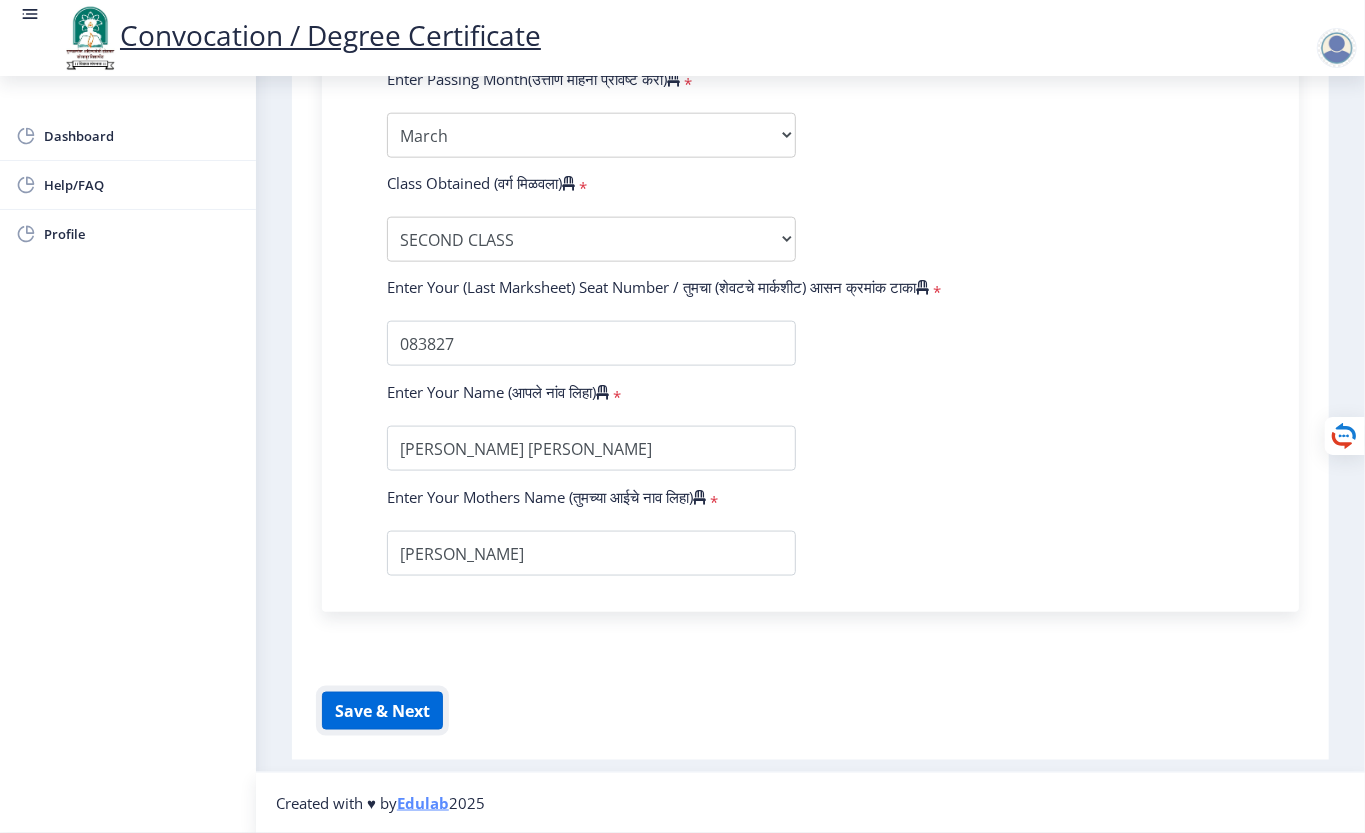 click on "Save & Next" 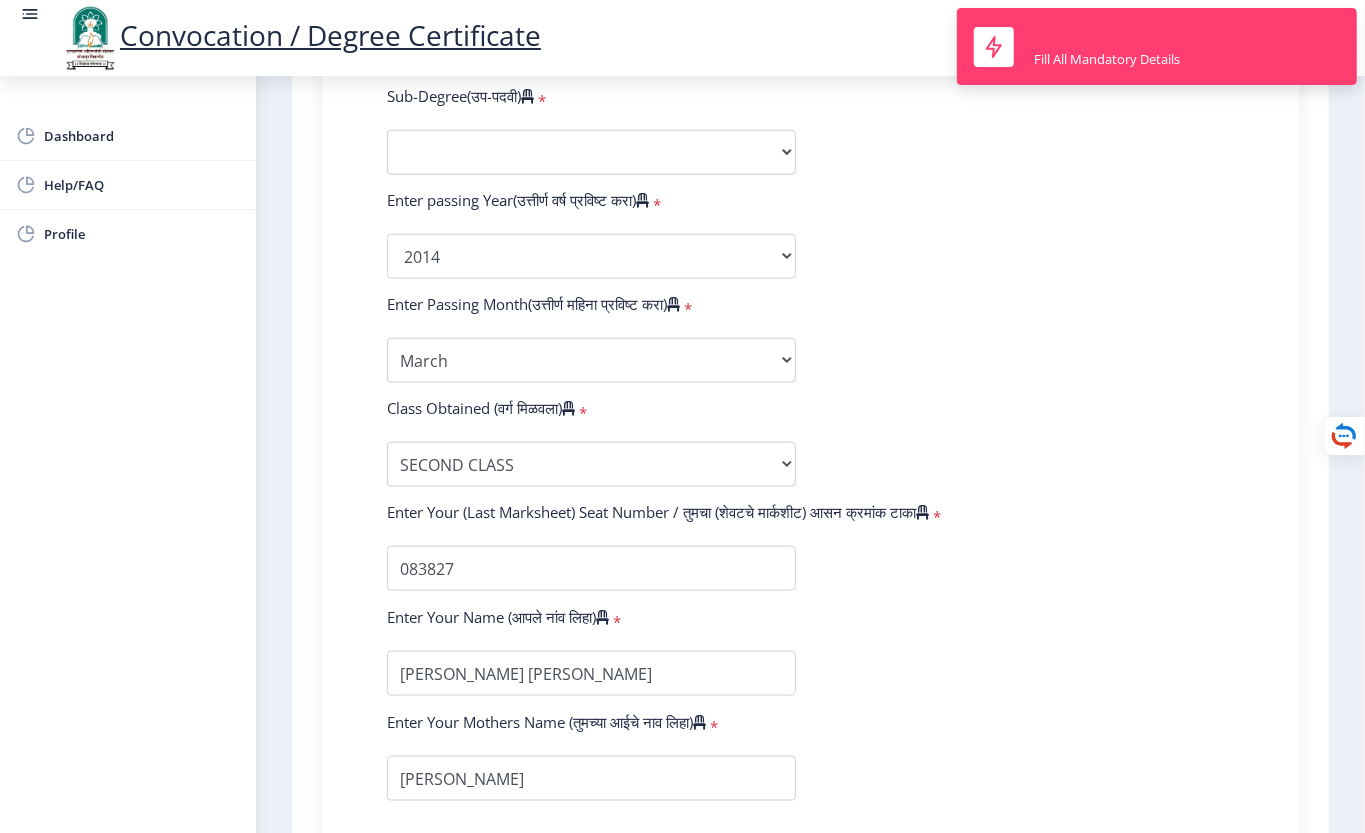 scroll, scrollTop: 822, scrollLeft: 0, axis: vertical 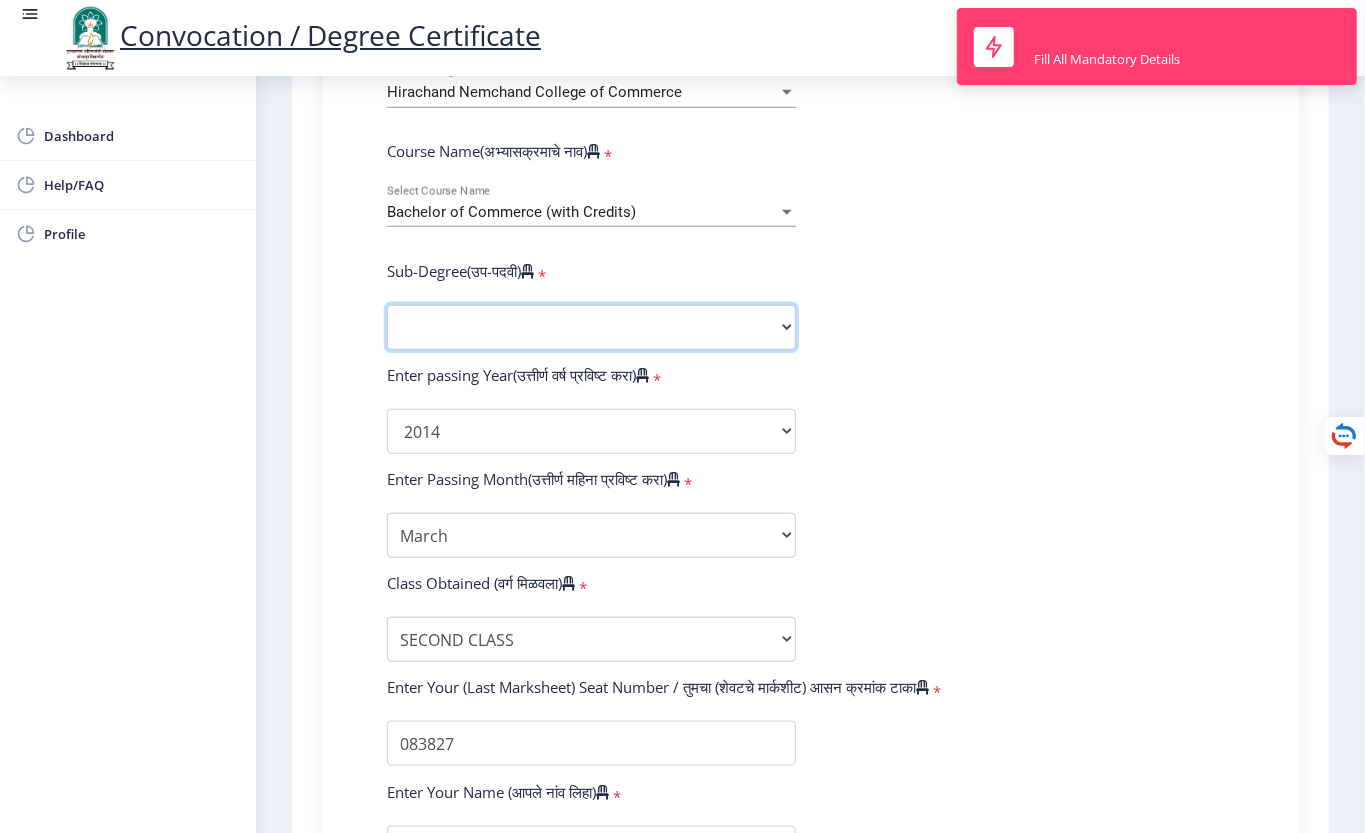 click on "Sub-Degree Other" at bounding box center [591, 327] 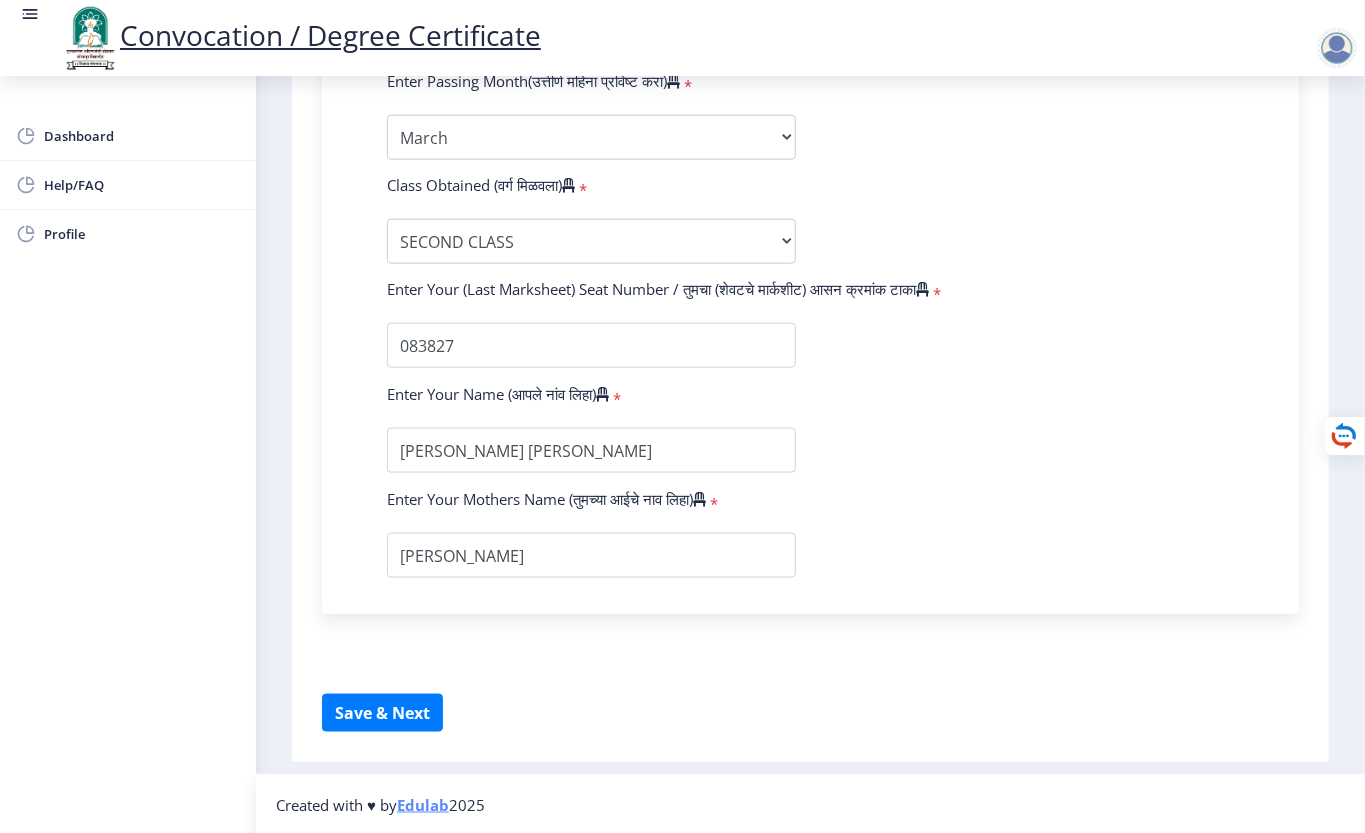scroll, scrollTop: 1222, scrollLeft: 0, axis: vertical 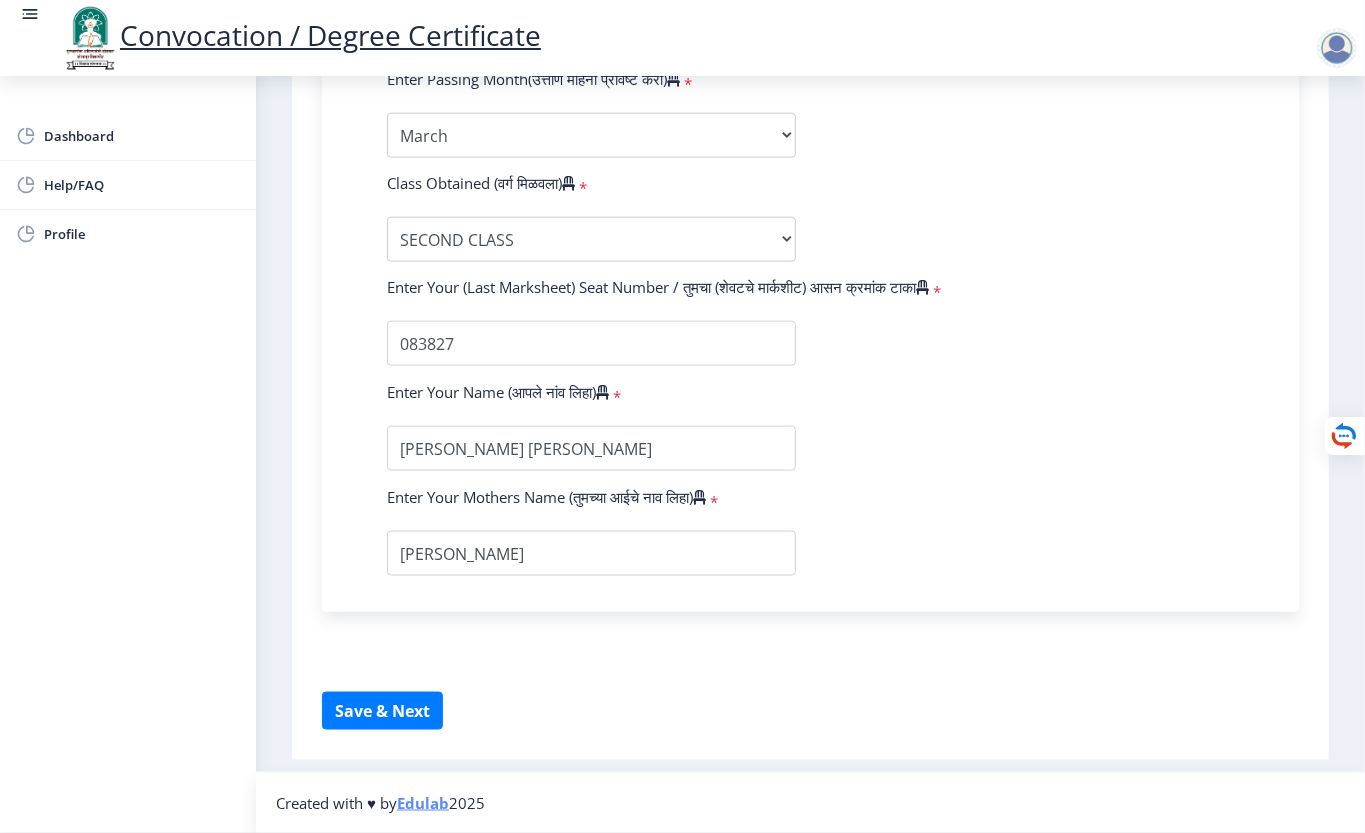 click on "Instructions (सूचना) 1. पदवी प्रमाणपत्रासाठी शैक्षणिक तपशील चरणावर, तुम्हाला तुमच्या अंतिम पदवी दीक्षांत प्रमाणपत्रासाठी तुमचे तपशील सबमिट करणे आवश्यक आहे.   2. तुम्ही ज्या कोर्ससाठी पदवी प्रमाणपत्रासाठी अर्ज करत आहात त्या अभ्यासक्रमाच्या नवीनतम जारी केलेल्या मार्कशीटवर आधारित तुमचे सर्व तपशील भरणे आवश्यक आहे.  Email Us on   [EMAIL_ADDRESS][DOMAIN_NAME] Education Details   Enter Your PRN Number (तुमचा पीआरएन (कायम नोंदणी क्रमांक) एंटर करा)   * * Regular * *" 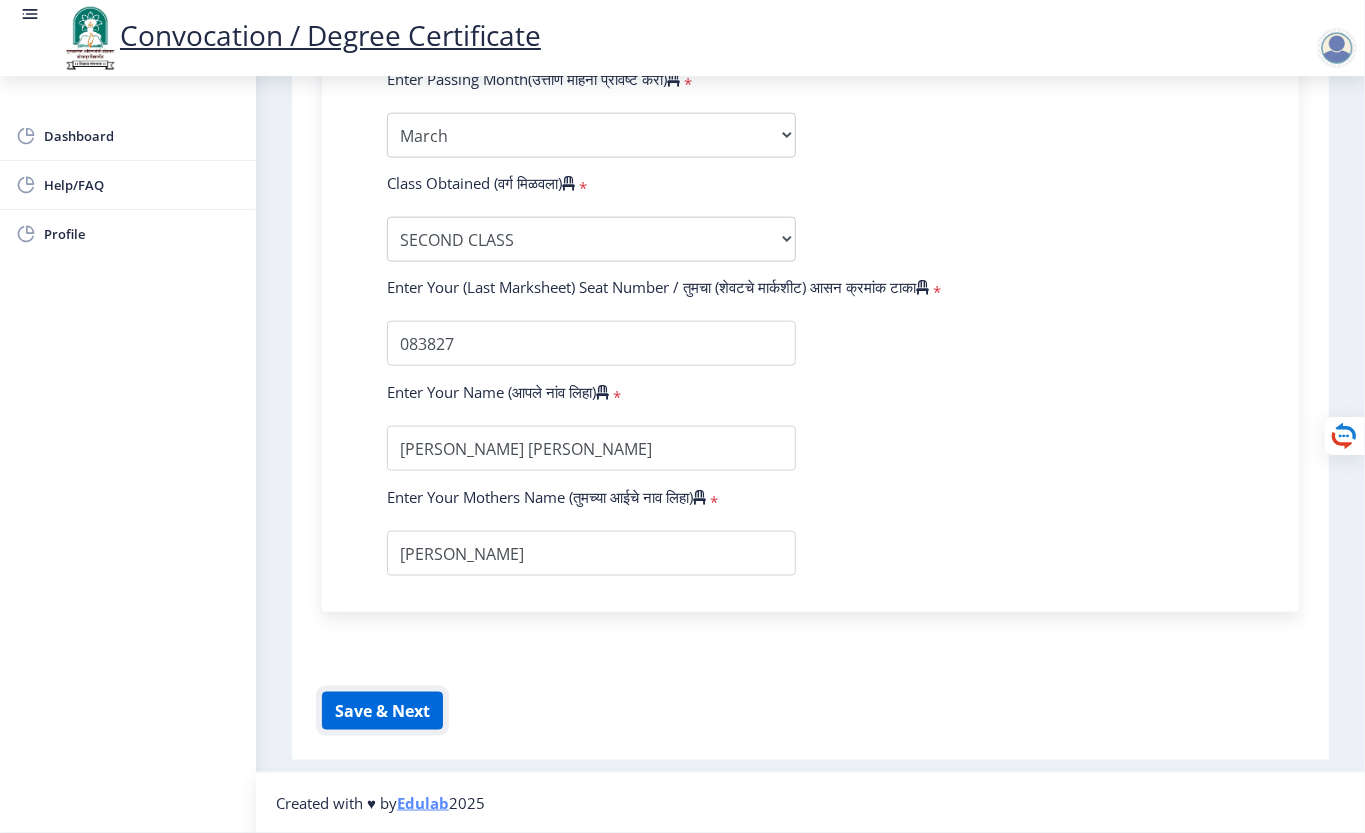 click on "Save & Next" 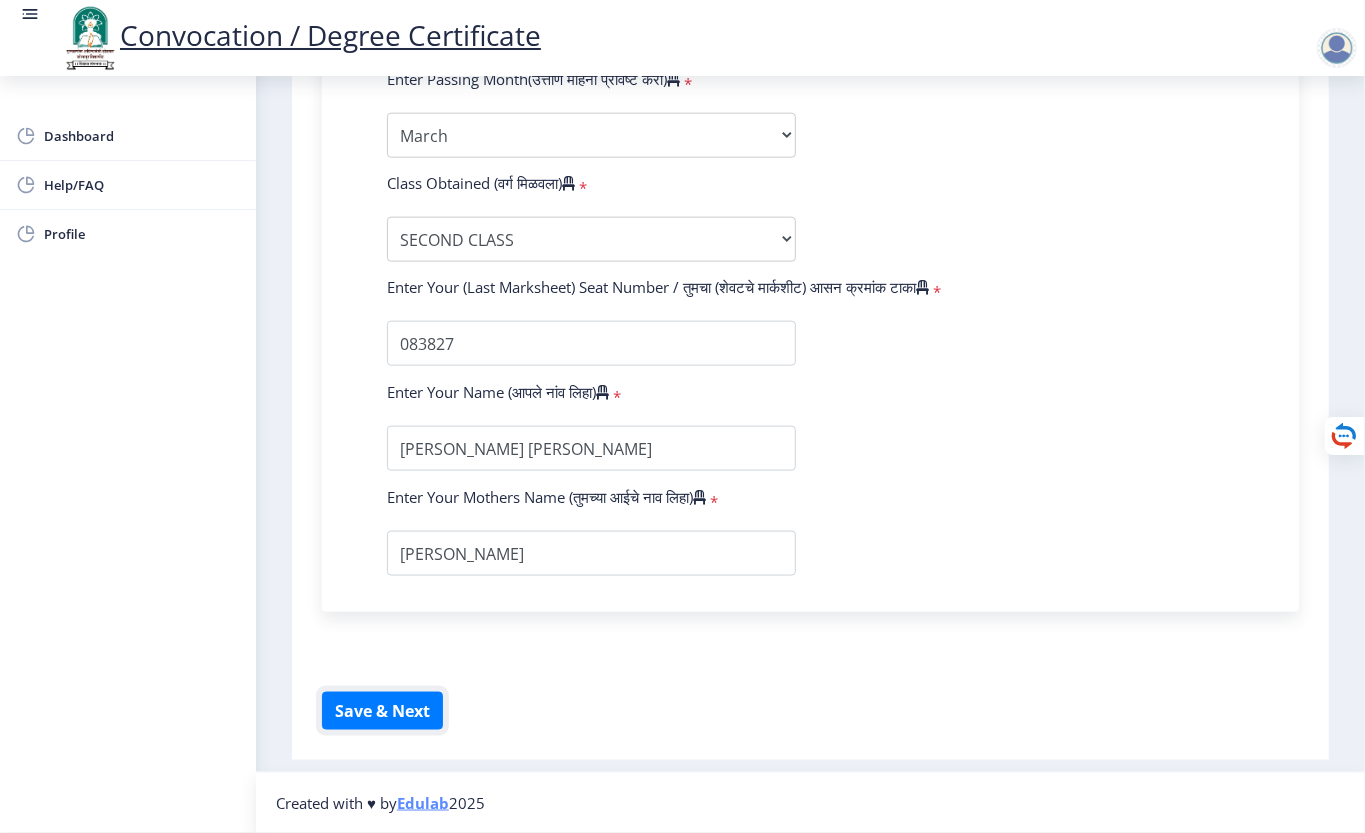 scroll, scrollTop: 956, scrollLeft: 0, axis: vertical 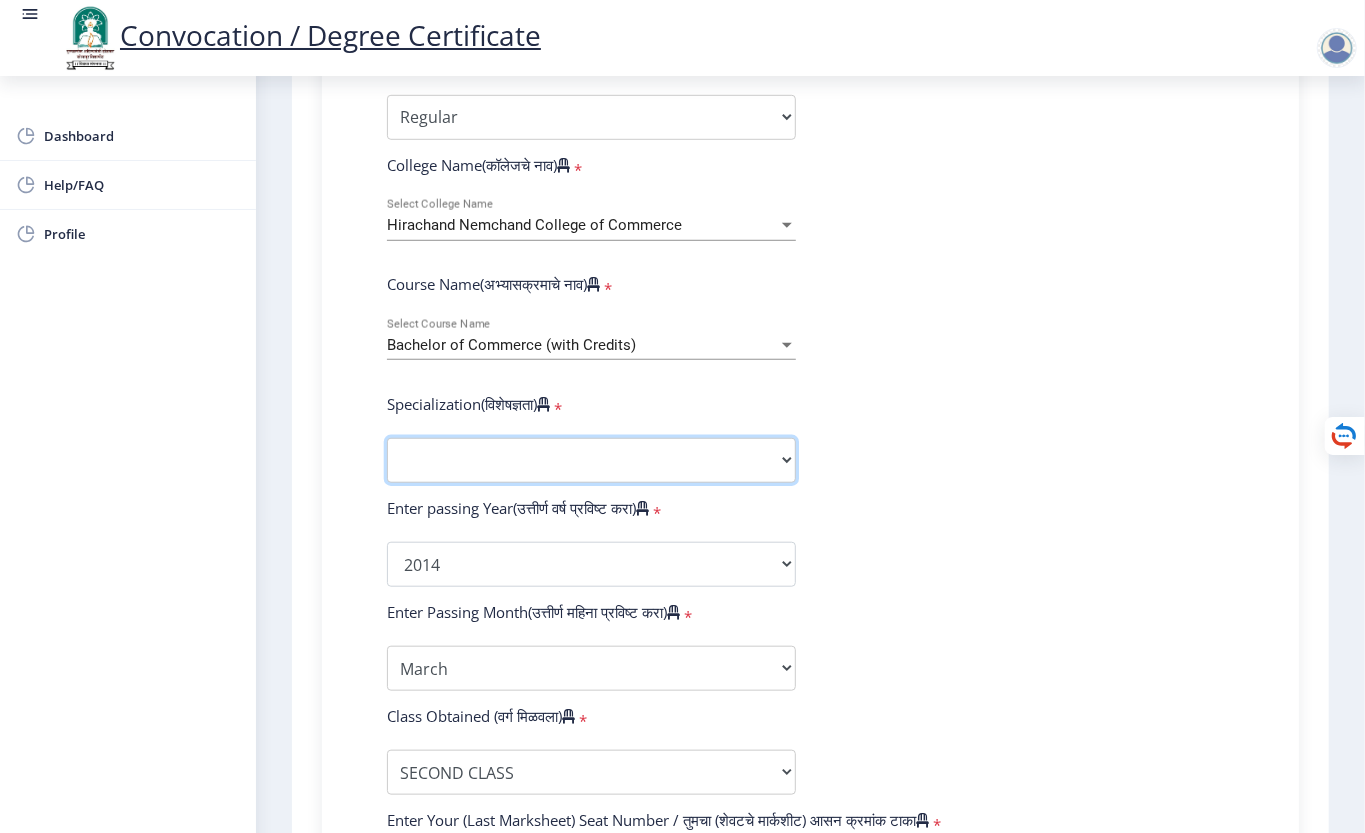 click on "Specialization Banking Advanced Accountancy Advanced Banking Advanced Cost Accounting Advanced Costing Industrial Management Insurance Advanced Insurance Advanced Statistics Other" at bounding box center [591, 460] 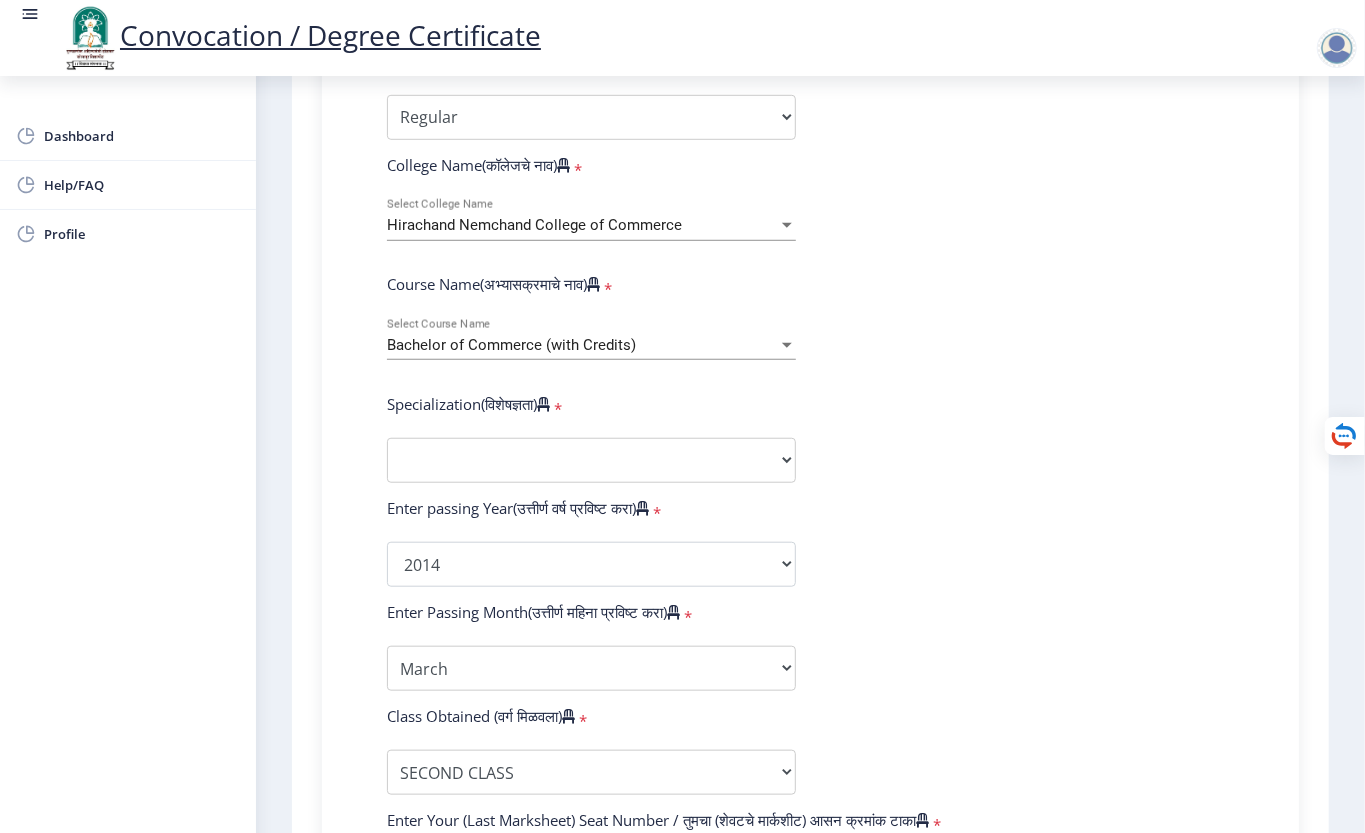 click on "Enter Your PRN Number (तुमचा पीआरएन (कायम नोंदणी क्रमांक) एंटर करा)   * Student Type (विद्यार्थी प्रकार)    * Select Student Type Regular External College Name(कॉलेजचे नाव)   * [PERSON_NAME] College of Commerce Select College Name Course Name(अभ्यासक्रमाचे नाव)   * Bachelor of Commerce (with Credits) Select Course Name  Specialization(विशेषज्ञता)   * Specialization Banking Advanced Accountancy Advanced Banking Advanced Cost Accounting Advanced Costing Industrial Management Insurance Advanced Insurance Advanced Statistics Other Enter passing Year(उत्तीर्ण वर्ष प्रविष्ट करा)   *  2025   2024   2023   2022   2021   2020   2019   2018   2017   2016   2015   2014   2013   2012   2011   2010   2009   2008   2007   2006   2005   2004   2003   2002   2001   2000   1999   1998   1997" 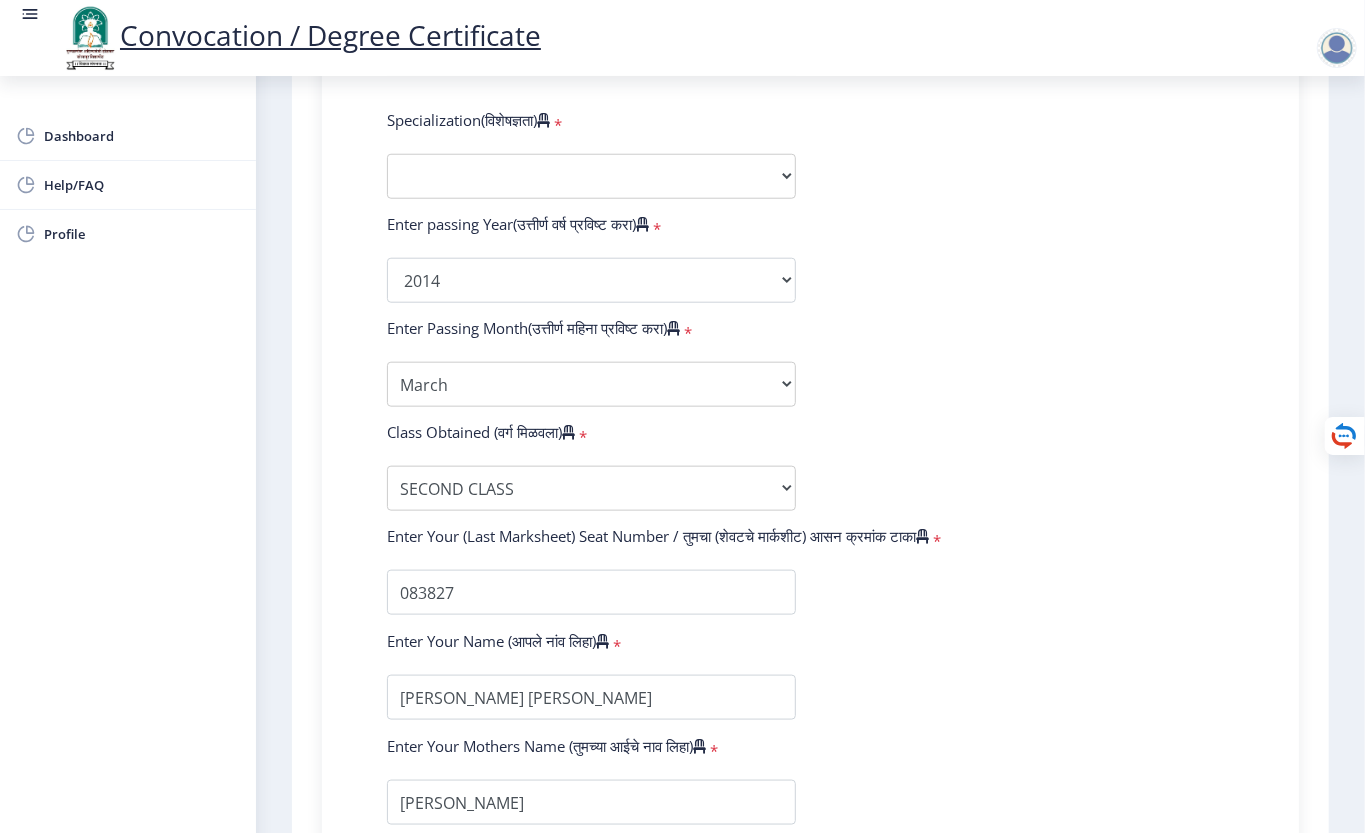 scroll, scrollTop: 822, scrollLeft: 0, axis: vertical 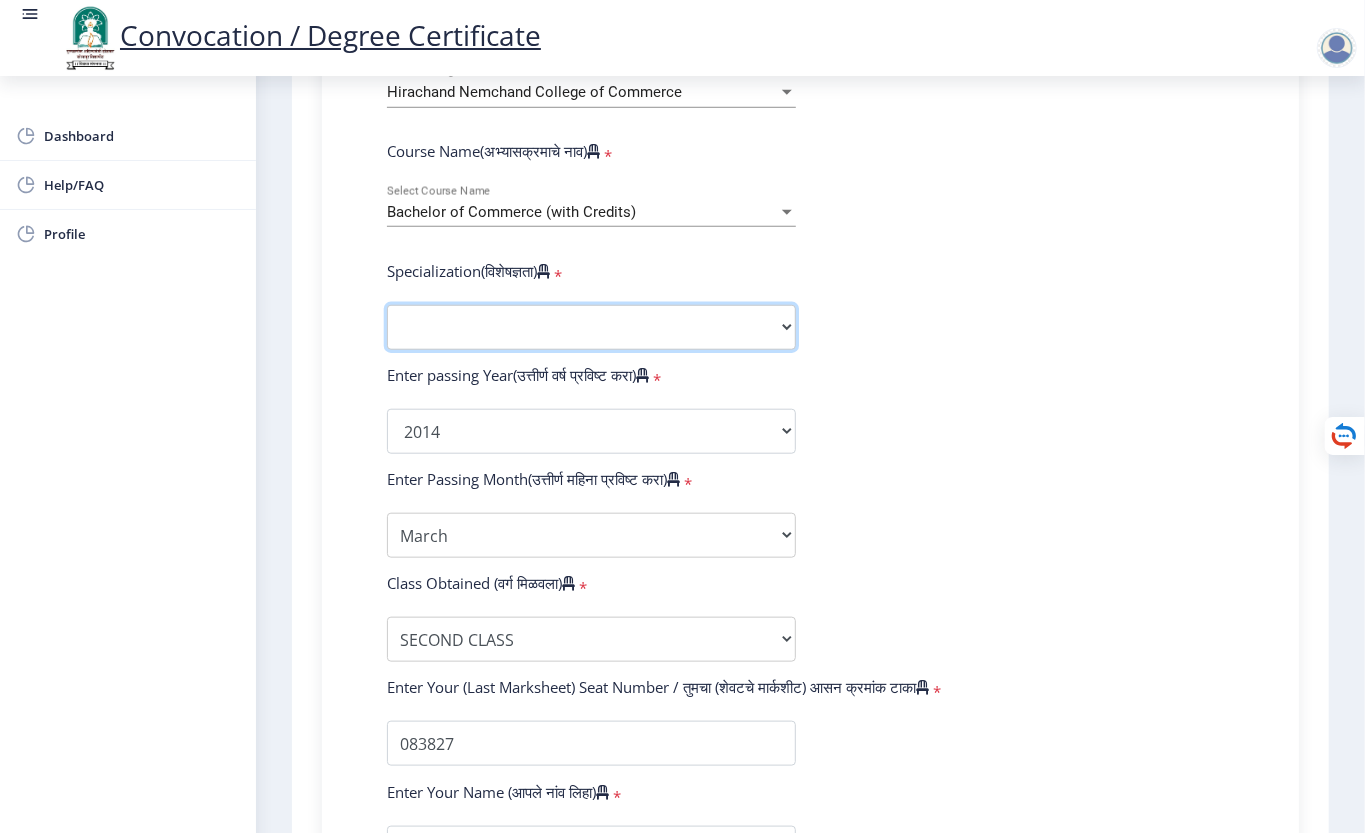 click on "Specialization Banking Advanced Accountancy Advanced Banking Advanced Cost Accounting Advanced Costing Industrial Management Insurance Advanced Insurance Advanced Statistics Other" at bounding box center [591, 327] 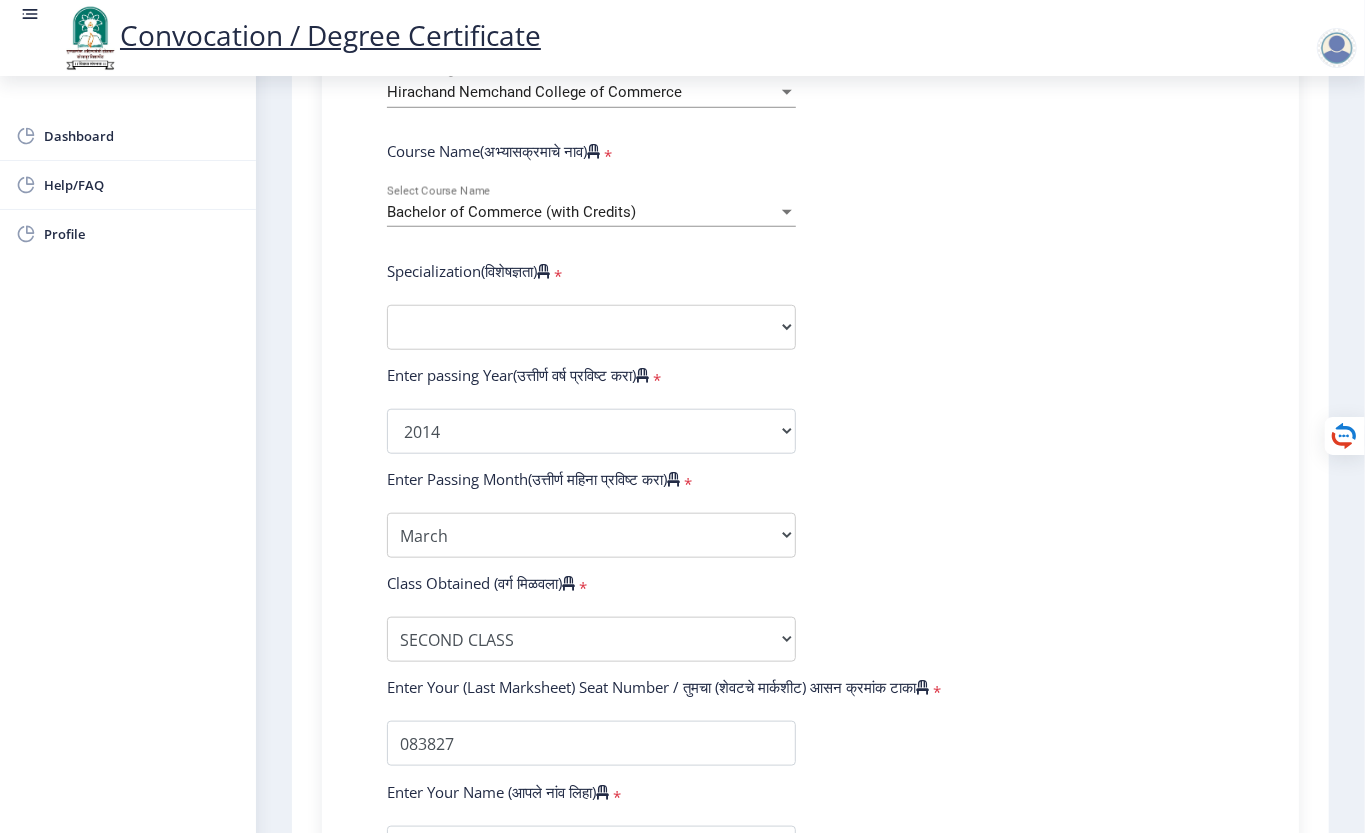 click on "Enter Your PRN Number (तुमचा पीआरएन (कायम नोंदणी क्रमांक) एंटर करा)   * Student Type (विद्यार्थी प्रकार)    * Select Student Type Regular External College Name(कॉलेजचे नाव)   * [PERSON_NAME] College of Commerce Select College Name Course Name(अभ्यासक्रमाचे नाव)   * Bachelor of Commerce (with Credits) Select Course Name  Specialization(विशेषज्ञता)   * Specialization Banking Advanced Accountancy Advanced Banking Advanced Cost Accounting Advanced Costing Industrial Management Insurance Advanced Insurance Advanced Statistics Other Enter passing Year(उत्तीर्ण वर्ष प्रविष्ट करा)   *  2025   2024   2023   2022   2021   2020   2019   2018   2017   2016   2015   2014   2013   2012   2011   2010   2009   2008   2007   2006   2005   2004   2003   2002   2001   2000   1999   1998   1997" 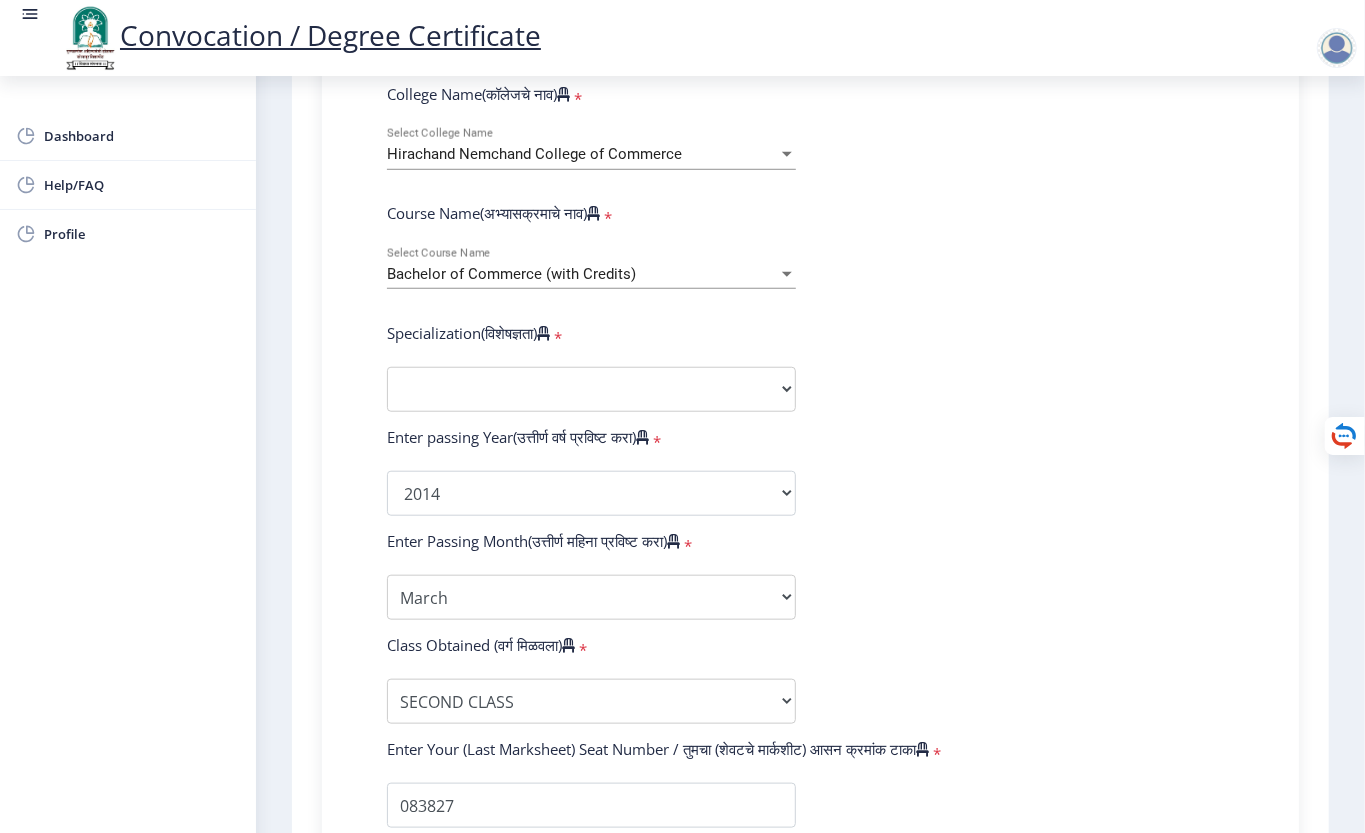 scroll, scrollTop: 800, scrollLeft: 0, axis: vertical 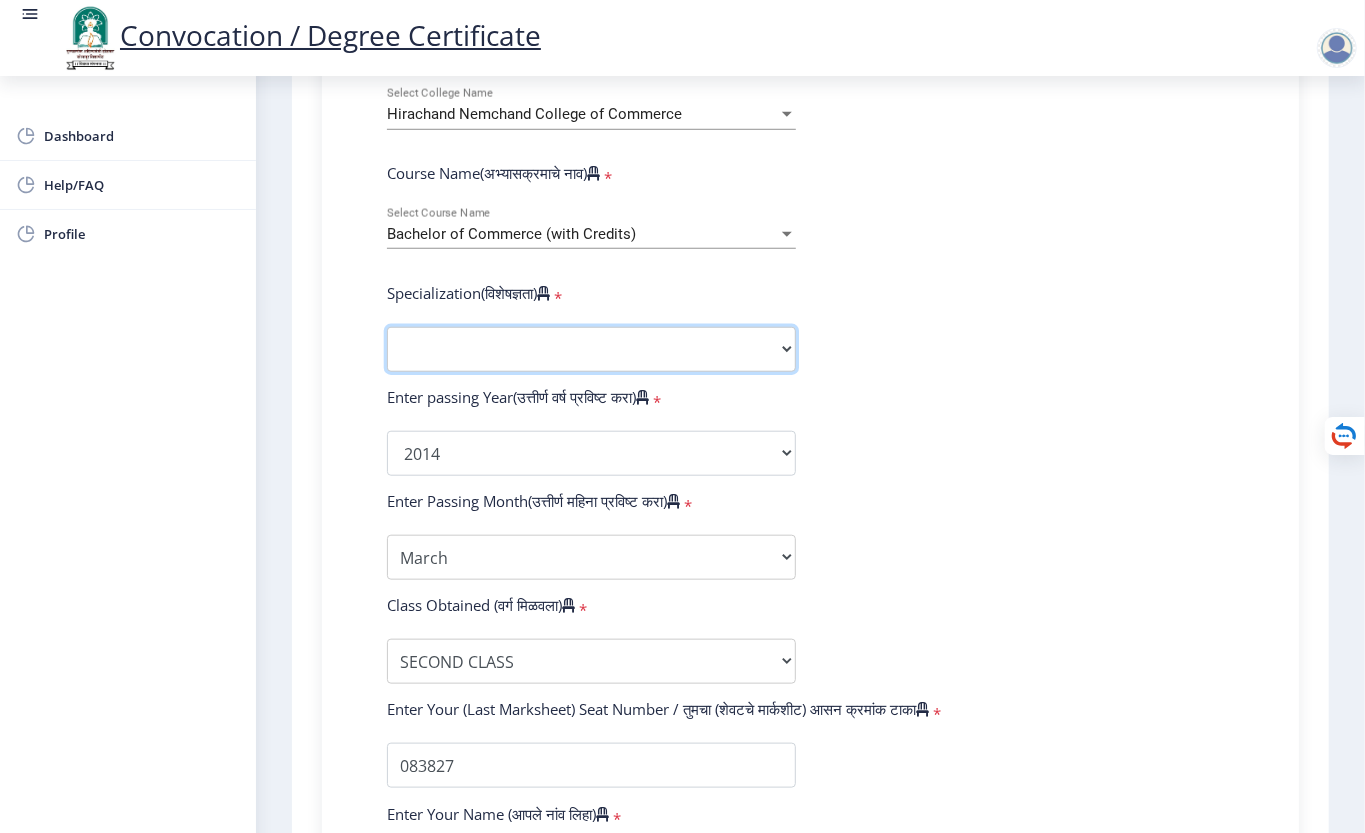 click on "Specialization Banking Advanced Accountancy Advanced Banking Advanced Cost Accounting Advanced Costing Industrial Management Insurance Advanced Insurance Advanced Statistics Other" at bounding box center [591, 349] 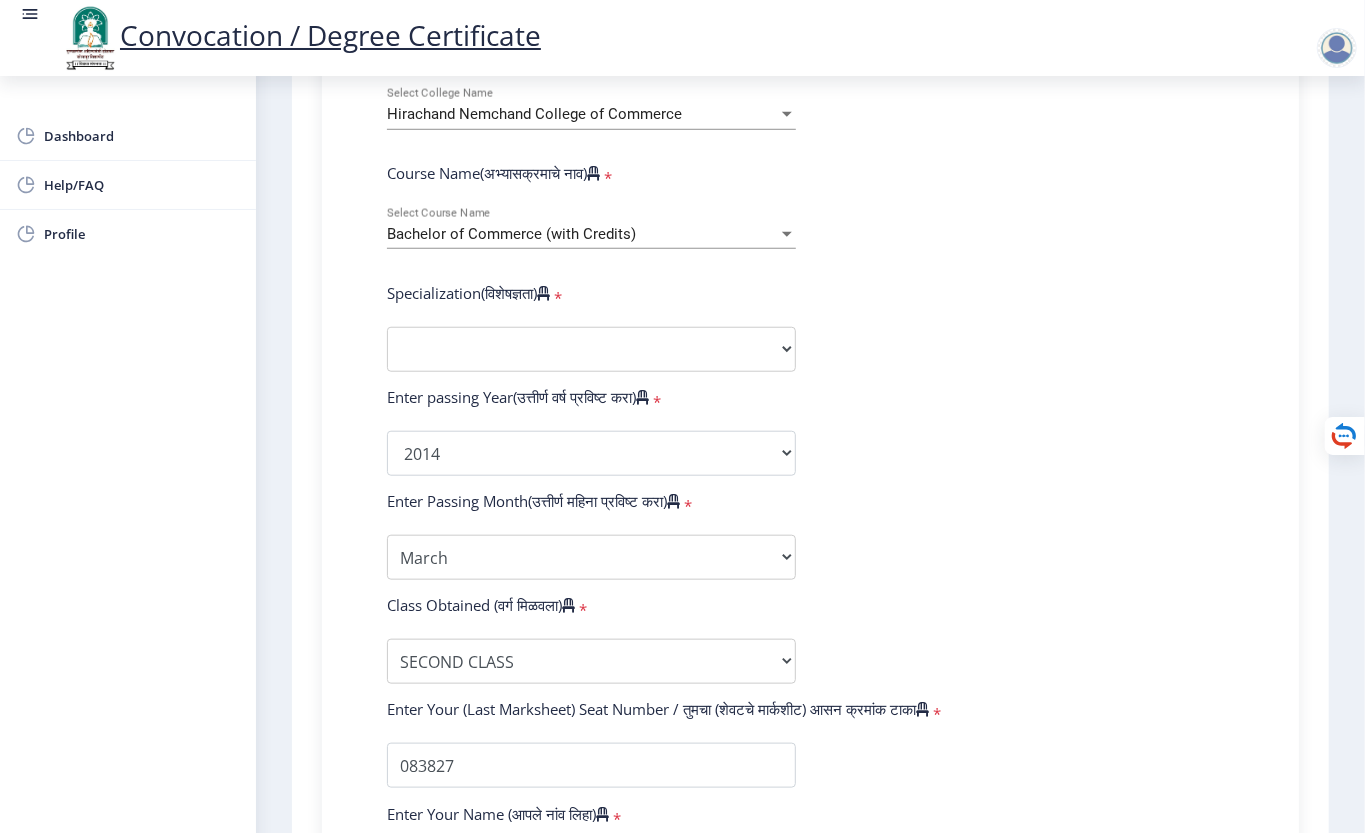 click on "Enter Your PRN Number (तुमचा पीआरएन (कायम नोंदणी क्रमांक) एंटर करा)   * Student Type (विद्यार्थी प्रकार)    * Select Student Type Regular External College Name(कॉलेजचे नाव)   * [PERSON_NAME] College of Commerce Select College Name Course Name(अभ्यासक्रमाचे नाव)   * Bachelor of Commerce (with Credits) Select Course Name  Specialization(विशेषज्ञता)   * Specialization Banking Advanced Accountancy Advanced Banking Advanced Cost Accounting Advanced Costing Industrial Management Insurance Advanced Insurance Advanced Statistics Other Enter passing Year(उत्तीर्ण वर्ष प्रविष्ट करा)   *  2025   2024   2023   2022   2021   2020   2019   2018   2017   2016   2015   2014   2013   2012   2011   2010   2009   2008   2007   2006   2005   2004   2003   2002   2001   2000   1999   1998   1997" 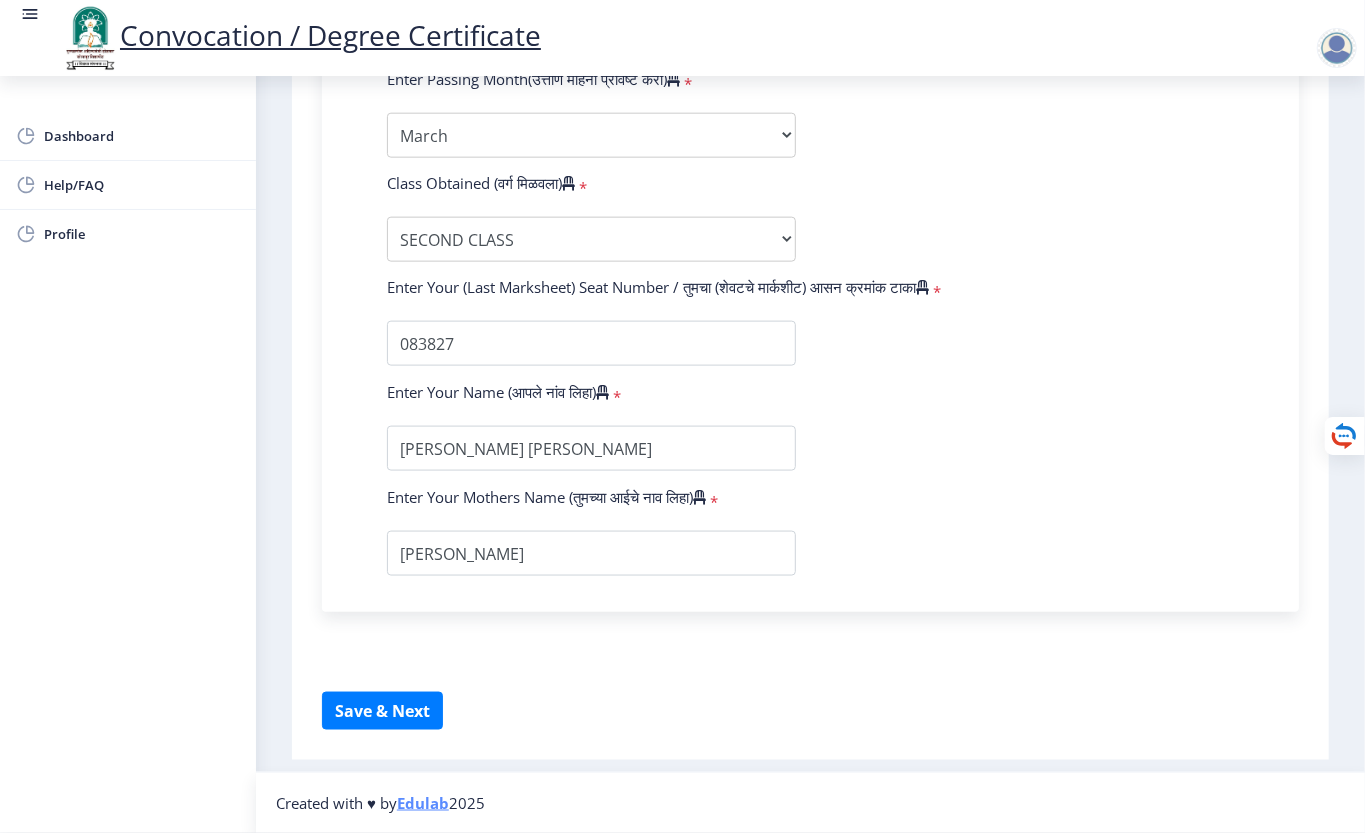 scroll, scrollTop: 822, scrollLeft: 0, axis: vertical 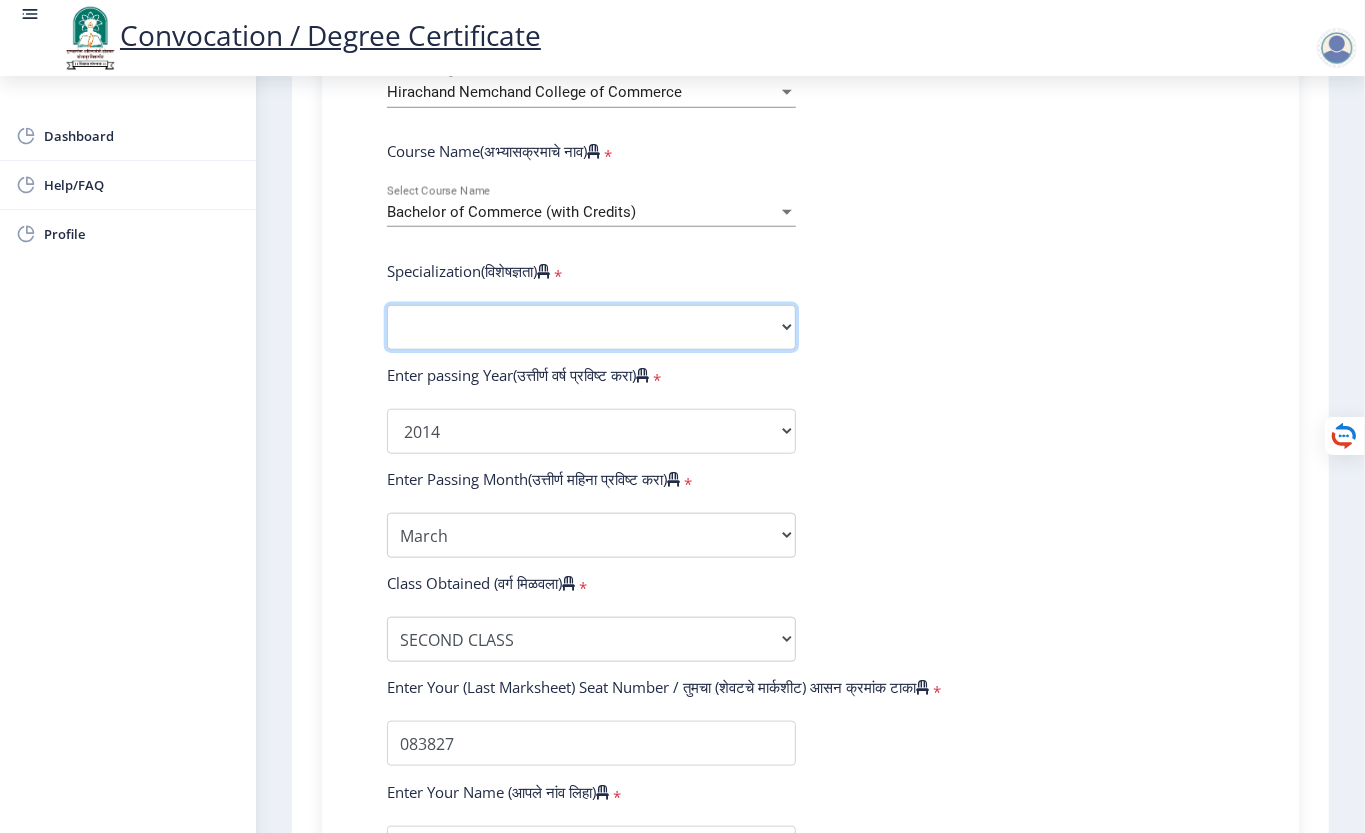 click on "Specialization Banking Advanced Accountancy Advanced Banking Advanced Cost Accounting Advanced Costing Industrial Management Insurance Advanced Insurance Advanced Statistics Other" at bounding box center [591, 327] 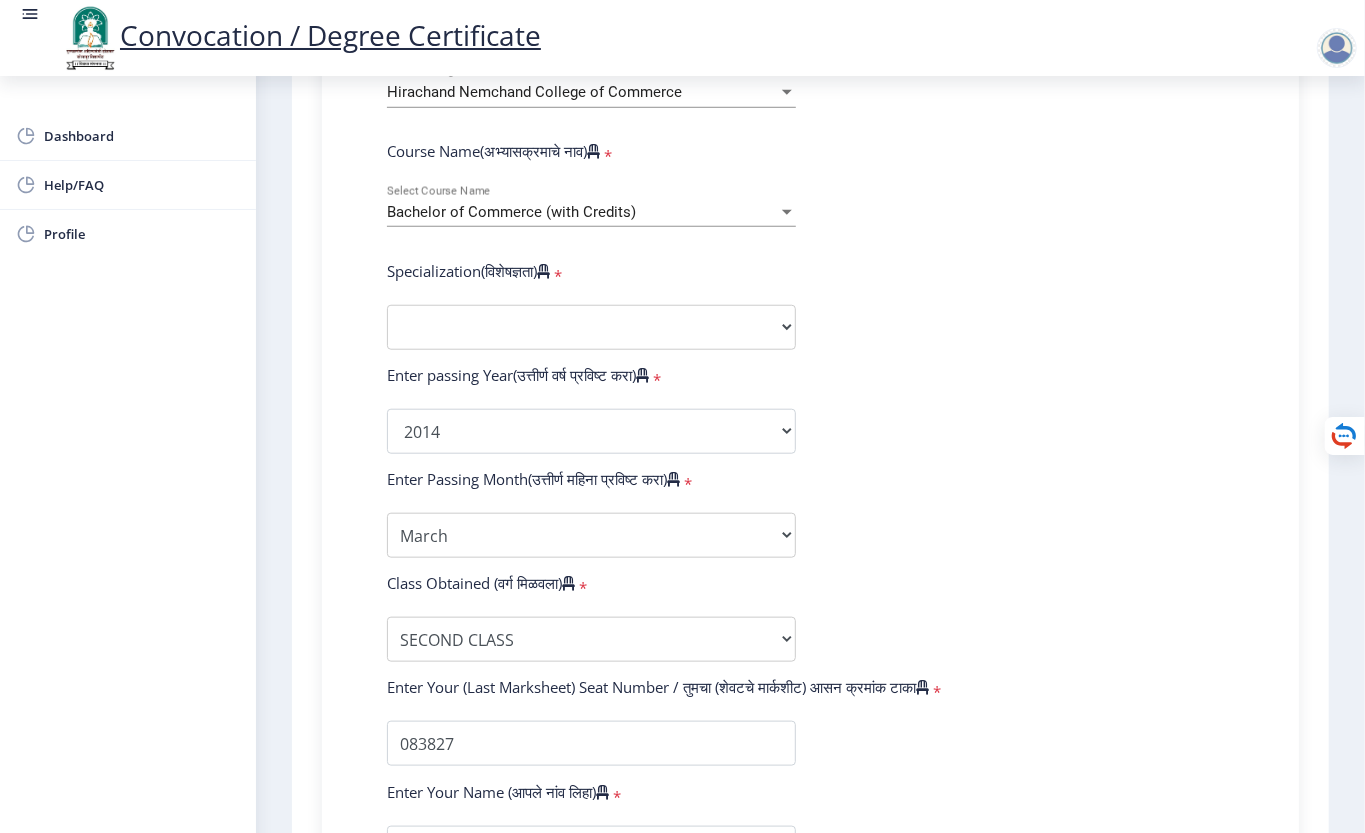 click on "Enter Your PRN Number (तुमचा पीआरएन (कायम नोंदणी क्रमांक) एंटर करा)   * Student Type (विद्यार्थी प्रकार)    * Select Student Type Regular External College Name(कॉलेजचे नाव)   * [PERSON_NAME] College of Commerce Select College Name Course Name(अभ्यासक्रमाचे नाव)   * Bachelor of Commerce (with Credits) Select Course Name  Specialization(विशेषज्ञता)   * Specialization Banking Advanced Accountancy Advanced Banking Advanced Cost Accounting Advanced Costing Industrial Management Insurance Advanced Insurance Advanced Statistics Other Enter passing Year(उत्तीर्ण वर्ष प्रविष्ट करा)   *  2025   2024   2023   2022   2021   2020   2019   2018   2017   2016   2015   2014   2013   2012   2011   2010   2009   2008   2007   2006   2005   2004   2003   2002   2001   2000   1999   1998   1997" 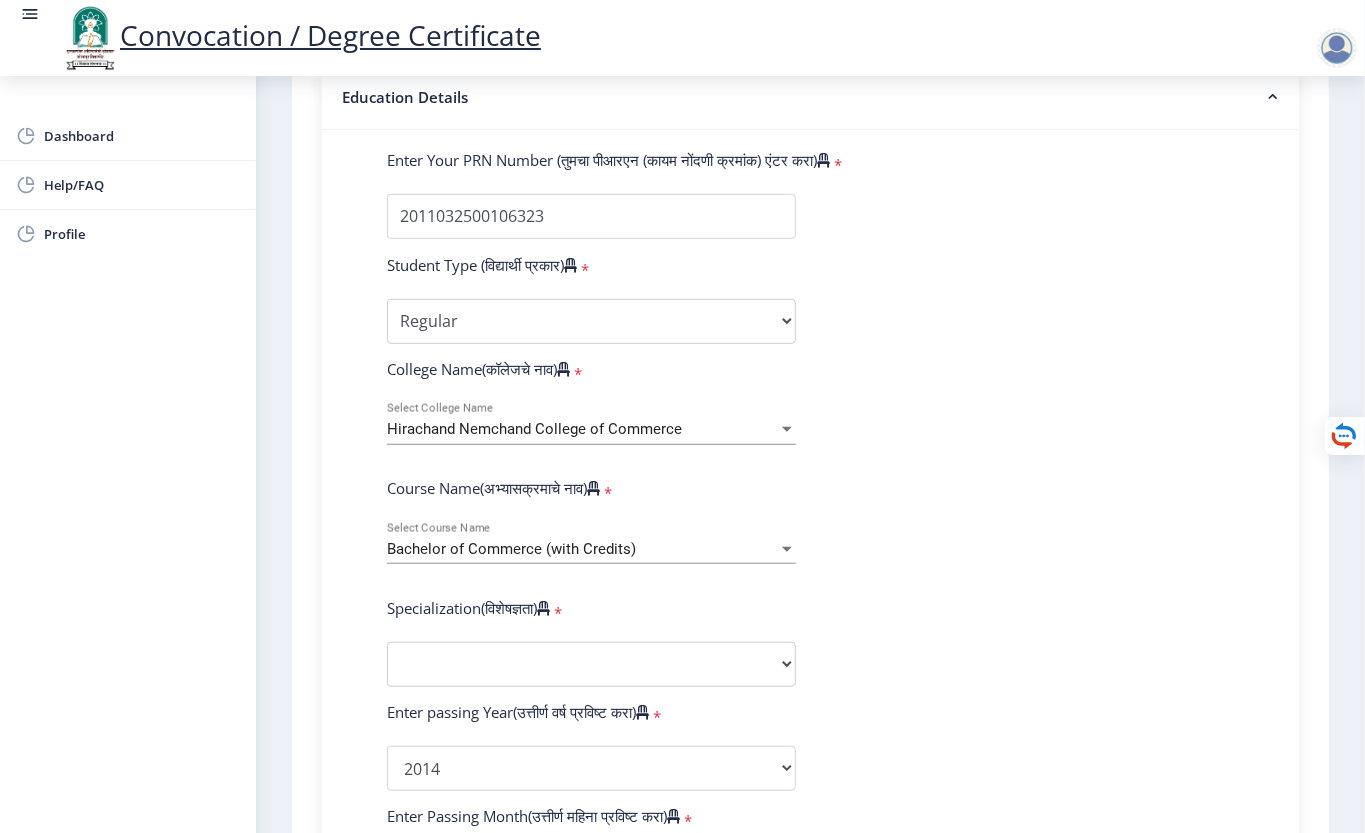 scroll, scrollTop: 533, scrollLeft: 0, axis: vertical 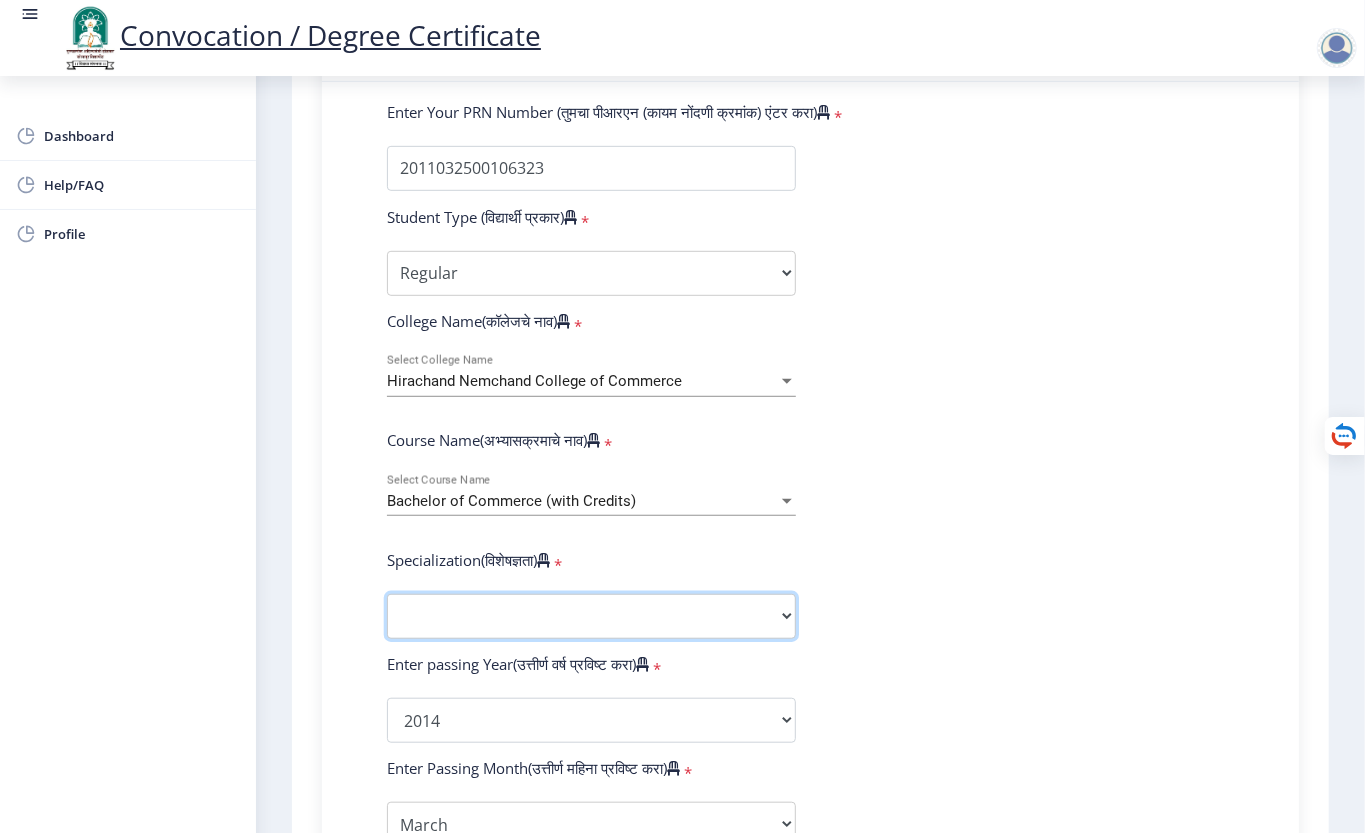 click on "Specialization Banking Advanced Accountancy Advanced Banking Advanced Cost Accounting Advanced Costing Industrial Management Insurance Advanced Insurance Advanced Statistics Other" at bounding box center [591, 616] 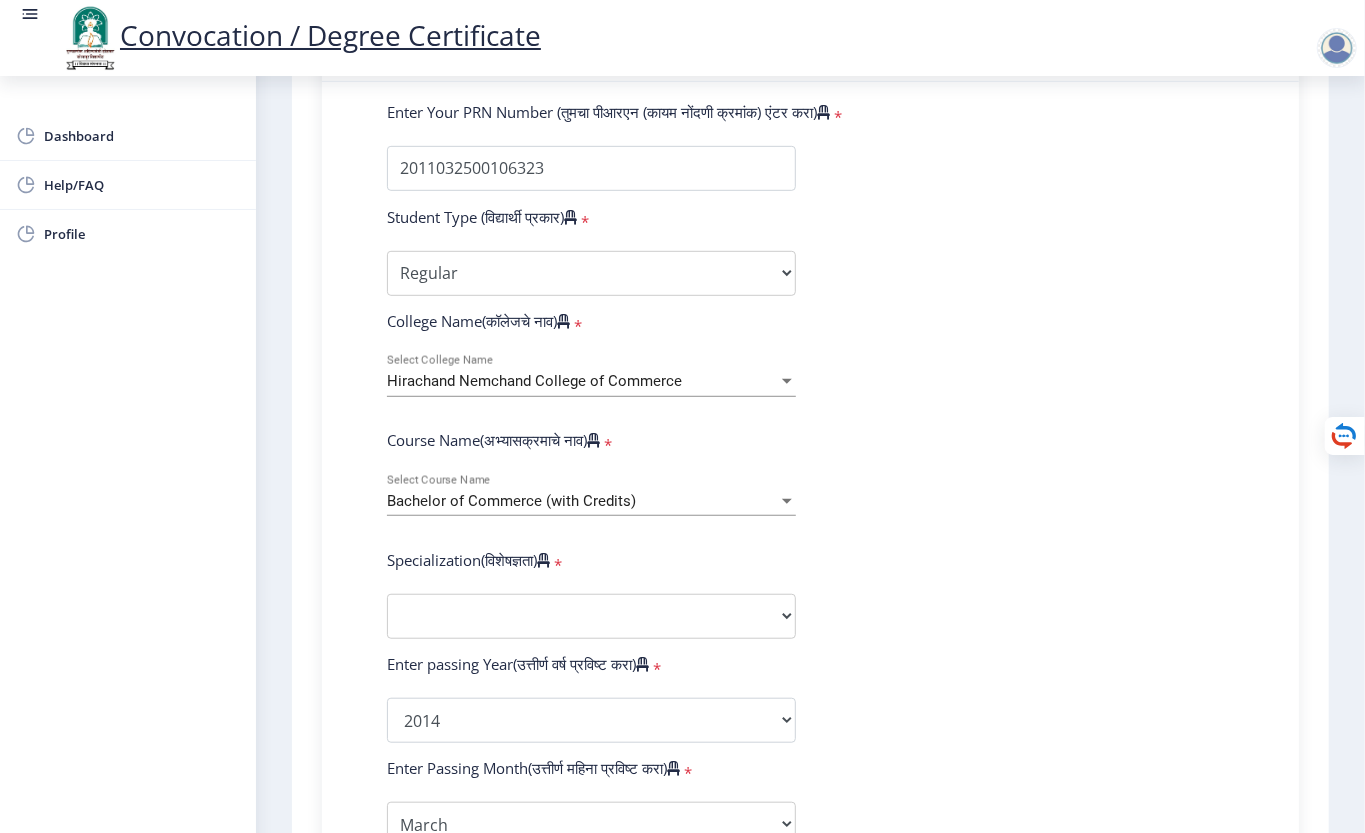 click on "College Name(कॉलेजचे नाव)   *" 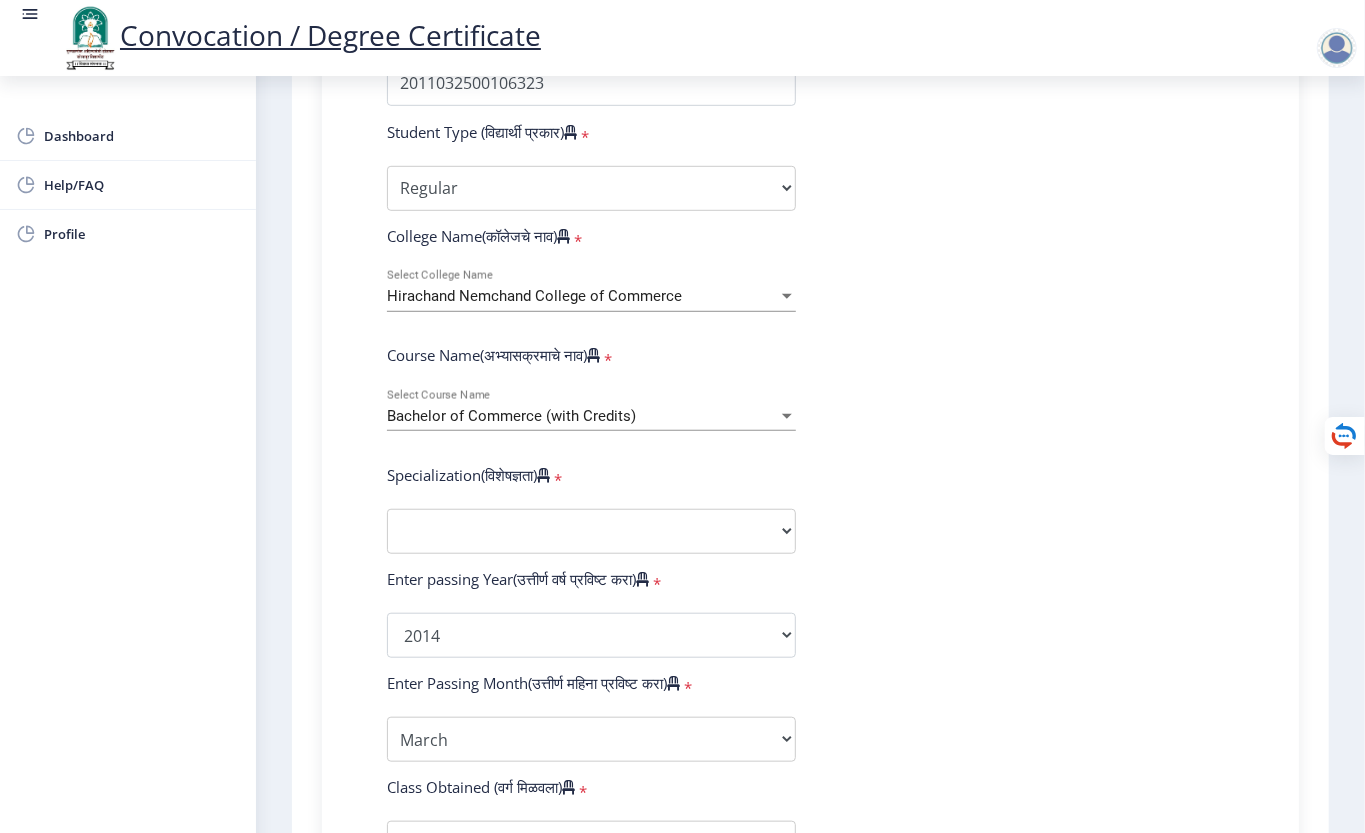scroll, scrollTop: 666, scrollLeft: 0, axis: vertical 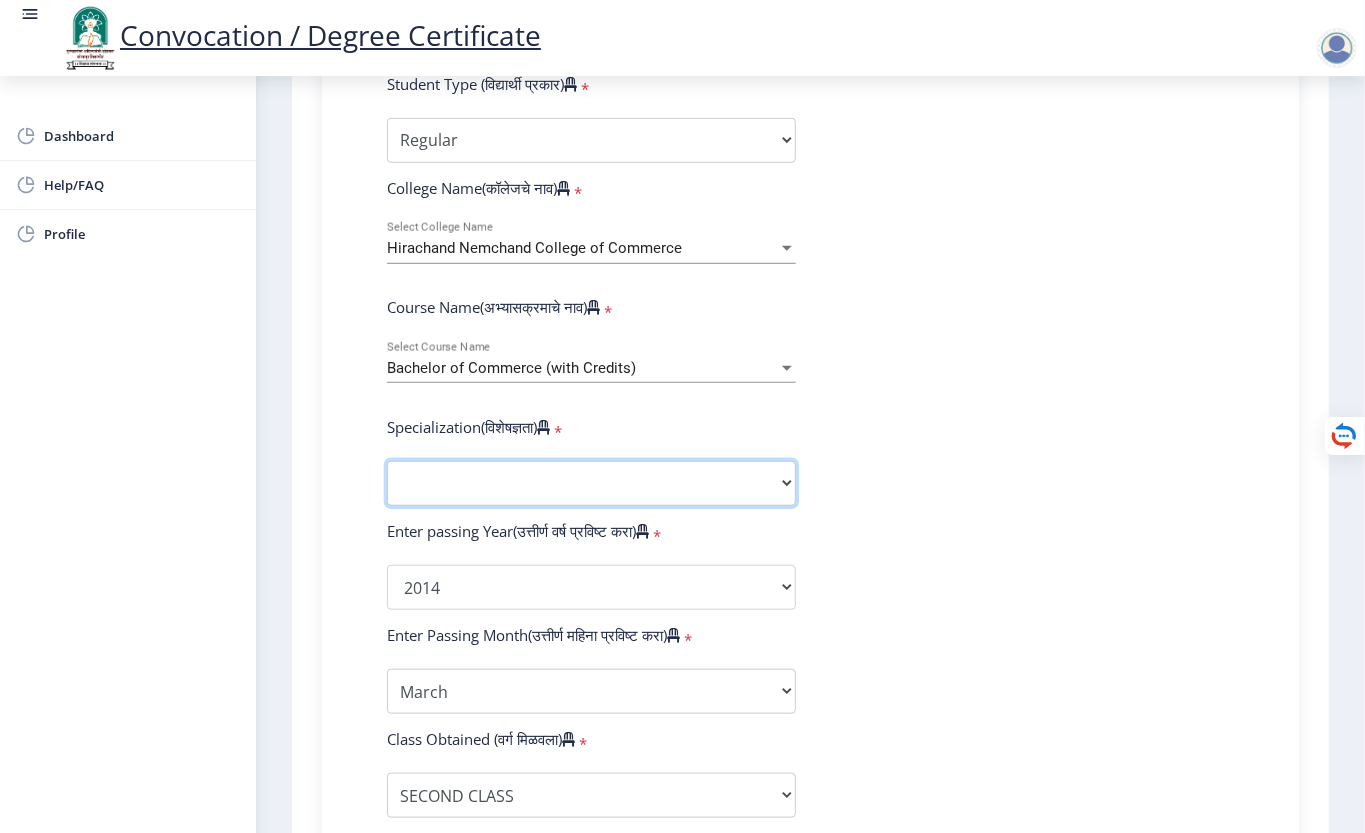 click on "Specialization Banking Advanced Accountancy Advanced Banking Advanced Cost Accounting Advanced Costing Industrial Management Insurance Advanced Insurance Advanced Statistics Other" at bounding box center (591, 483) 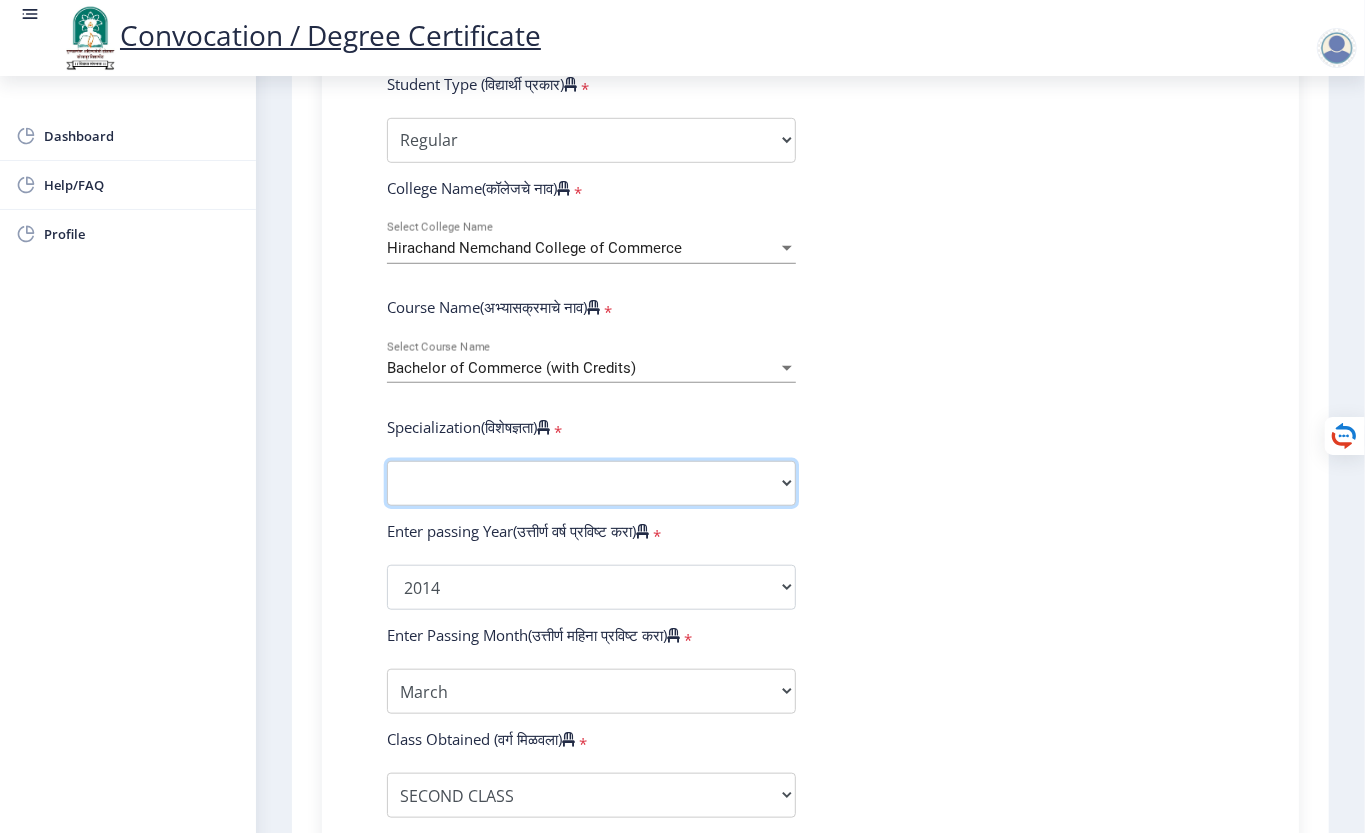 select on "Banking" 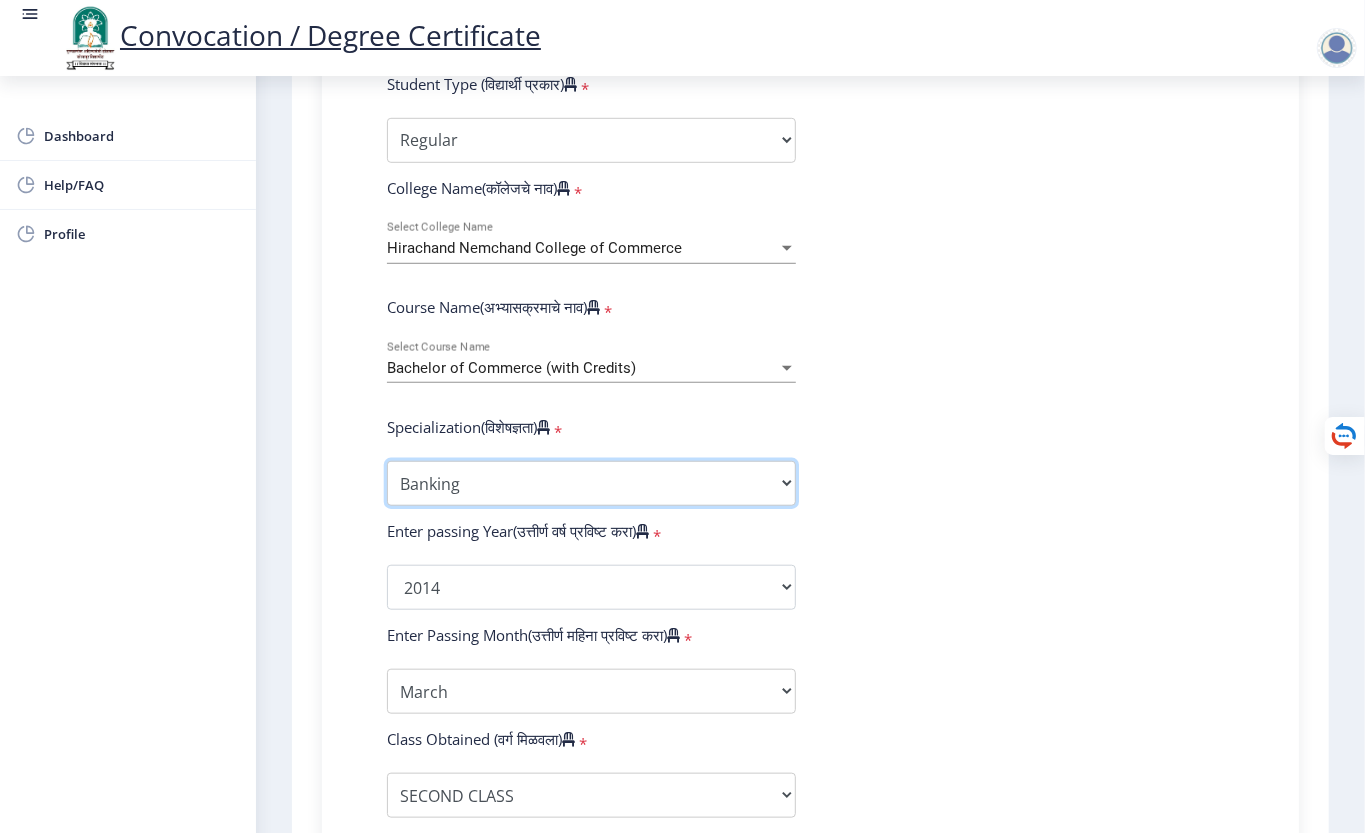 click on "Specialization Banking Advanced Accountancy Advanced Banking Advanced Cost Accounting Advanced Costing Industrial Management Insurance Advanced Insurance Advanced Statistics Other" at bounding box center [591, 483] 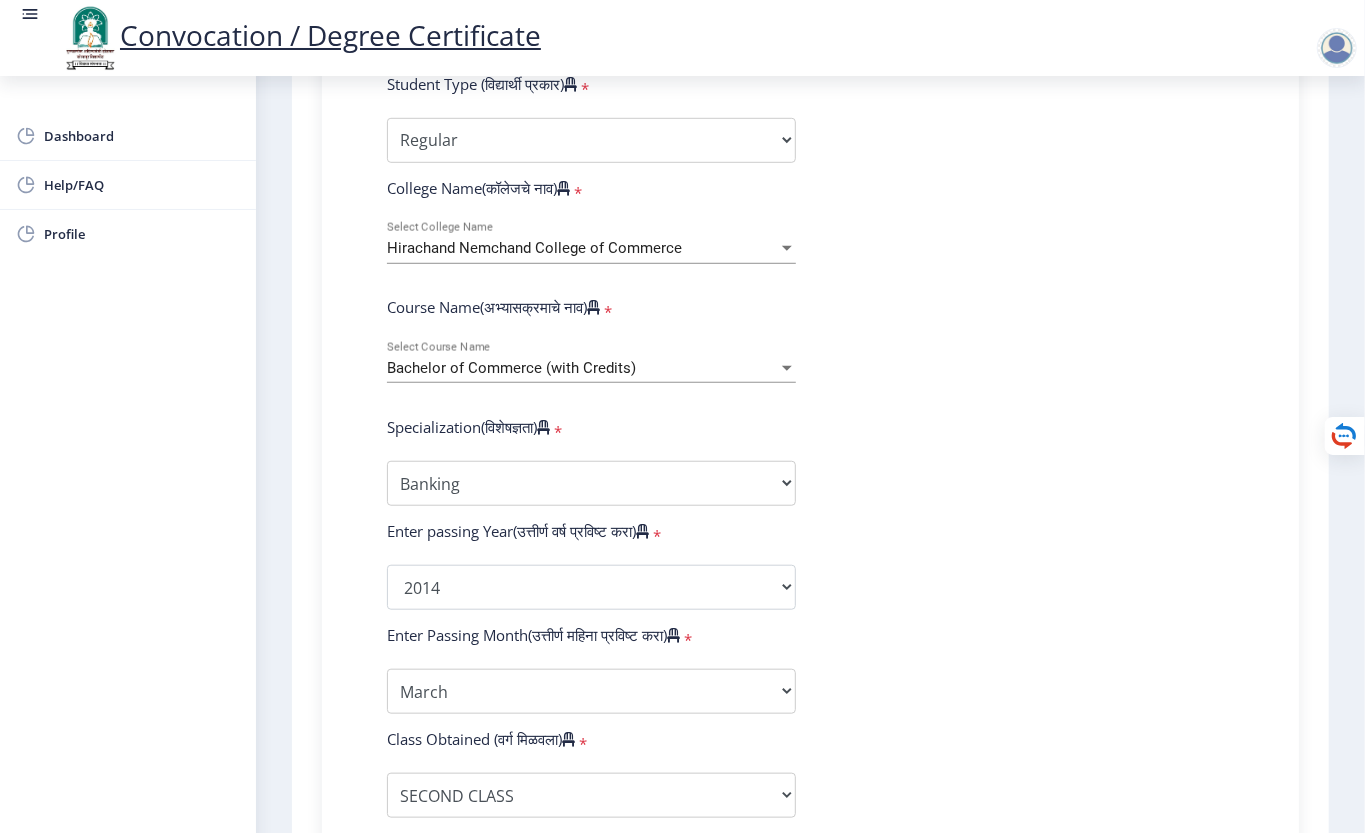 click on "Enter Your PRN Number (तुमचा पीआरएन (कायम नोंदणी क्रमांक) एंटर करा)   * Student Type (विद्यार्थी प्रकार)    * Select Student Type Regular External College Name(कॉलेजचे नाव)   * [PERSON_NAME] College of Commerce Select College Name Course Name(अभ्यासक्रमाचे नाव)   * Bachelor of Commerce (with Credits) Select Course Name  Specialization(विशेषज्ञता)   * Specialization Banking Advanced Accountancy Advanced Banking Advanced Cost Accounting Advanced Costing Industrial Management Insurance Advanced Insurance Advanced Statistics Other Enter passing Year(उत्तीर्ण वर्ष प्रविष्ट करा)   *  2025   2024   2023   2022   2021   2020   2019   2018   2017   2016   2015   2014   2013   2012   2011   2010   2009   2008   2007   2006   2005   2004   2003   2002   2001   2000   1999   1998   1997" 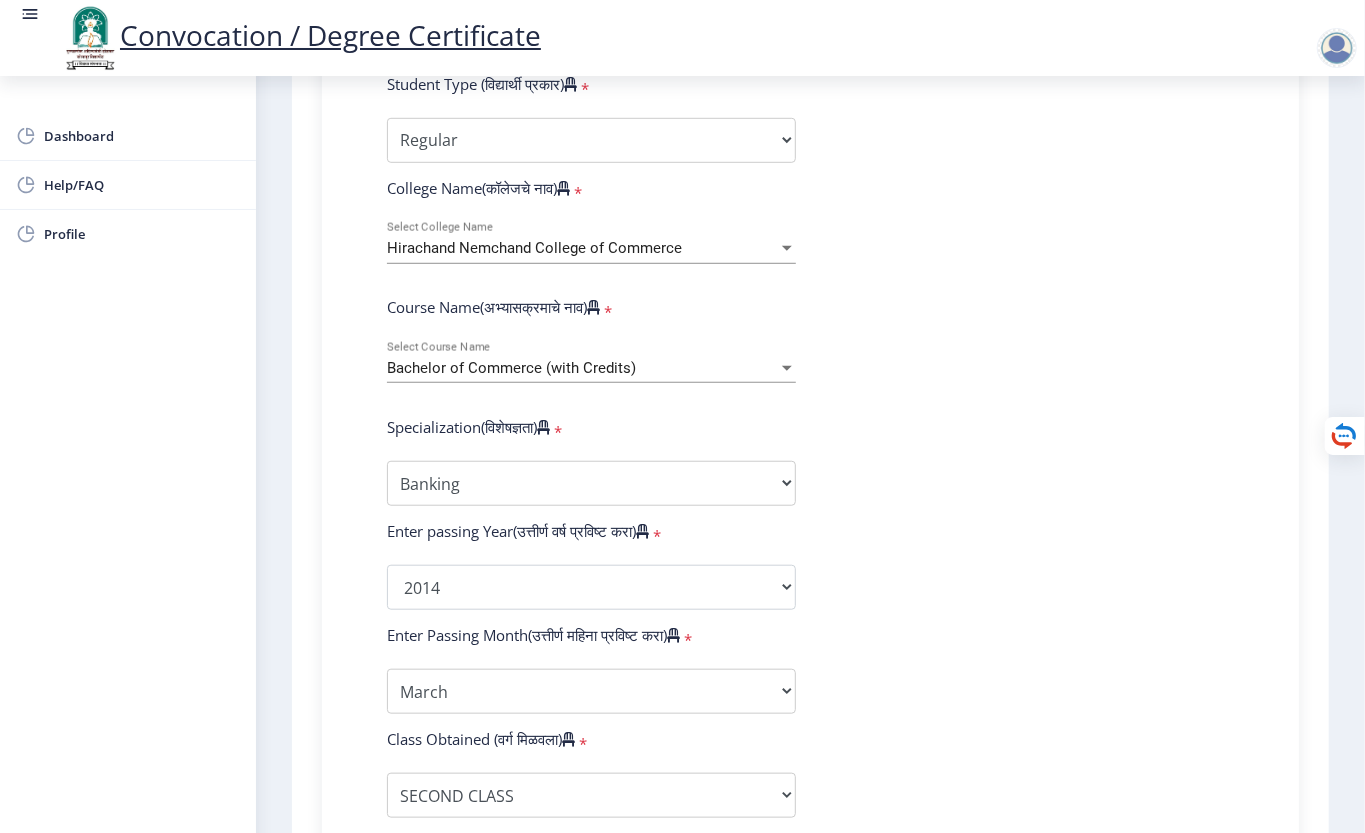 click on "Enter Your PRN Number (तुमचा पीआरएन (कायम नोंदणी क्रमांक) एंटर करा)   * Student Type (विद्यार्थी प्रकार)    * Select Student Type Regular External College Name(कॉलेजचे नाव)   * [PERSON_NAME] College of Commerce Select College Name Course Name(अभ्यासक्रमाचे नाव)   * Bachelor of Commerce (with Credits) Select Course Name  Specialization(विशेषज्ञता)   * Specialization Banking Advanced Accountancy Advanced Banking Advanced Cost Accounting Advanced Costing Industrial Management Insurance Advanced Insurance Advanced Statistics Other Enter passing Year(उत्तीर्ण वर्ष प्रविष्ट करा)   *  2025   2024   2023   2022   2021   2020   2019   2018   2017   2016   2015   2014   2013   2012   2011   2010   2009   2008   2007   2006   2005   2004   2003   2002   2001   2000   1999   1998   1997" 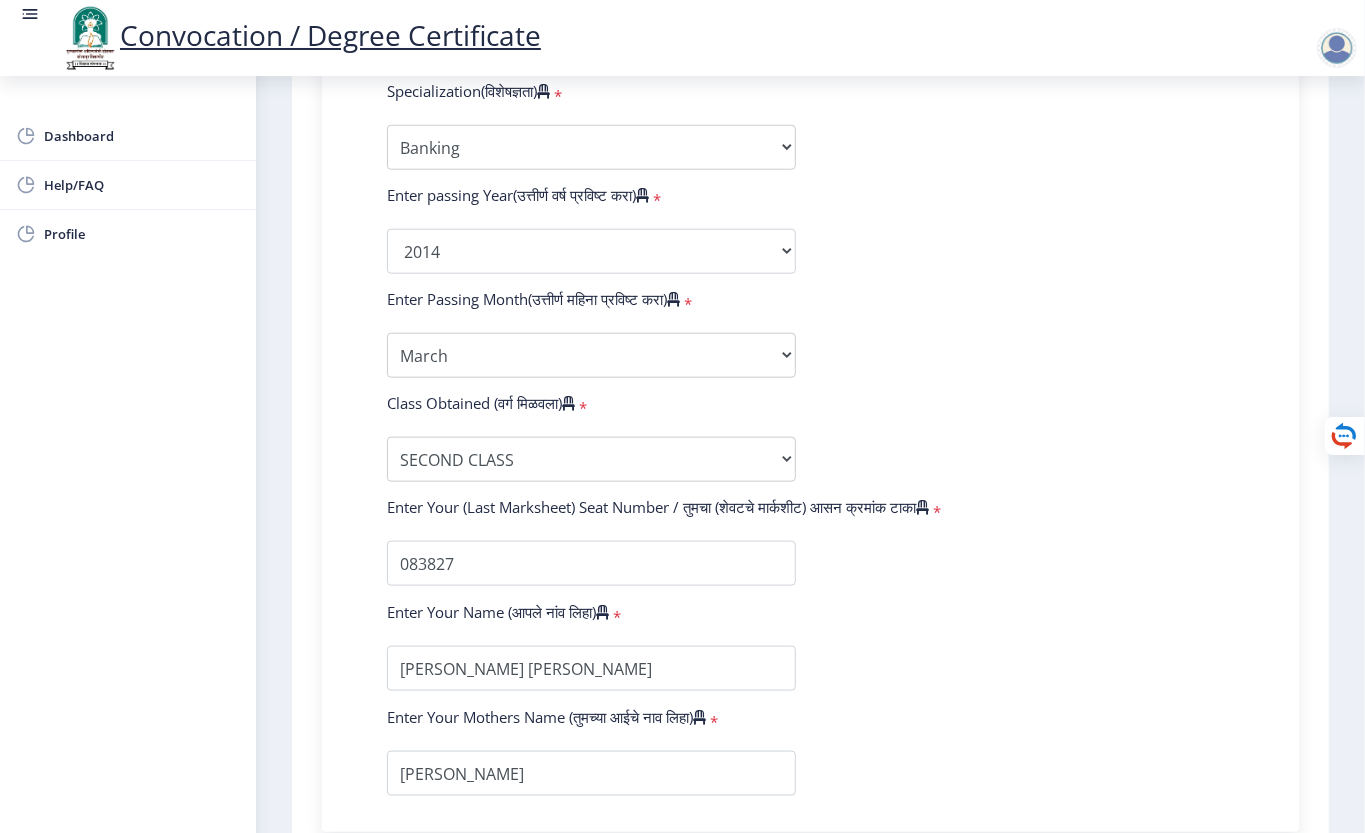 scroll, scrollTop: 1200, scrollLeft: 0, axis: vertical 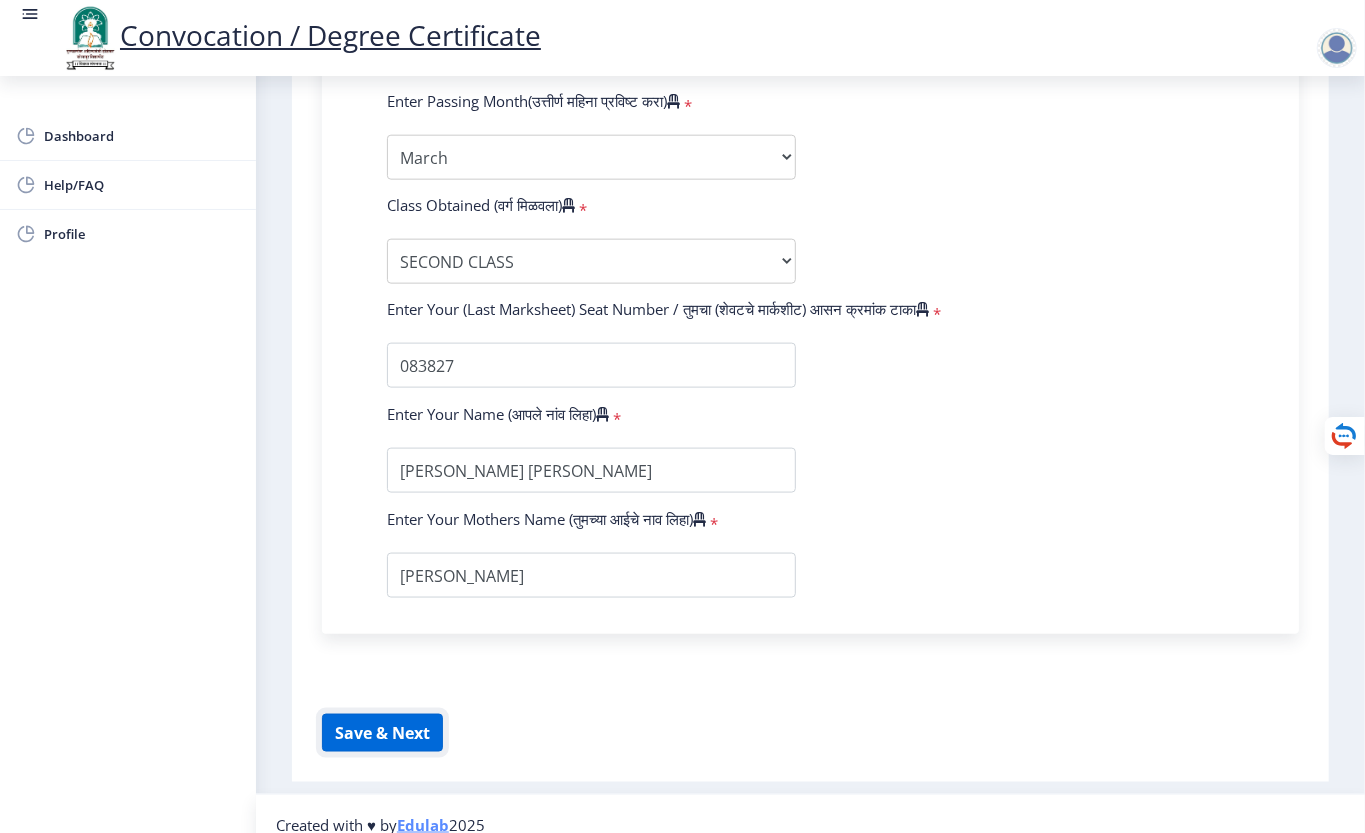 click on "Save & Next" 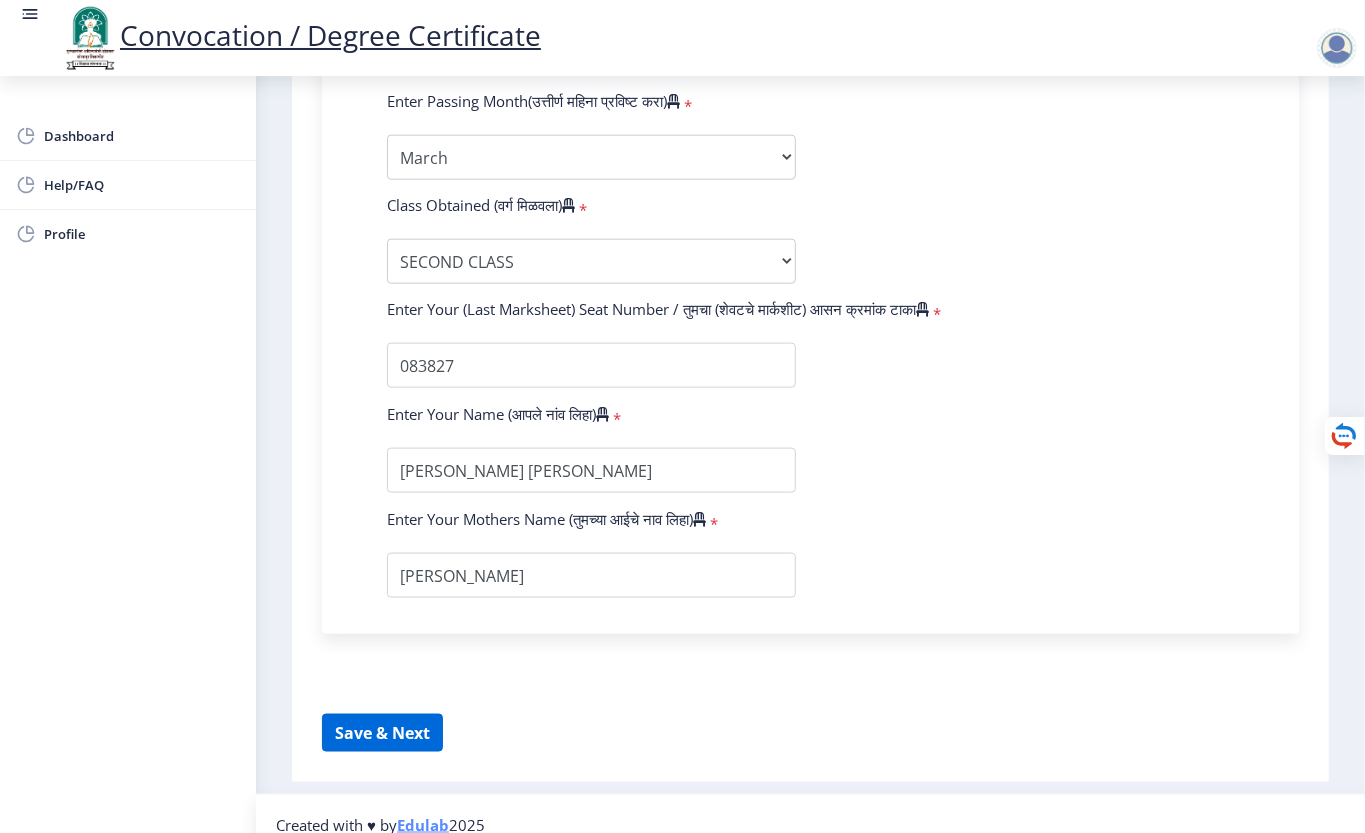 select 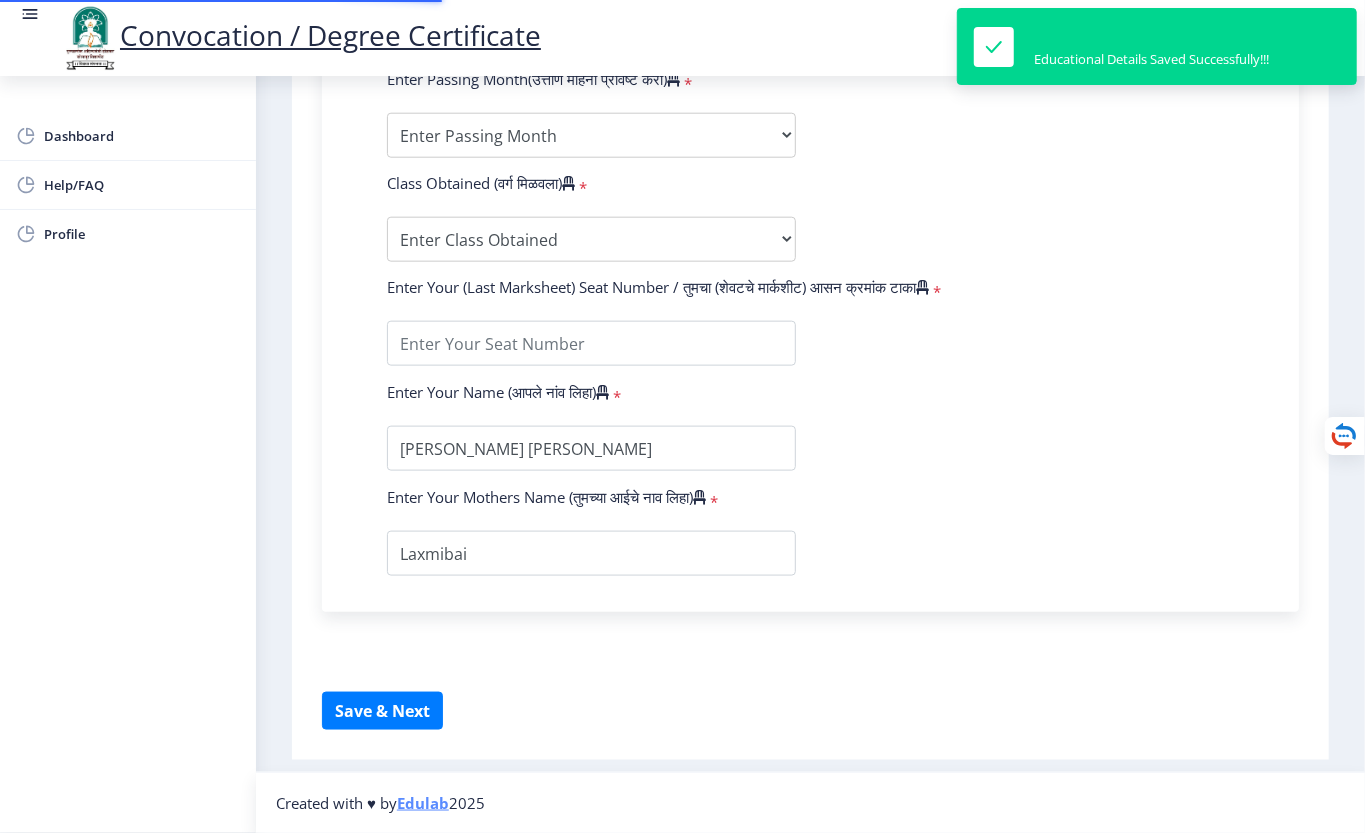 type on "2011032500106323" 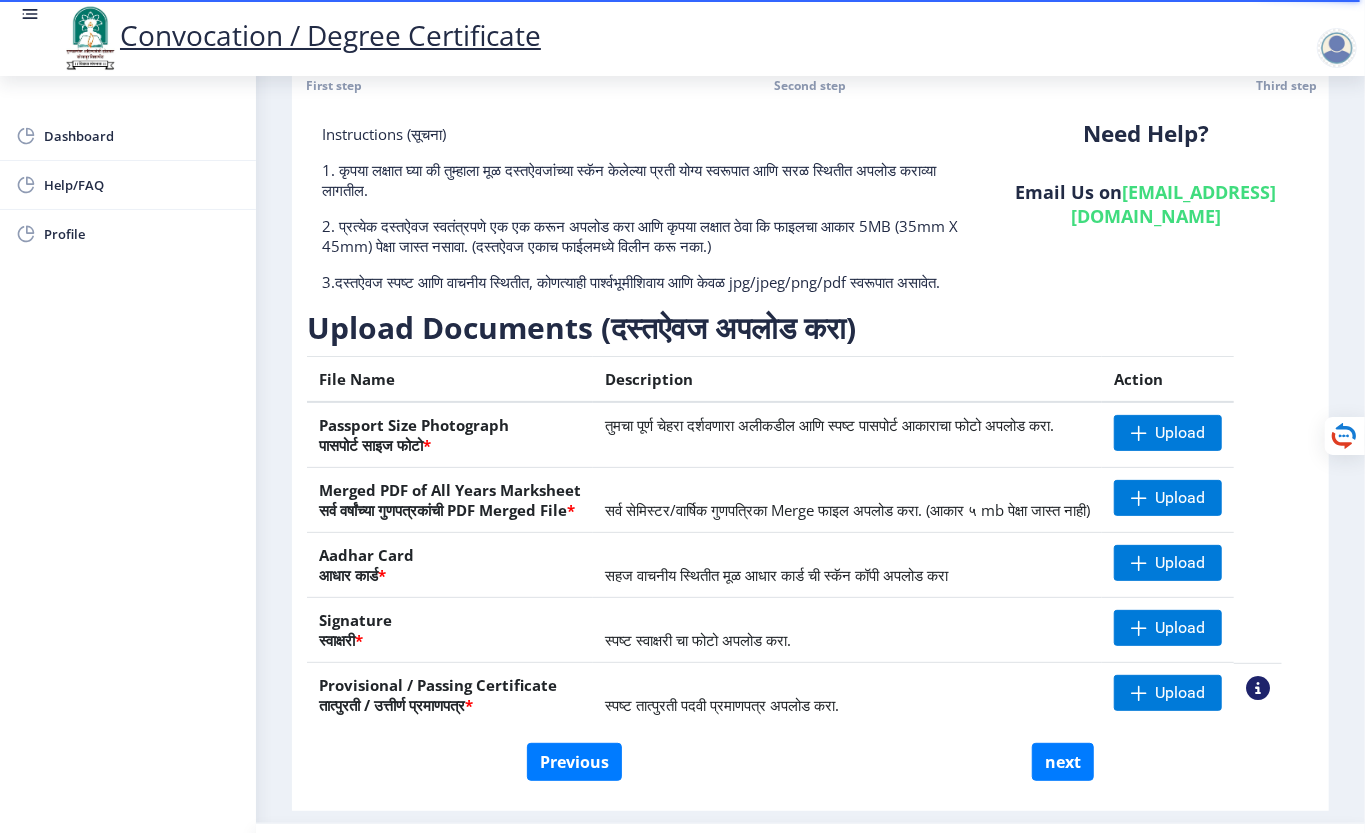 scroll, scrollTop: 178, scrollLeft: 0, axis: vertical 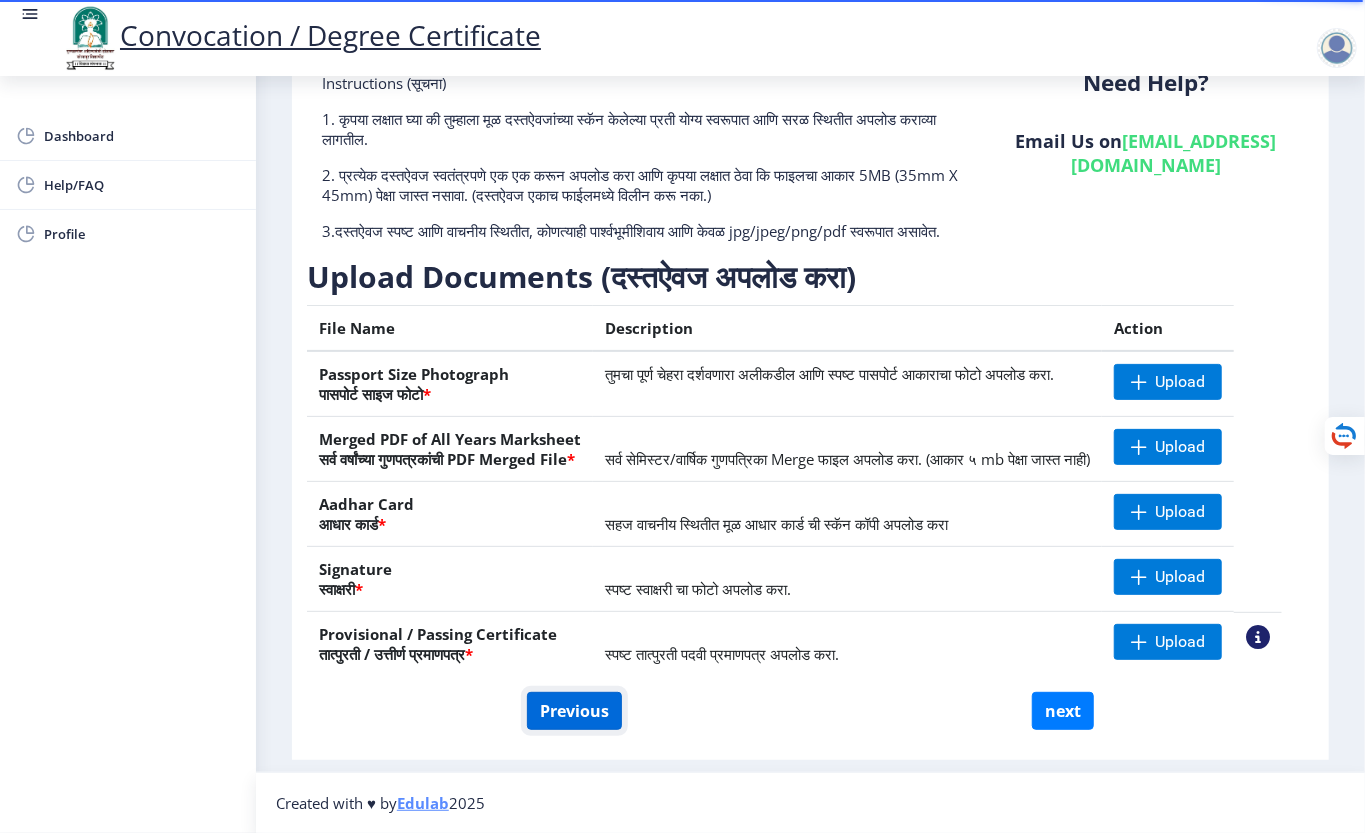 click on "Previous" 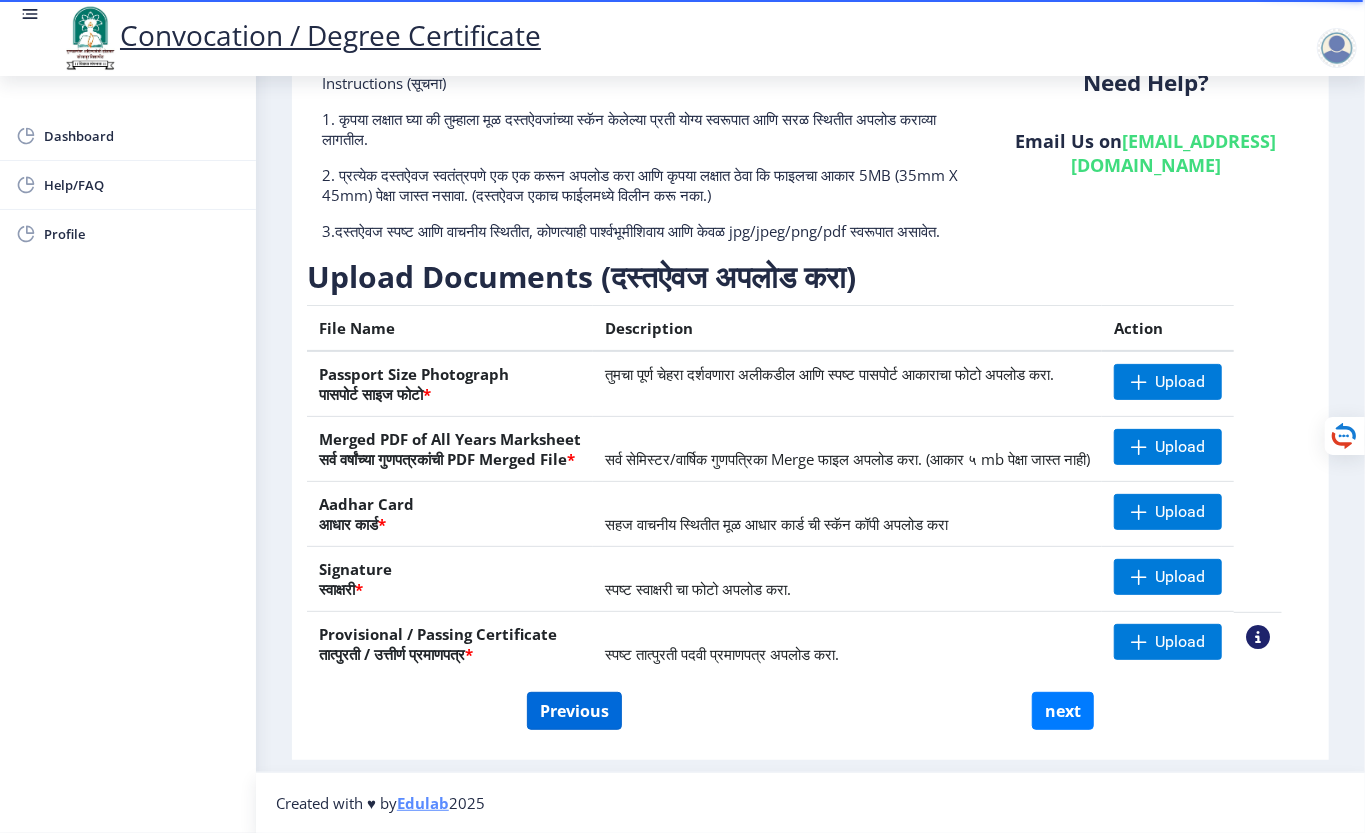 select on "Regular" 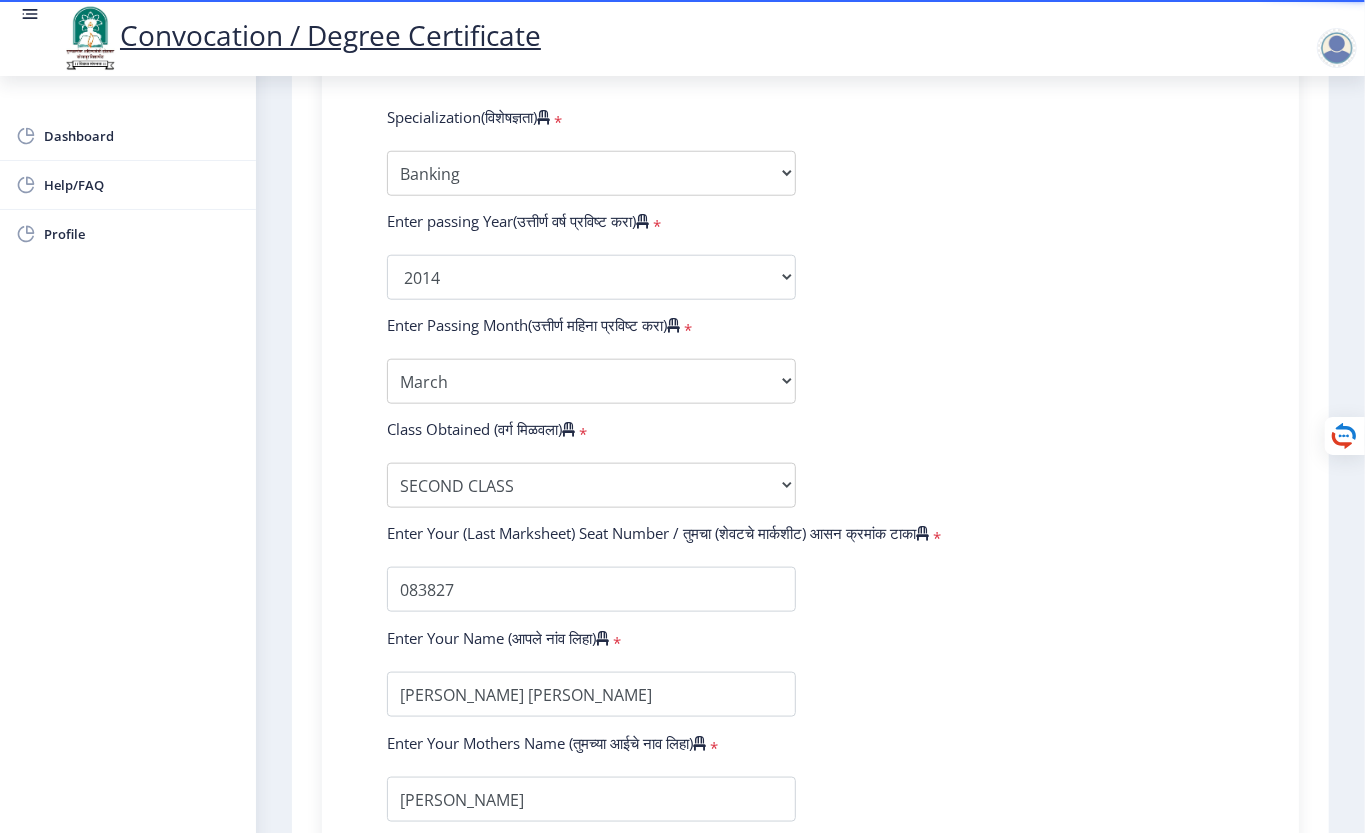 scroll, scrollTop: 978, scrollLeft: 0, axis: vertical 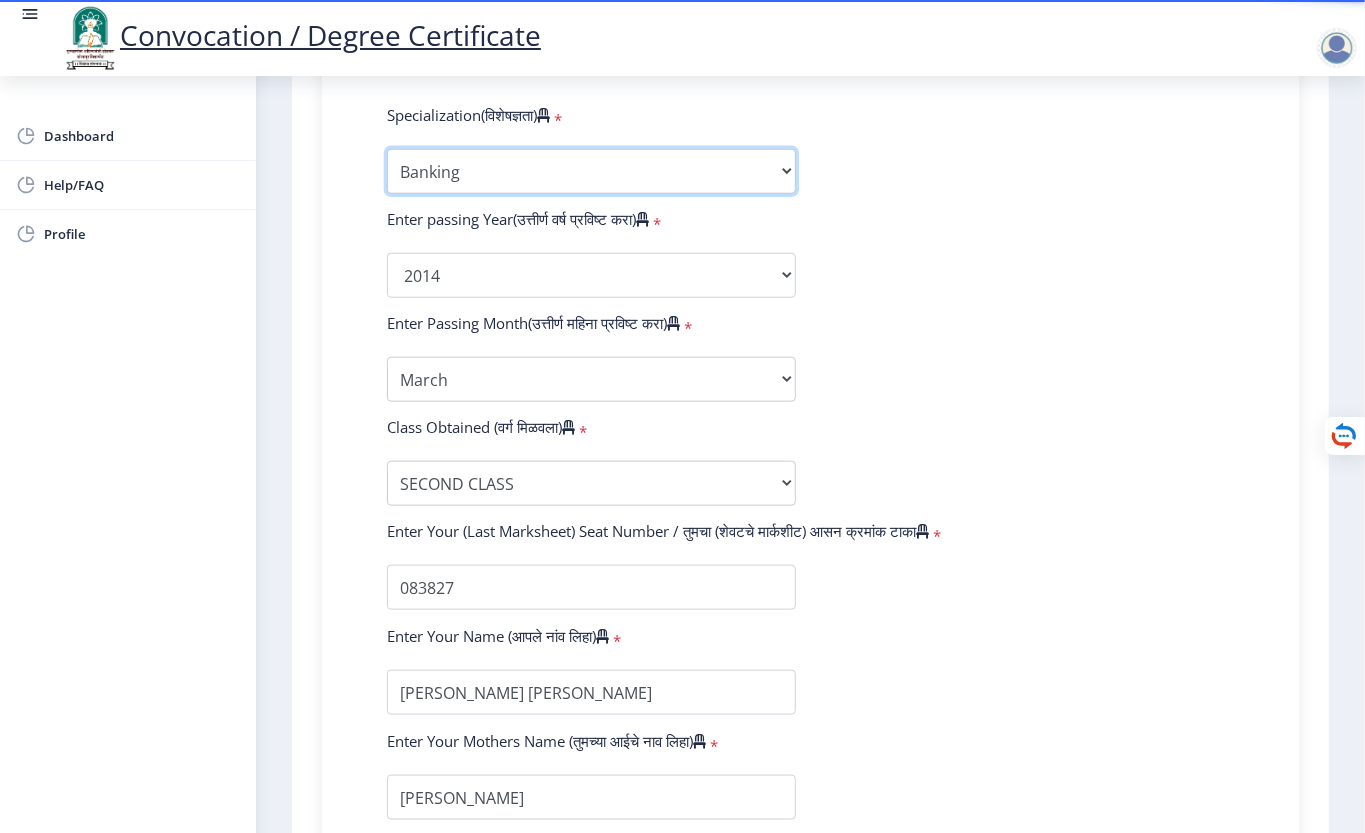 click on "Specialization Banking Advanced Accountancy Advanced Banking Advanced Cost Accounting Advanced Costing Industrial Management Insurance Advanced Insurance Advanced Statistics Other" at bounding box center (591, 171) 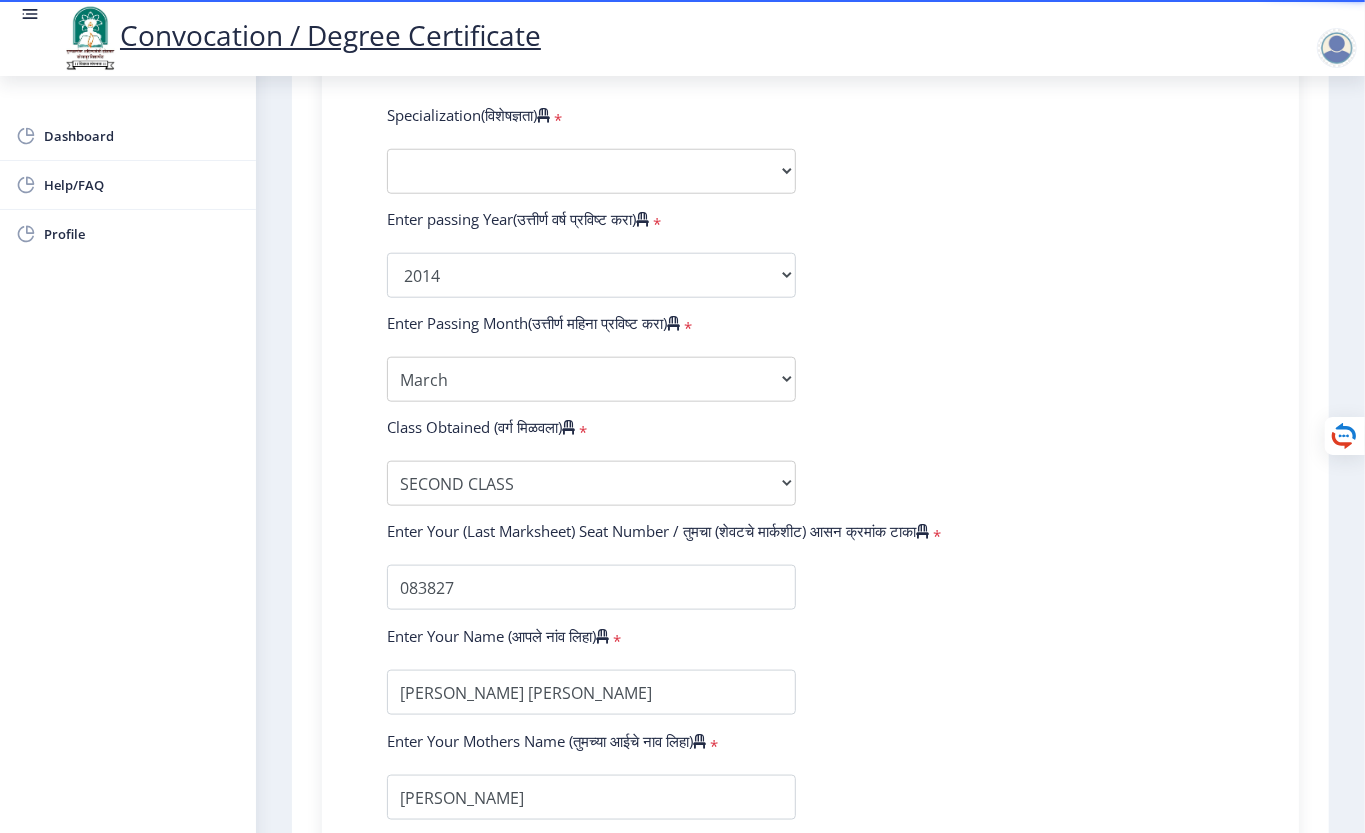 select 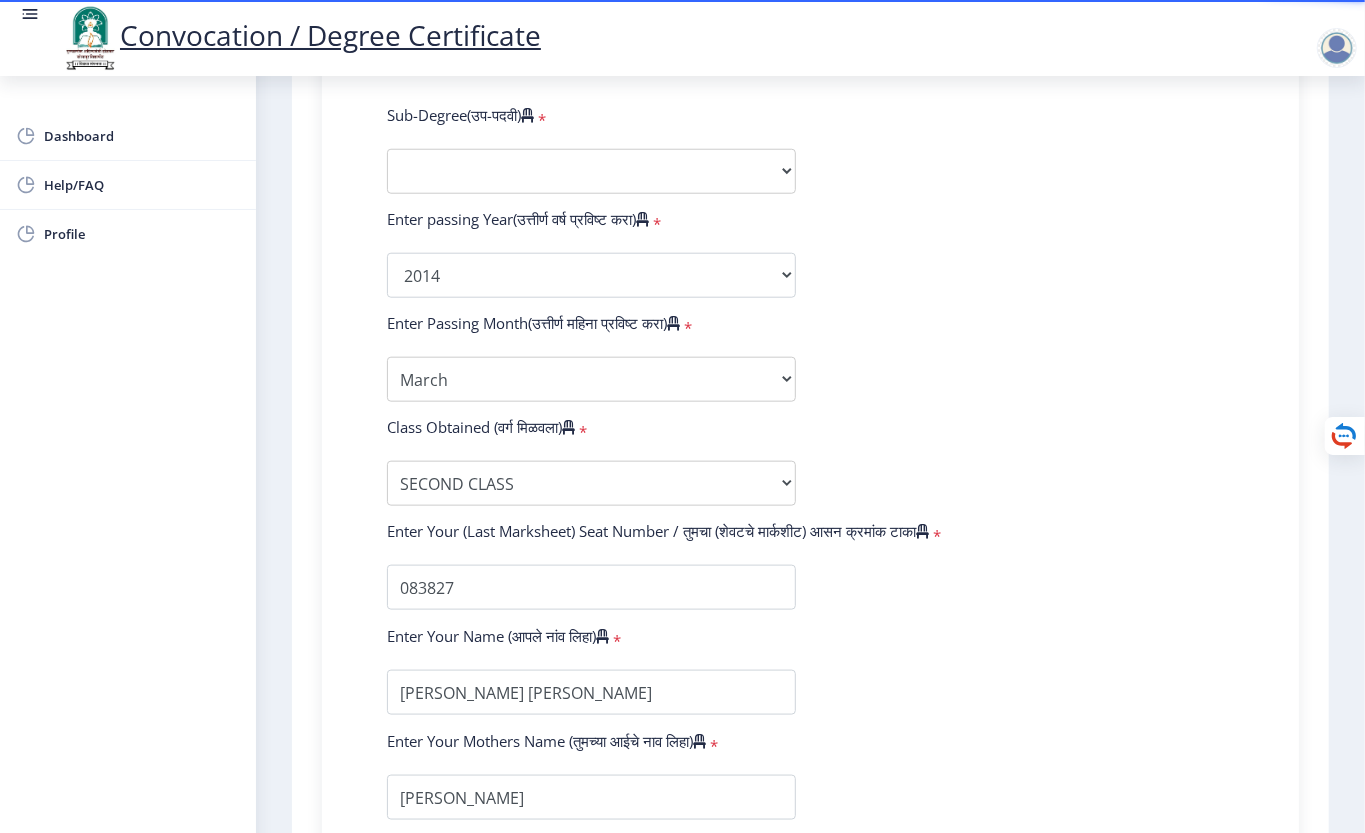 click on "Enter Your PRN Number (तुमचा पीआरएन (कायम नोंदणी क्रमांक) एंटर करा)   * Student Type (विद्यार्थी प्रकार)    * Select Student Type Regular External College Name(कॉलेजचे नाव)   * [PERSON_NAME] College of Commerce Select College Name Course Name(अभ्यासक्रमाचे नाव)   * Bachelor of Commerce (with Credits) Select Course Name  Sub-Degree(उप-पदवी)   * Sub-Degree Other Enter passing Year(उत्तीर्ण वर्ष प्रविष्ट करा)   *  2025   2024   2023   2022   2021   2020   2019   2018   2017   2016   2015   2014   2013   2012   2011   2010   2009   2008   2007   2006   2005   2004   2003   2002   2001   2000   1999   1998   1997   1996   1995   1994   1993   1992   1991   1990   1989   1988   1987   1986   1985   1984   1983   1982   1981   1980   1979   1978   1977   1976  * Enter Passing Month March *" 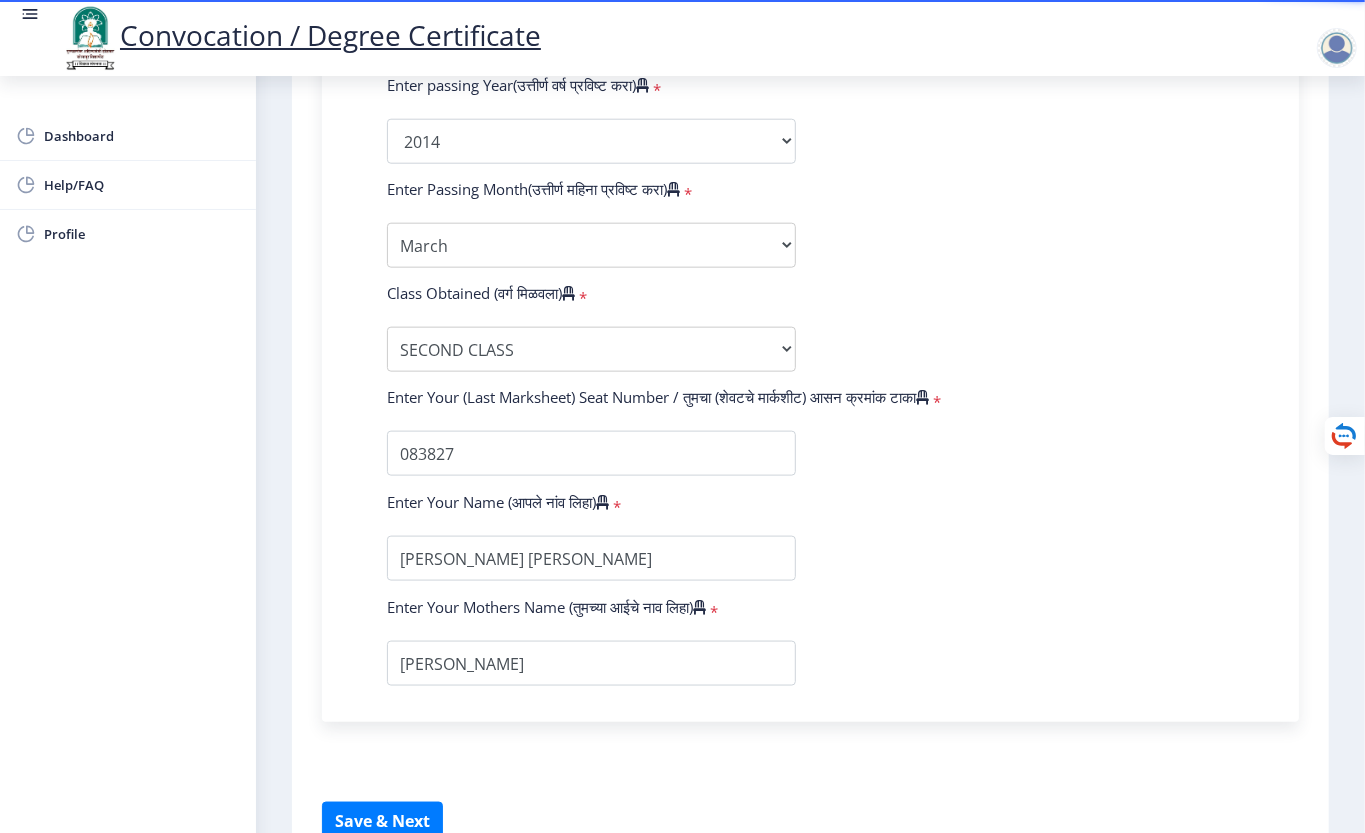 scroll, scrollTop: 1222, scrollLeft: 0, axis: vertical 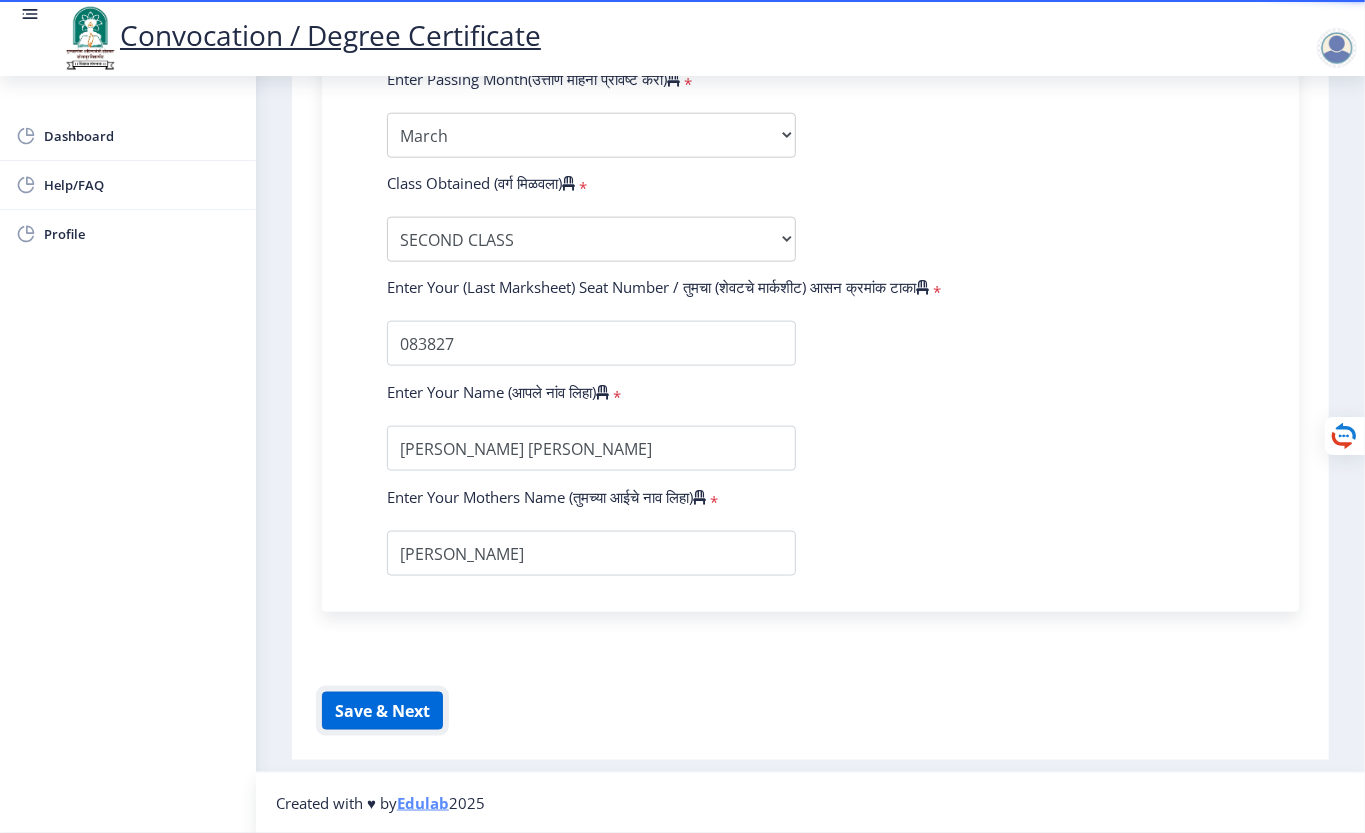 click on "Save & Next" 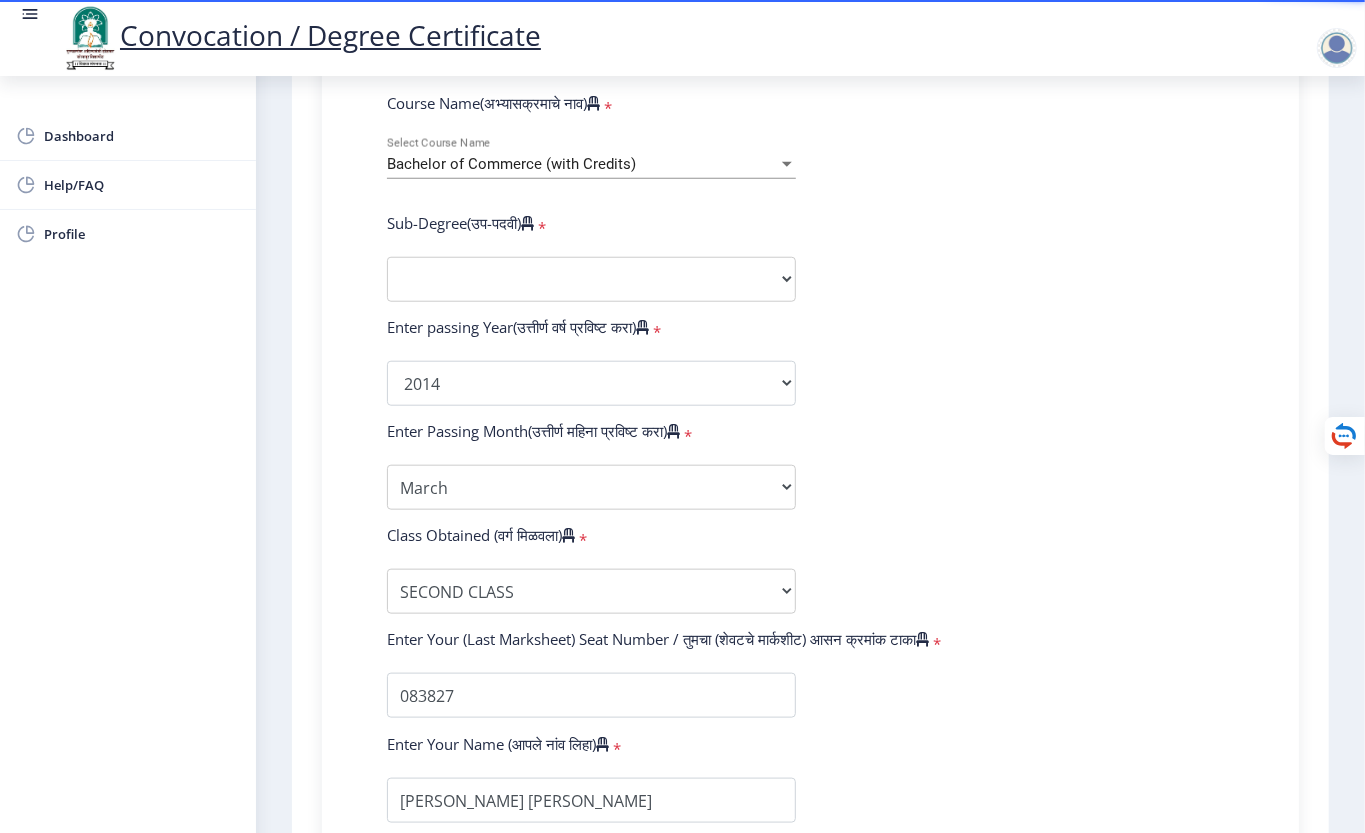 scroll, scrollTop: 822, scrollLeft: 0, axis: vertical 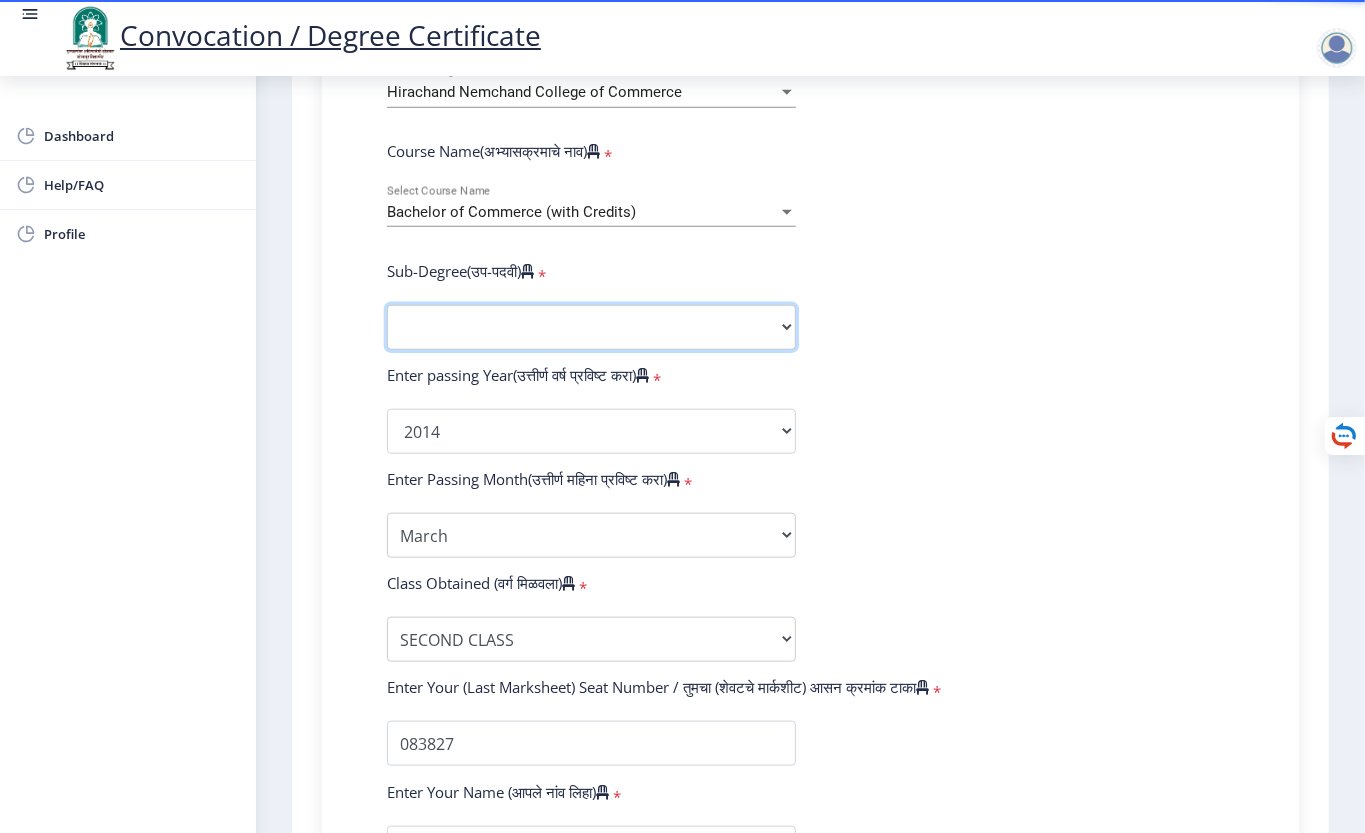 click on "Sub-Degree Other" at bounding box center (591, 327) 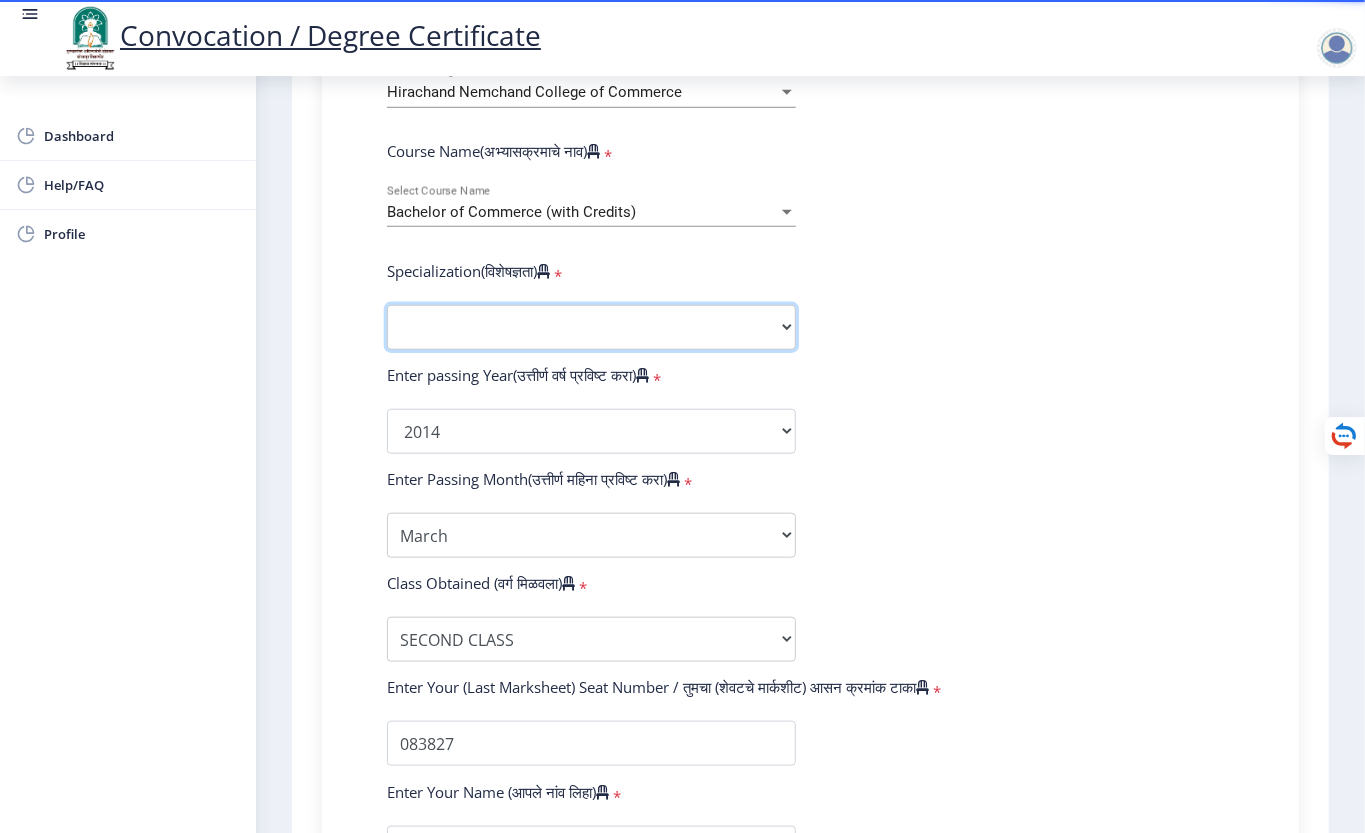 click on "Specialization Banking Advanced Accountancy Advanced Banking Advanced Cost Accounting Advanced Costing Industrial Management Insurance Advanced Insurance Advanced Statistics Other" at bounding box center [591, 327] 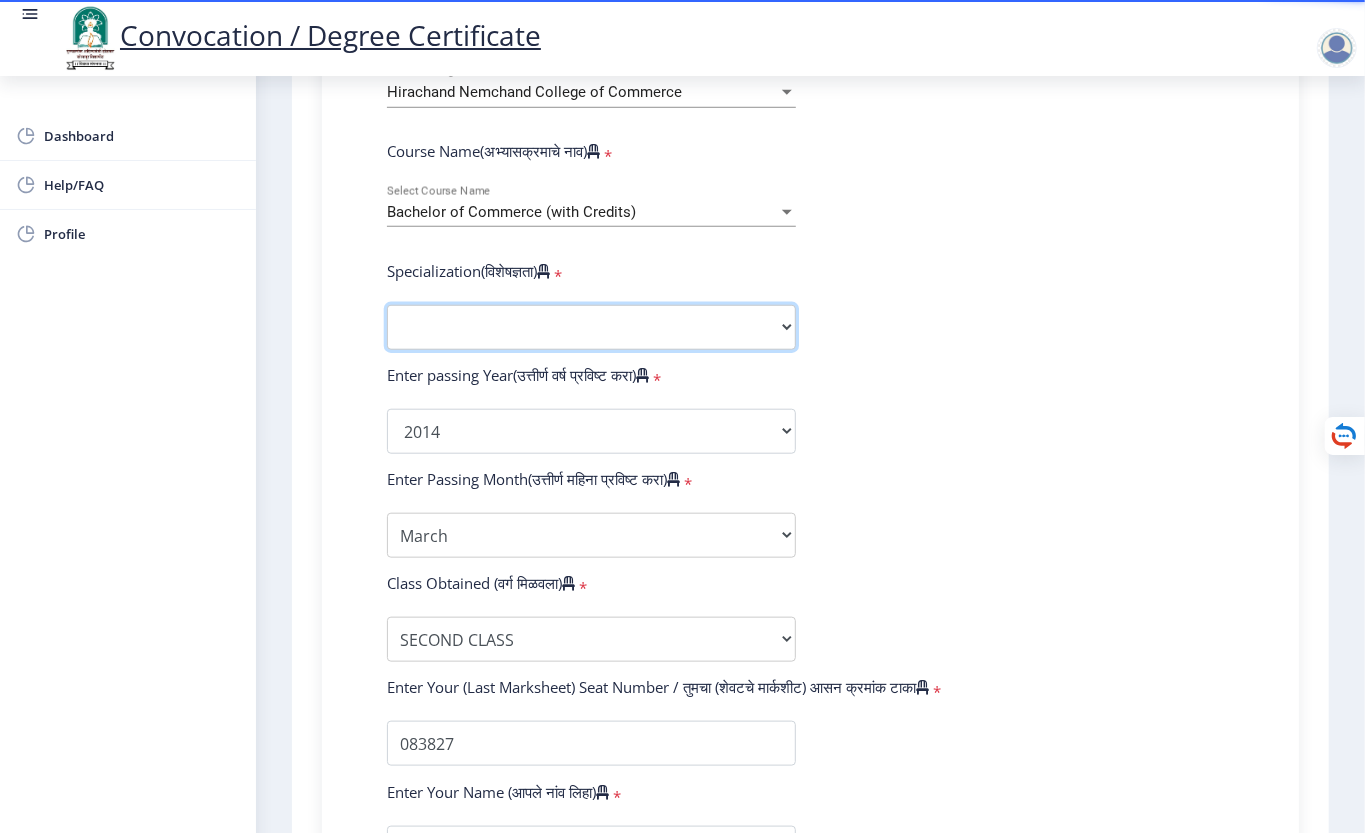 select on "Advanced Accountancy" 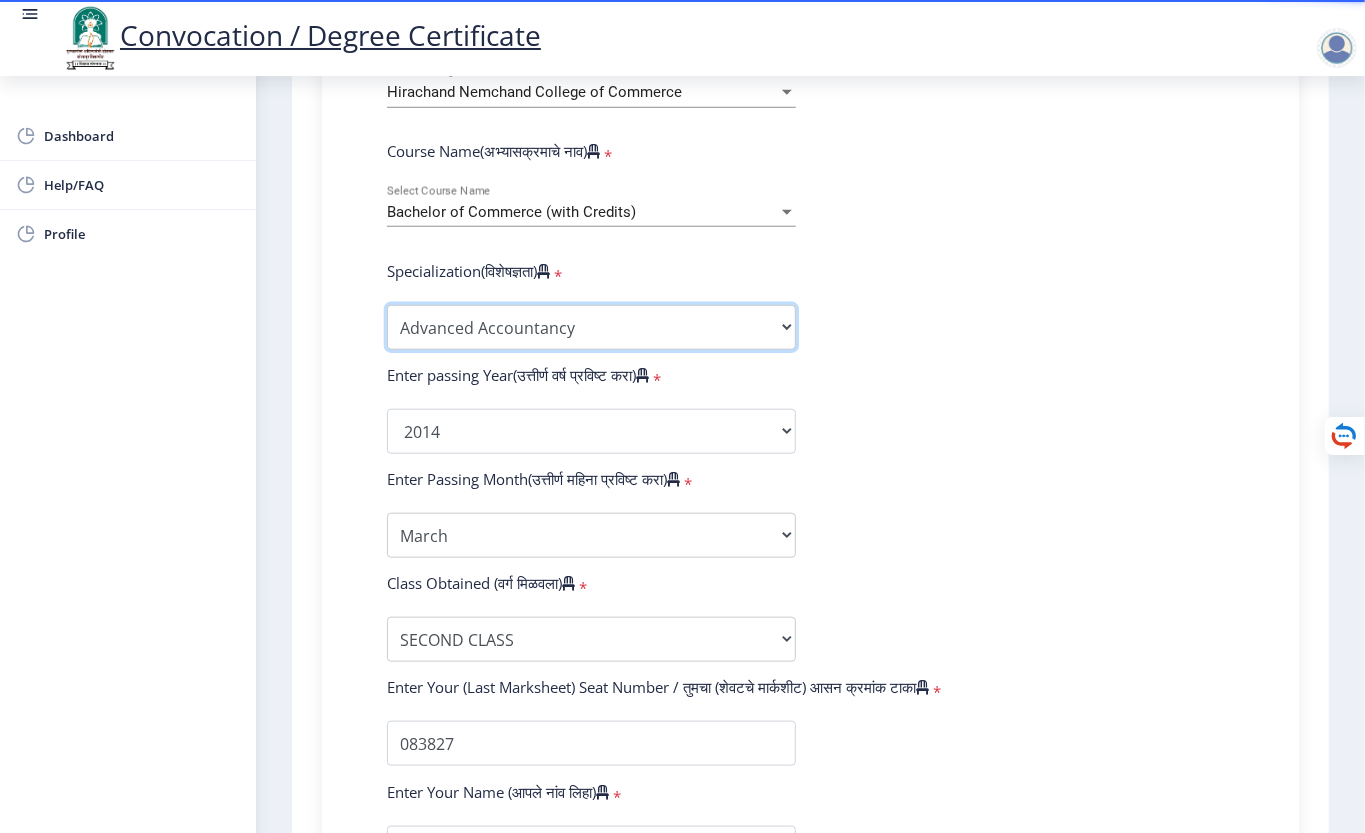 click on "Specialization Banking Advanced Accountancy Advanced Banking Advanced Cost Accounting Advanced Costing Industrial Management Insurance Advanced Insurance Advanced Statistics Other" at bounding box center [591, 327] 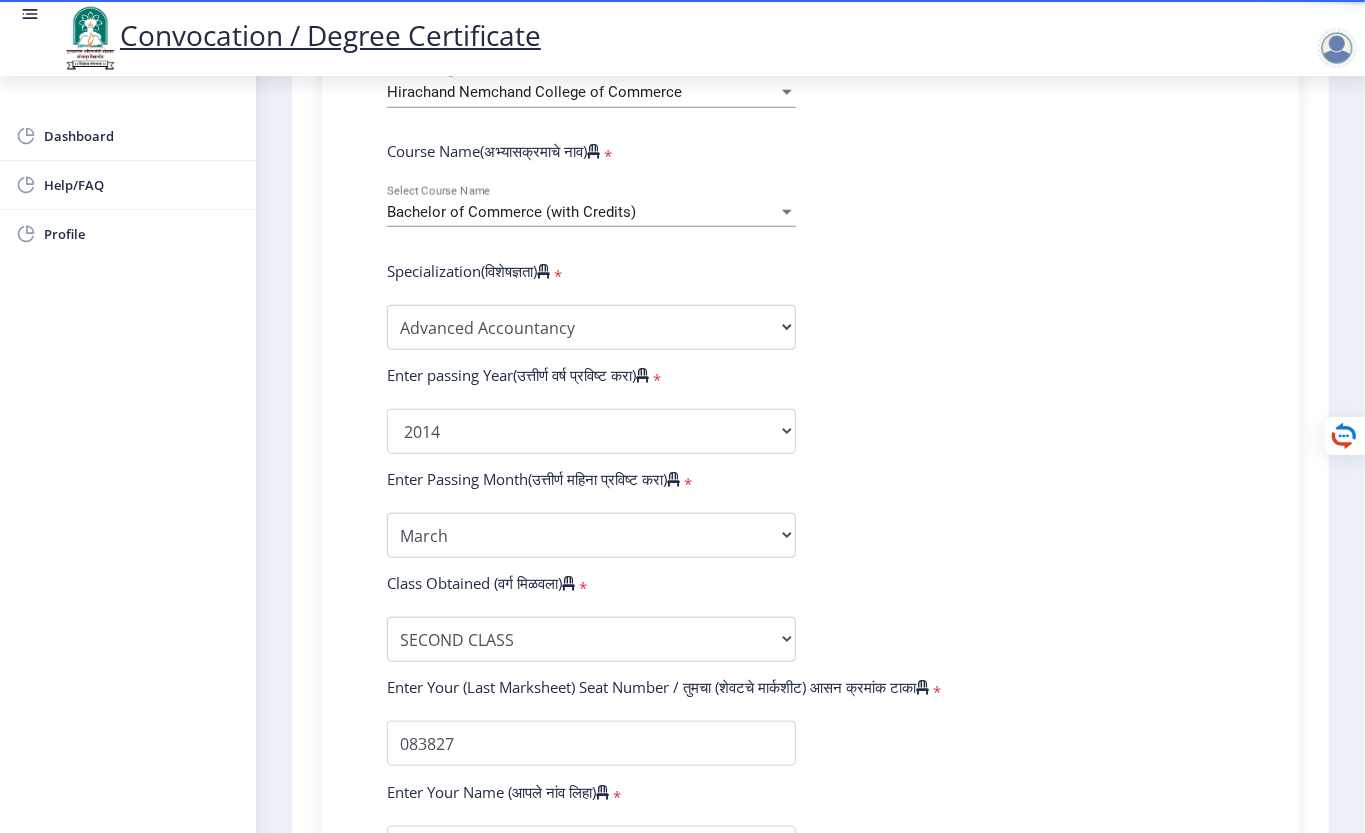 click on "Specialization(विशेषज्ञता)" 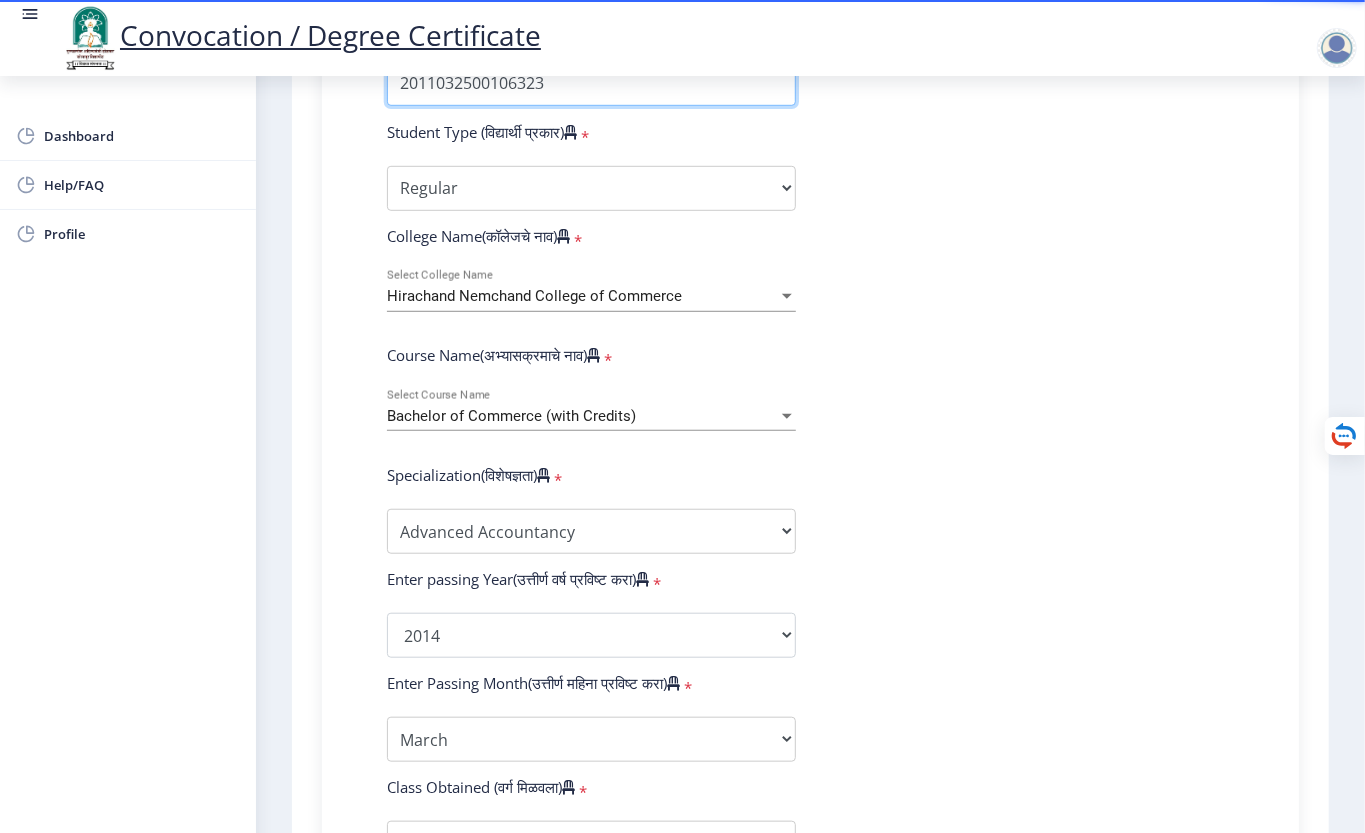 scroll, scrollTop: 666, scrollLeft: 0, axis: vertical 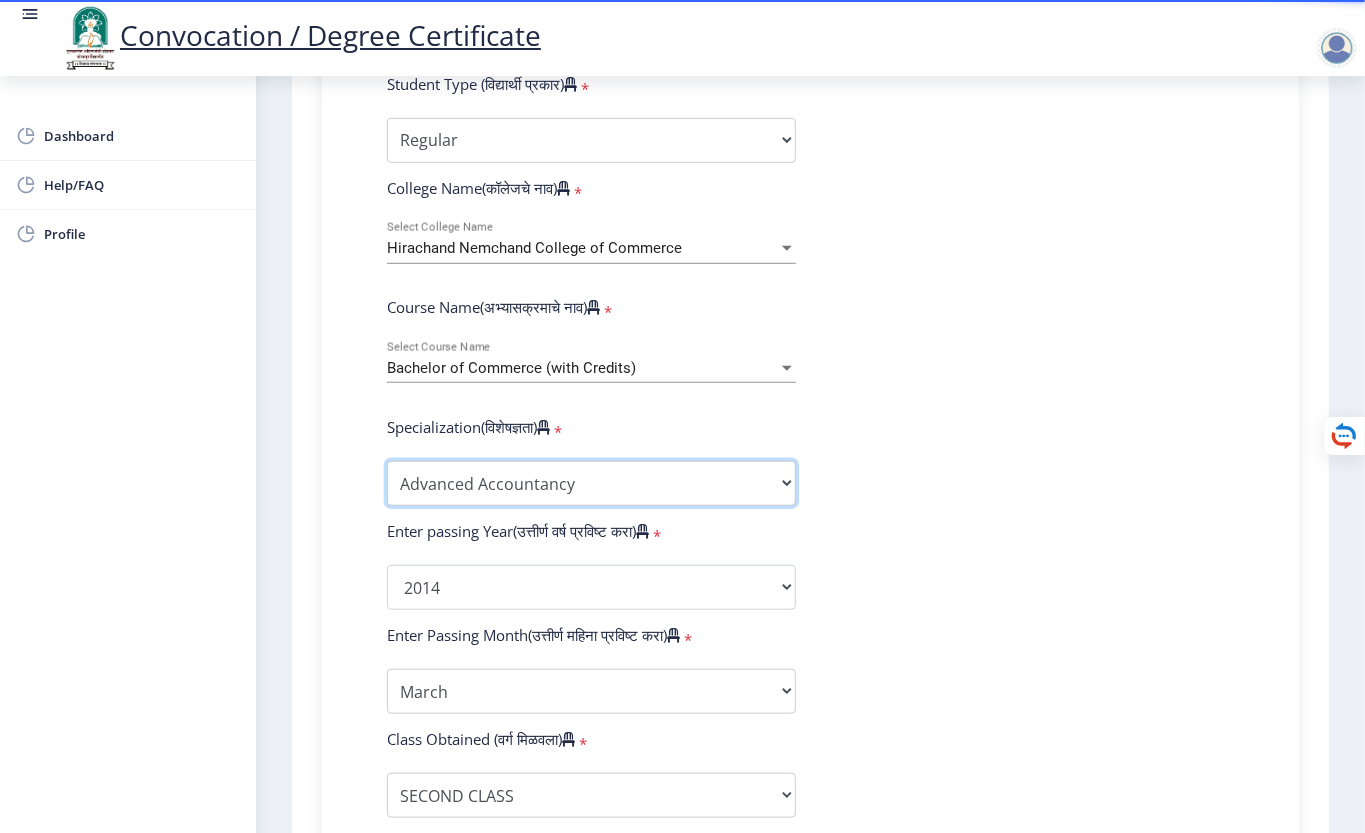 click on "Specialization Banking Advanced Accountancy Advanced Banking Advanced Cost Accounting Advanced Costing Industrial Management Insurance Advanced Insurance Advanced Statistics Other" at bounding box center (591, 483) 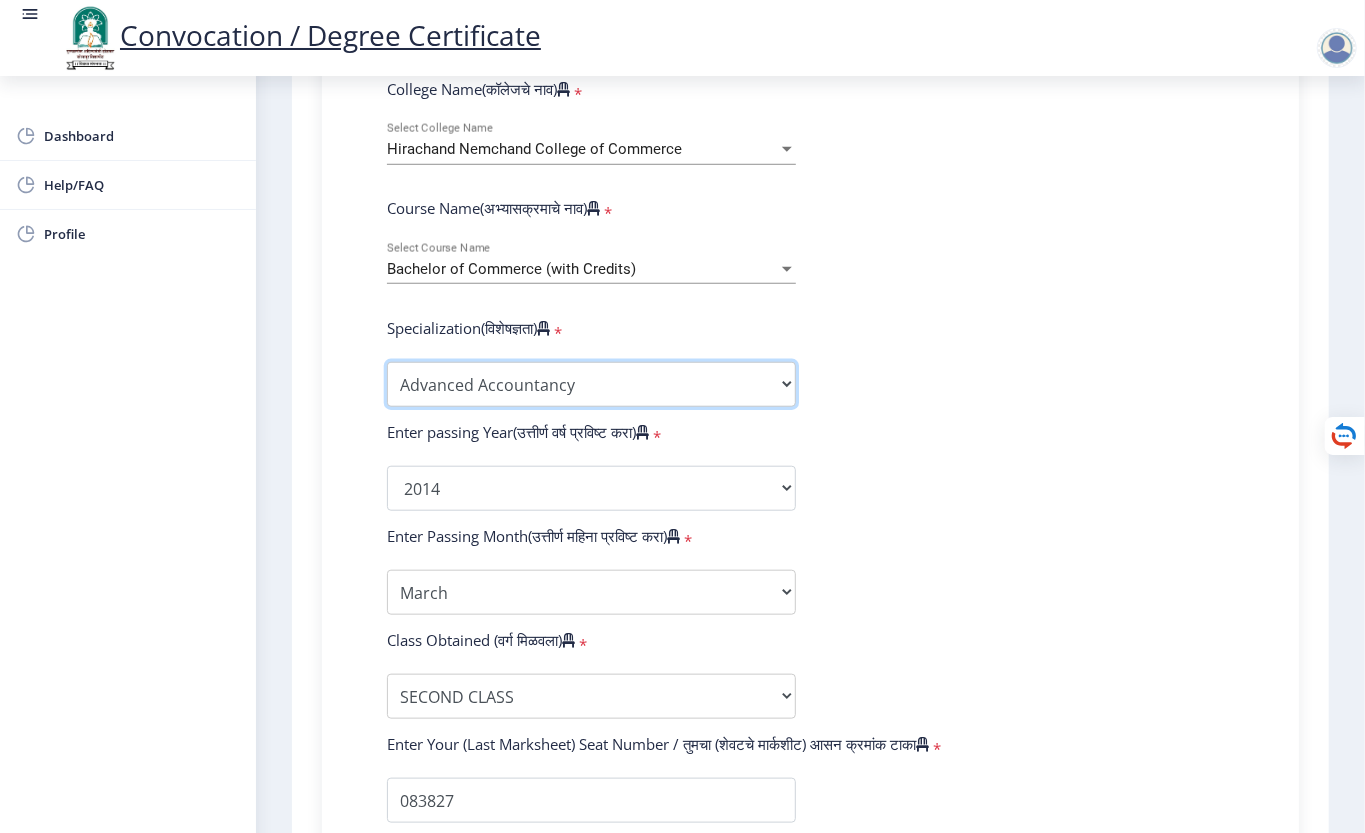 scroll, scrollTop: 933, scrollLeft: 0, axis: vertical 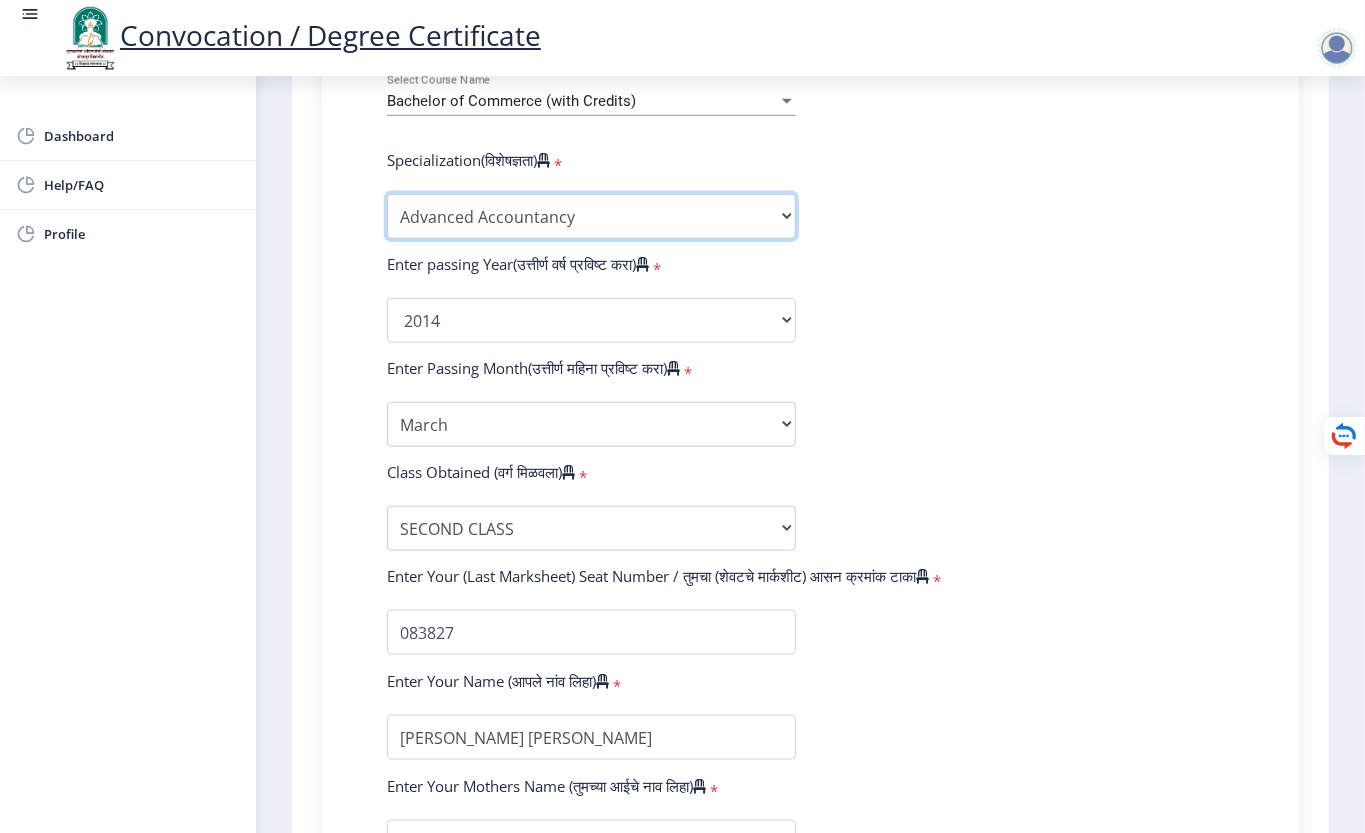click on "Specialization Banking Advanced Accountancy Advanced Banking Advanced Cost Accounting Advanced Costing Industrial Management Insurance Advanced Insurance Advanced Statistics Other" at bounding box center [591, 216] 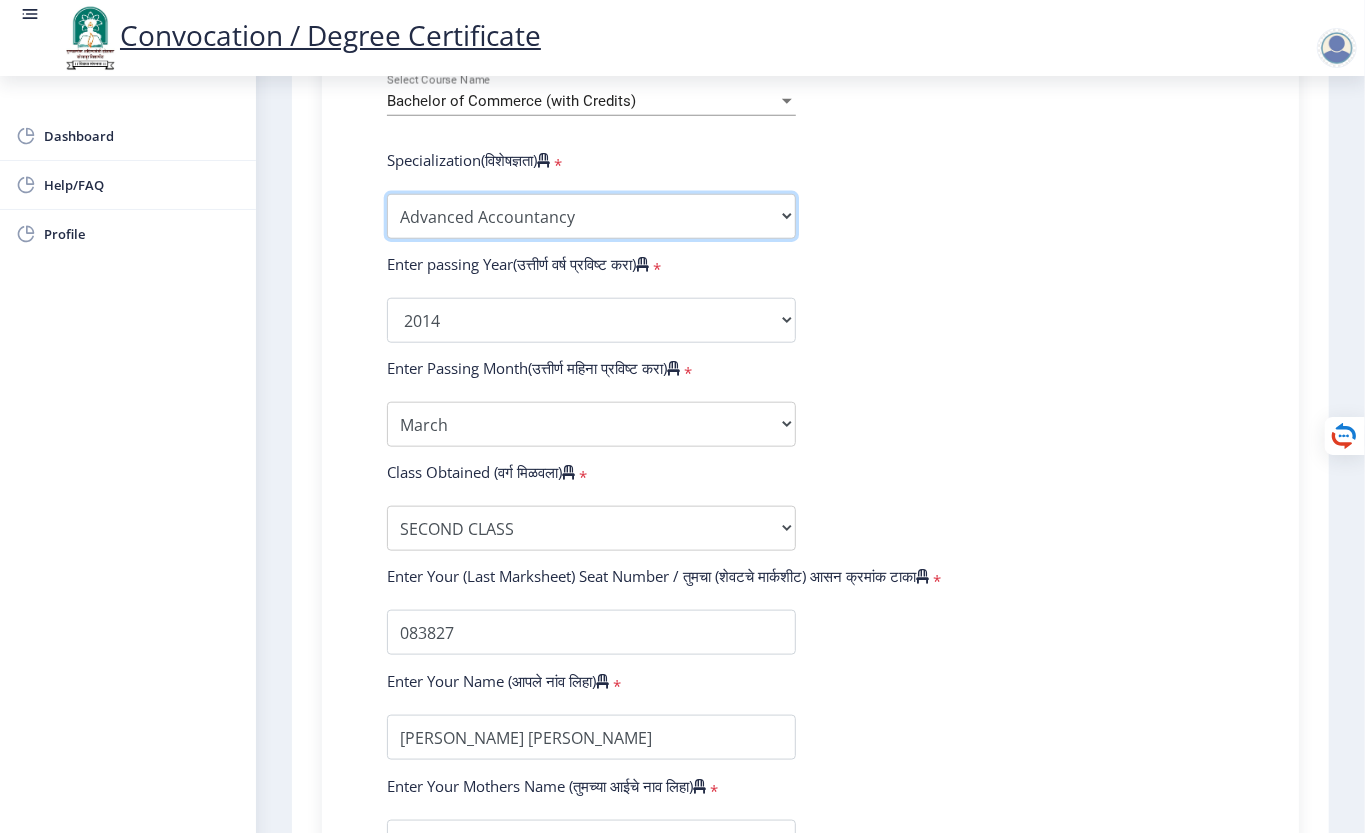 click on "Specialization Banking Advanced Accountancy Advanced Banking Advanced Cost Accounting Advanced Costing Industrial Management Insurance Advanced Insurance Advanced Statistics Other" at bounding box center (591, 216) 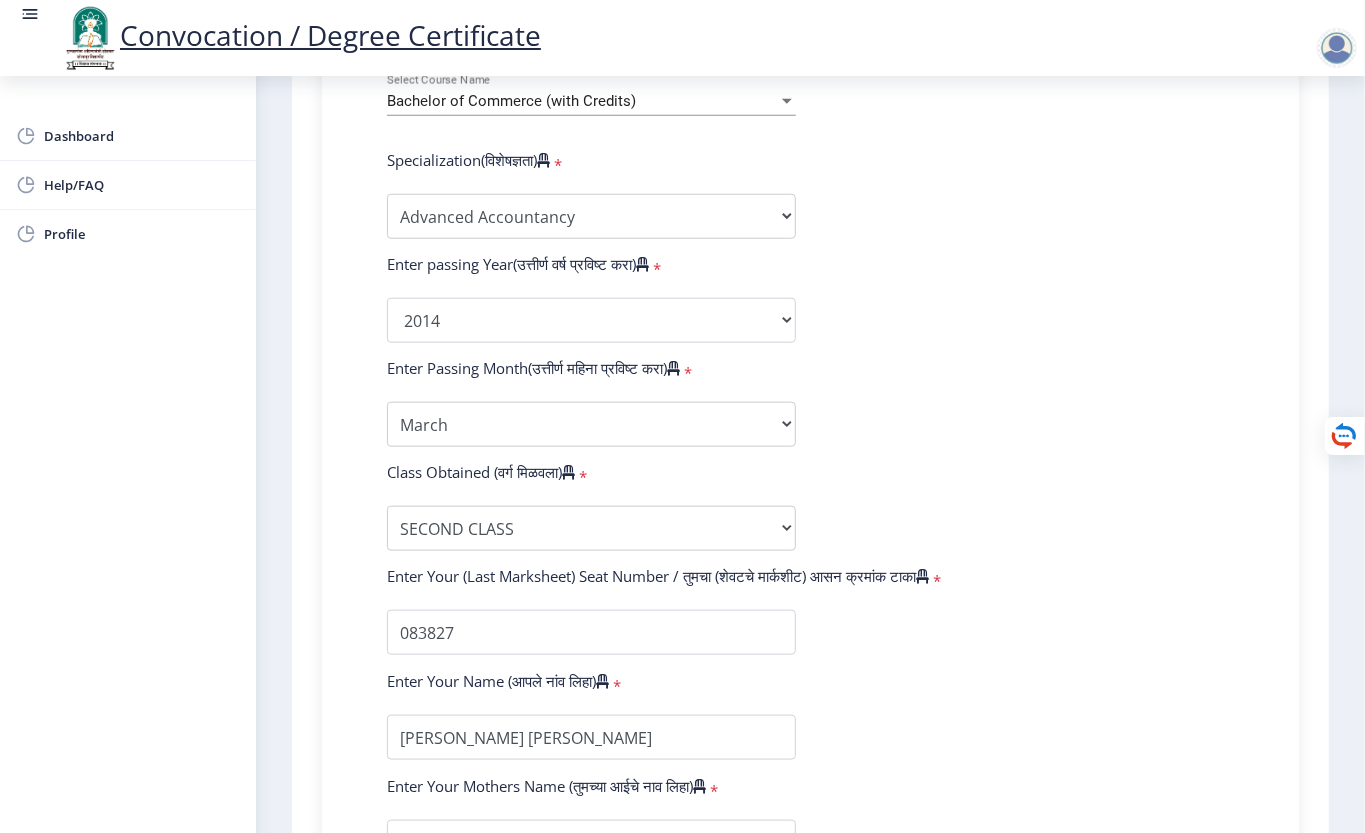click on "Enter Your PRN Number (तुमचा पीआरएन (कायम नोंदणी क्रमांक) एंटर करा)   * Student Type (विद्यार्थी प्रकार)    * Select Student Type Regular External College Name(कॉलेजचे नाव)   * [PERSON_NAME] College of Commerce Select College Name Course Name(अभ्यासक्रमाचे नाव)   * Bachelor of Commerce (with Credits) Select Course Name  Specialization(विशेषज्ञता)   * Specialization Banking Advanced Accountancy Advanced Banking Advanced Cost Accounting Advanced Costing Industrial Management Insurance Advanced Insurance Advanced Statistics Other Enter passing Year(उत्तीर्ण वर्ष प्रविष्ट करा)   *  2025   2024   2023   2022   2021   2020   2019   2018   2017   2016   2015   2014   2013   2012   2011   2010   2009   2008   2007   2006   2005   2004   2003   2002   2001   2000   1999   1998   1997" 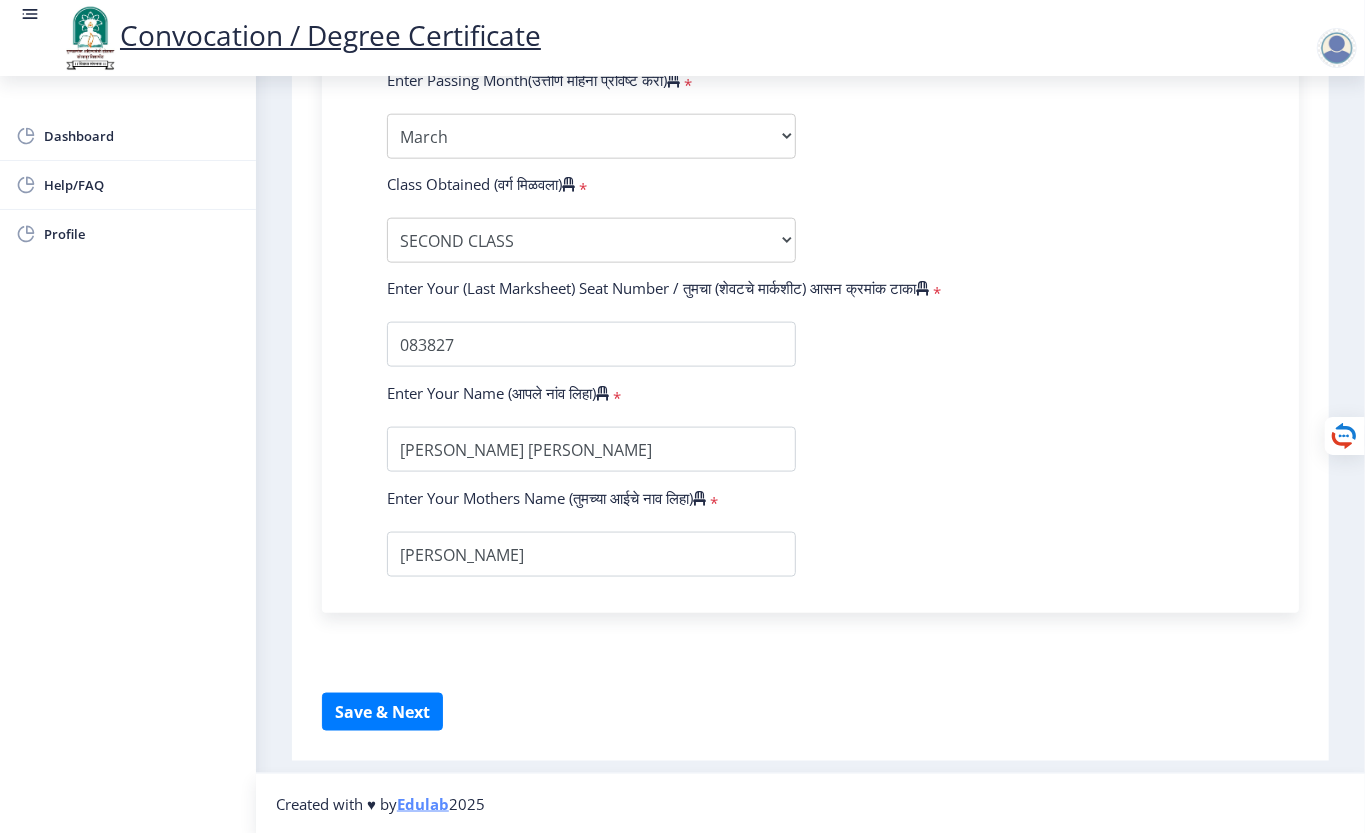 scroll, scrollTop: 1222, scrollLeft: 0, axis: vertical 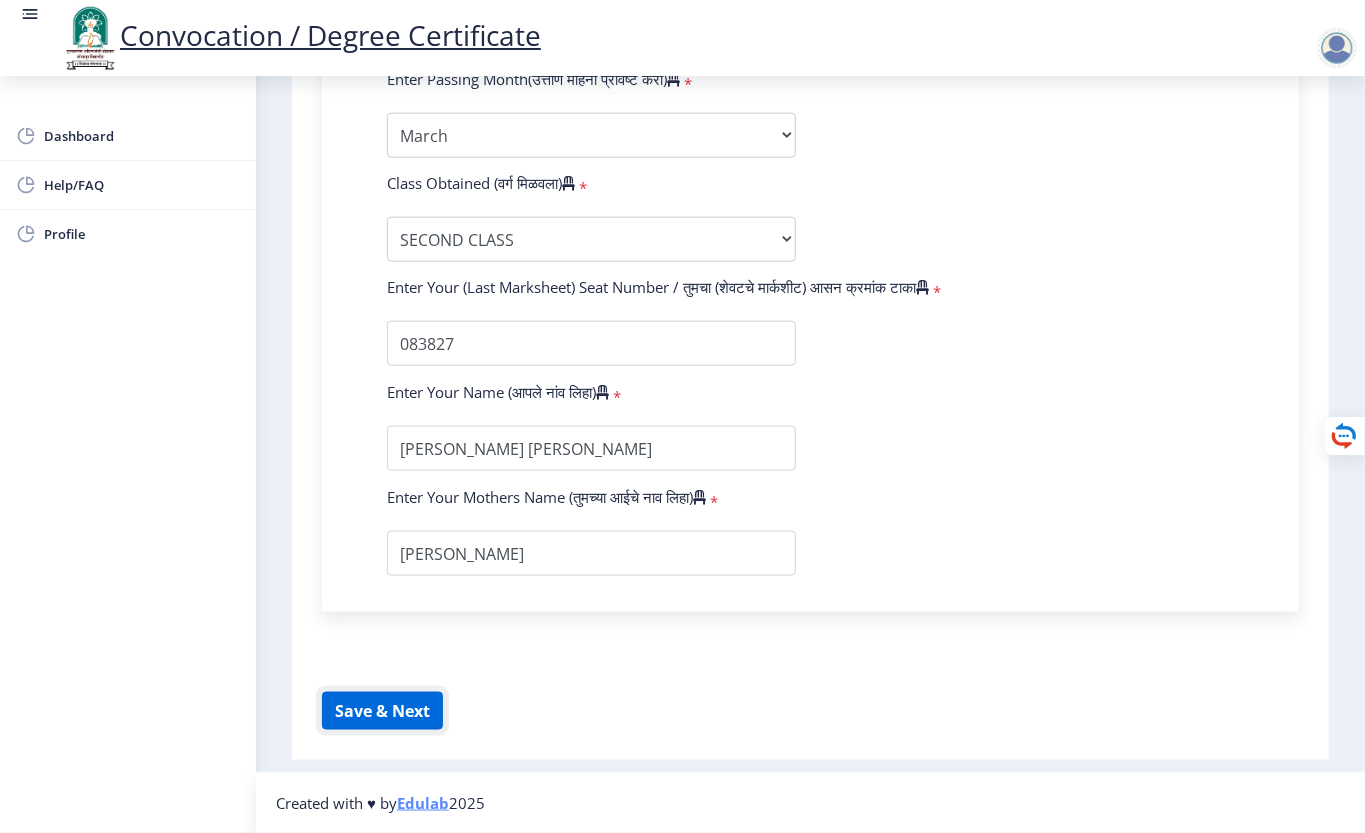 click on "Save & Next" 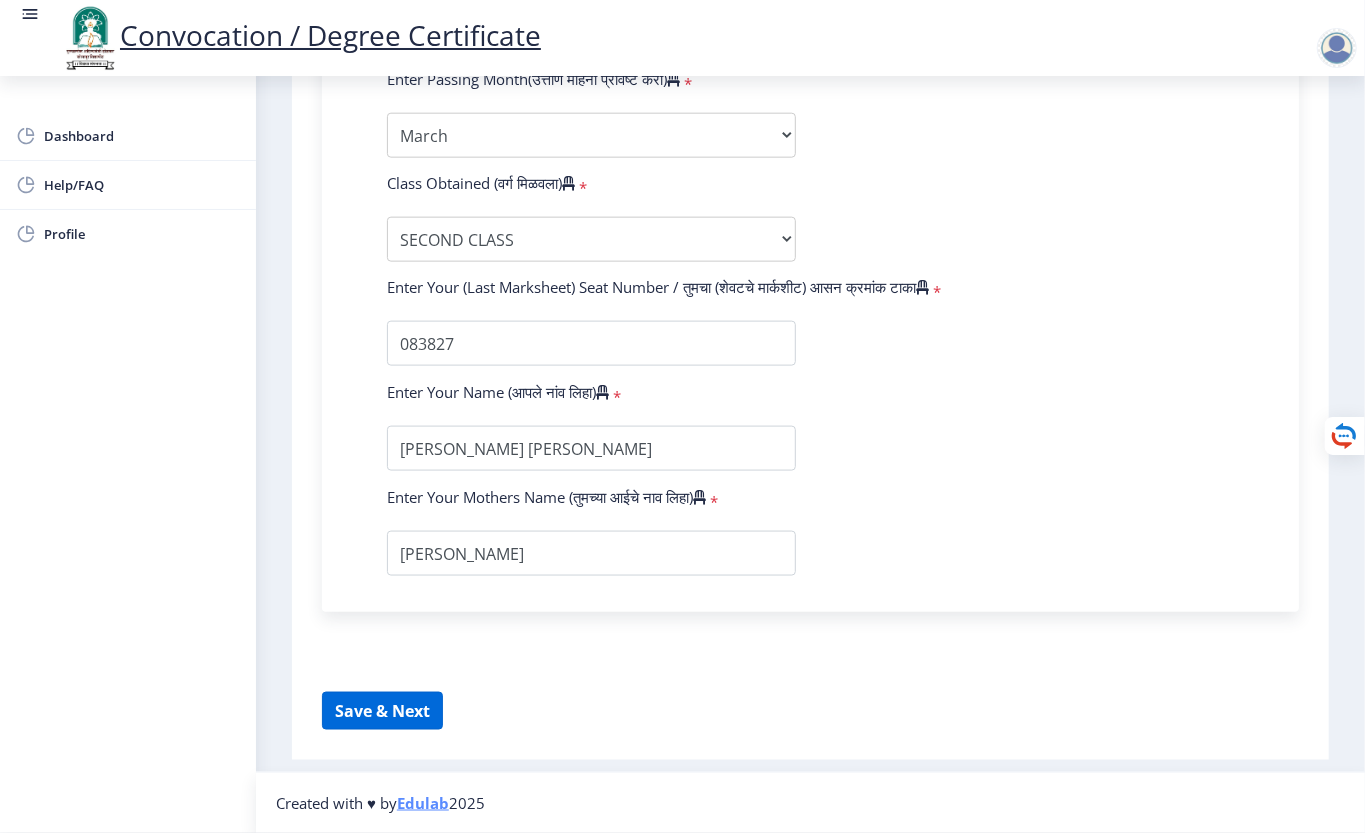 select 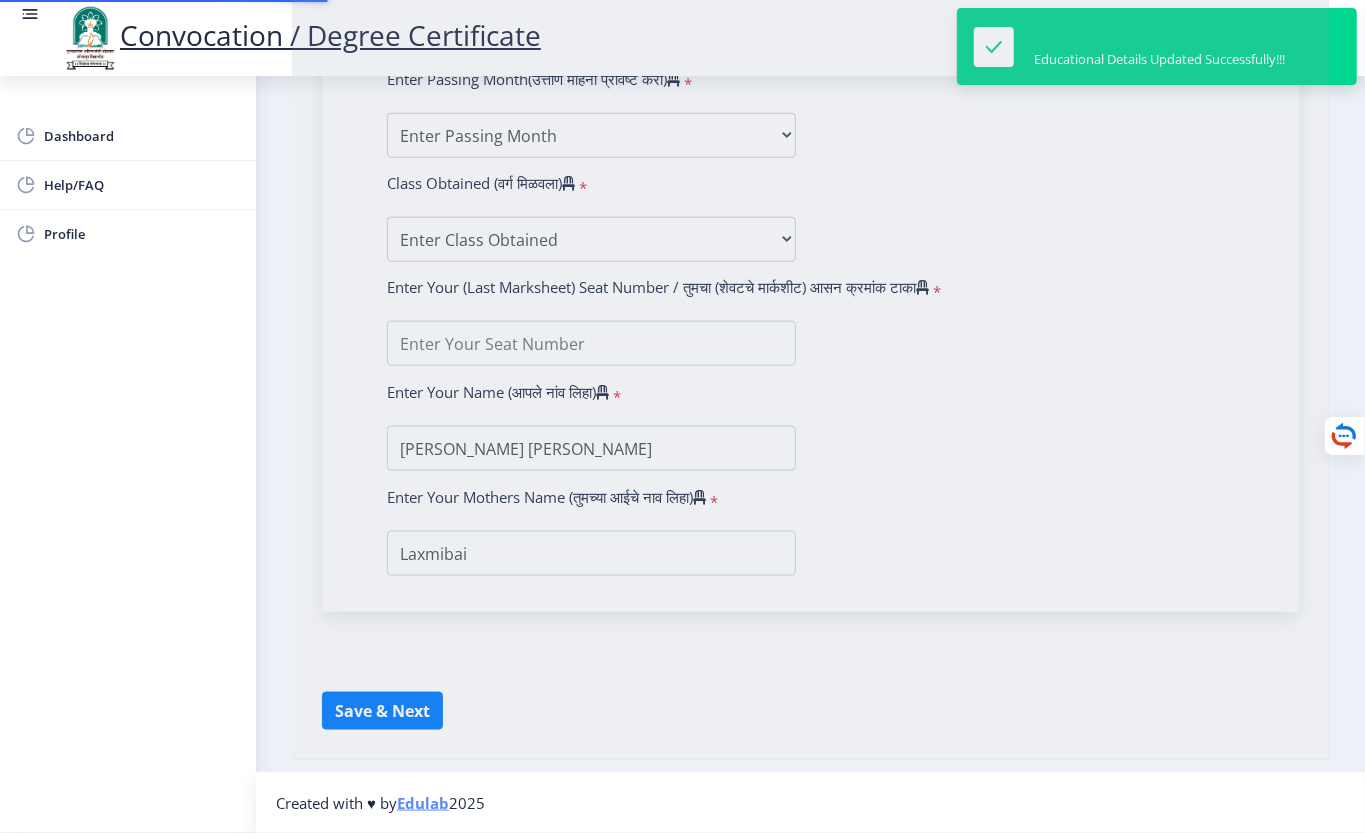 scroll, scrollTop: 0, scrollLeft: 0, axis: both 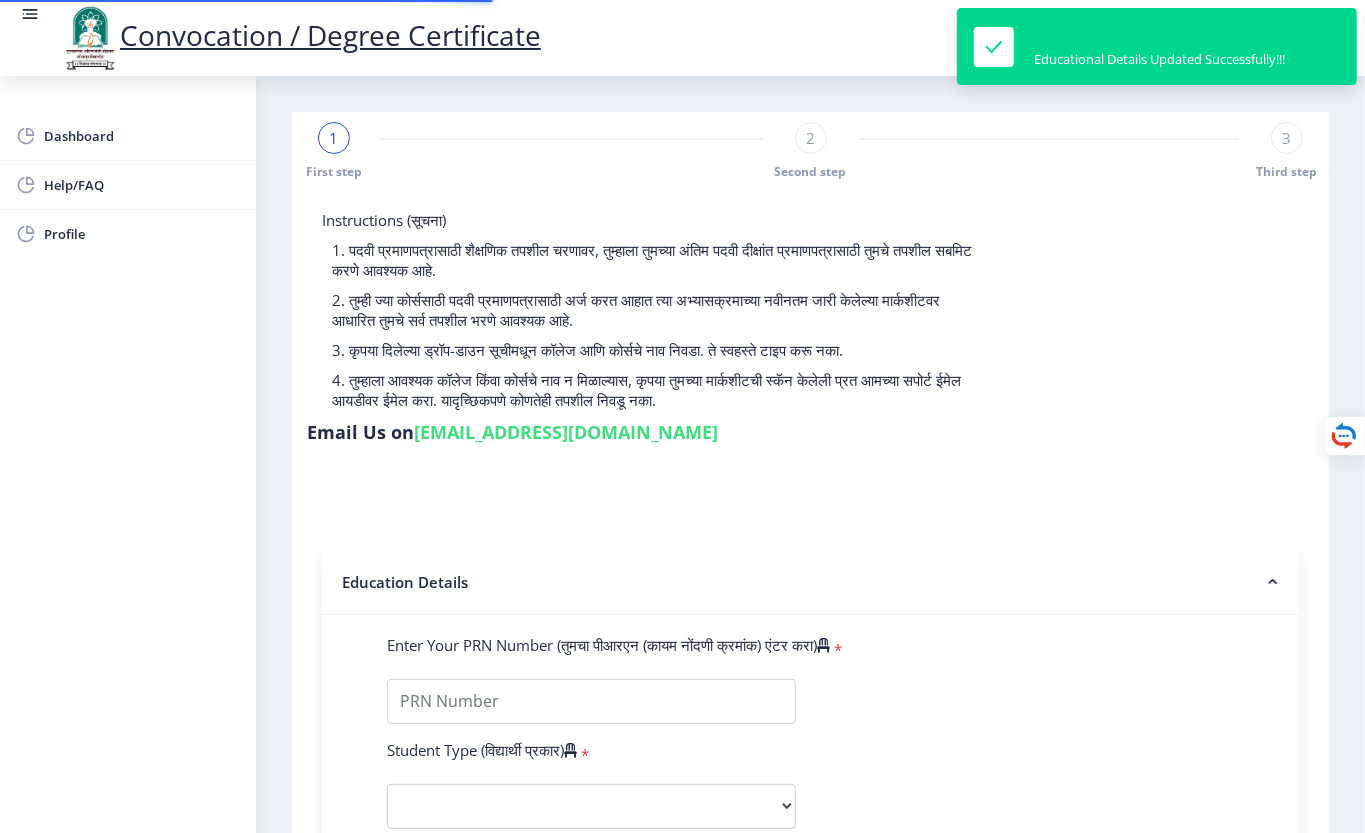 type on "2011032500106323" 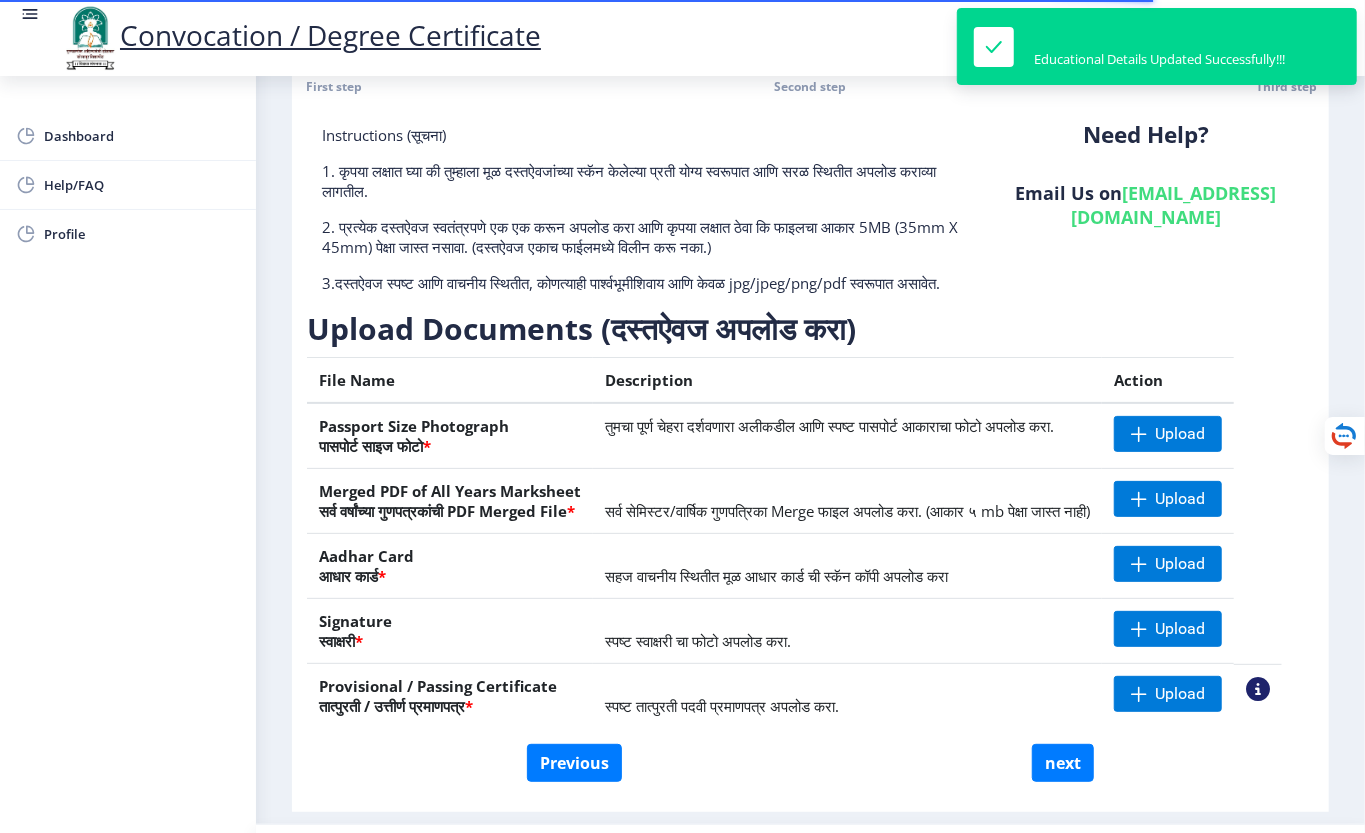 scroll, scrollTop: 133, scrollLeft: 0, axis: vertical 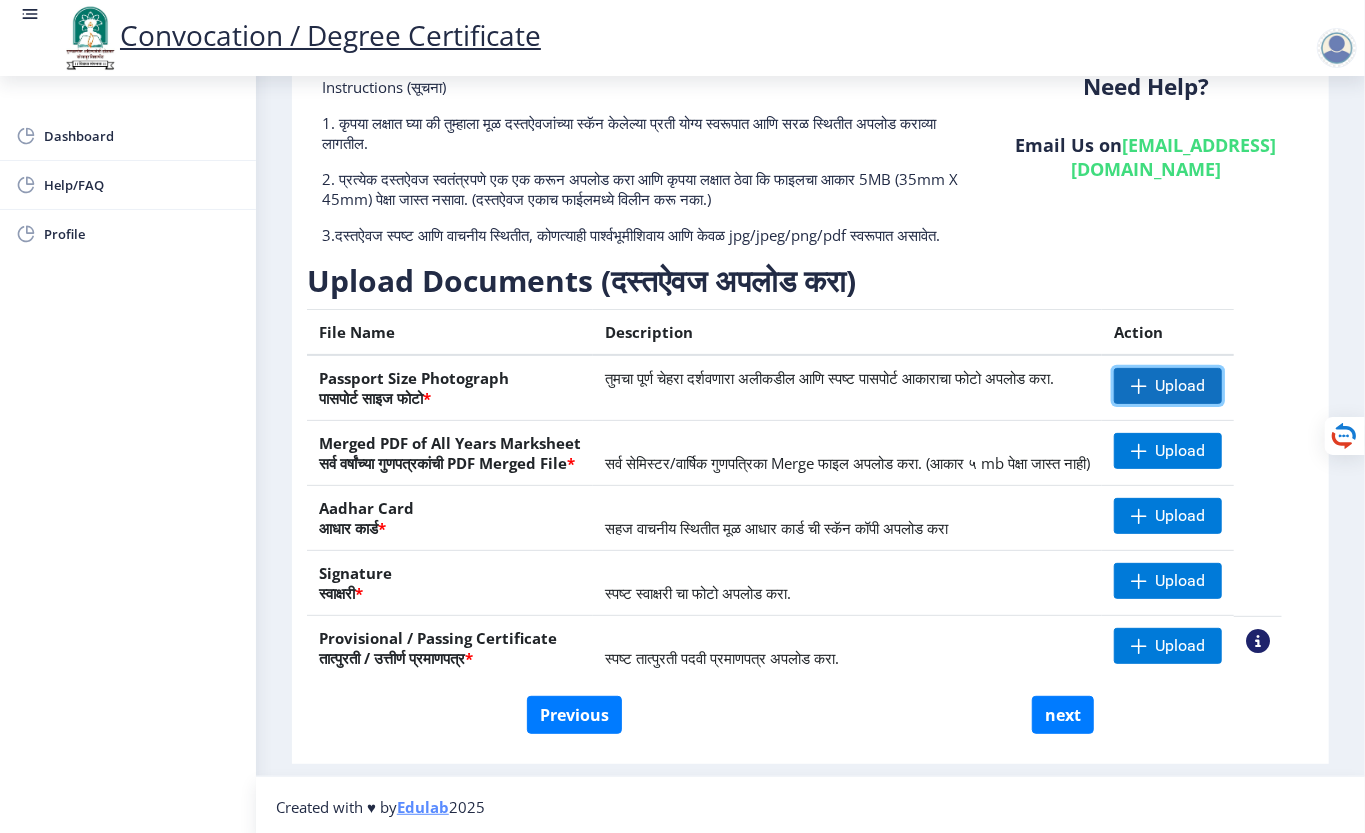 click on "Upload" 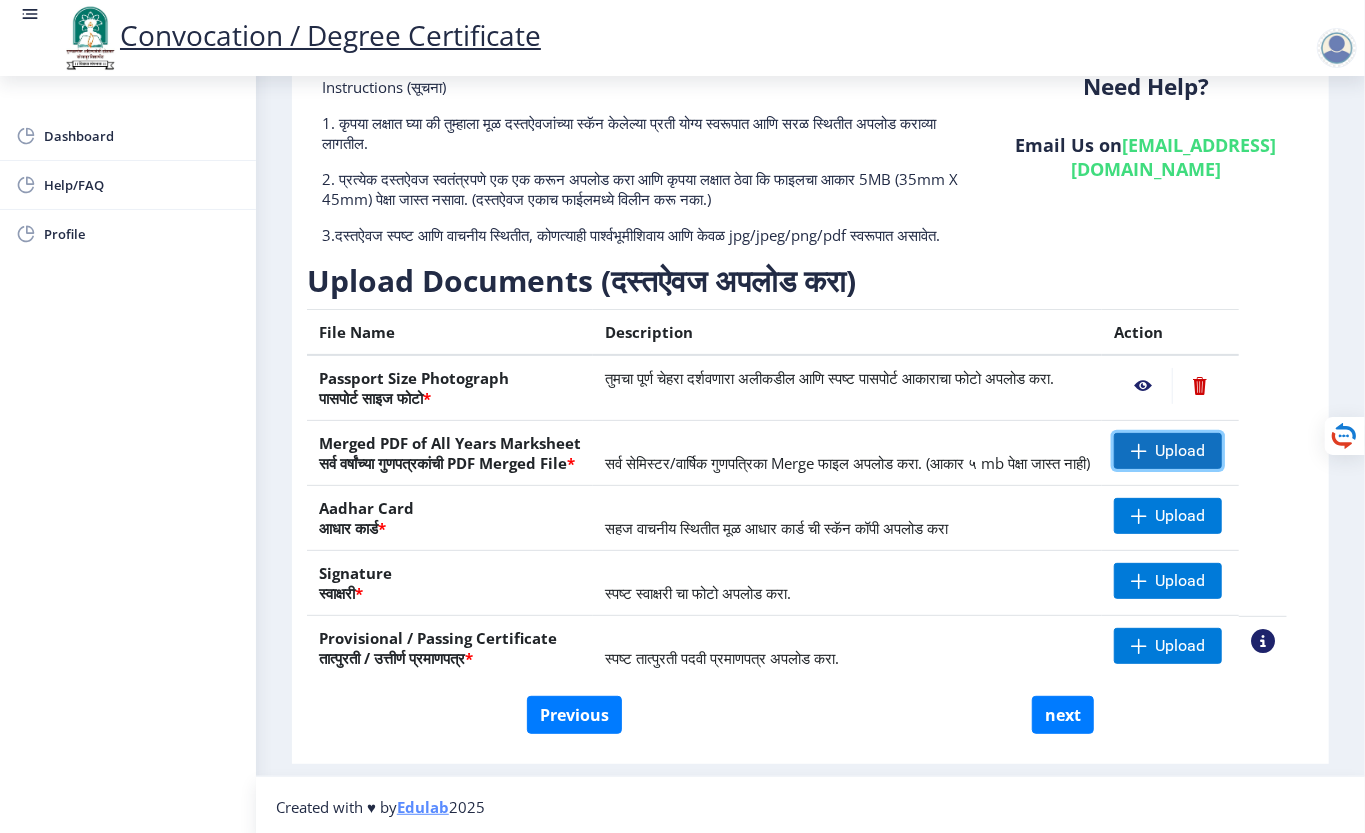 click on "Upload" 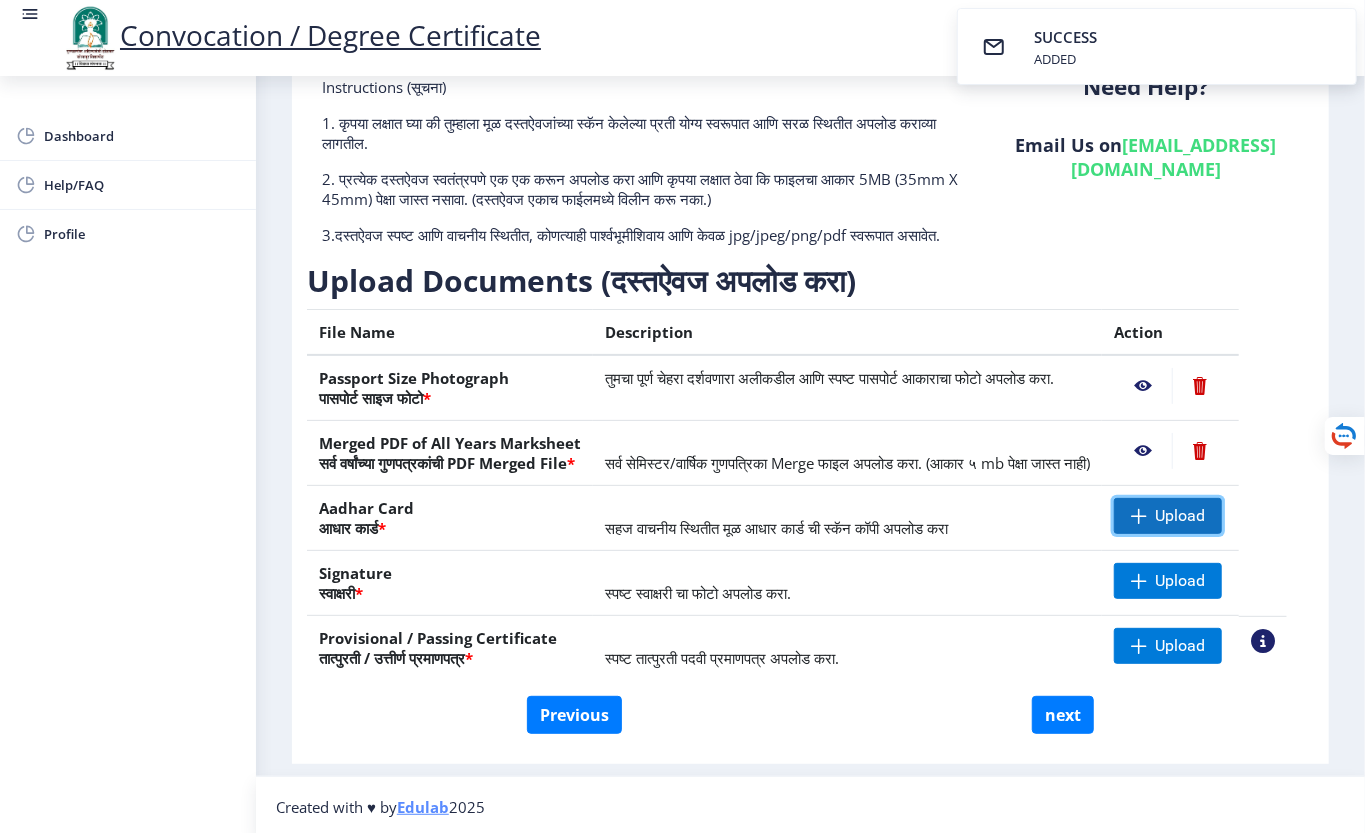 click on "Upload" 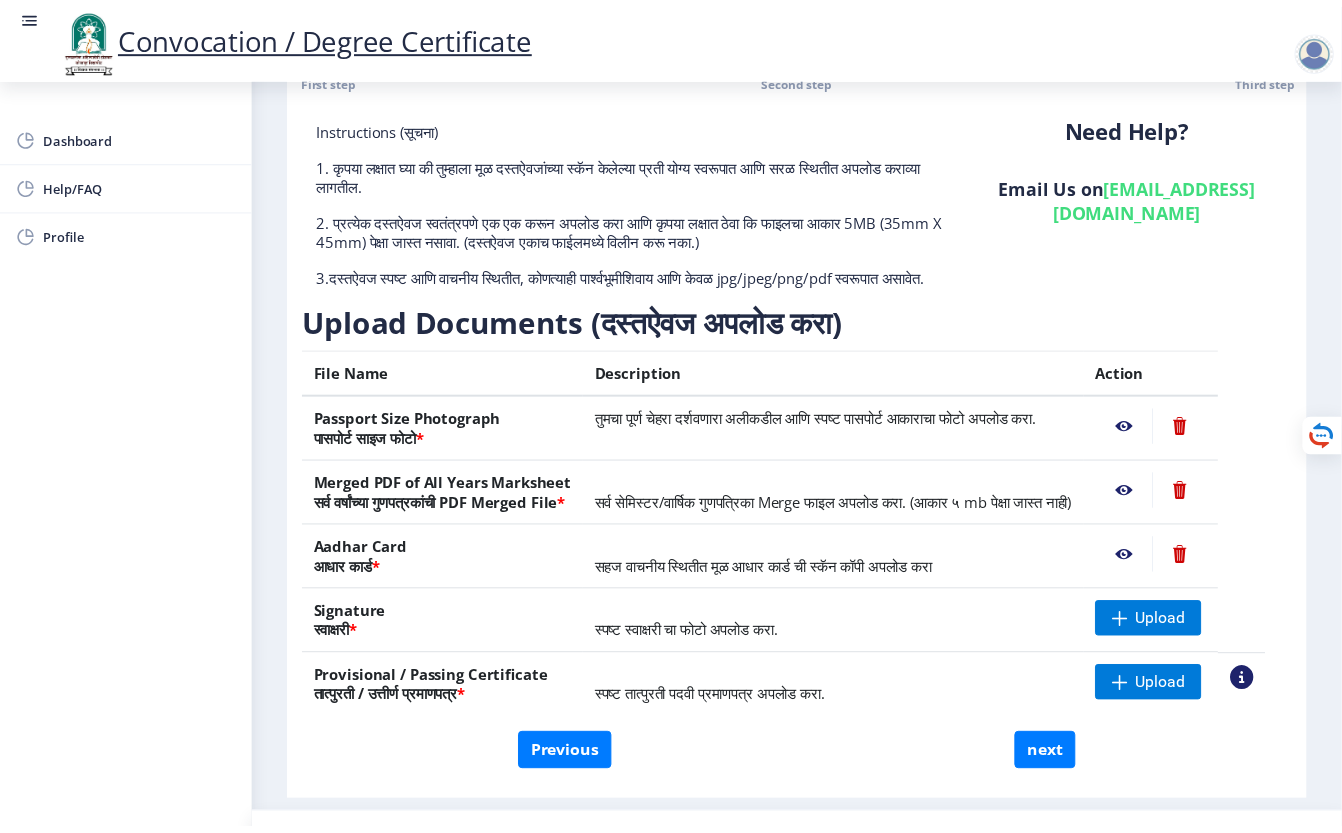 scroll, scrollTop: 178, scrollLeft: 0, axis: vertical 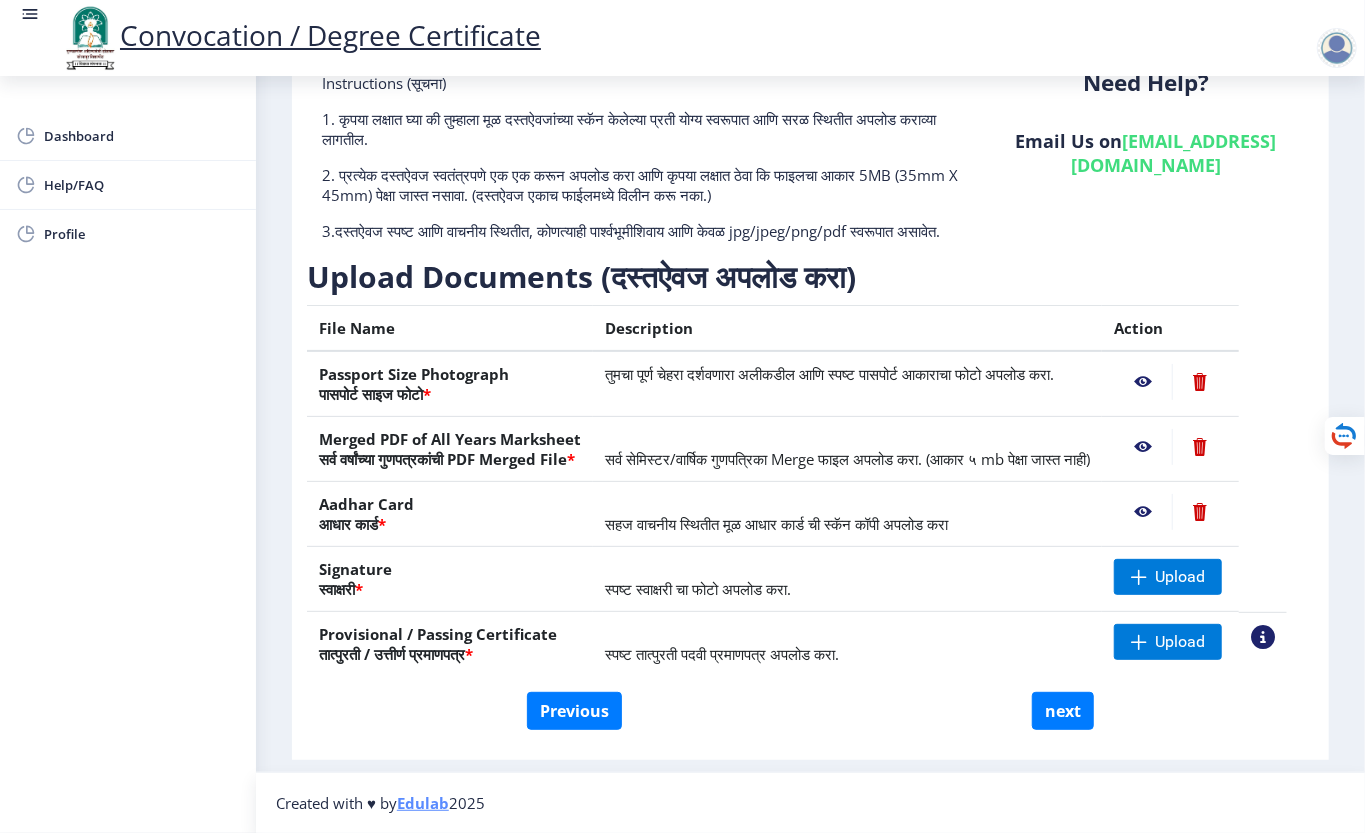 click 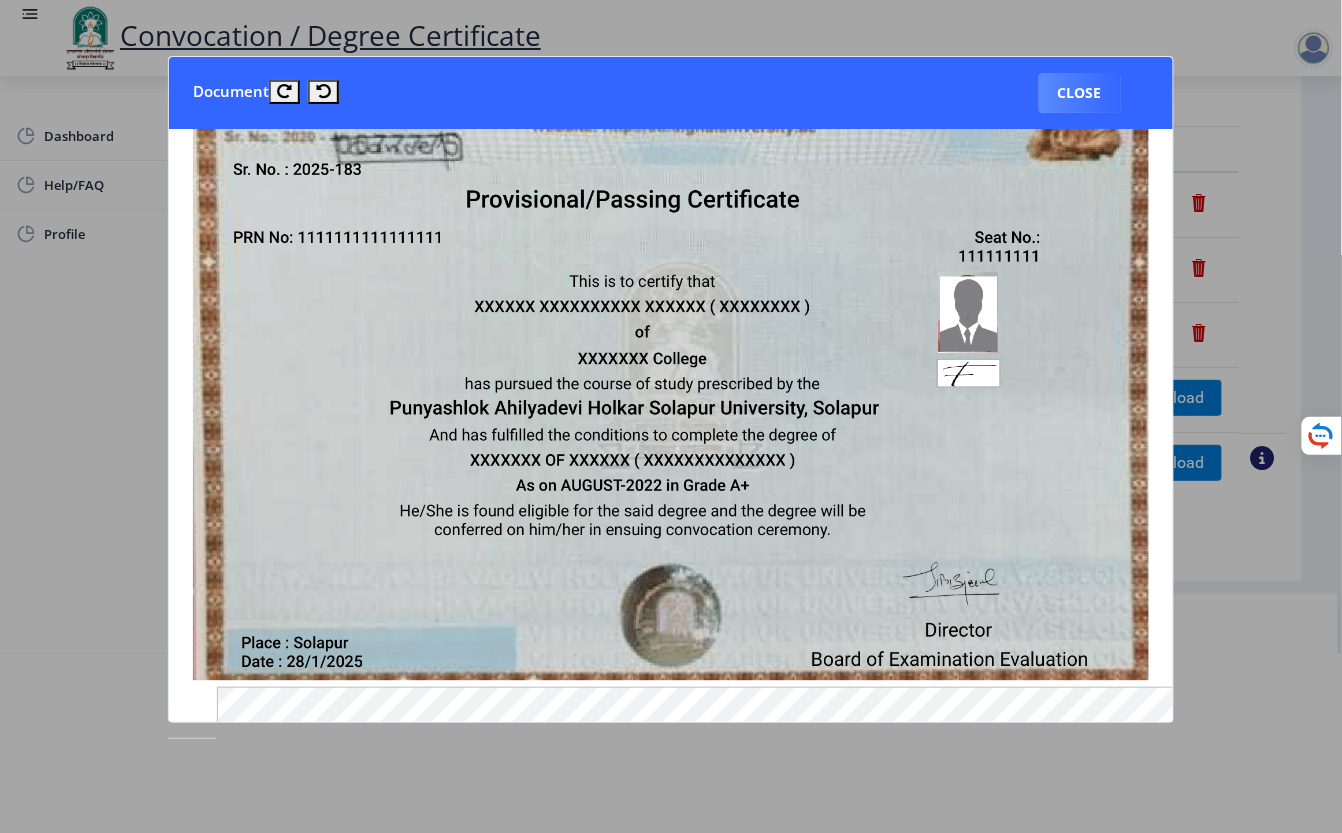 scroll, scrollTop: 0, scrollLeft: 0, axis: both 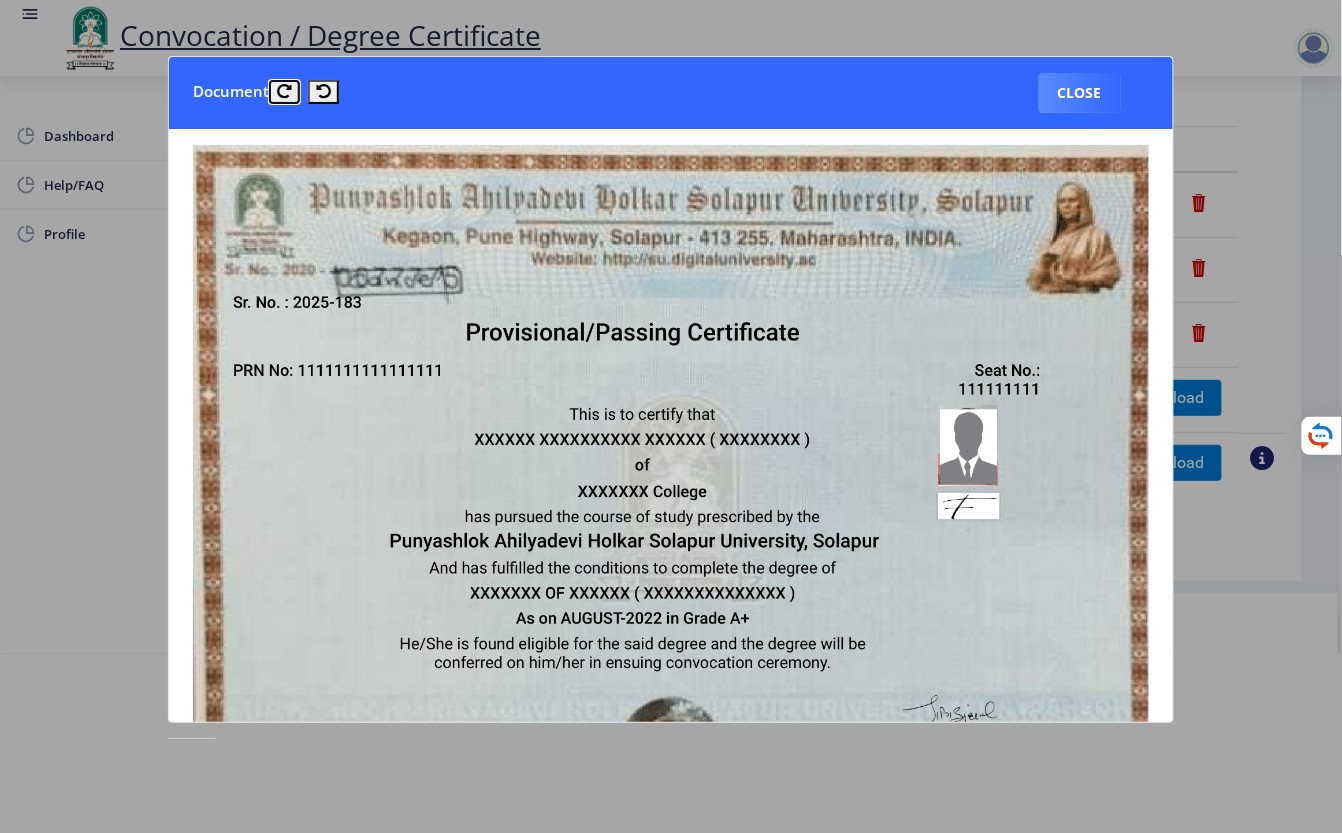 click at bounding box center [284, 91] 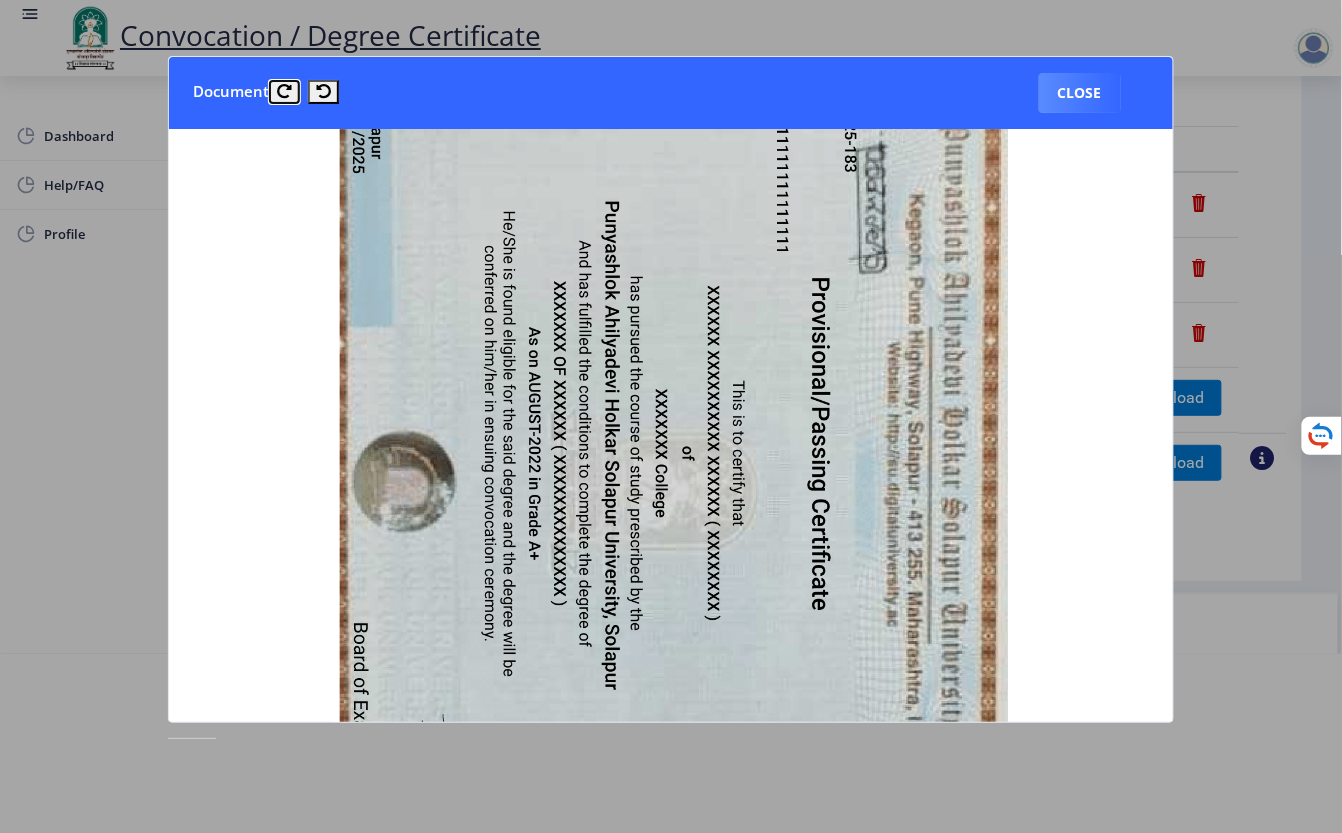 click at bounding box center (284, 91) 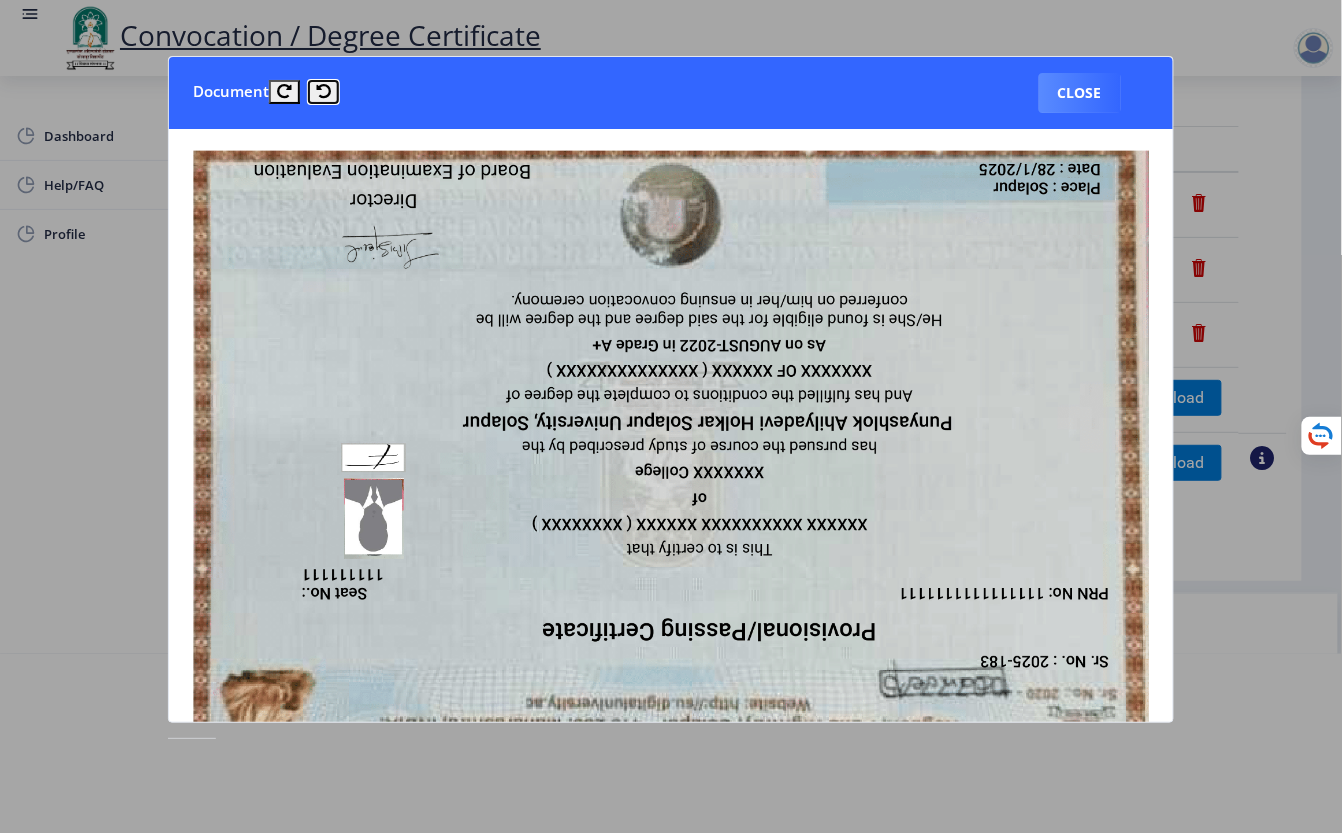 click at bounding box center [323, 91] 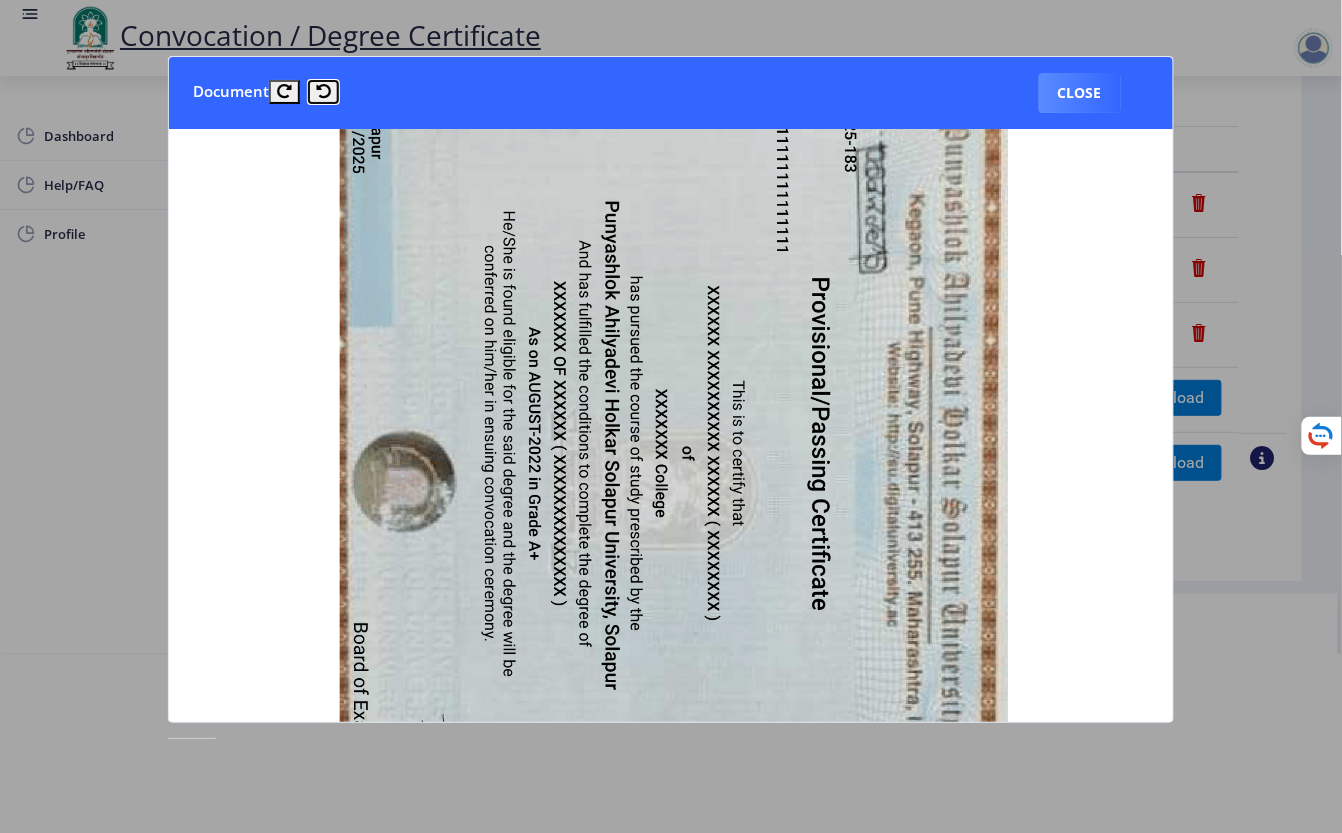 click at bounding box center [323, 91] 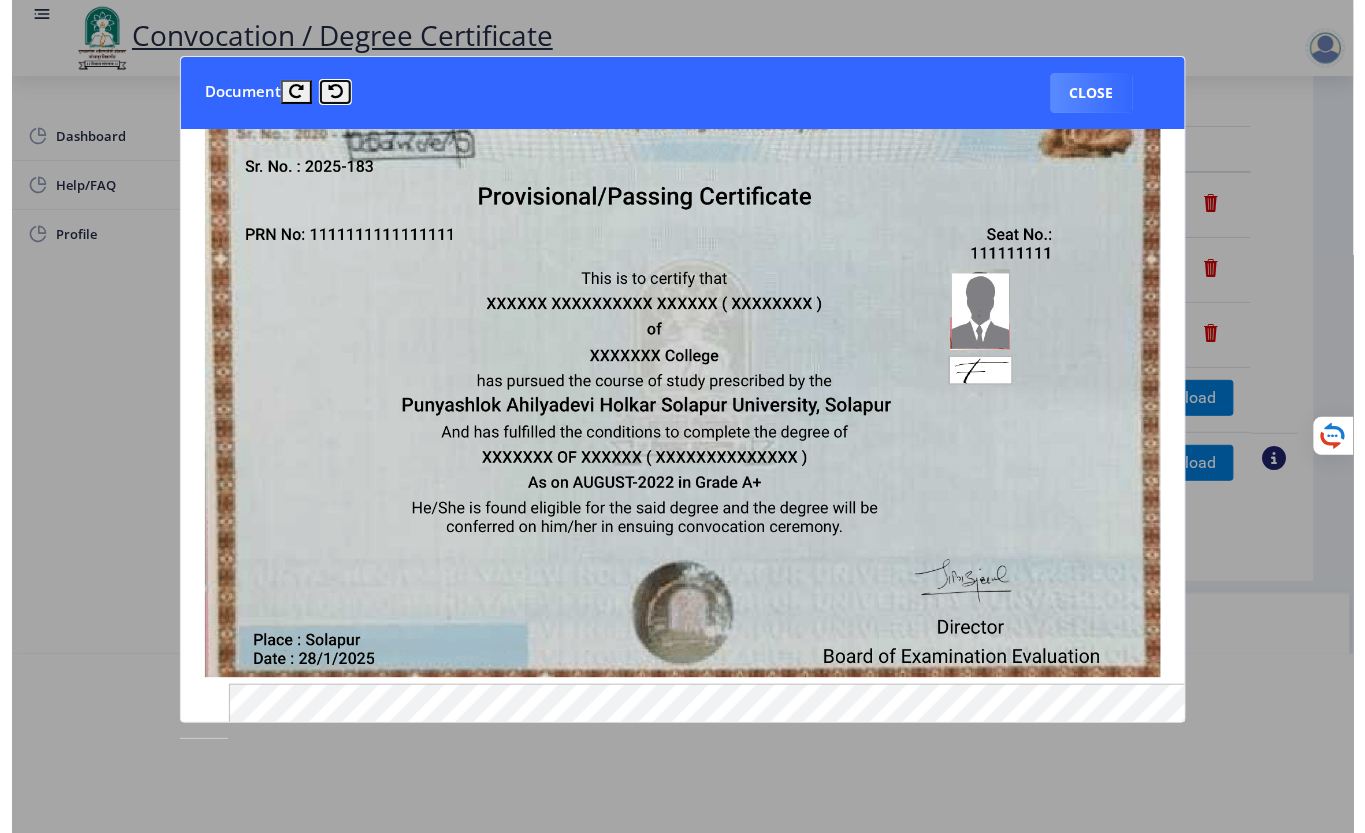 scroll, scrollTop: 0, scrollLeft: 0, axis: both 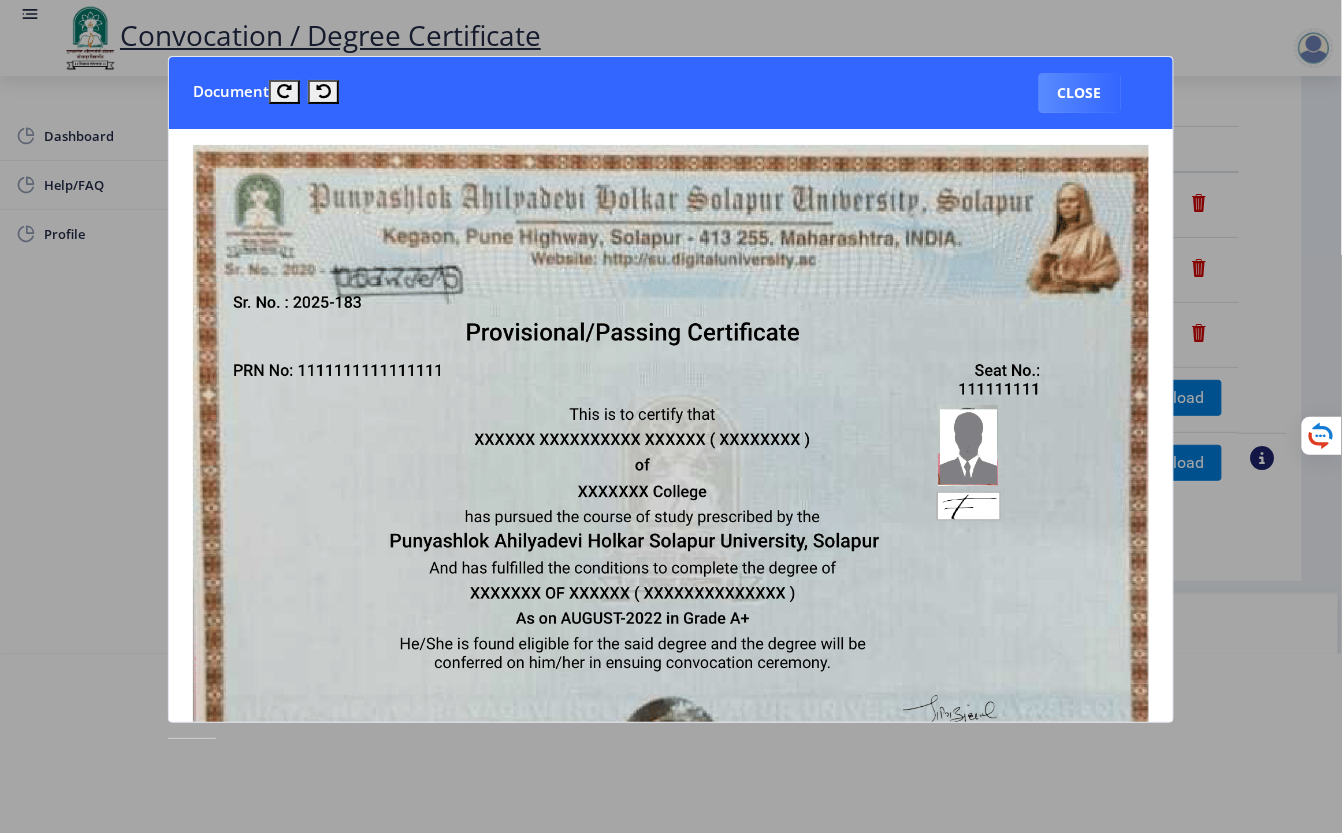 click on "Document     Close" at bounding box center [671, 93] 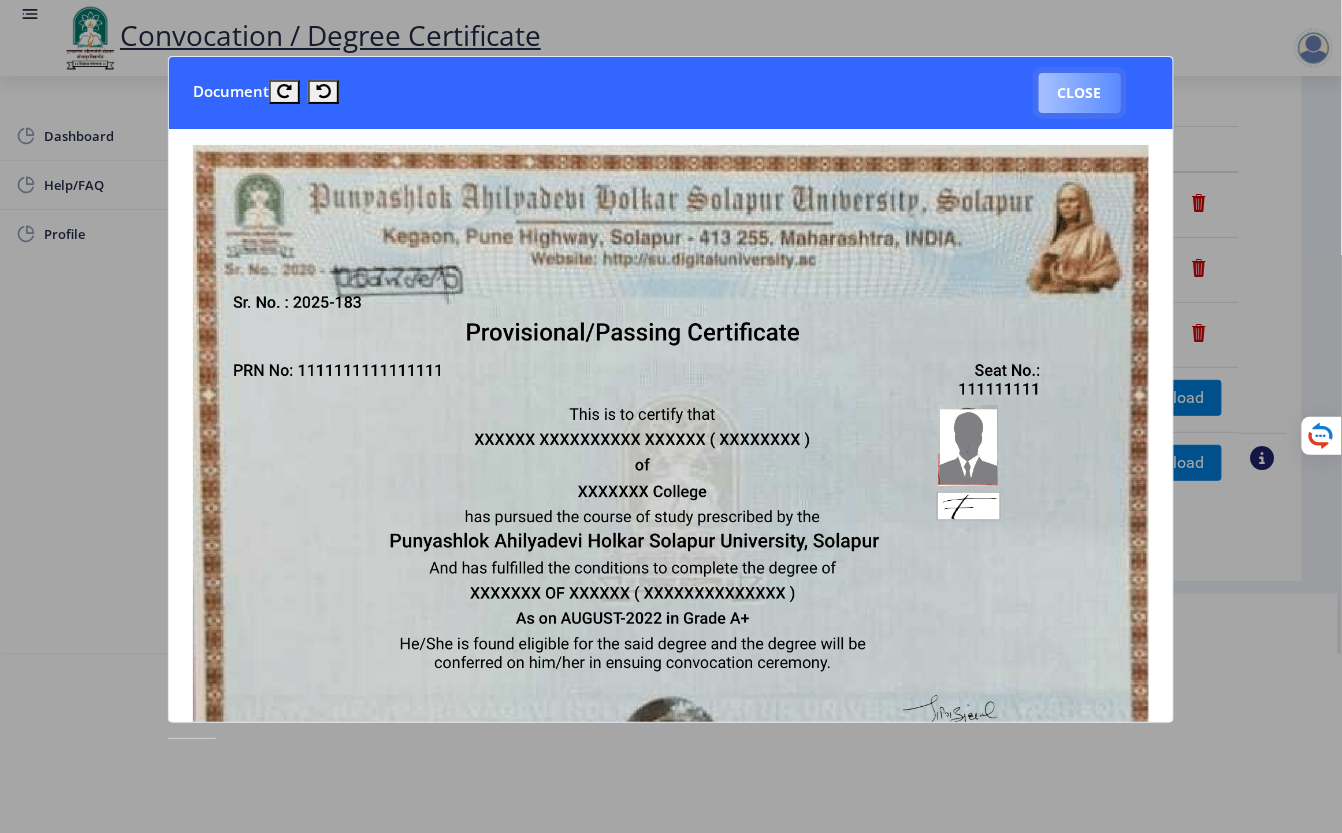 click on "Close" at bounding box center [1080, 93] 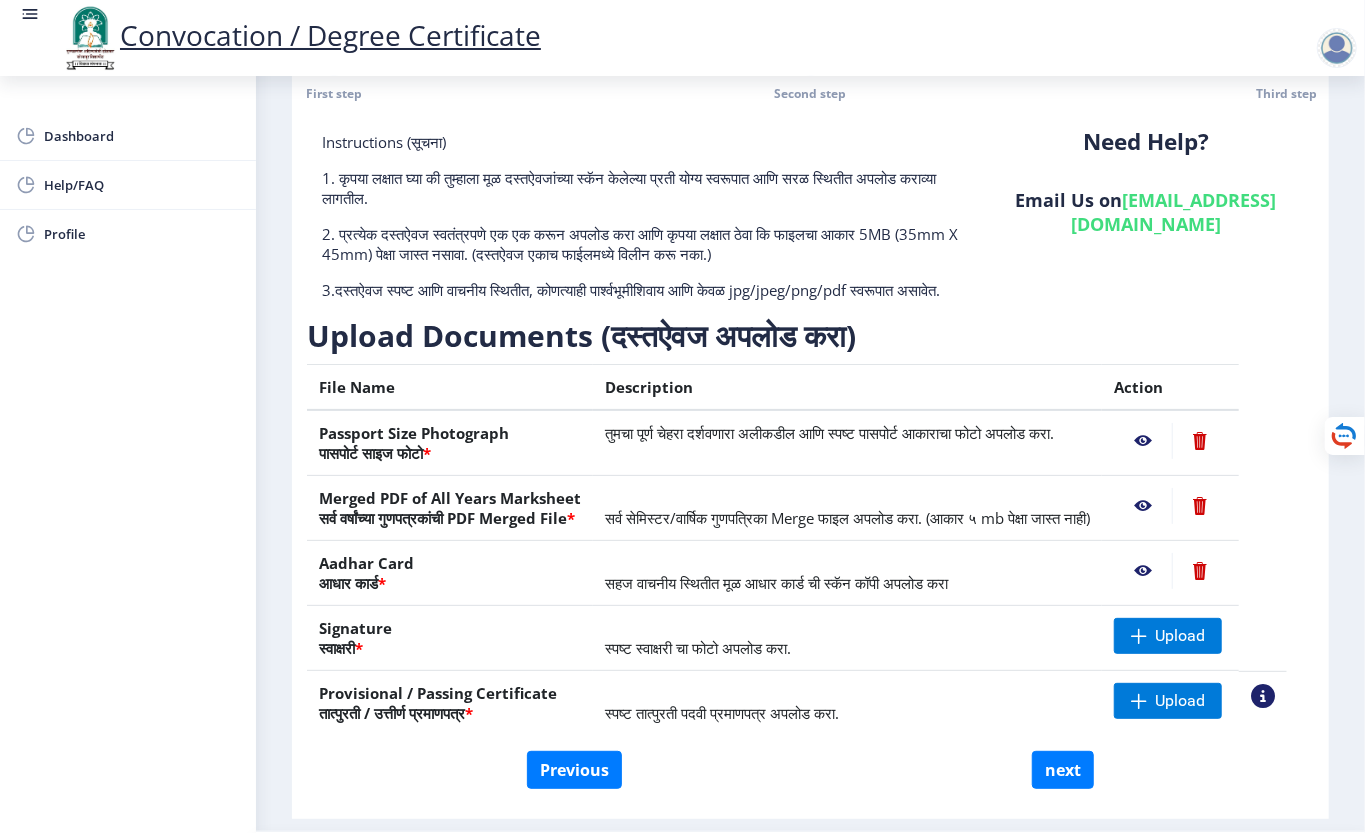 scroll, scrollTop: 0, scrollLeft: 0, axis: both 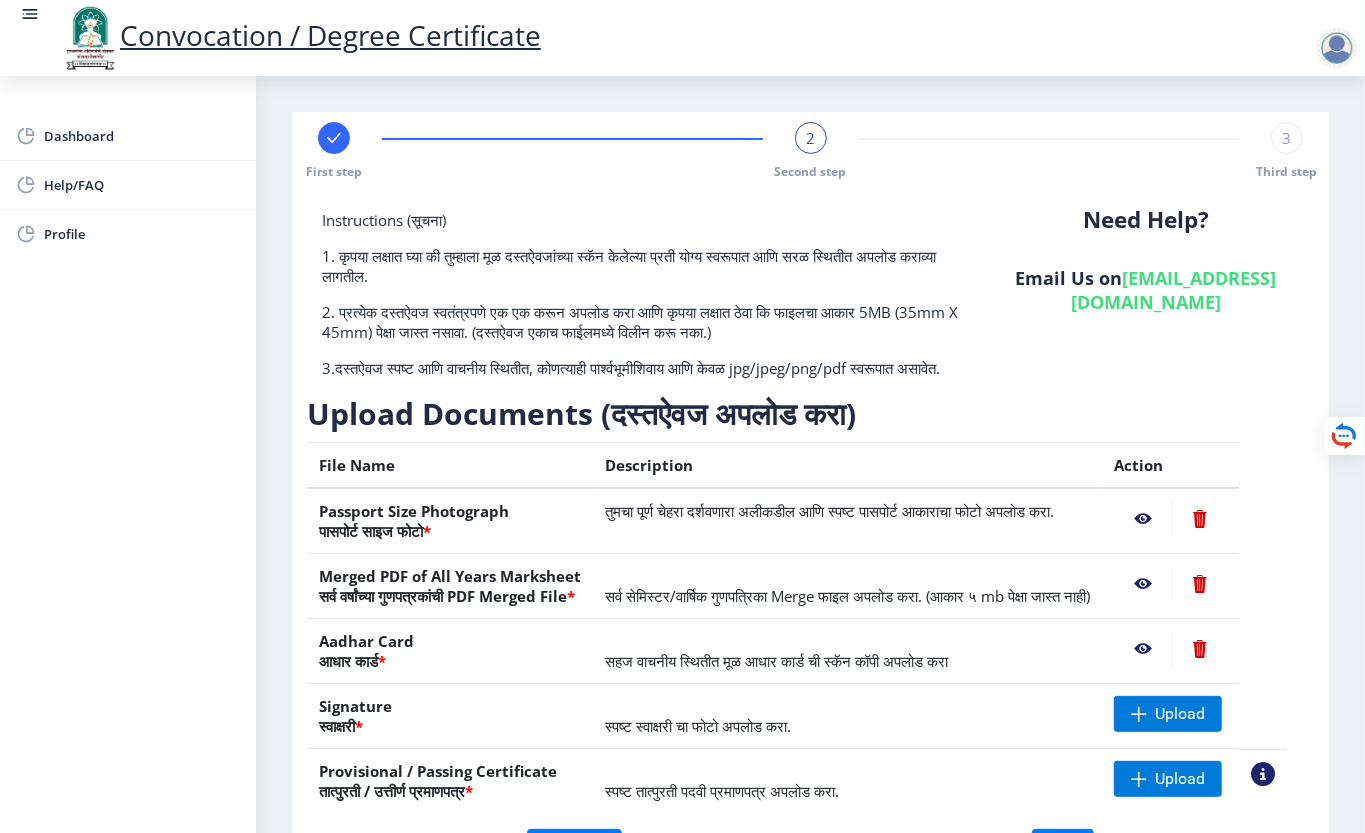 click 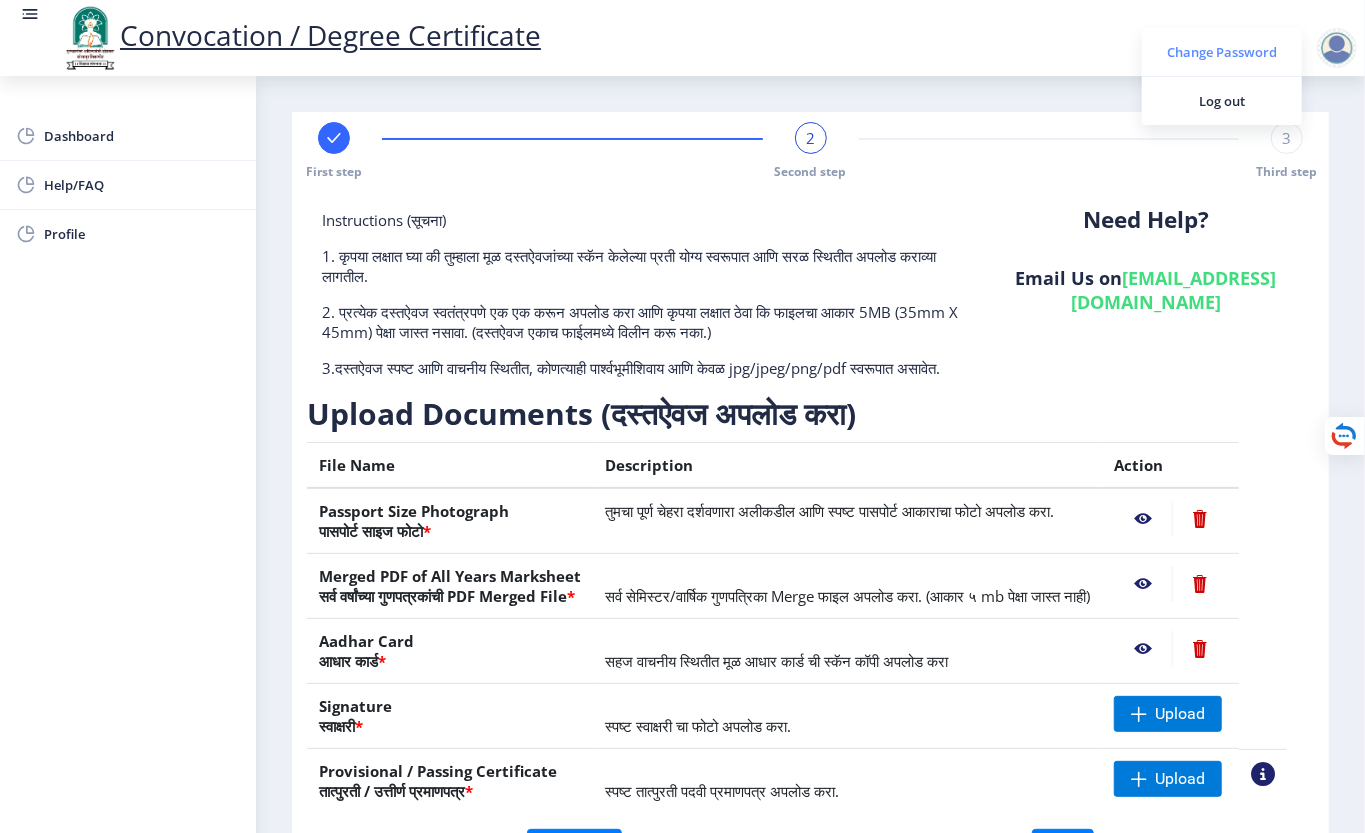 click on "Change Password" at bounding box center [1222, 52] 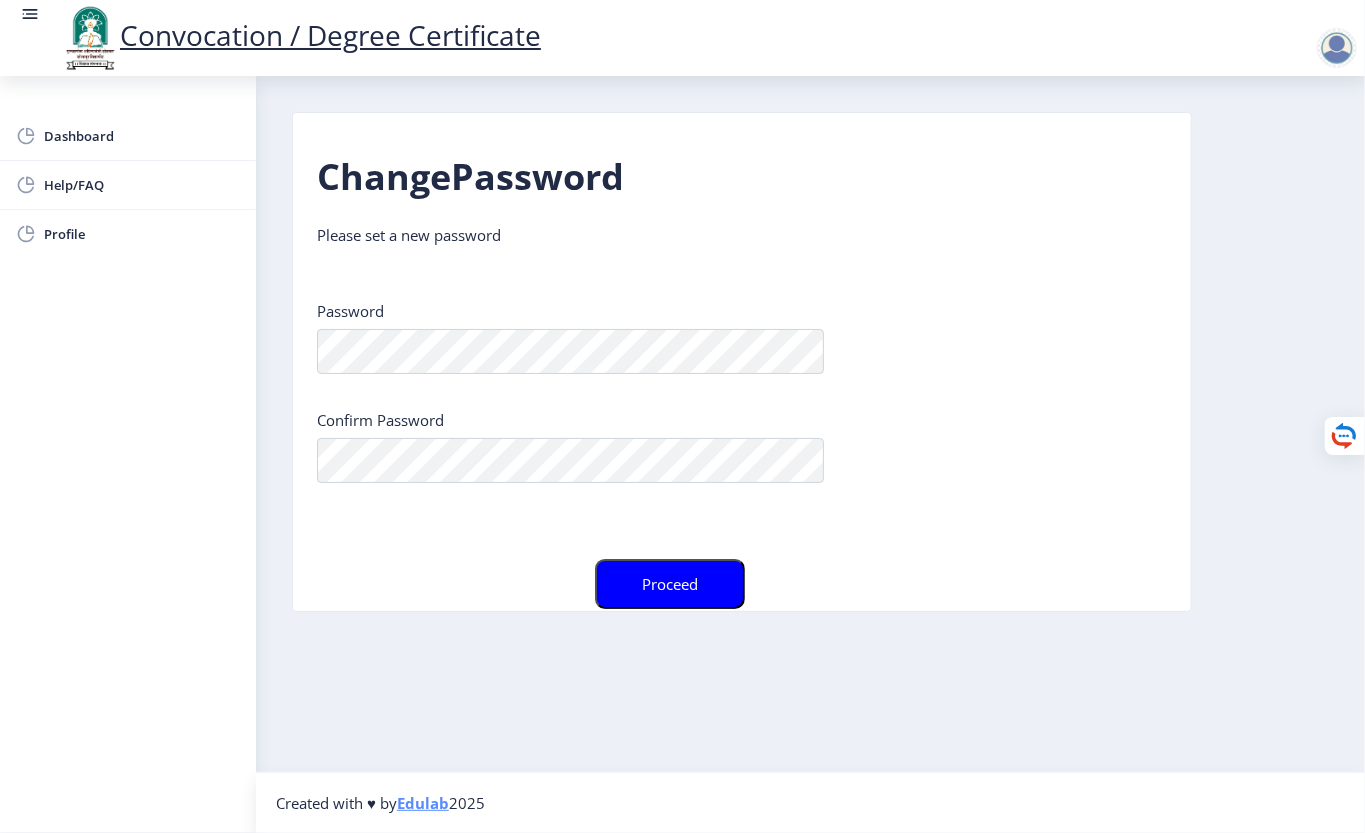 click 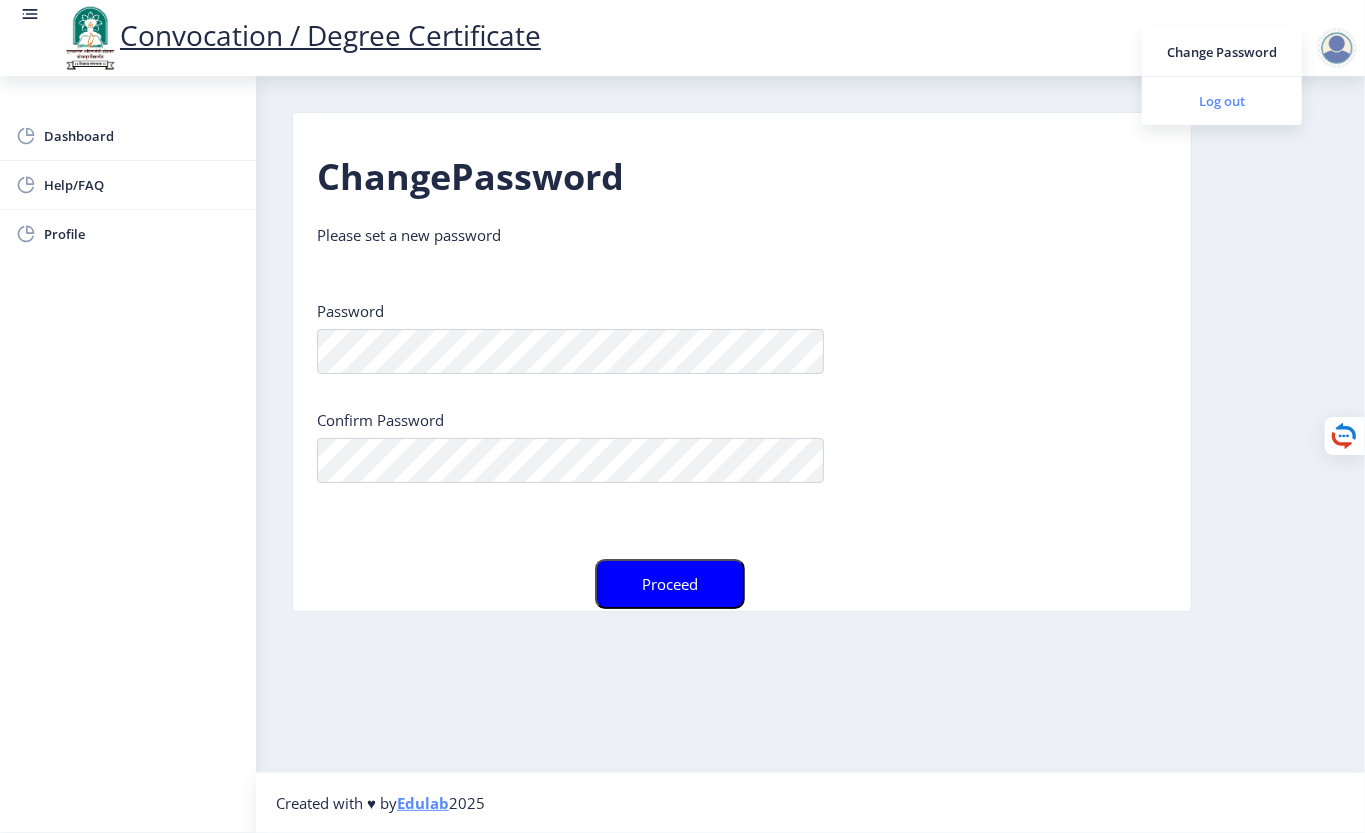 click on "Log out" at bounding box center [1222, 101] 